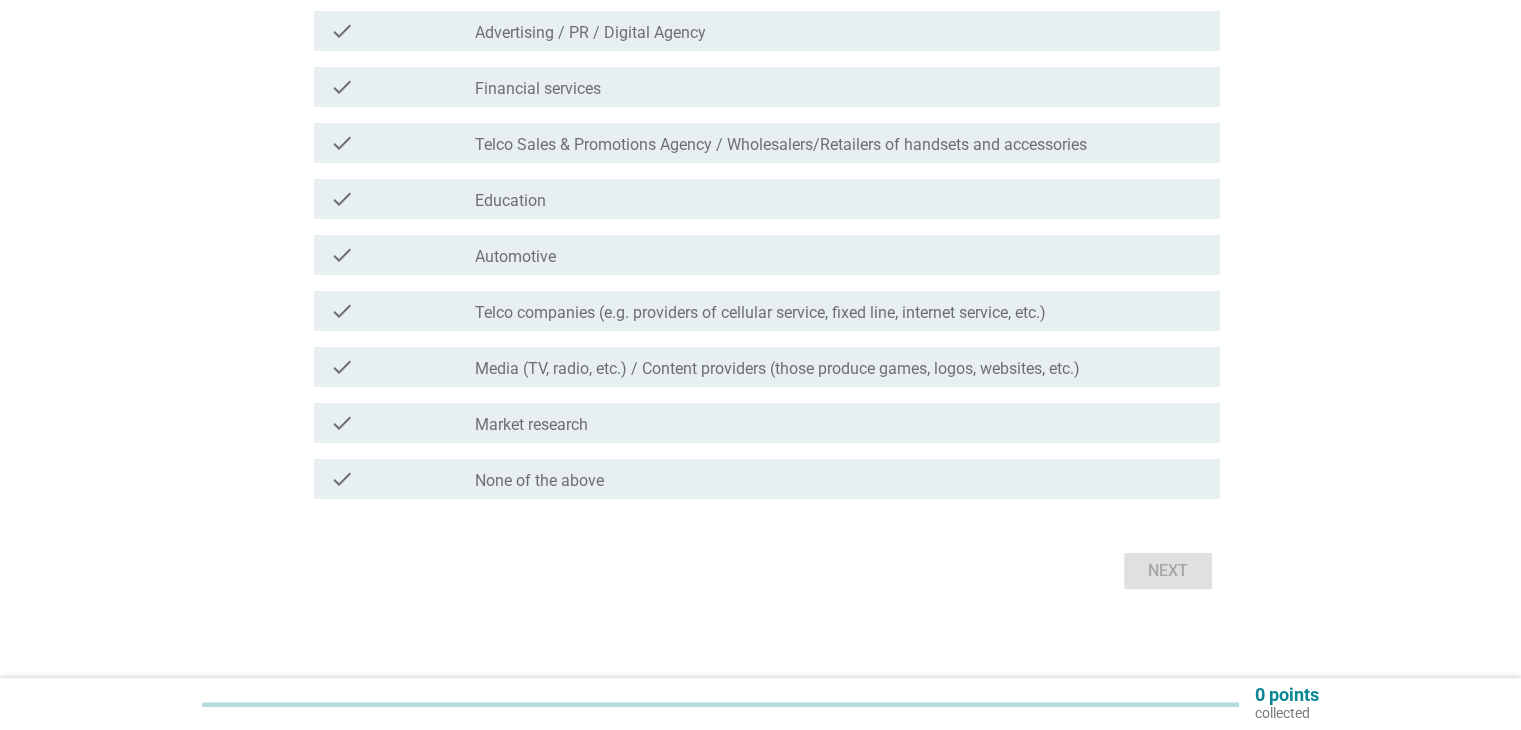 scroll, scrollTop: 399, scrollLeft: 0, axis: vertical 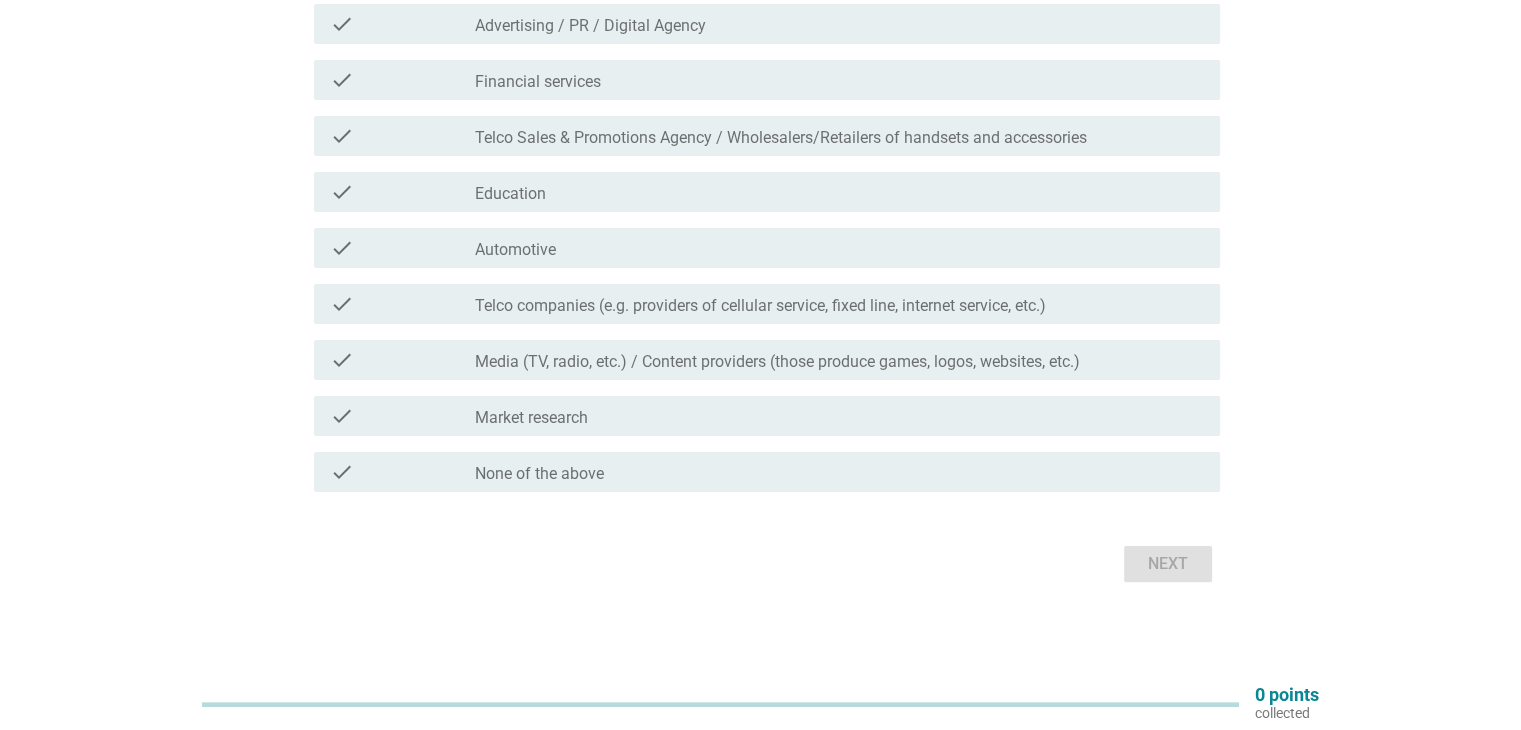 click on "check     check_box_outline_blank None of the above" at bounding box center (767, 472) 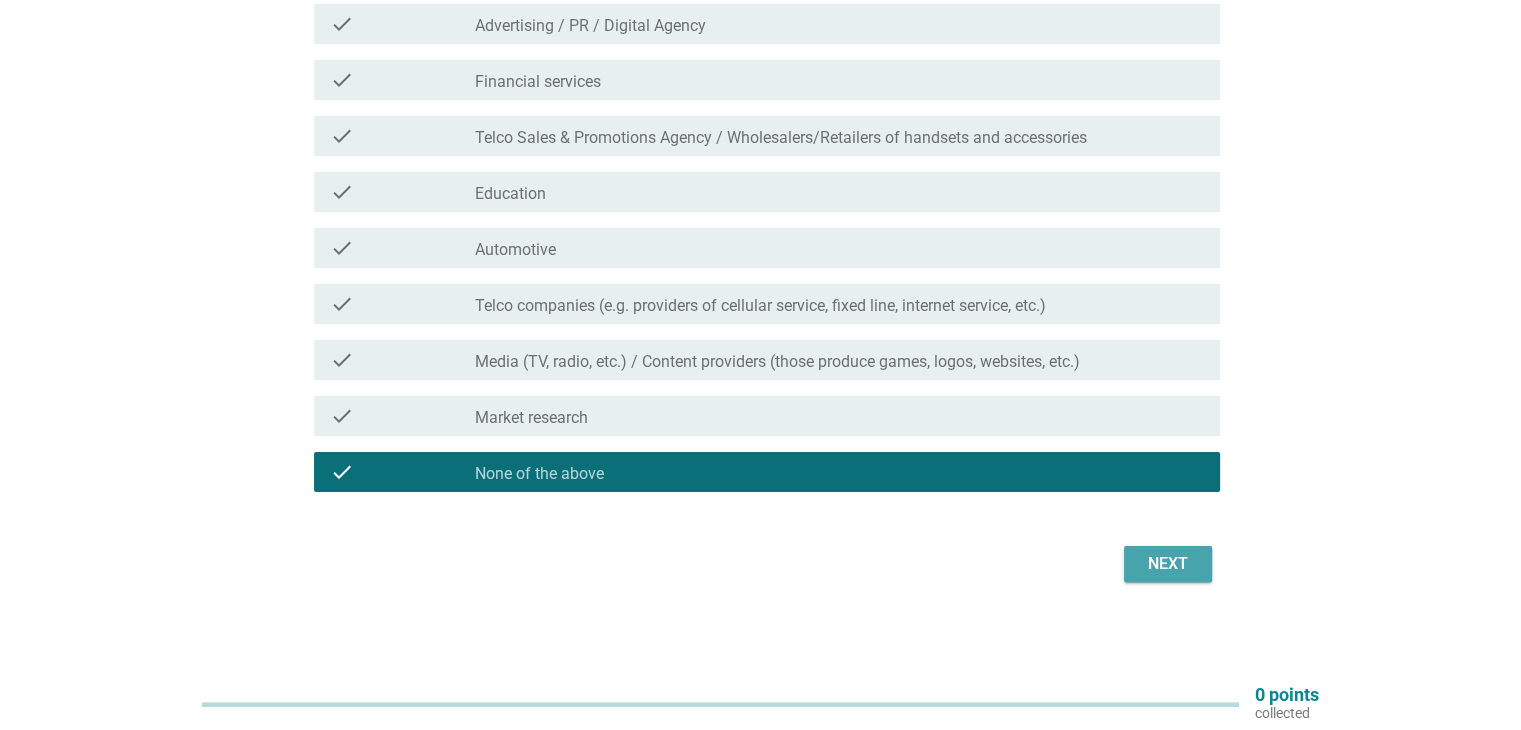 click on "Next" at bounding box center (1168, 564) 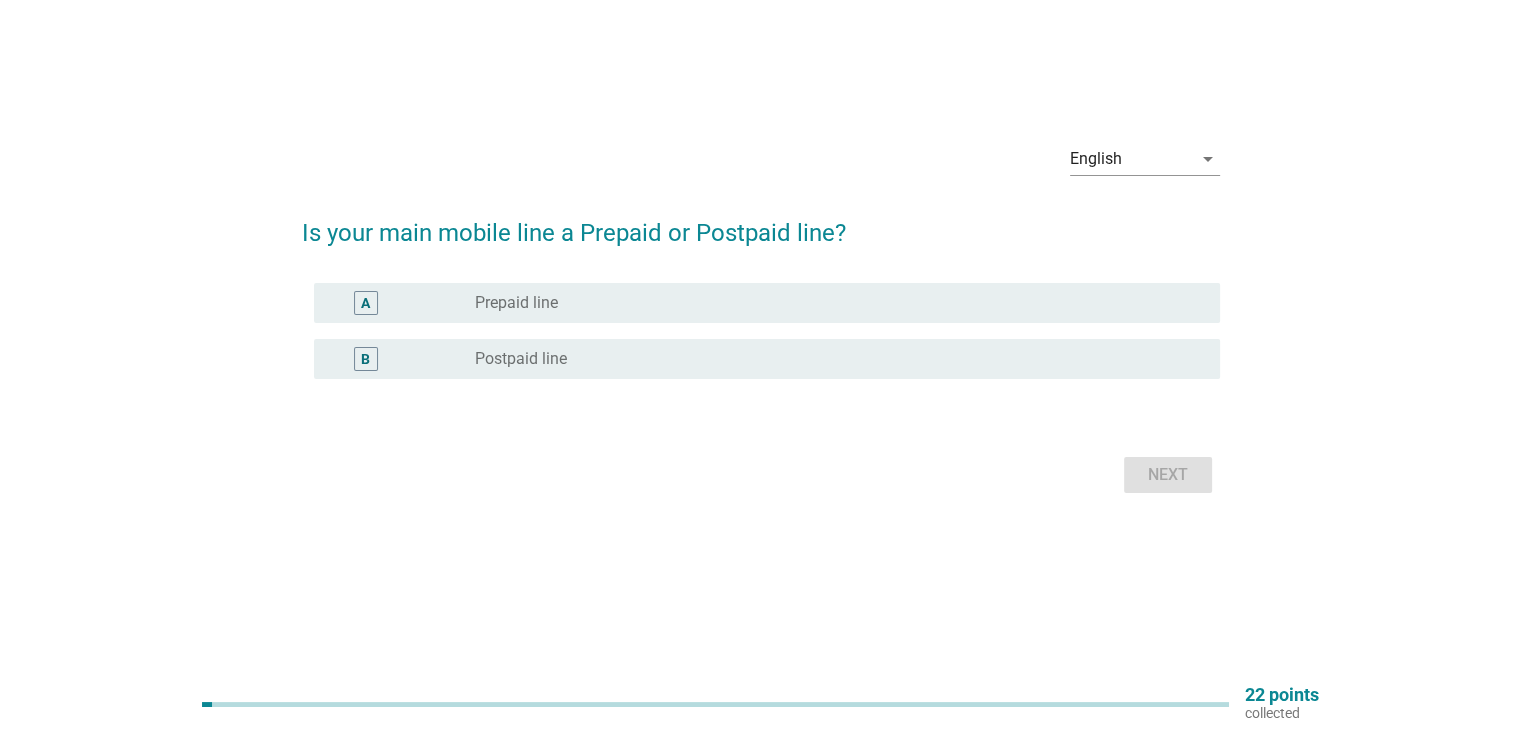 scroll, scrollTop: 0, scrollLeft: 0, axis: both 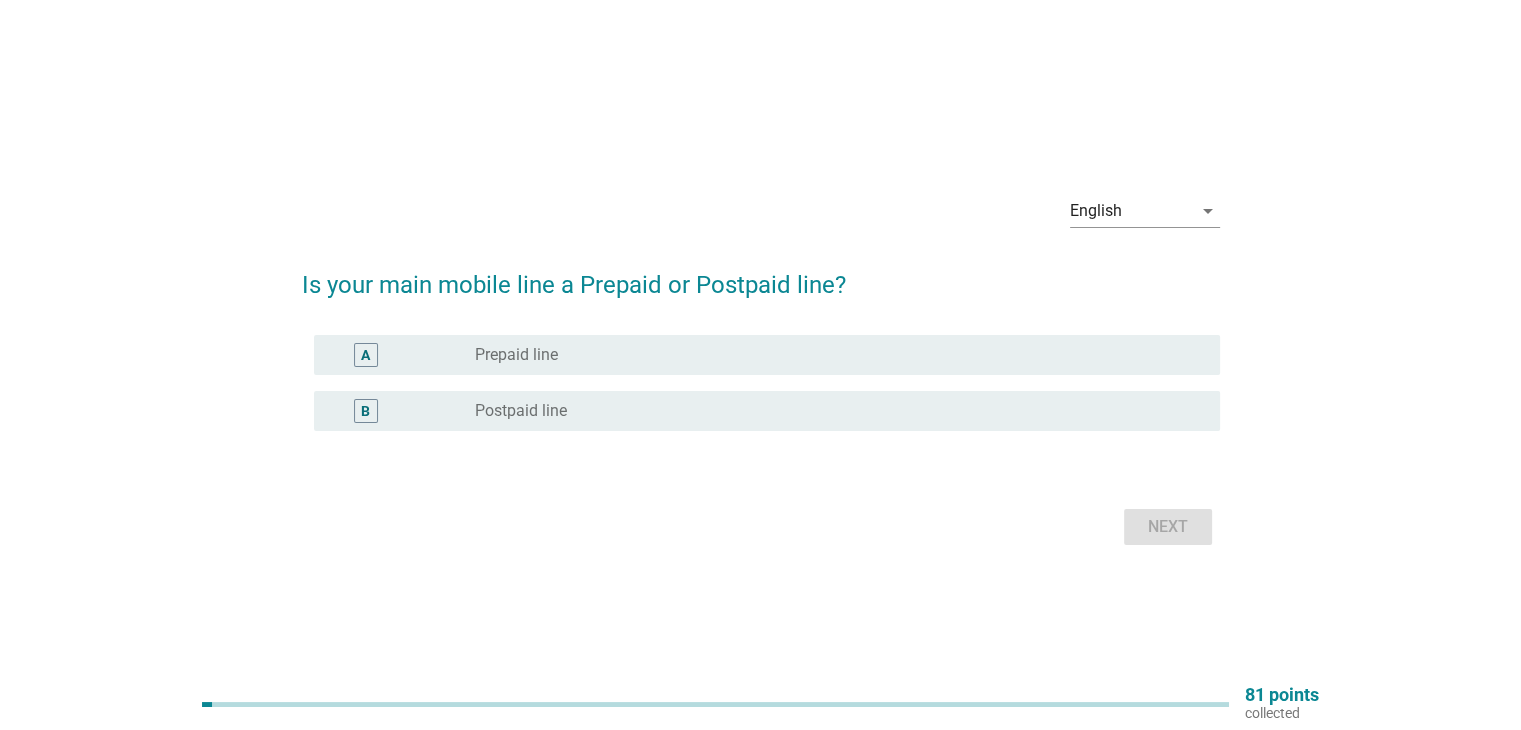 click on "Prepaid line" at bounding box center (516, 355) 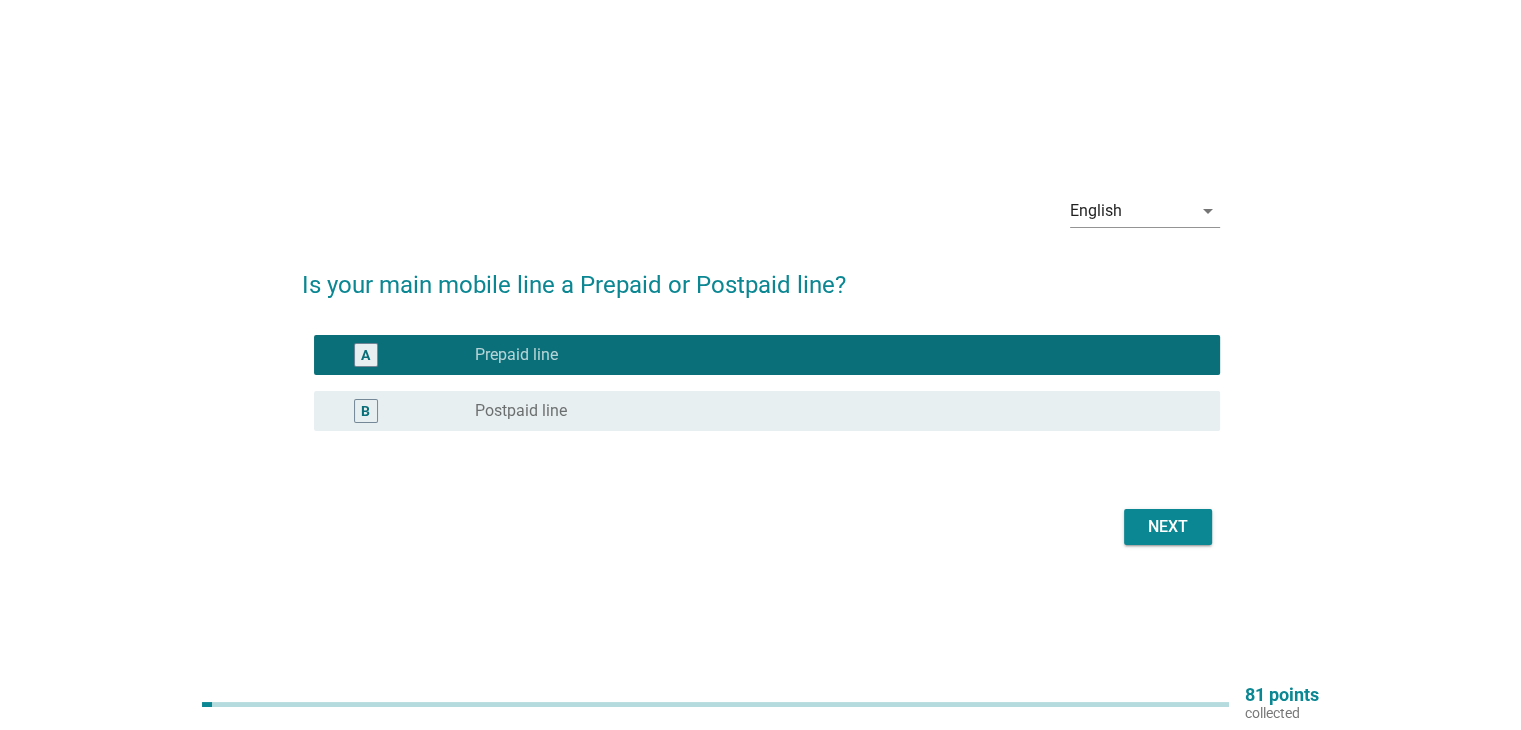 click on "Next" at bounding box center (1168, 527) 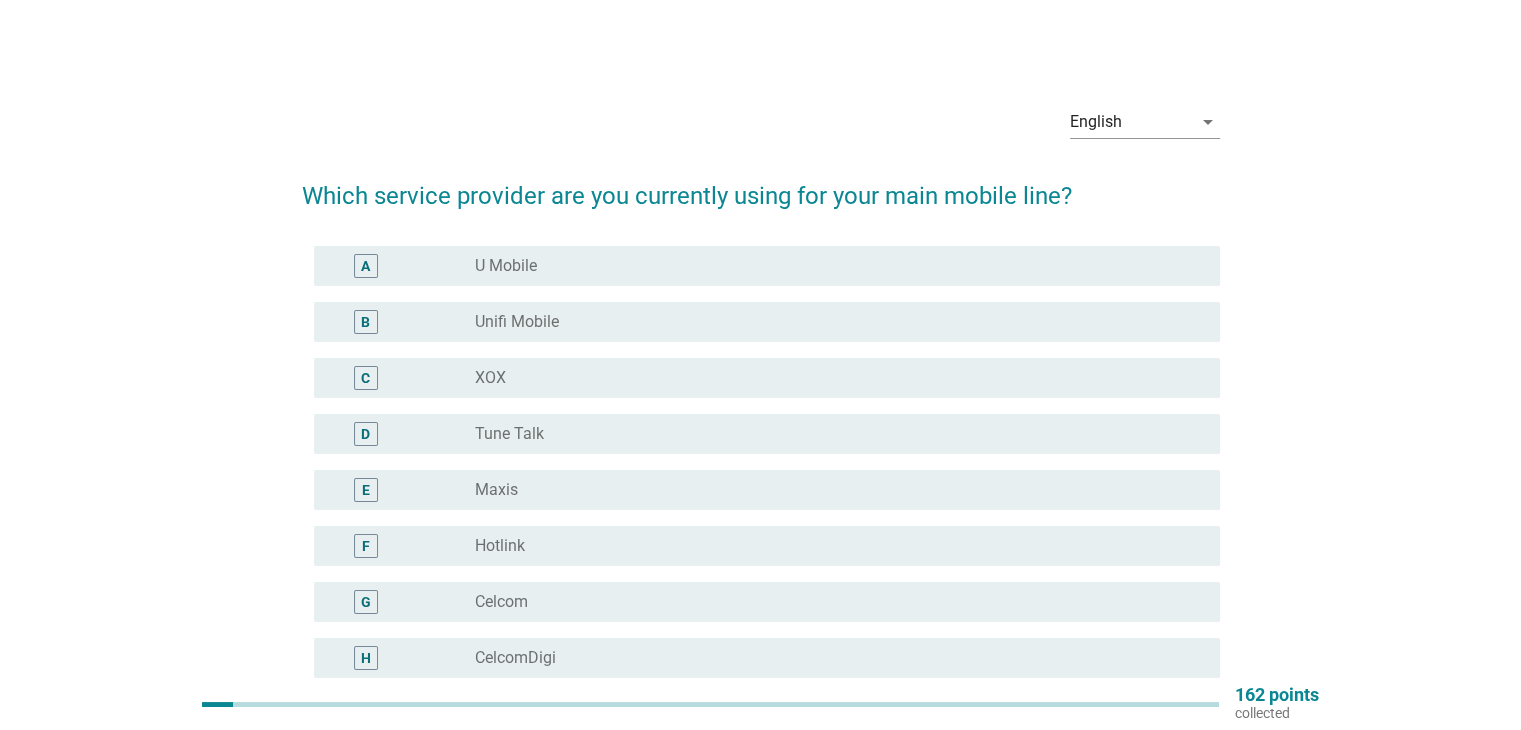 click on "radio_button_unchecked Maxis" at bounding box center [831, 490] 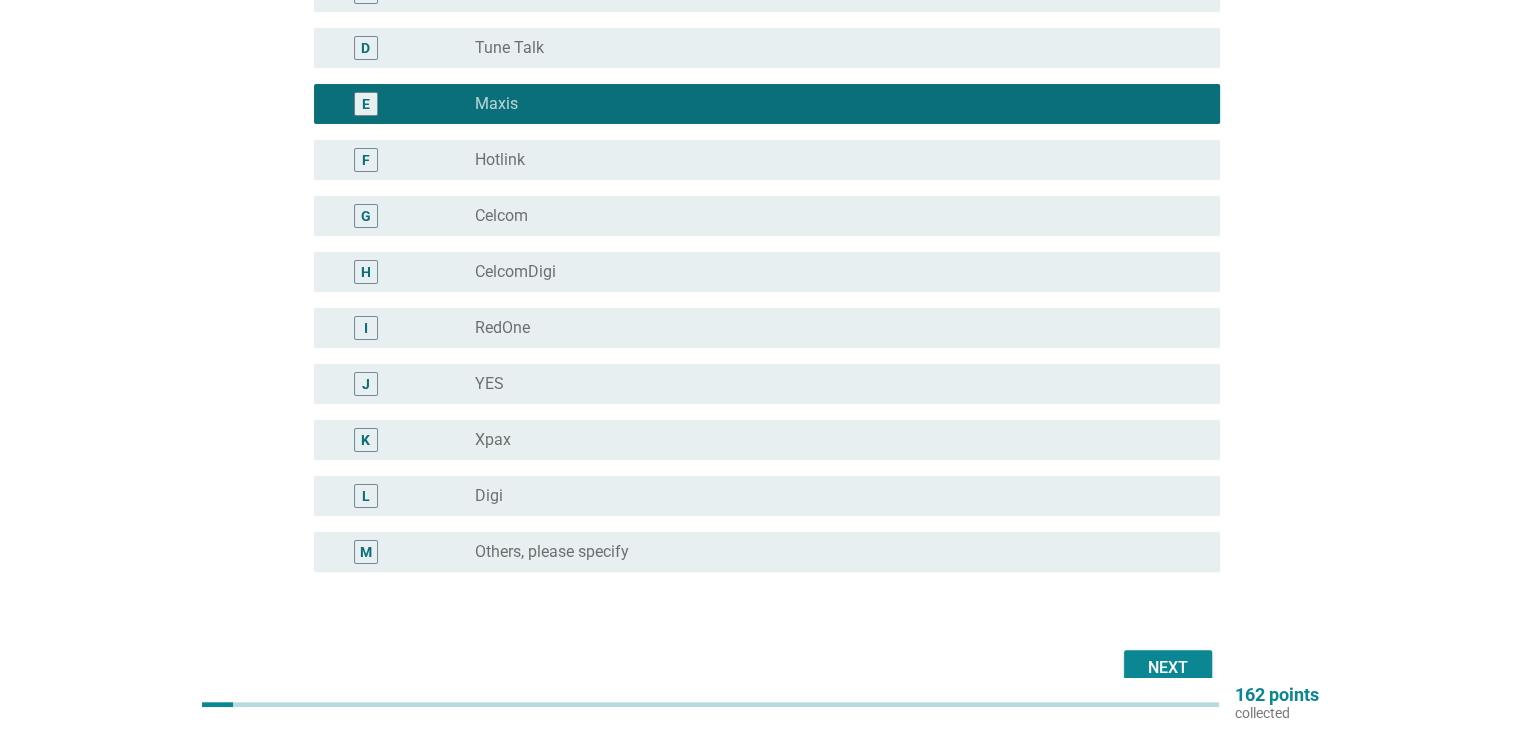 scroll, scrollTop: 490, scrollLeft: 0, axis: vertical 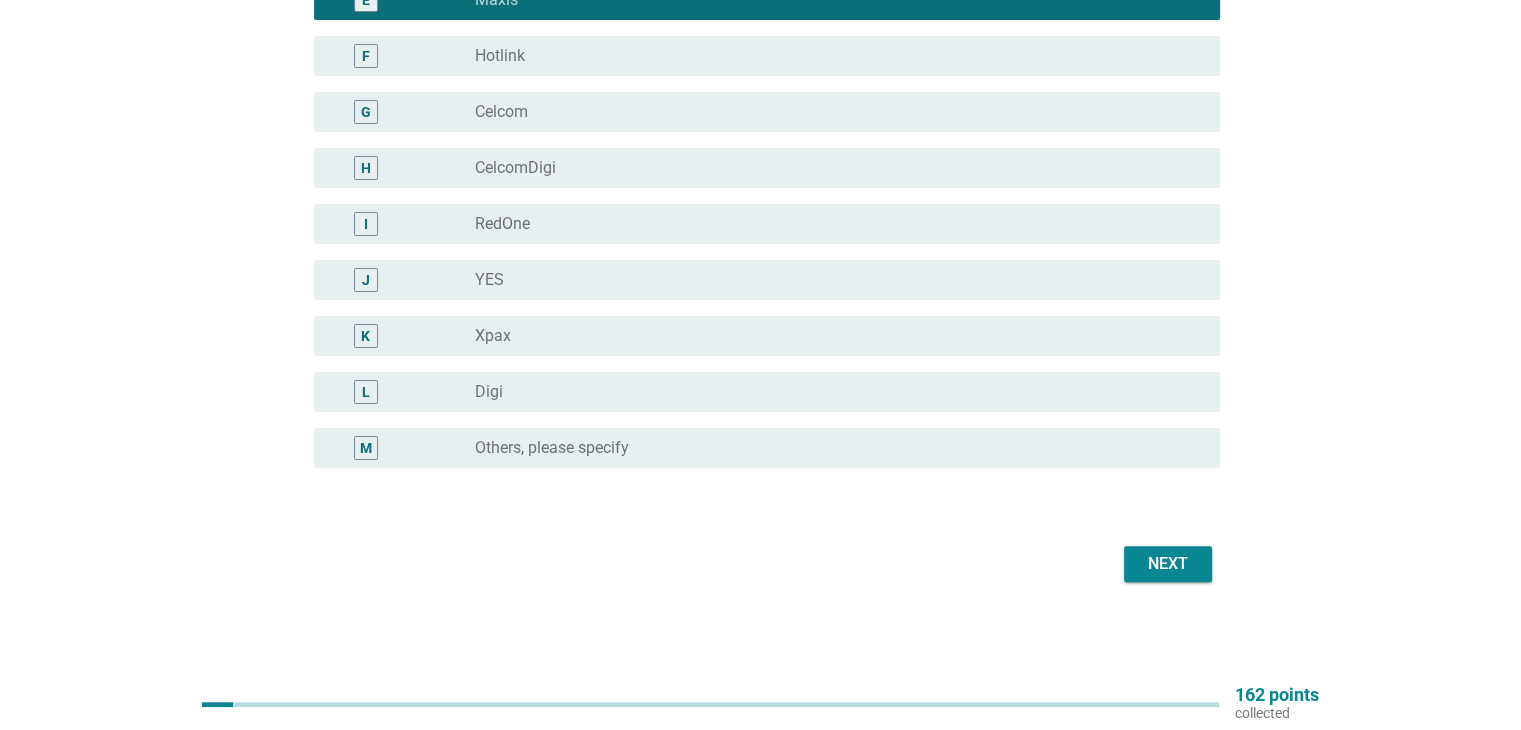 click on "Next" at bounding box center (1168, 564) 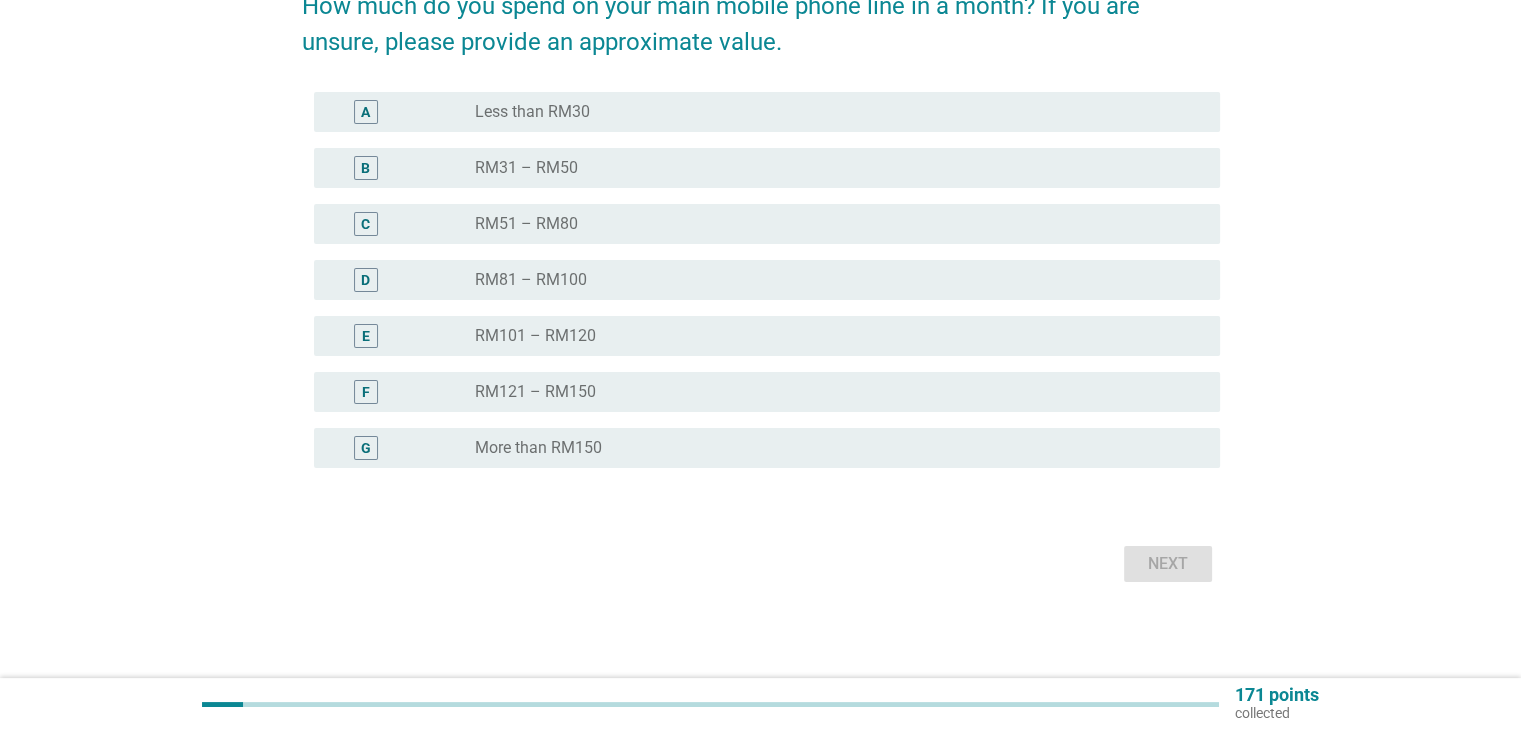 scroll, scrollTop: 0, scrollLeft: 0, axis: both 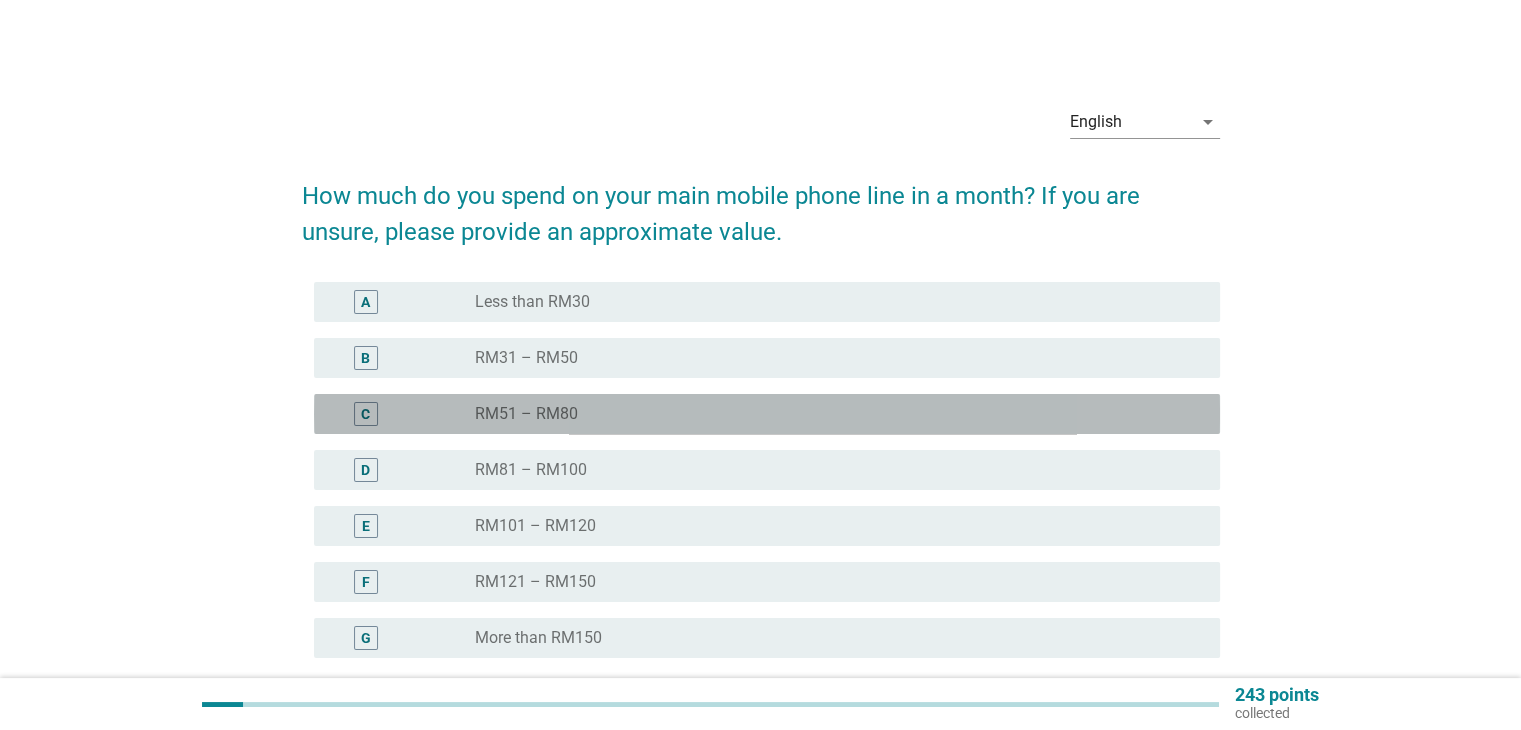 click on "RM51 – RM80" at bounding box center (526, 414) 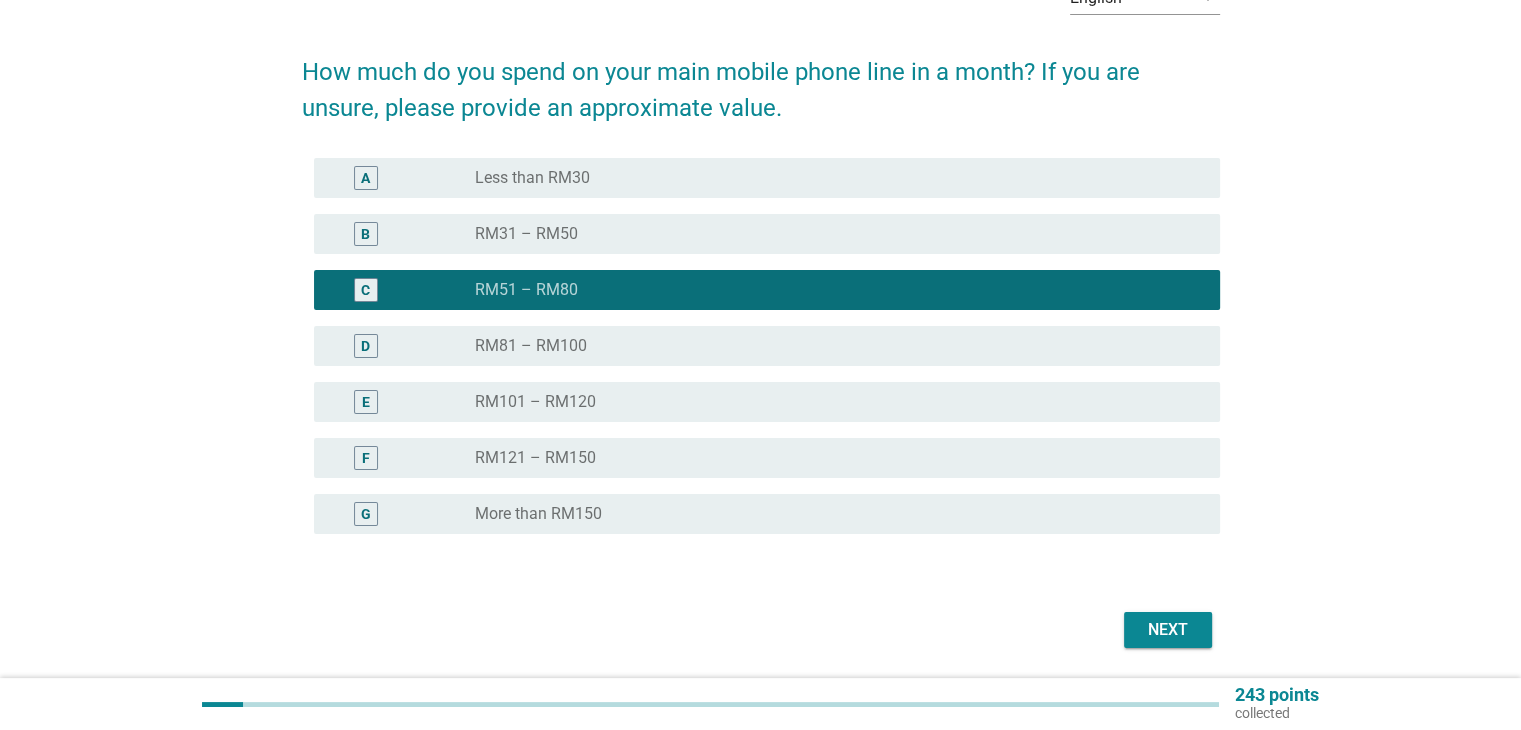 scroll, scrollTop: 190, scrollLeft: 0, axis: vertical 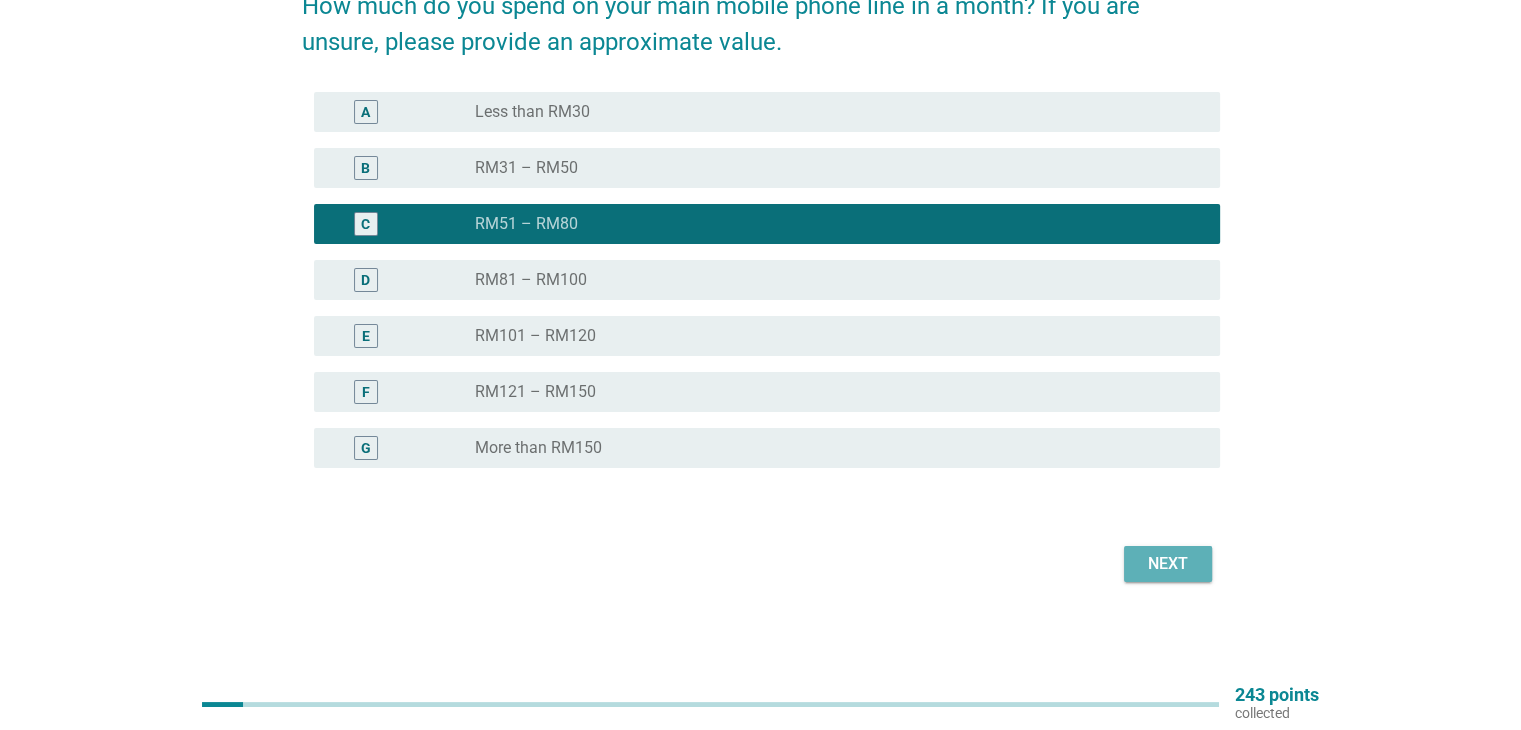 click on "Next" at bounding box center (1168, 564) 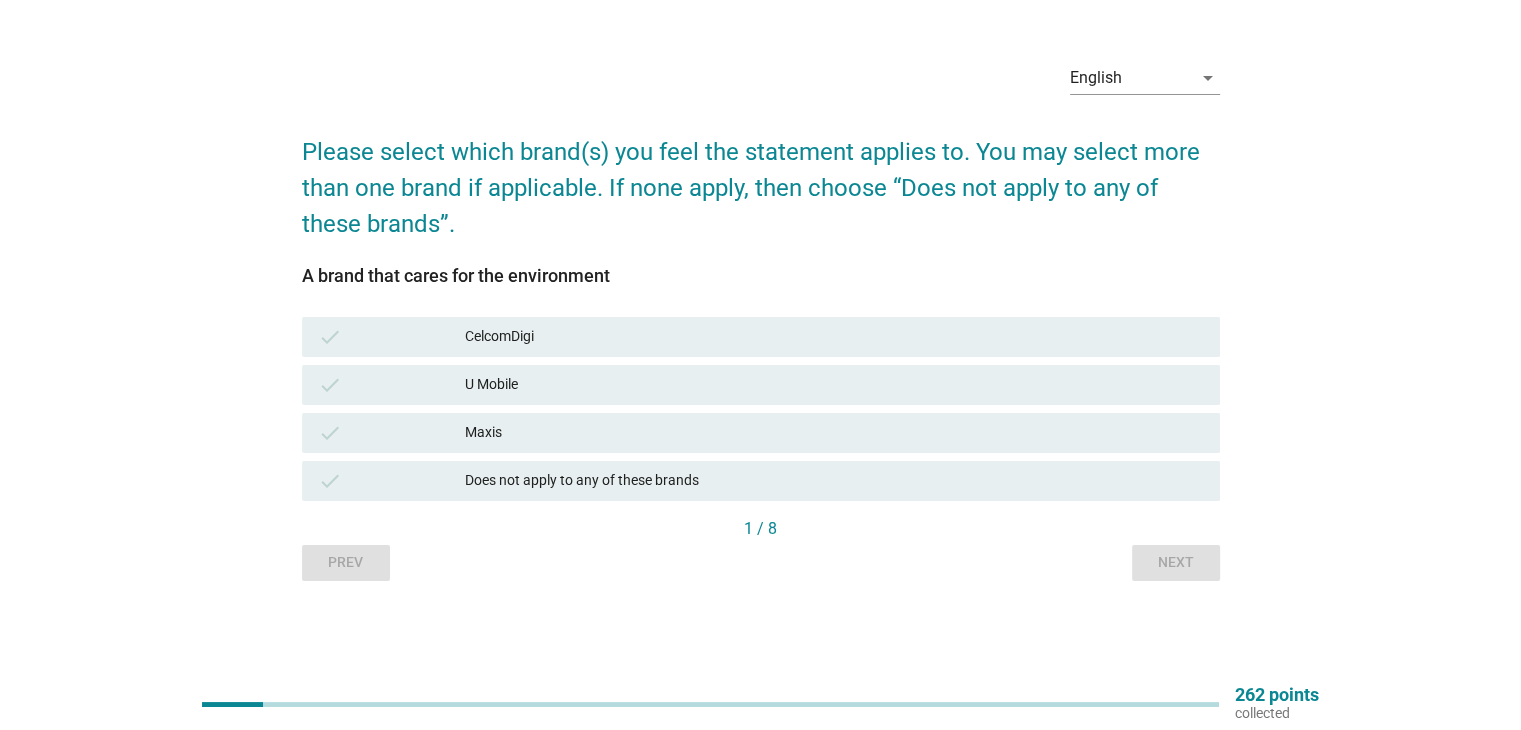 scroll, scrollTop: 0, scrollLeft: 0, axis: both 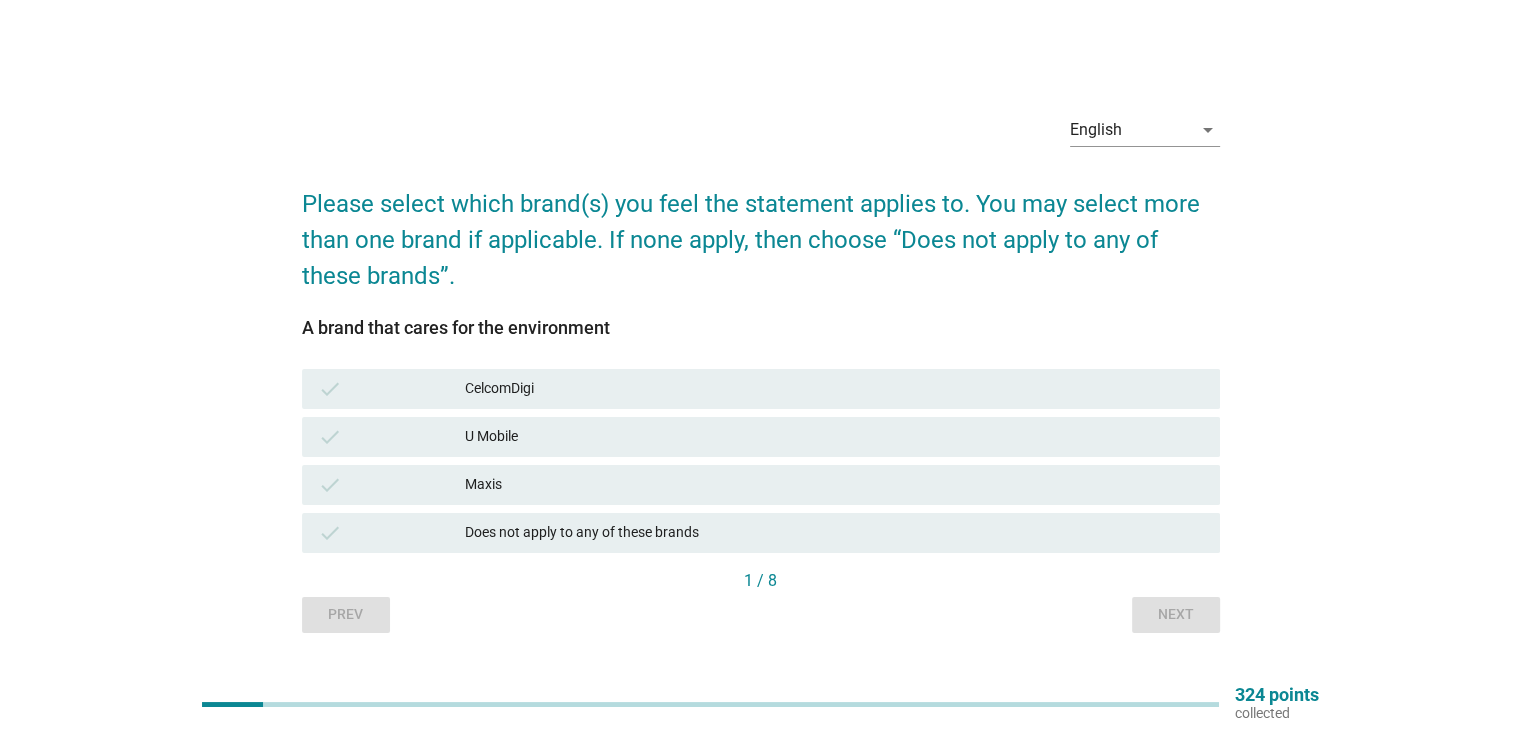 click on "Maxis" at bounding box center [834, 485] 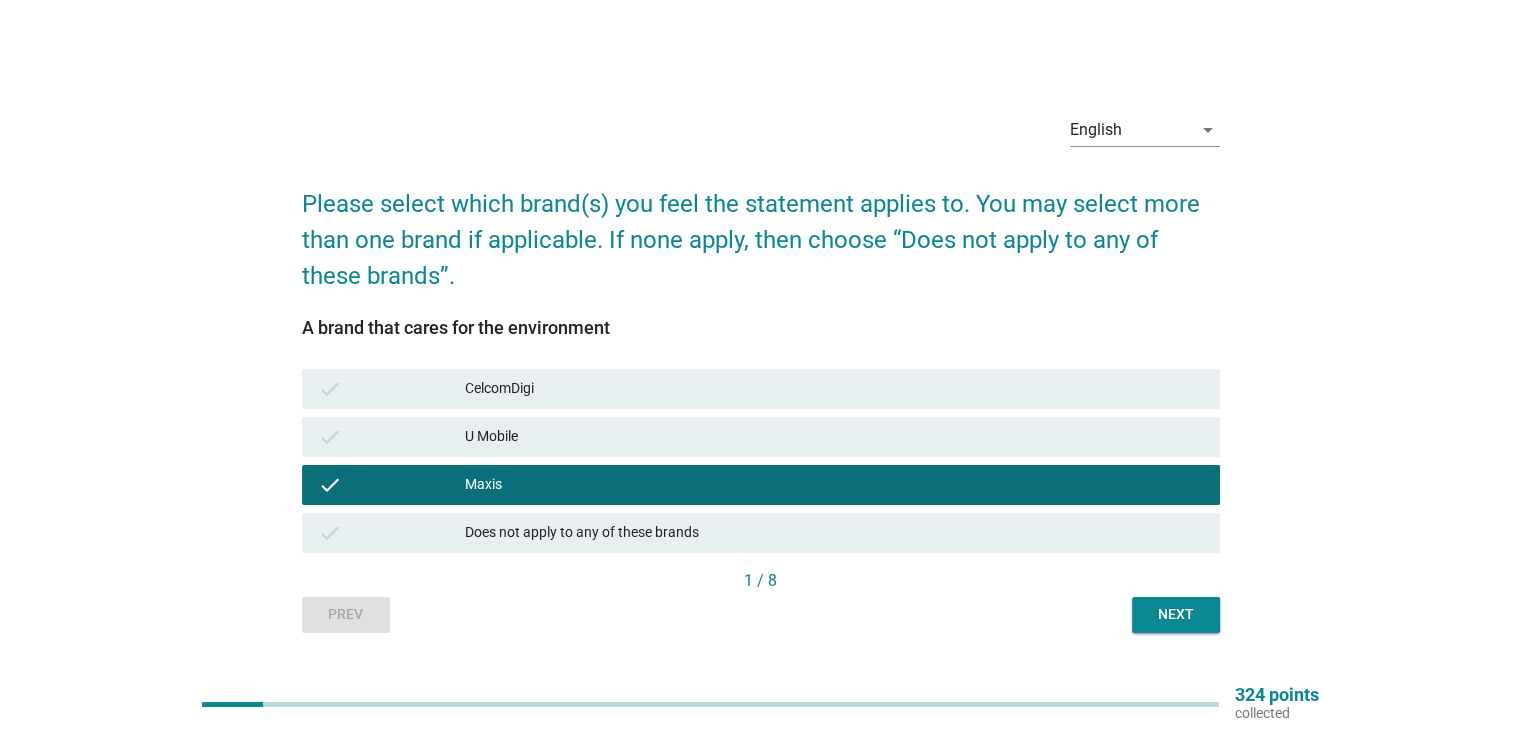 click on "Next" at bounding box center [1176, 615] 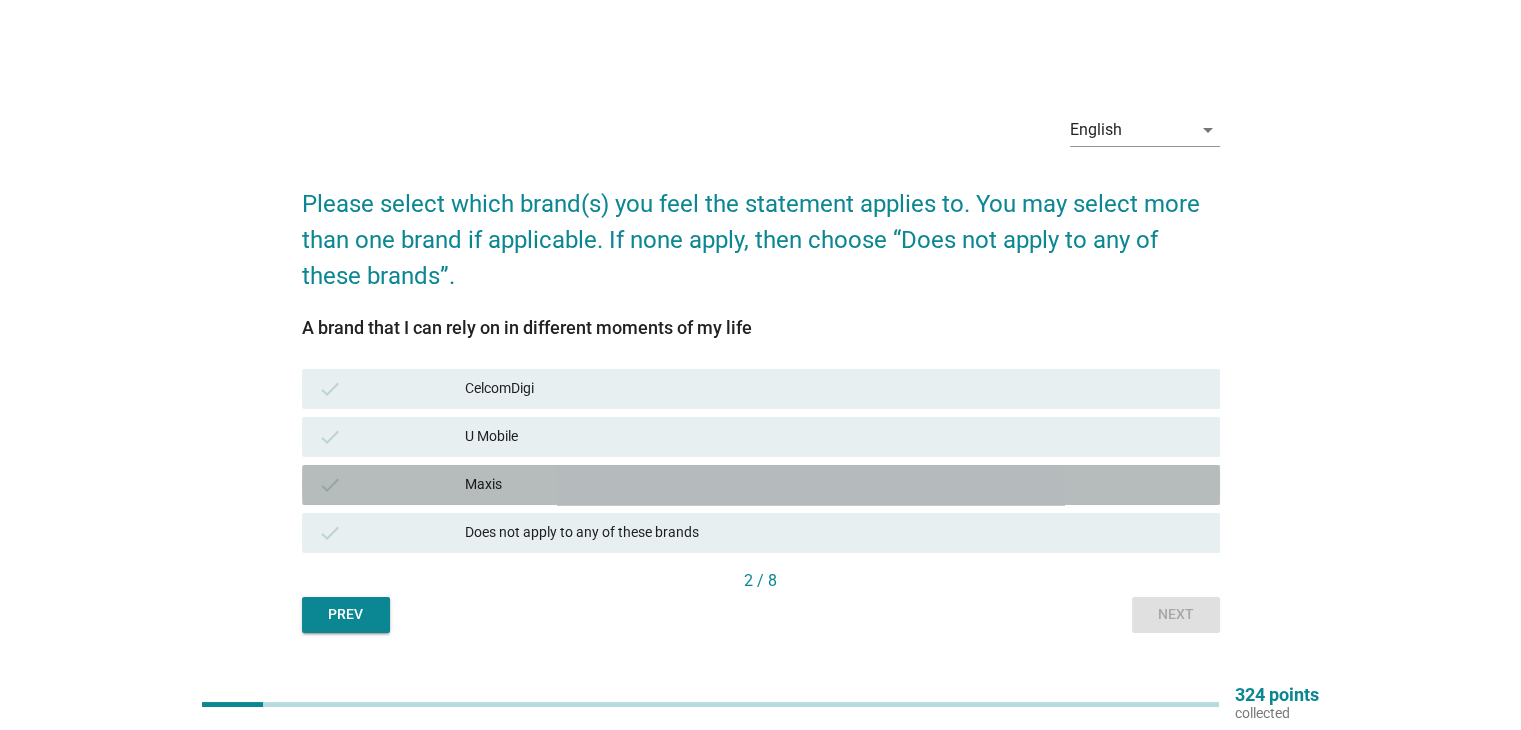 click on "Maxis" at bounding box center [834, 485] 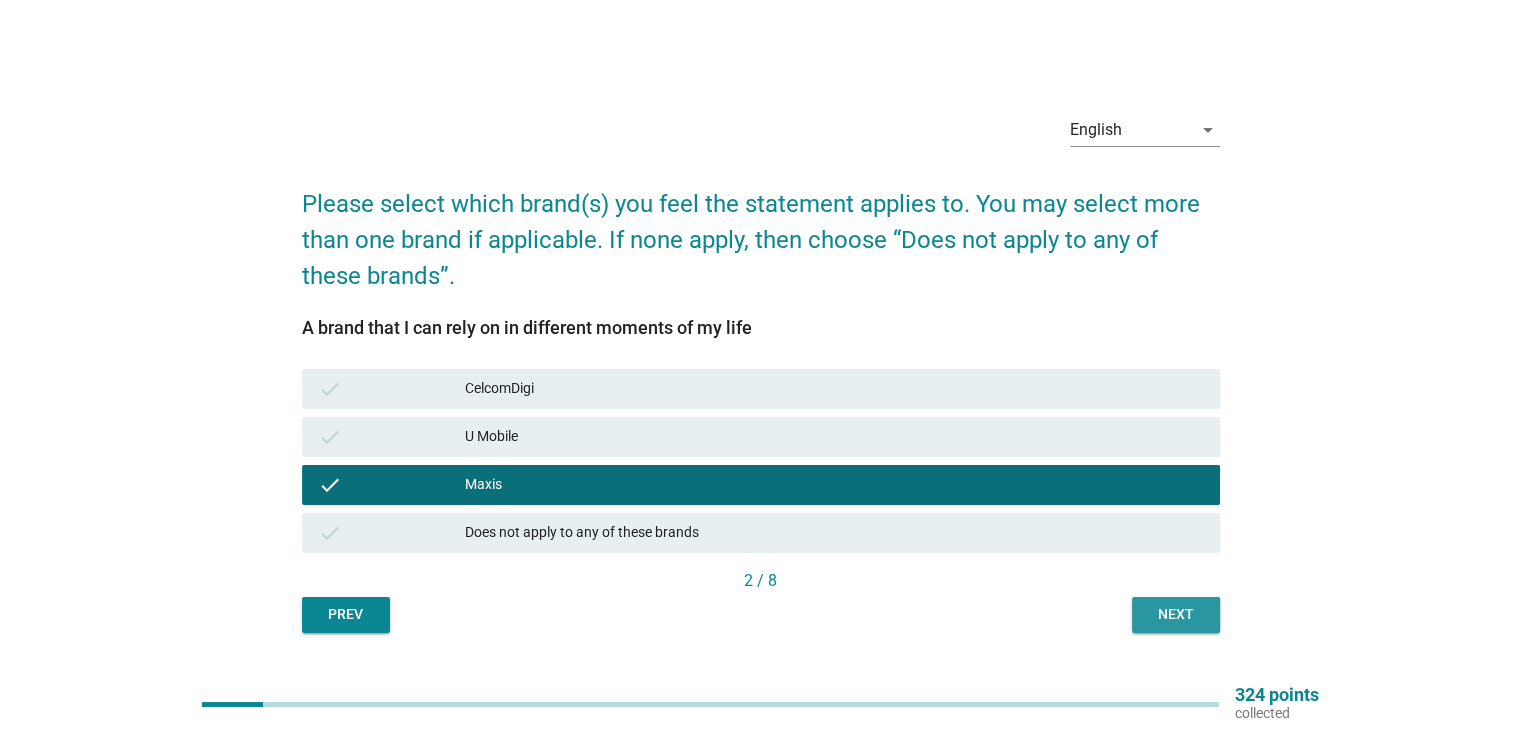 click on "Next" at bounding box center (1176, 614) 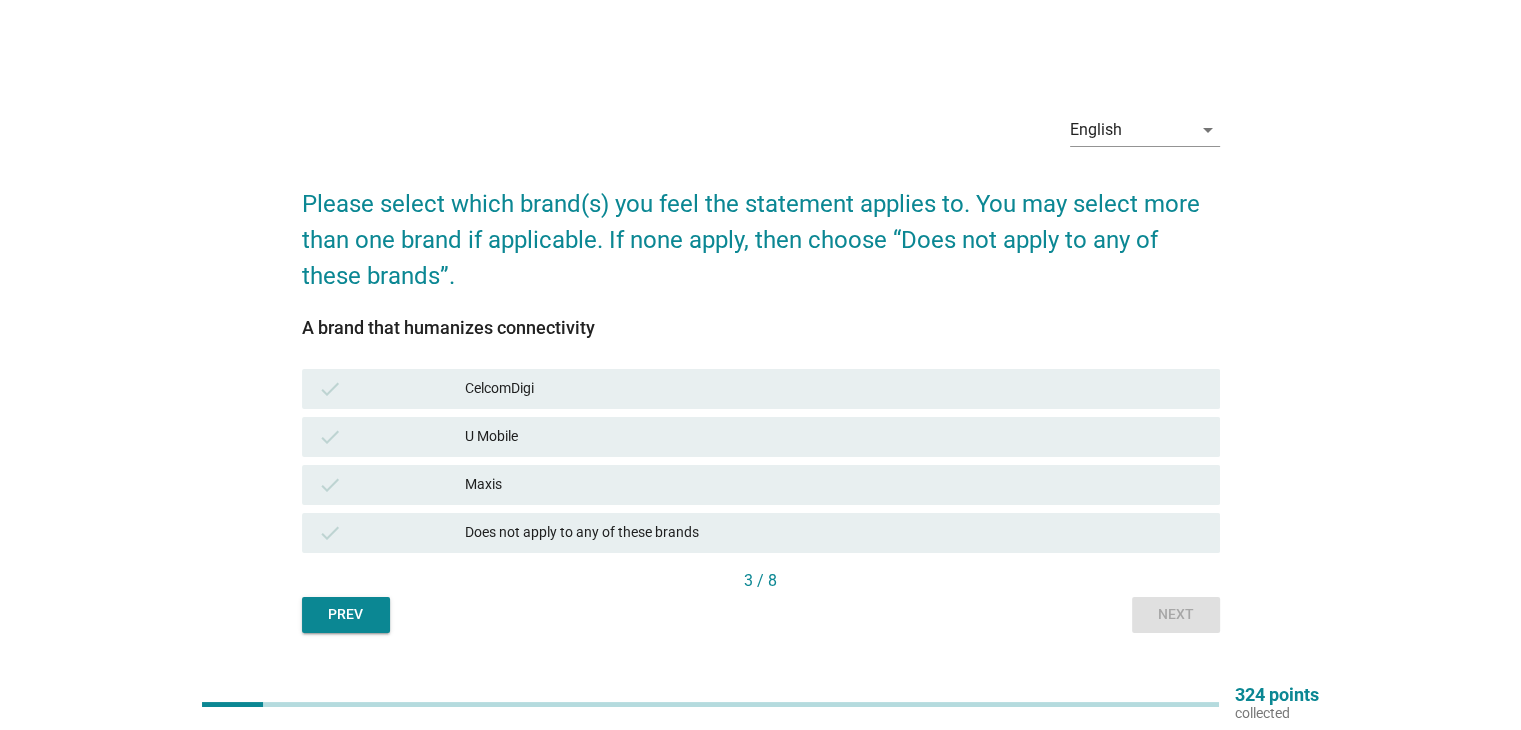 click on "Maxis" at bounding box center (834, 485) 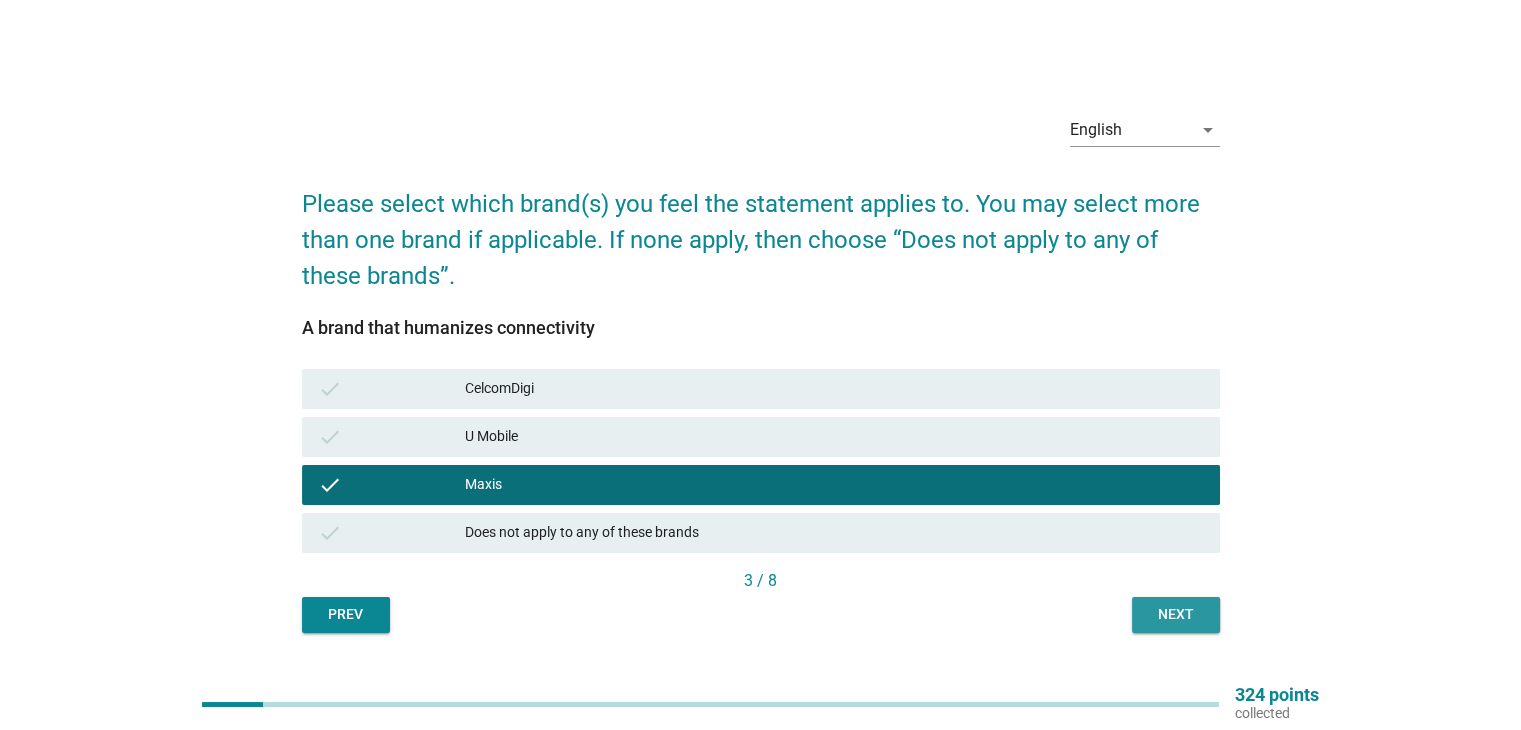 drag, startPoint x: 1200, startPoint y: 611, endPoint x: 1188, endPoint y: 612, distance: 12.0415945 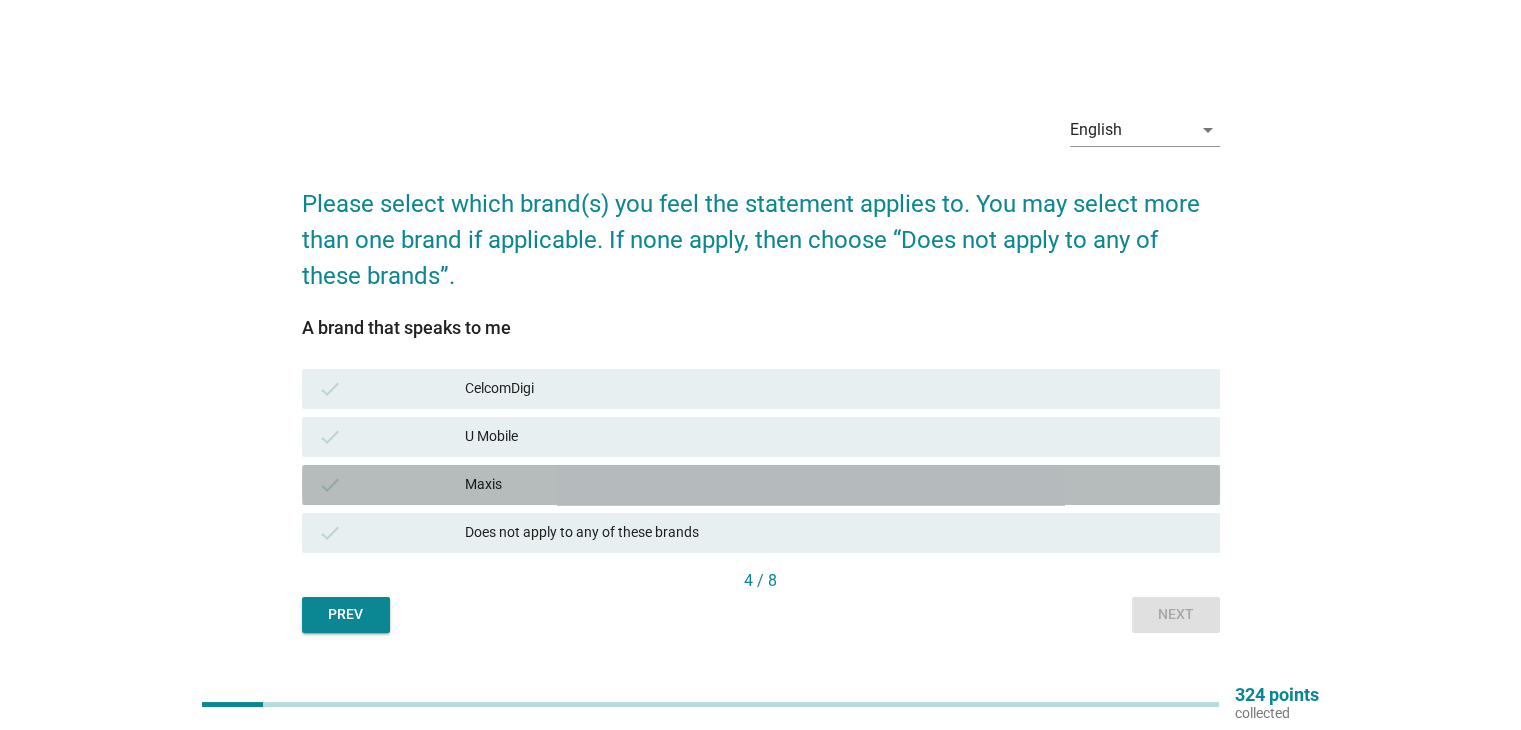 click on "Maxis" at bounding box center [834, 485] 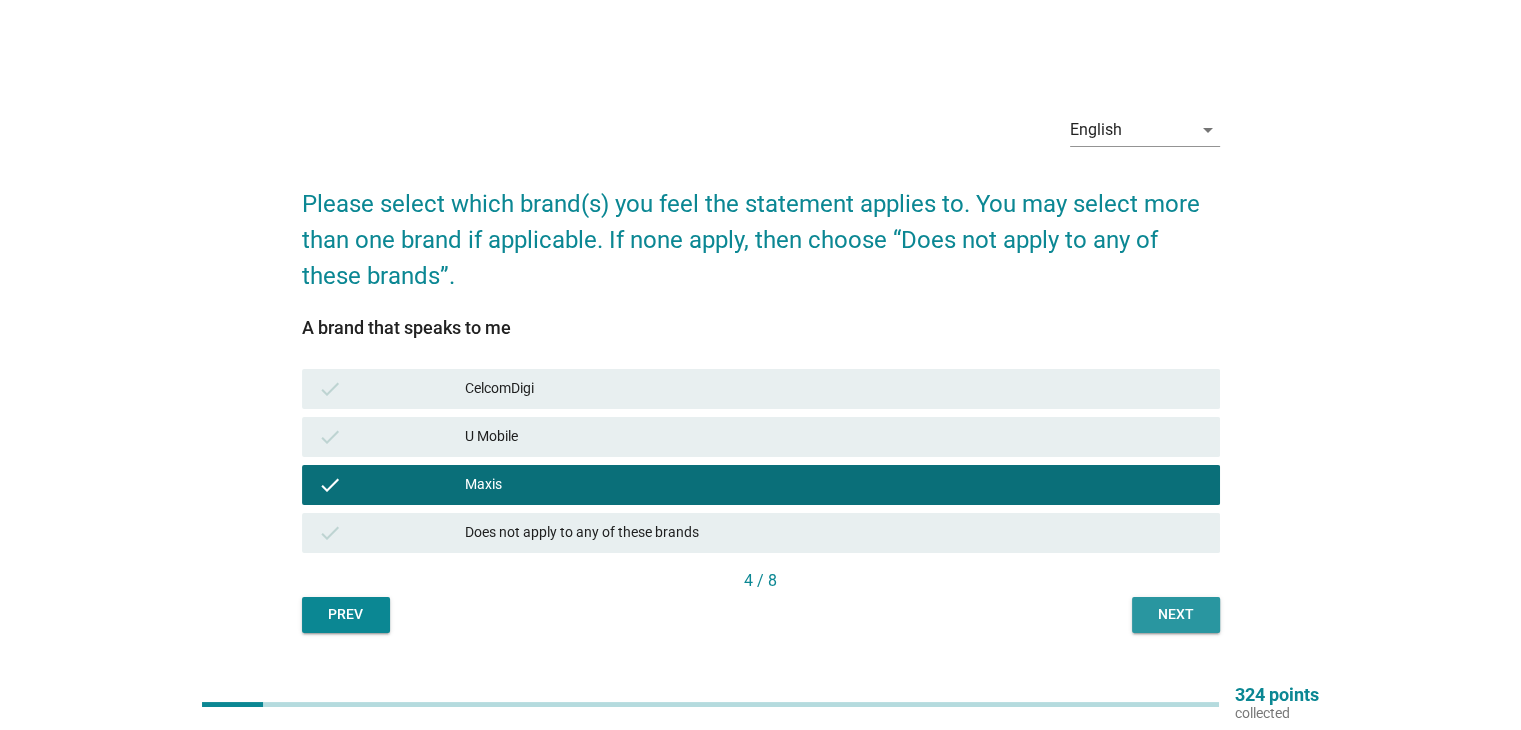 click on "Next" at bounding box center [1176, 614] 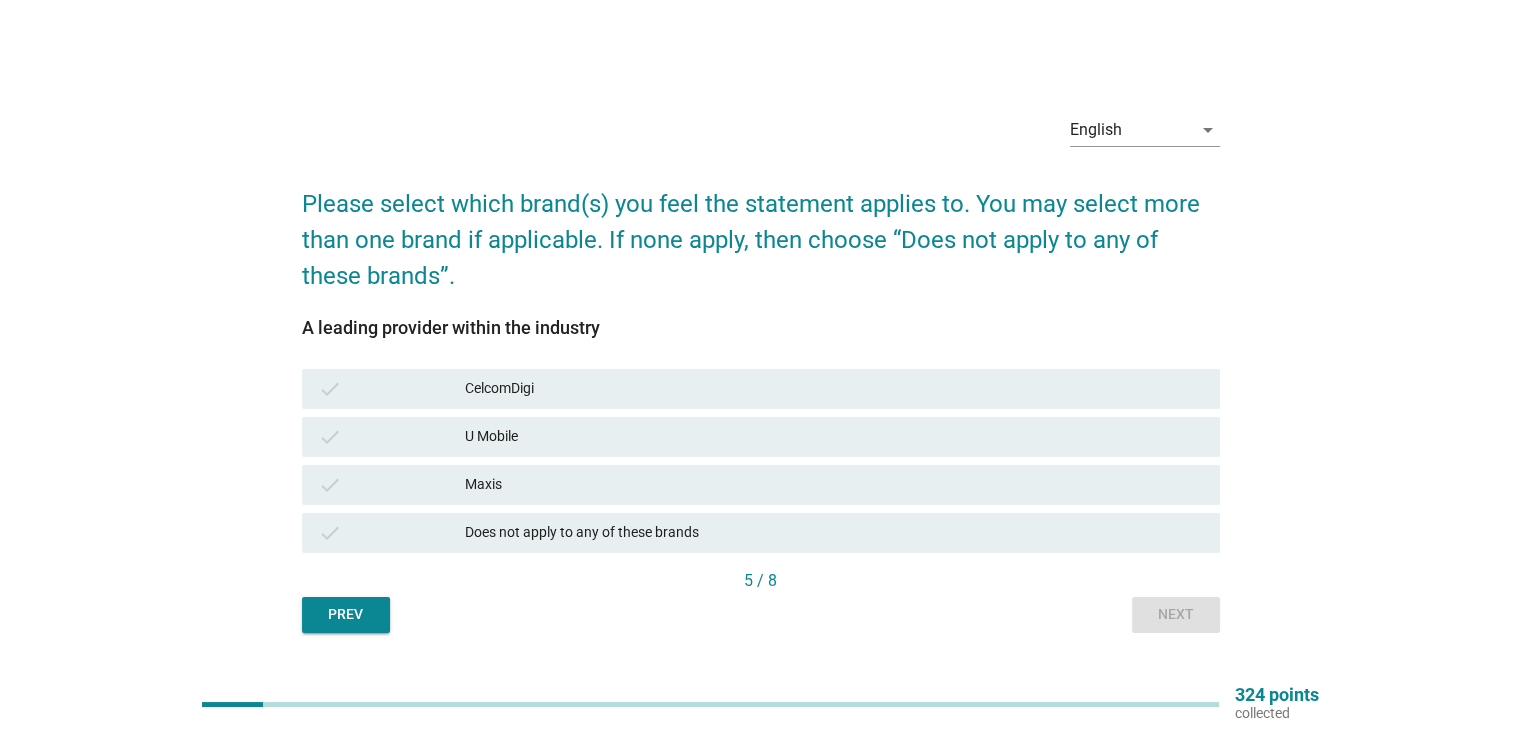 click on "CelcomDigi" at bounding box center (834, 389) 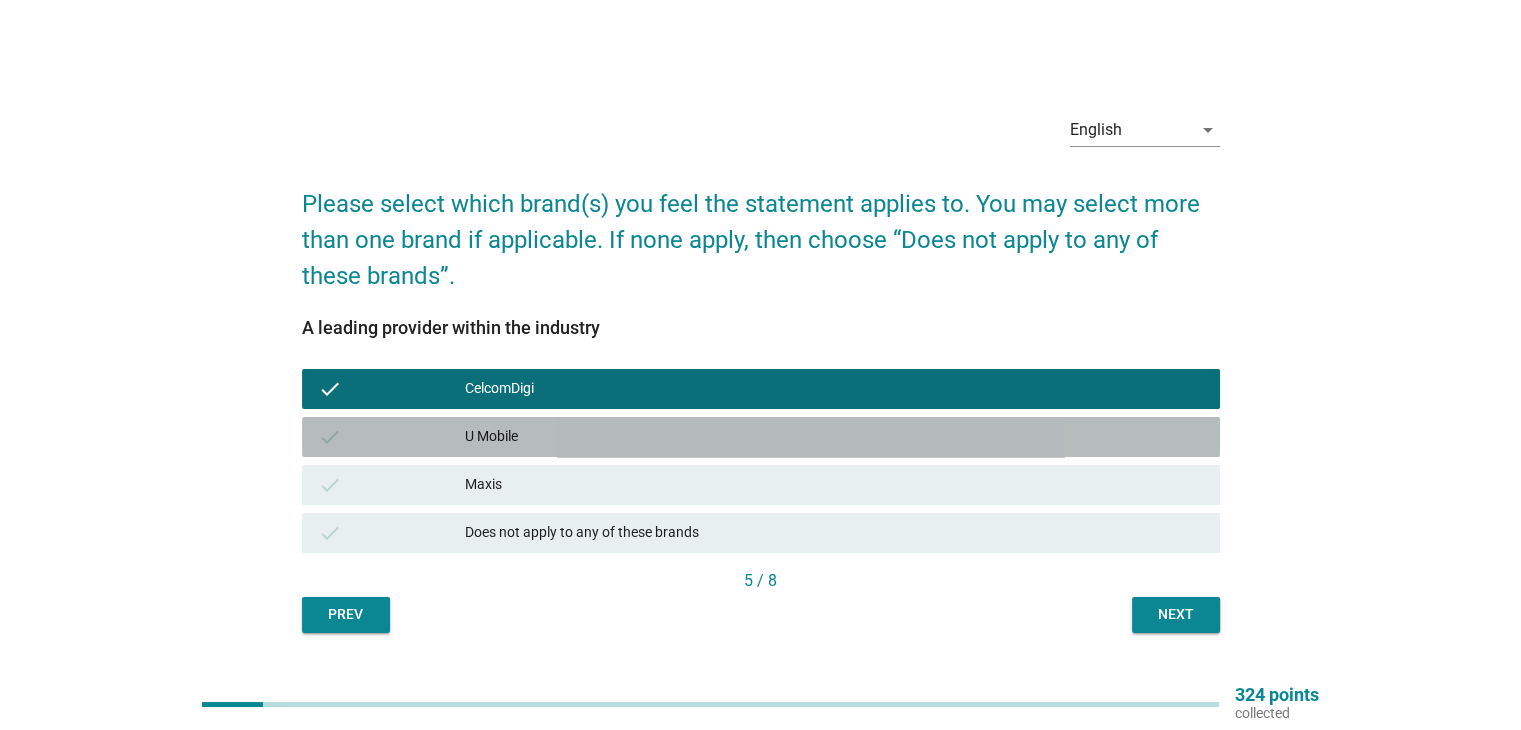 drag, startPoint x: 548, startPoint y: 417, endPoint x: 546, endPoint y: 436, distance: 19.104973 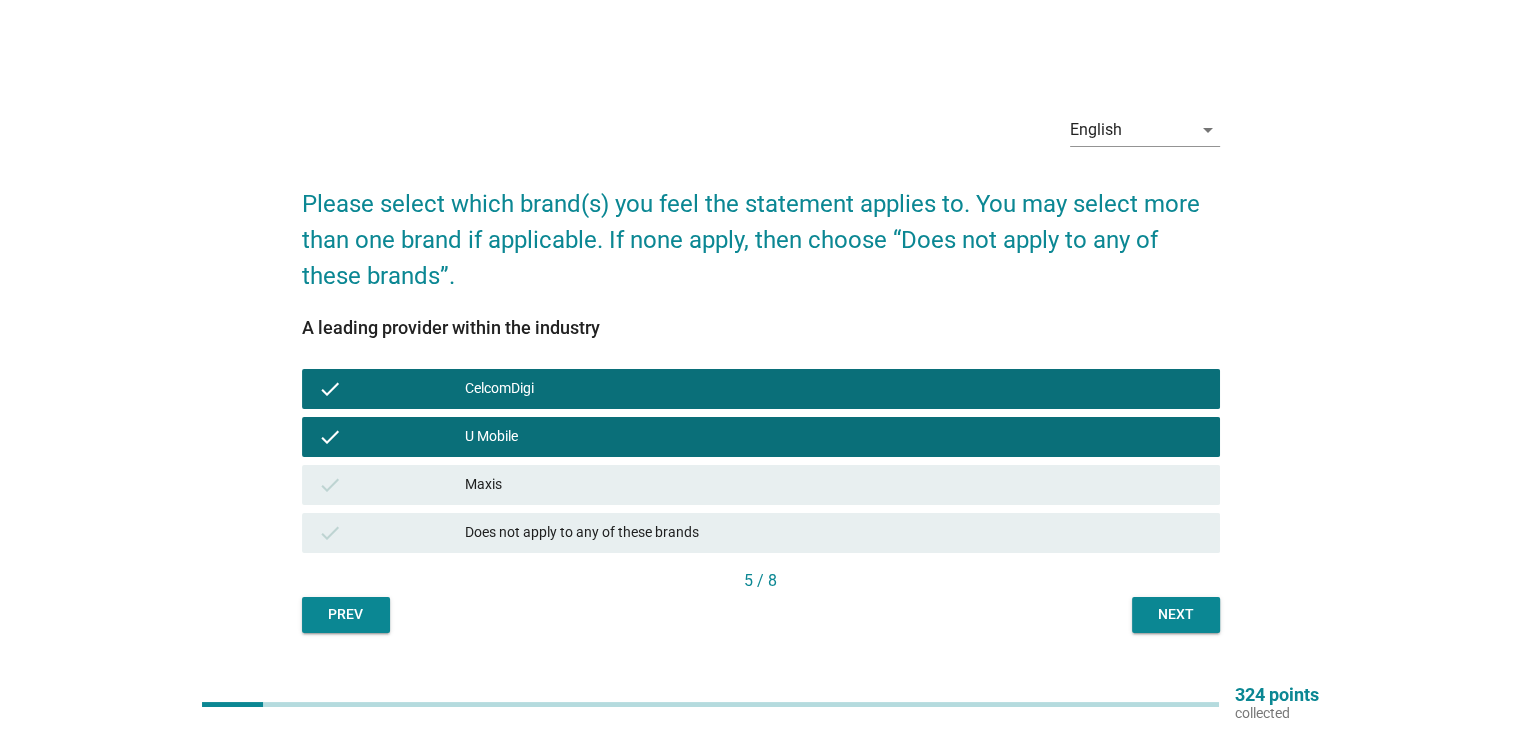 click on "check   Maxis" at bounding box center [761, 485] 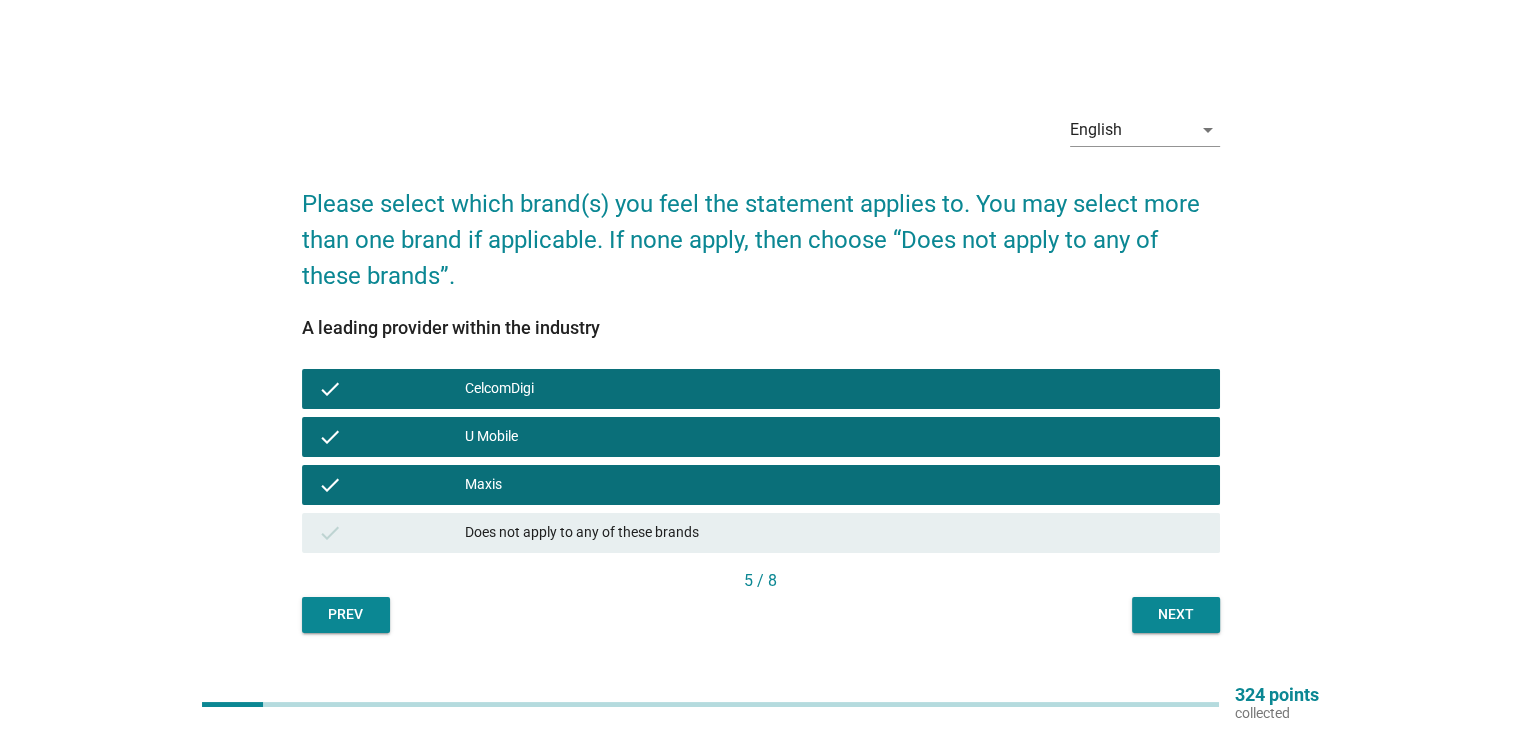 click on "Next" at bounding box center (1176, 614) 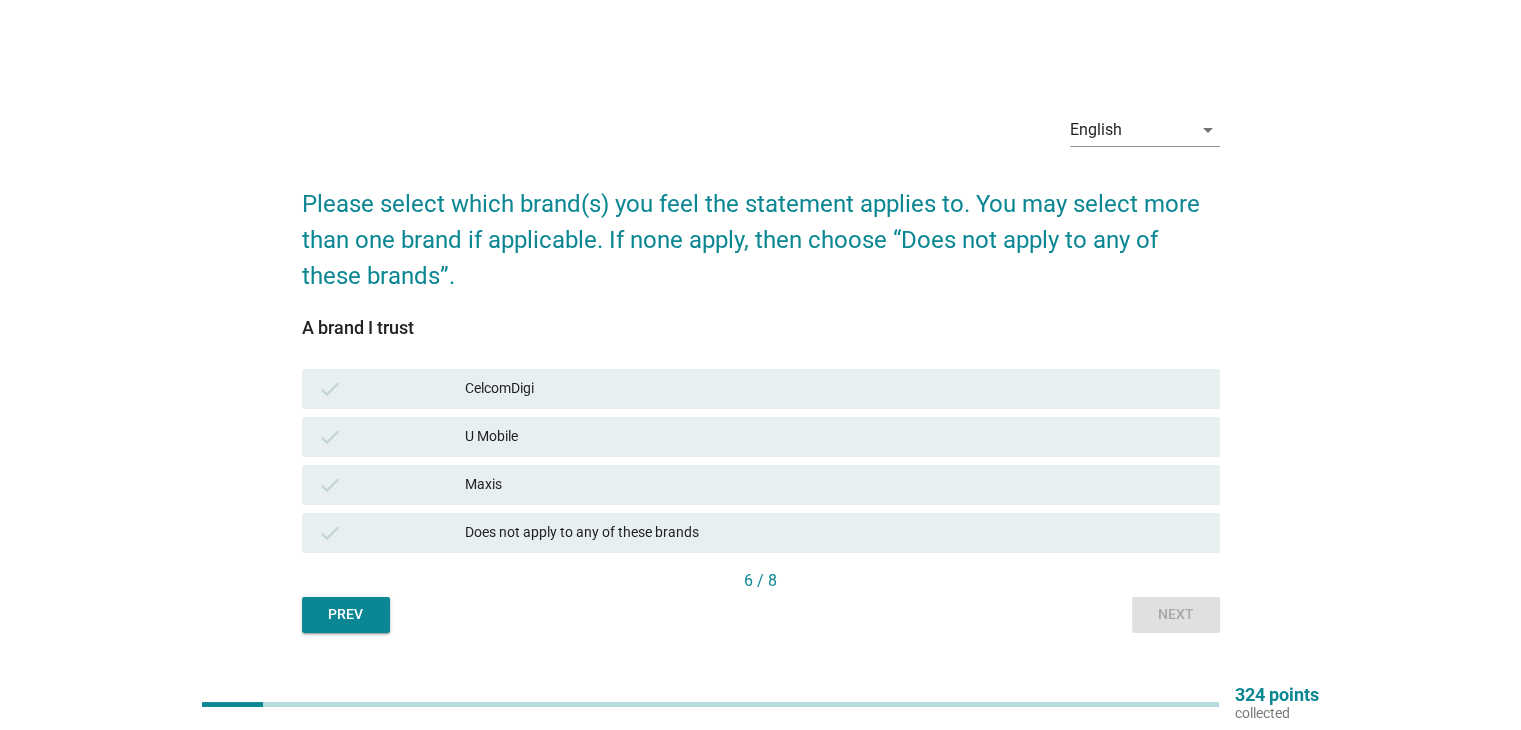 click on "Maxis" at bounding box center (834, 485) 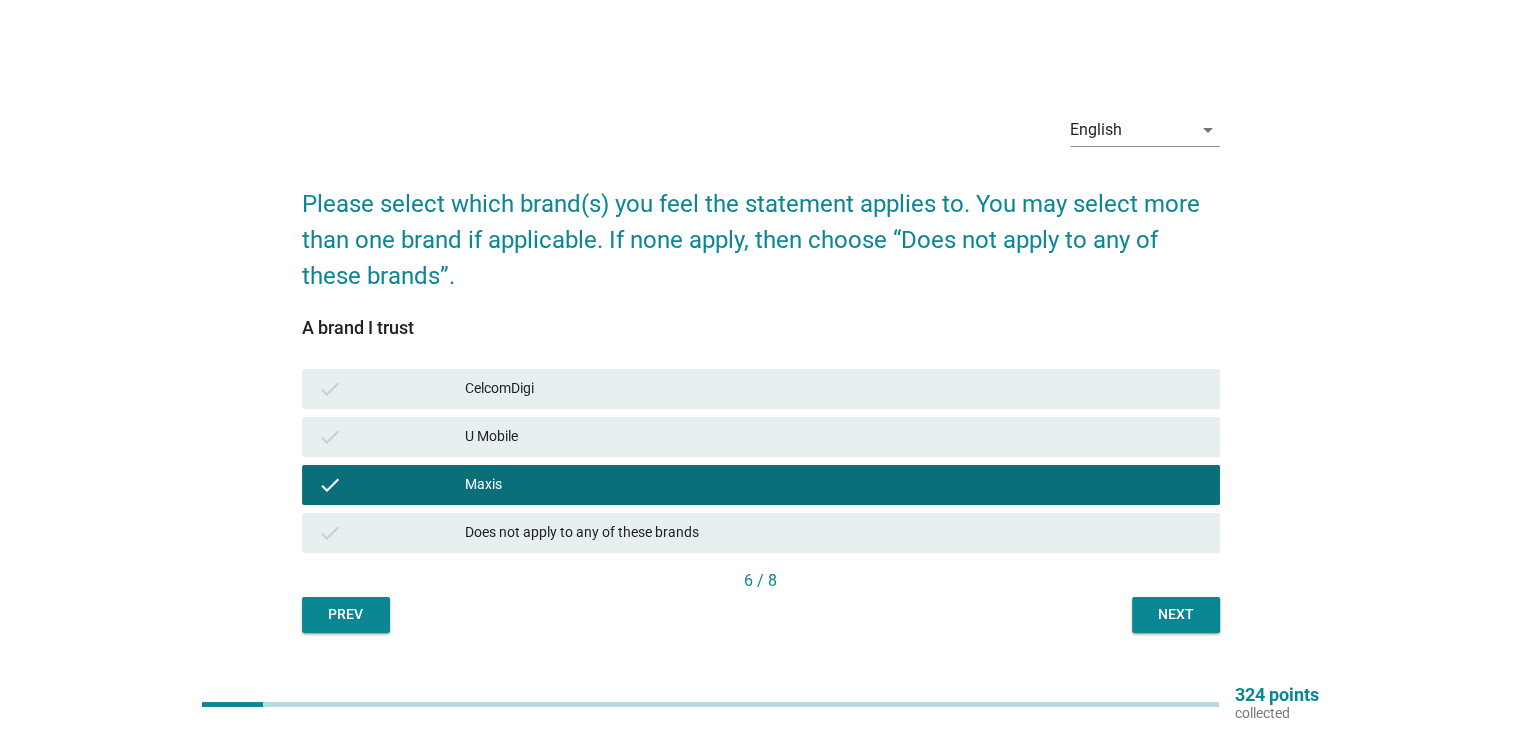 click on "Next" at bounding box center (1176, 614) 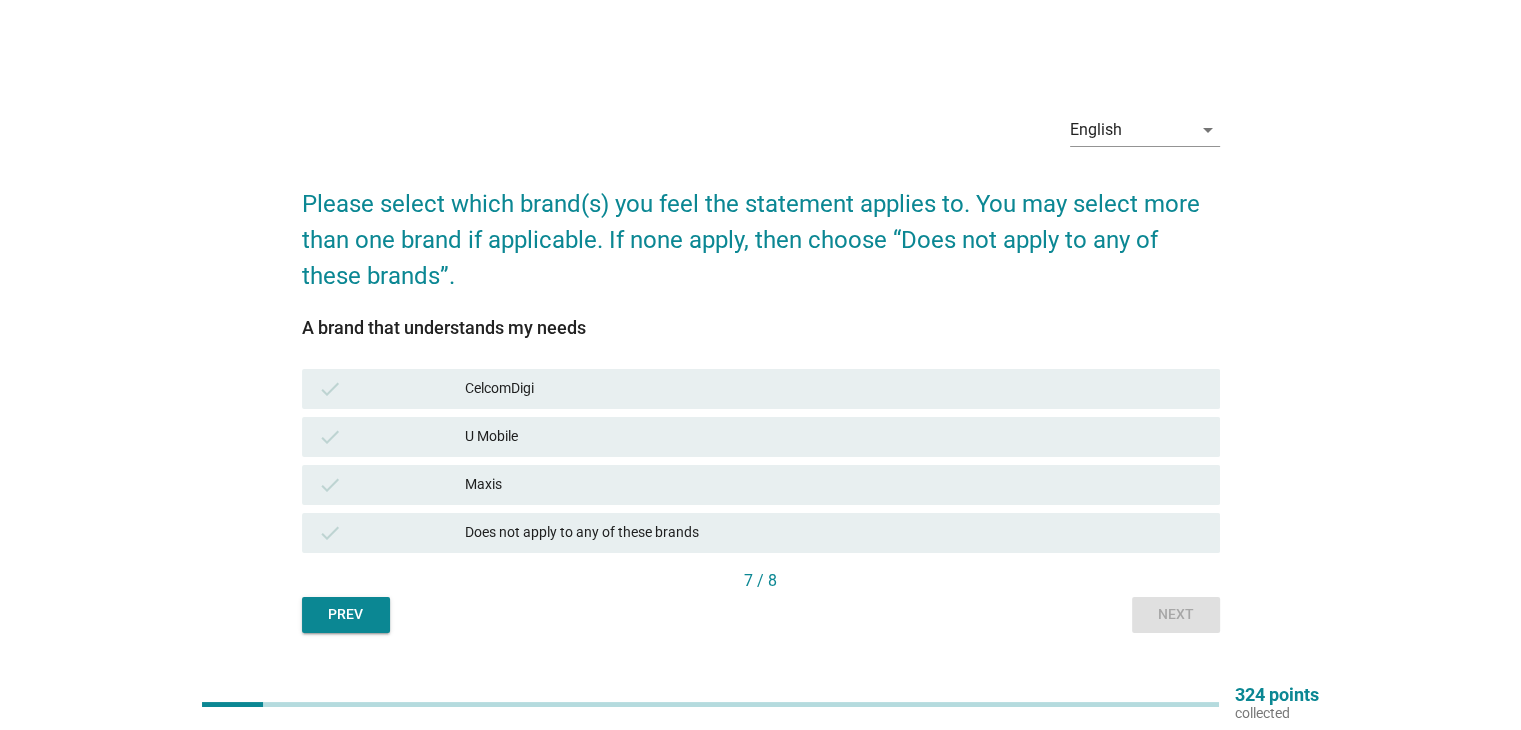 click on "Maxis" at bounding box center [834, 485] 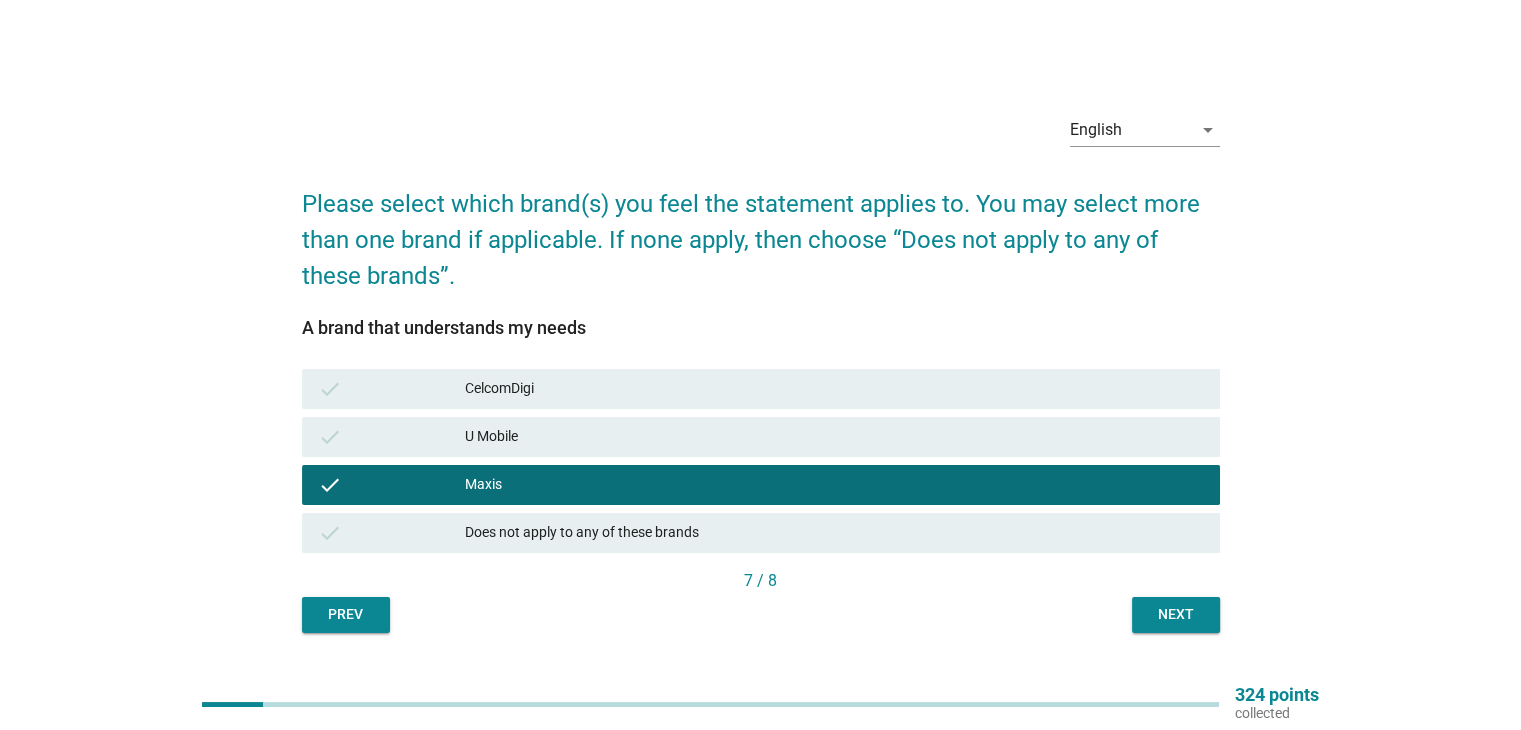 click on "Next" at bounding box center [1176, 614] 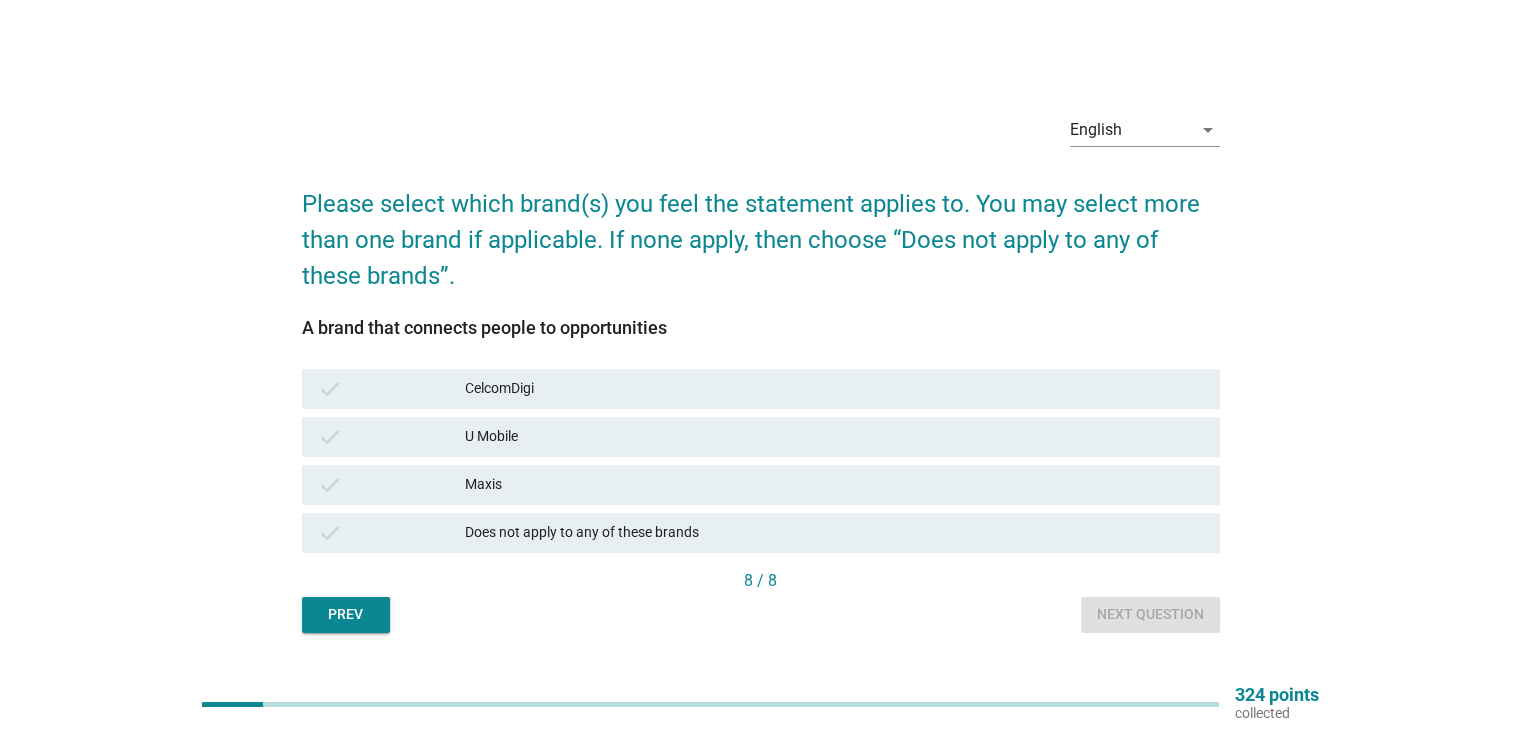 click on "Maxis" at bounding box center [834, 485] 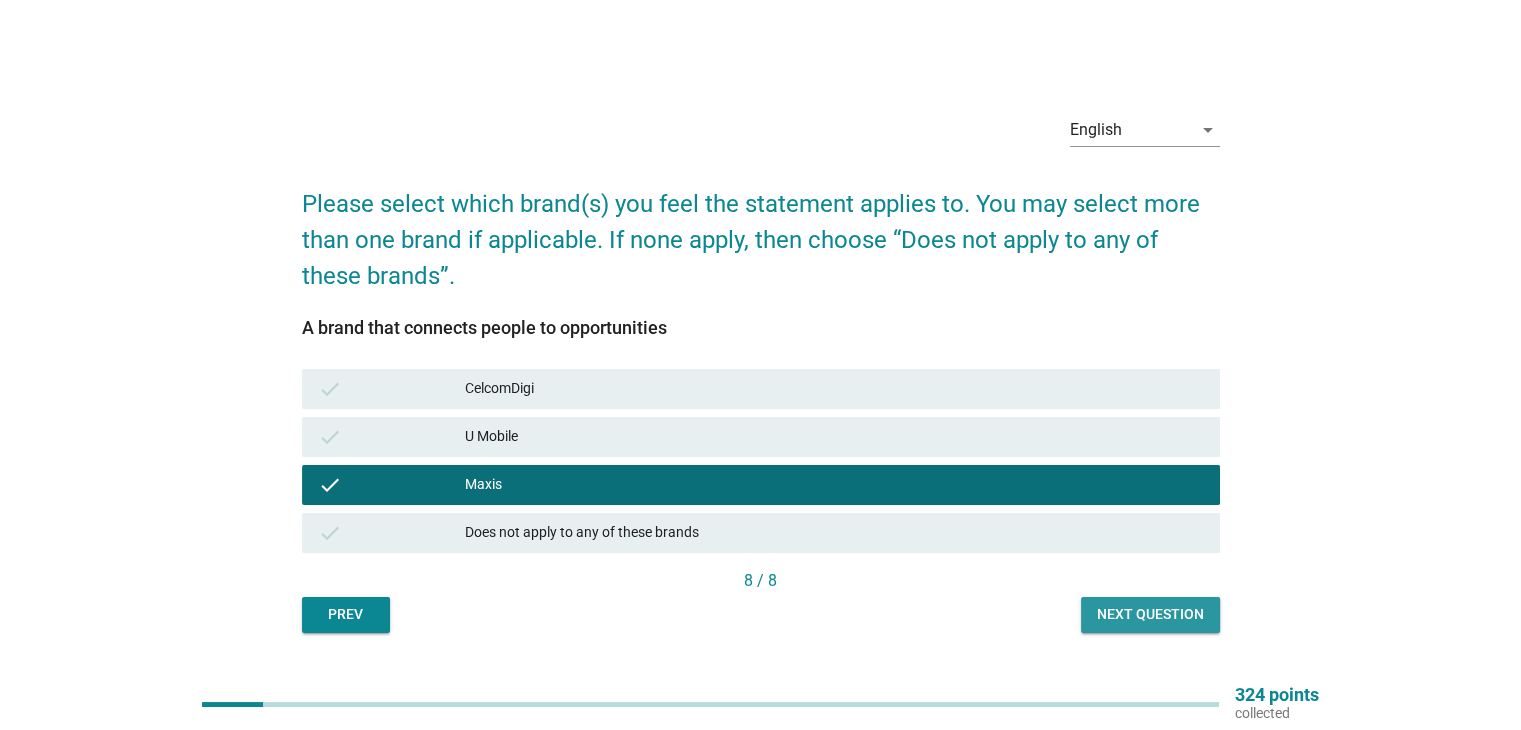 click on "Next question" at bounding box center [1150, 614] 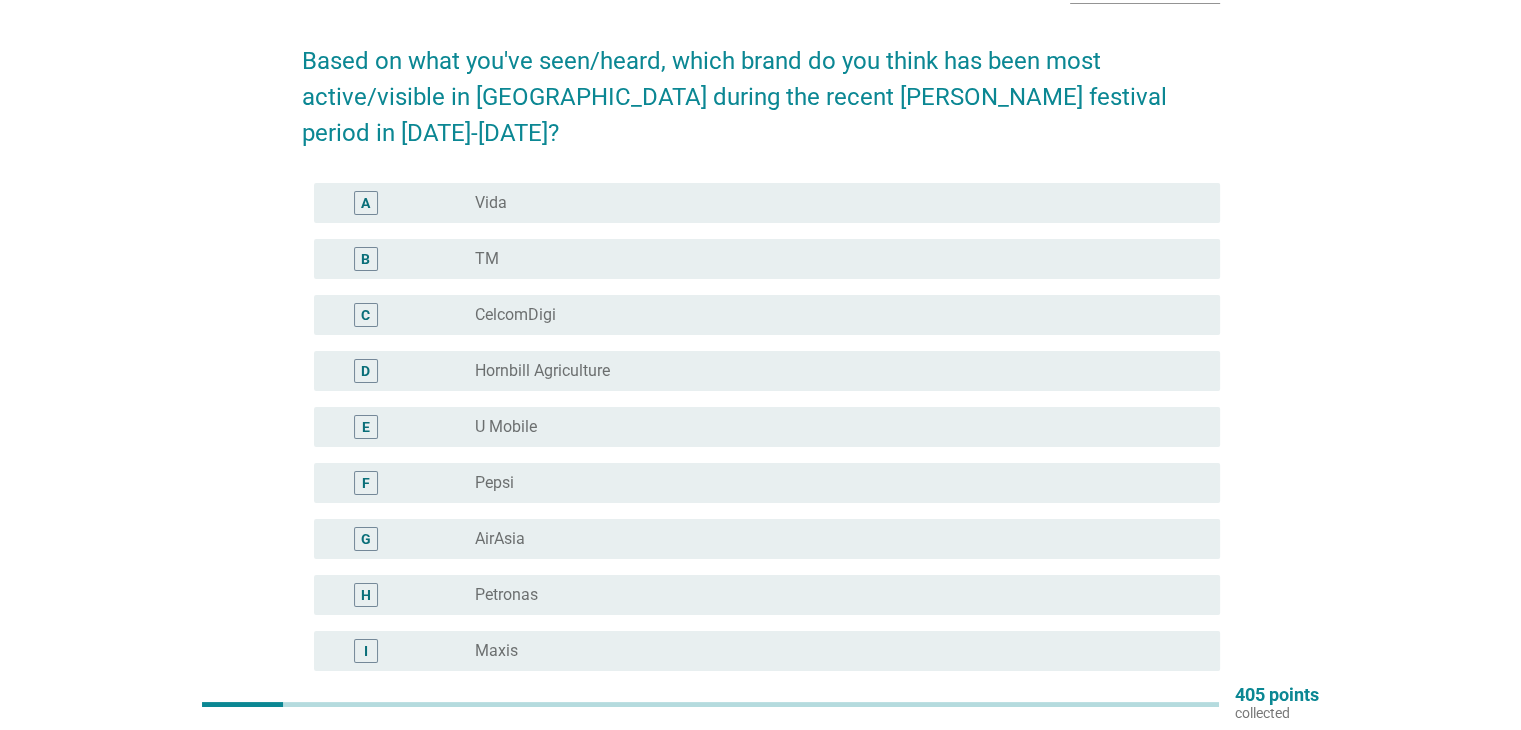 scroll, scrollTop: 100, scrollLeft: 0, axis: vertical 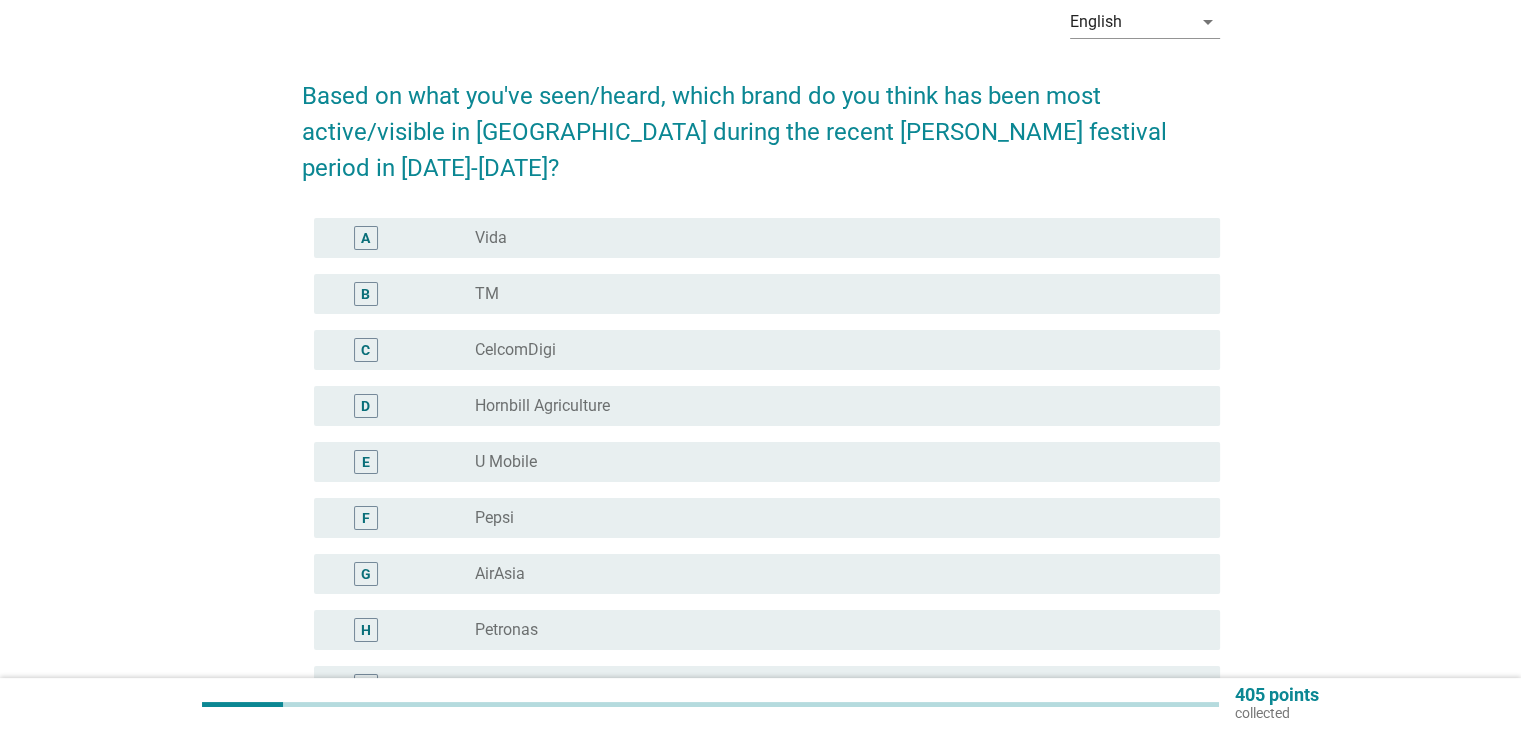 click on "CelcomDigi" at bounding box center (515, 350) 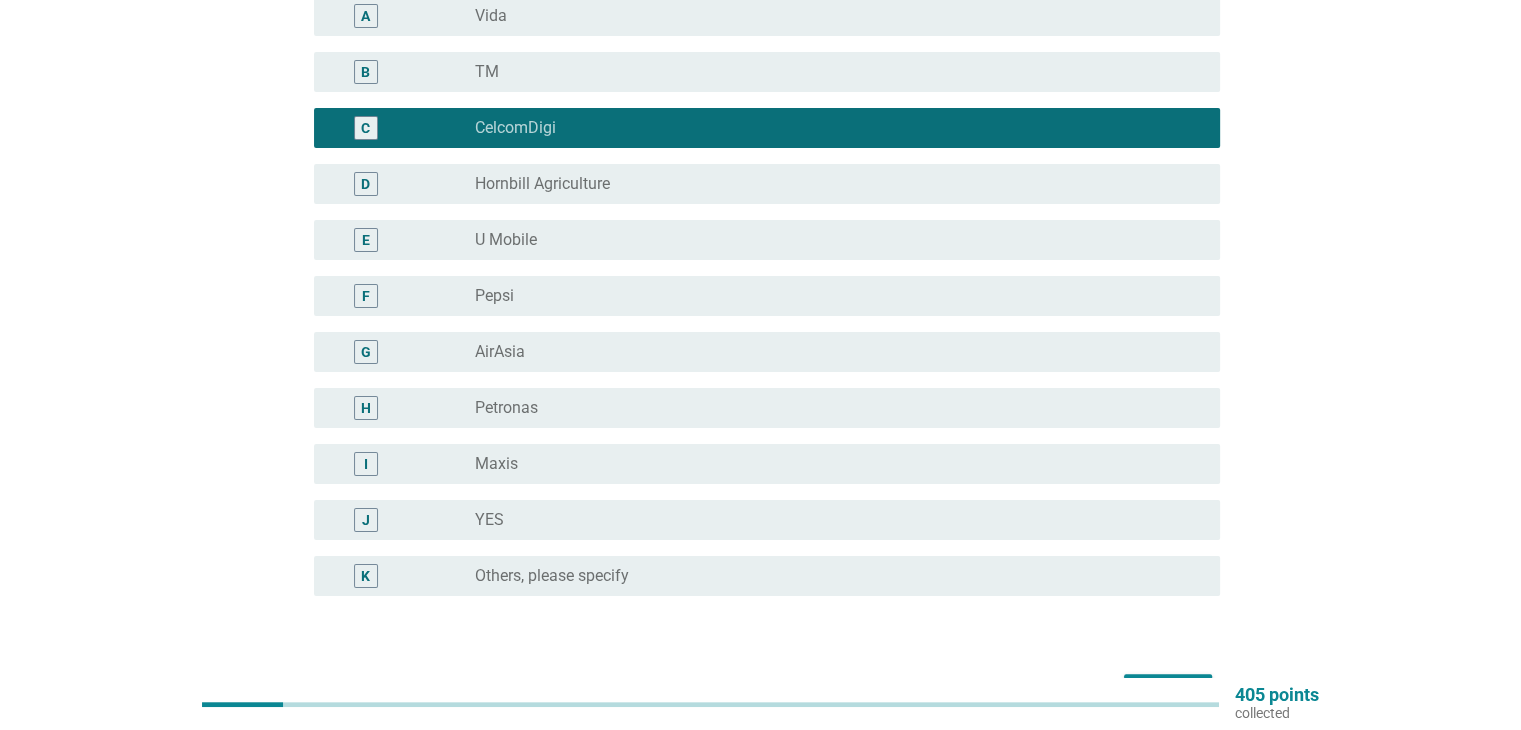 scroll, scrollTop: 214, scrollLeft: 0, axis: vertical 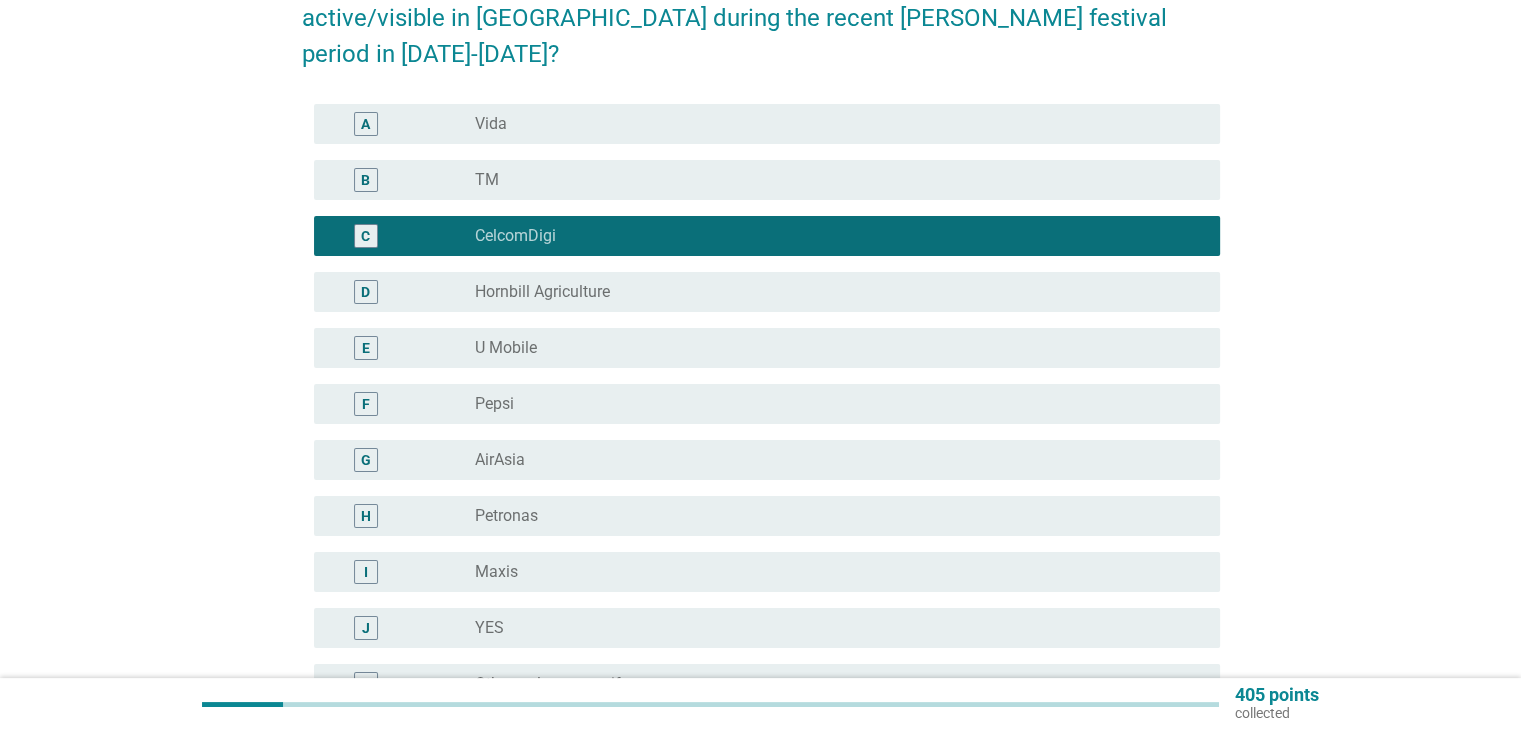 click on "radio_button_unchecked Hornbill Agriculture" at bounding box center [831, 292] 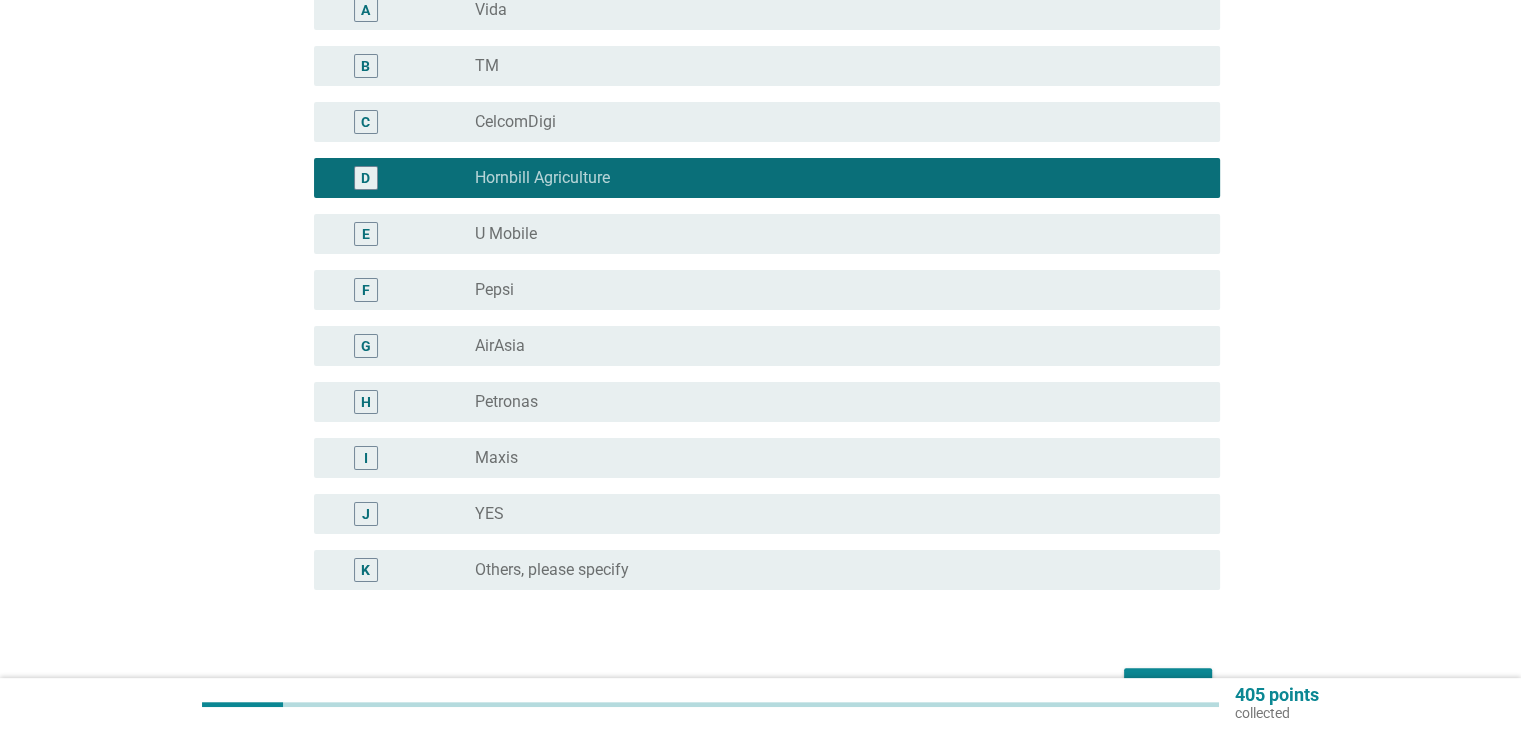 scroll, scrollTop: 414, scrollLeft: 0, axis: vertical 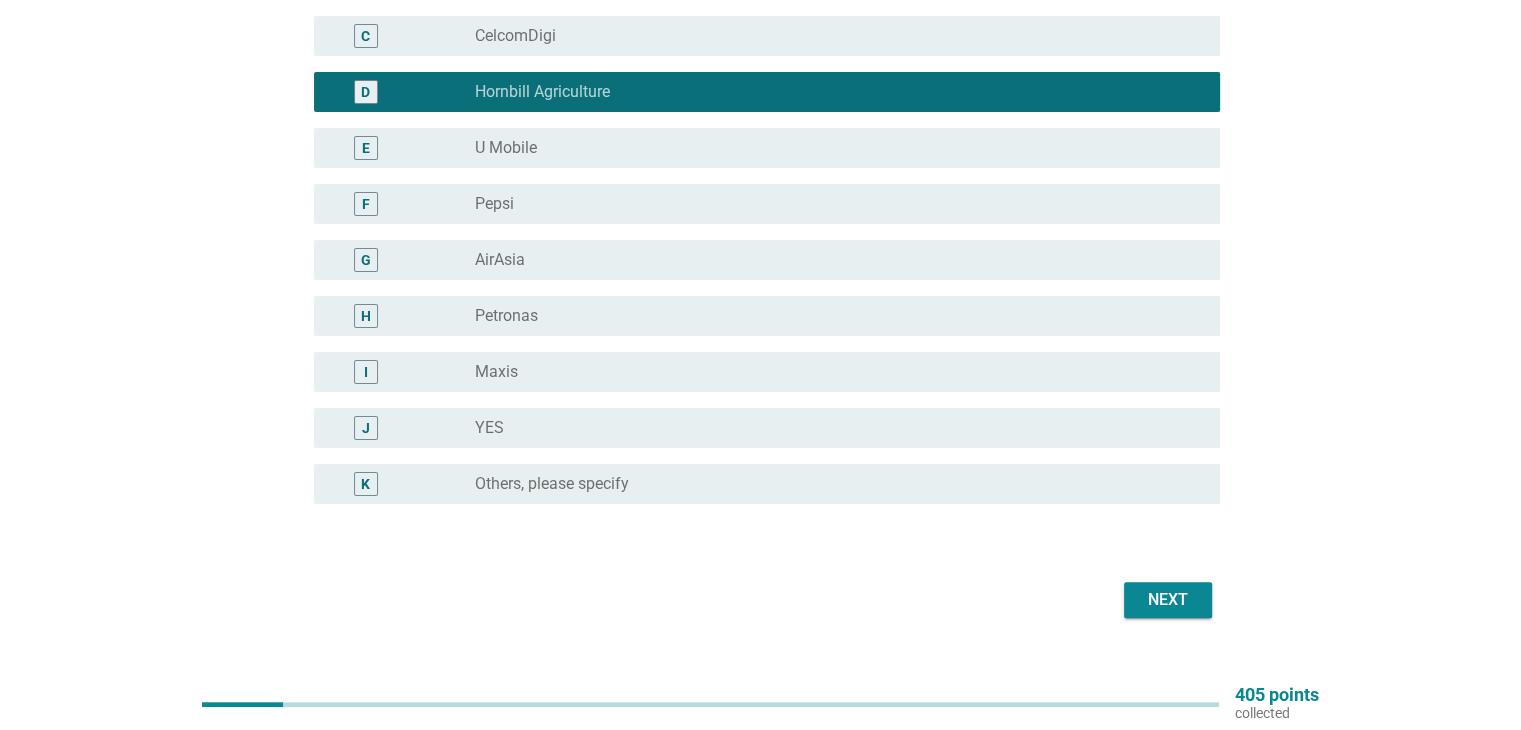 click on "Next" at bounding box center (1168, 600) 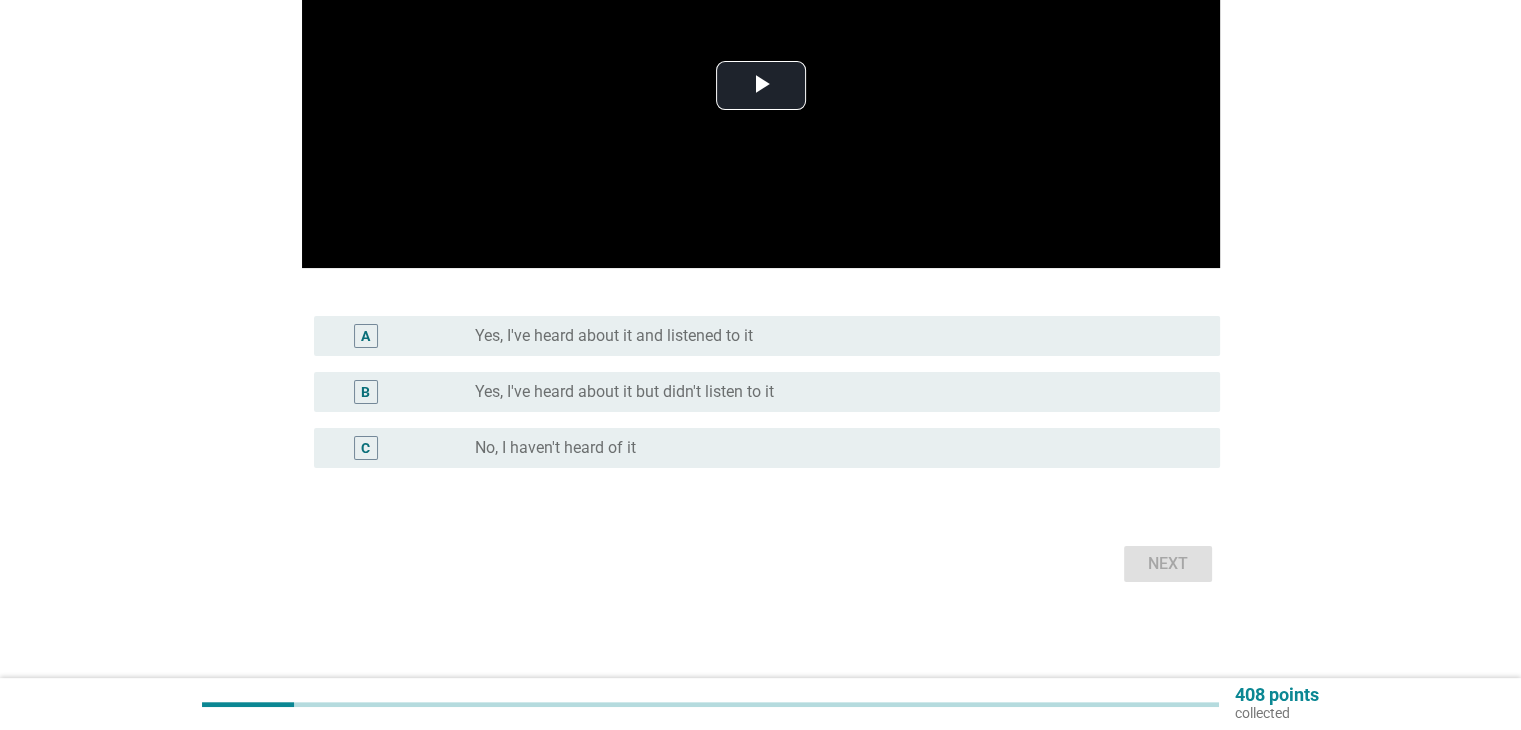scroll, scrollTop: 0, scrollLeft: 0, axis: both 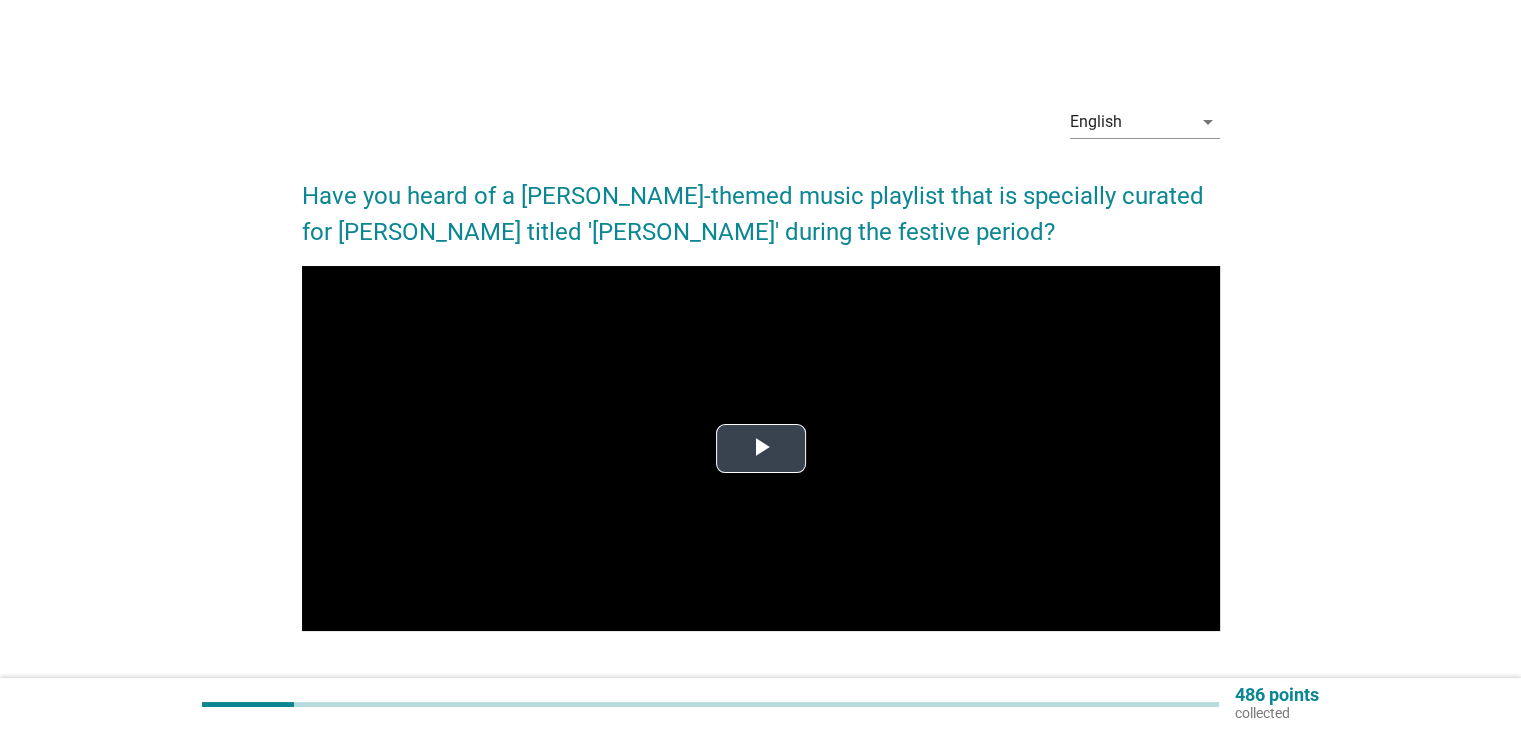 click at bounding box center [761, 449] 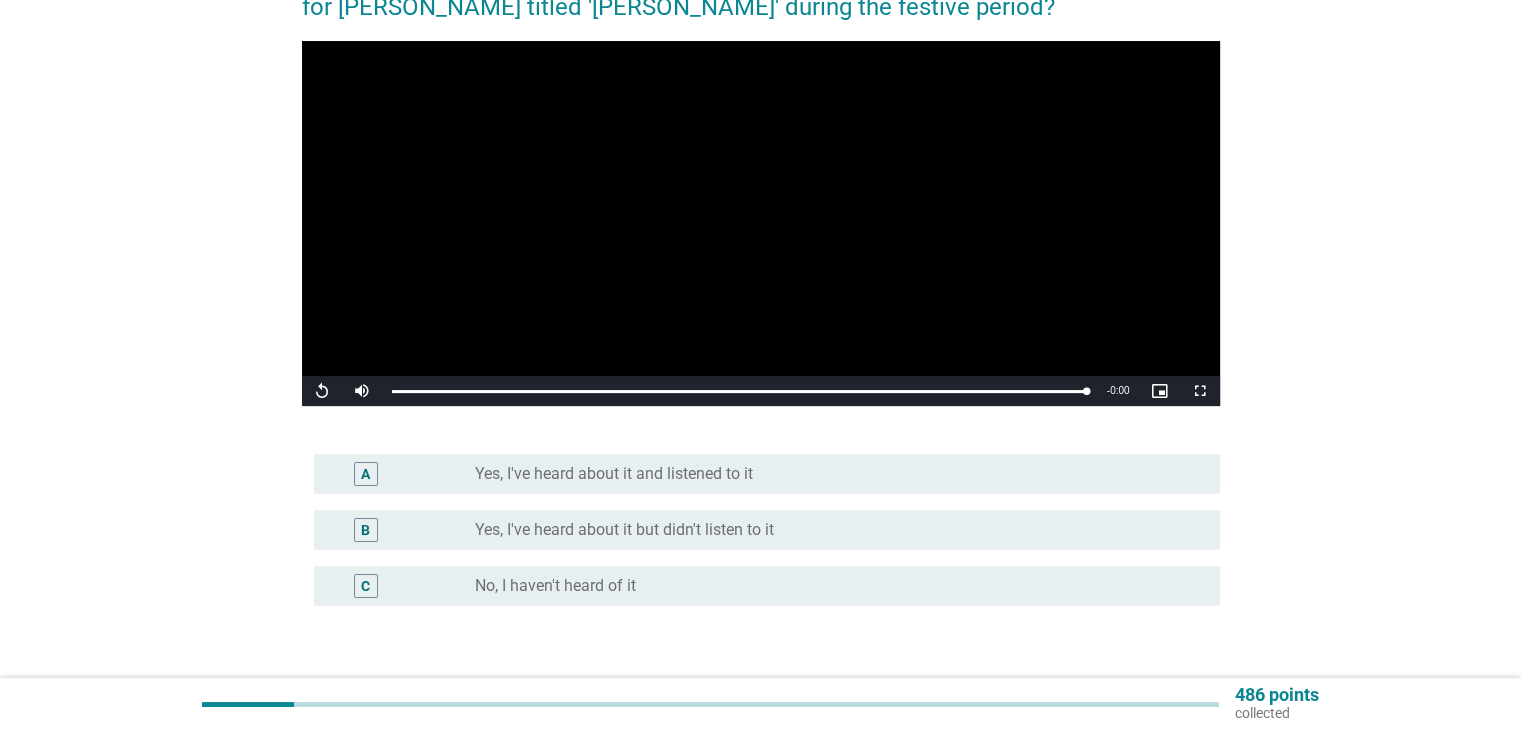 scroll, scrollTop: 300, scrollLeft: 0, axis: vertical 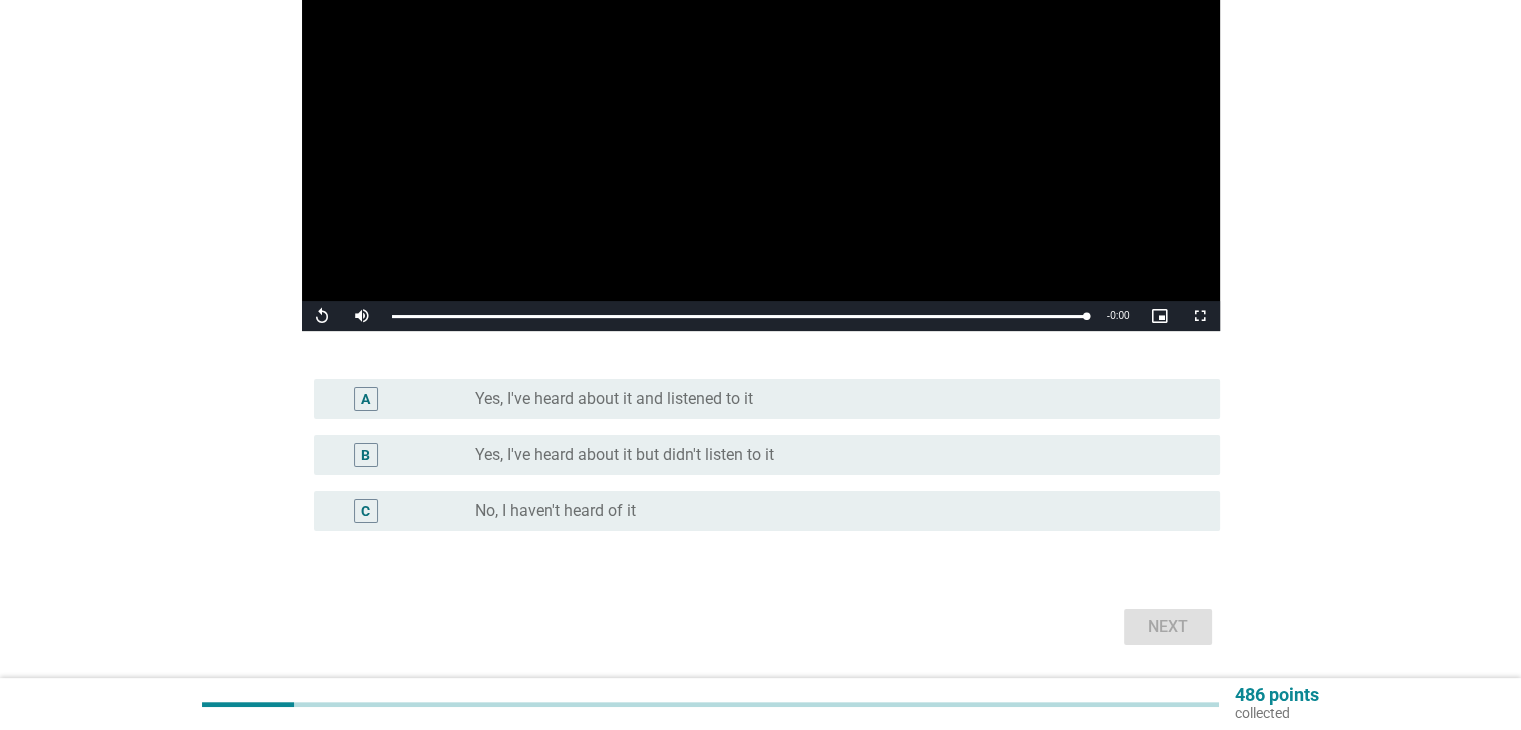 click on "Yes, I've heard about it and listened to it" at bounding box center (614, 399) 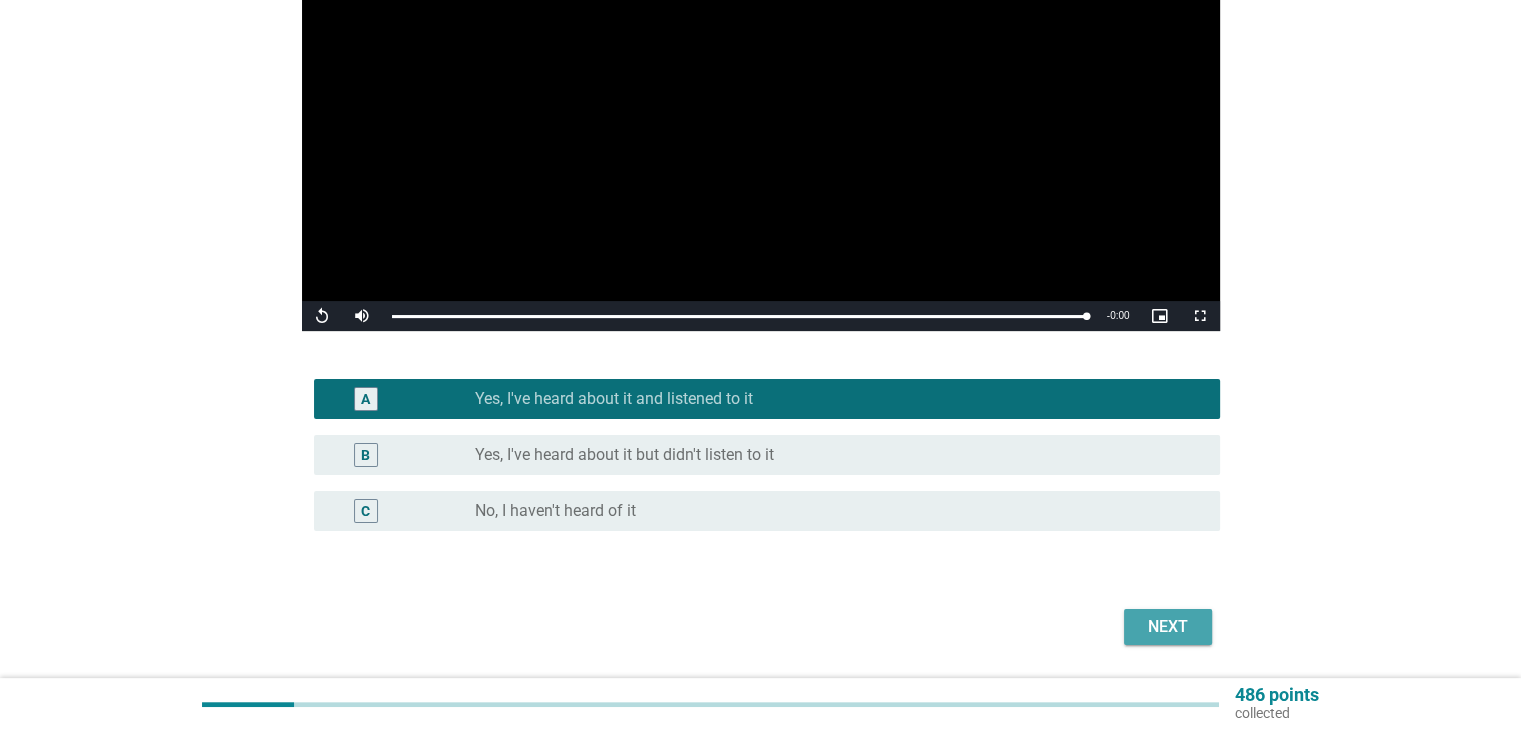 click on "Next" at bounding box center (1168, 627) 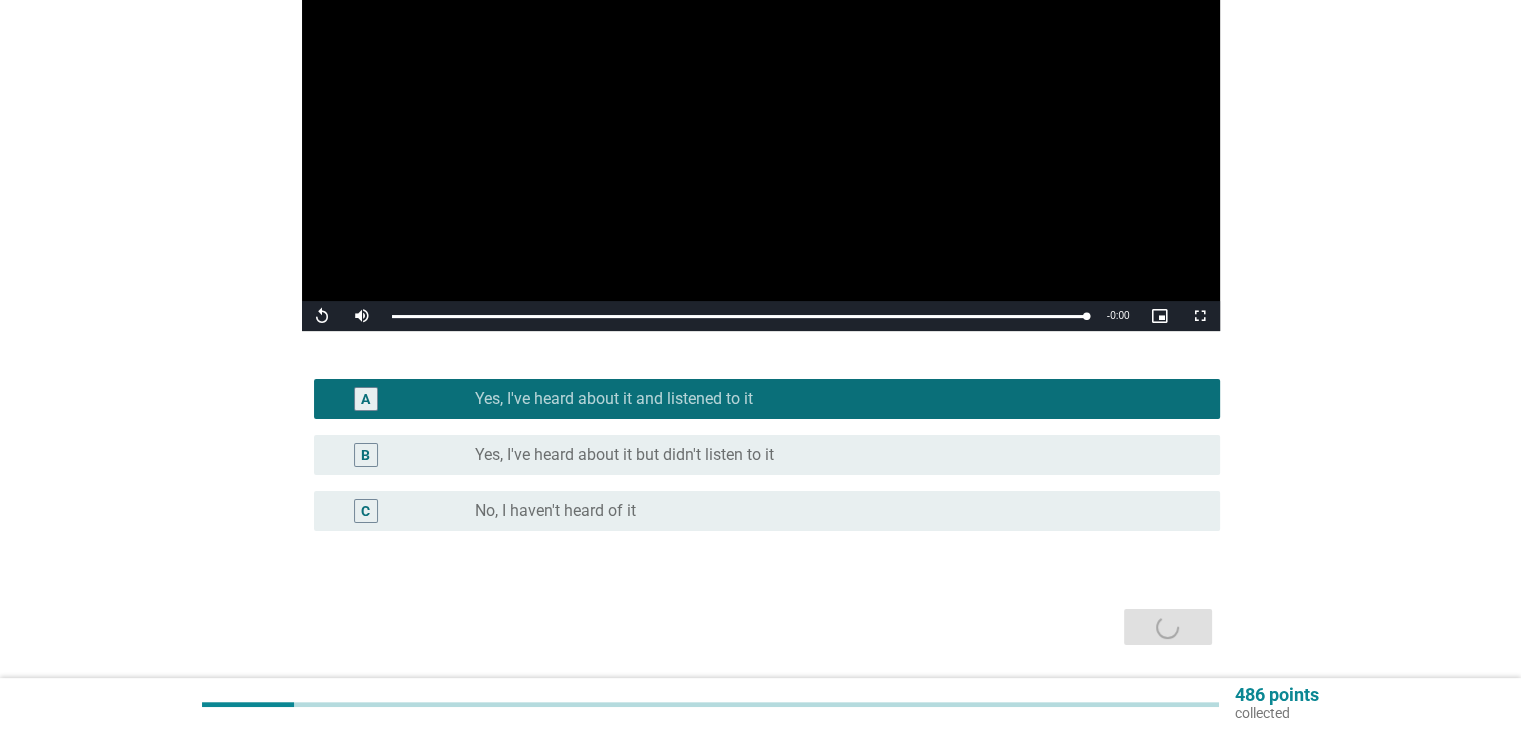 scroll, scrollTop: 0, scrollLeft: 0, axis: both 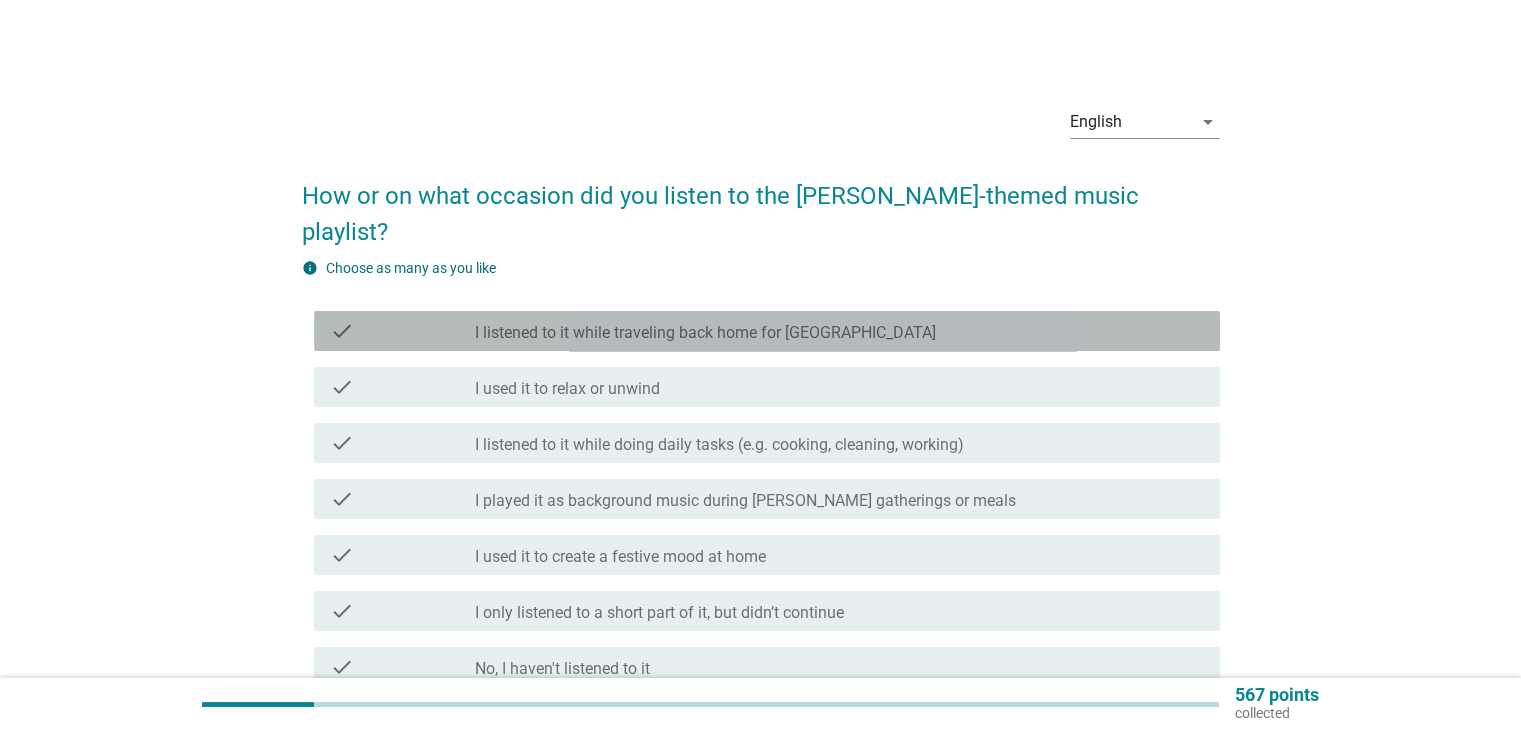 click on "check_box_outline_blank I listened to it while traveling back home for [GEOGRAPHIC_DATA]" at bounding box center [839, 331] 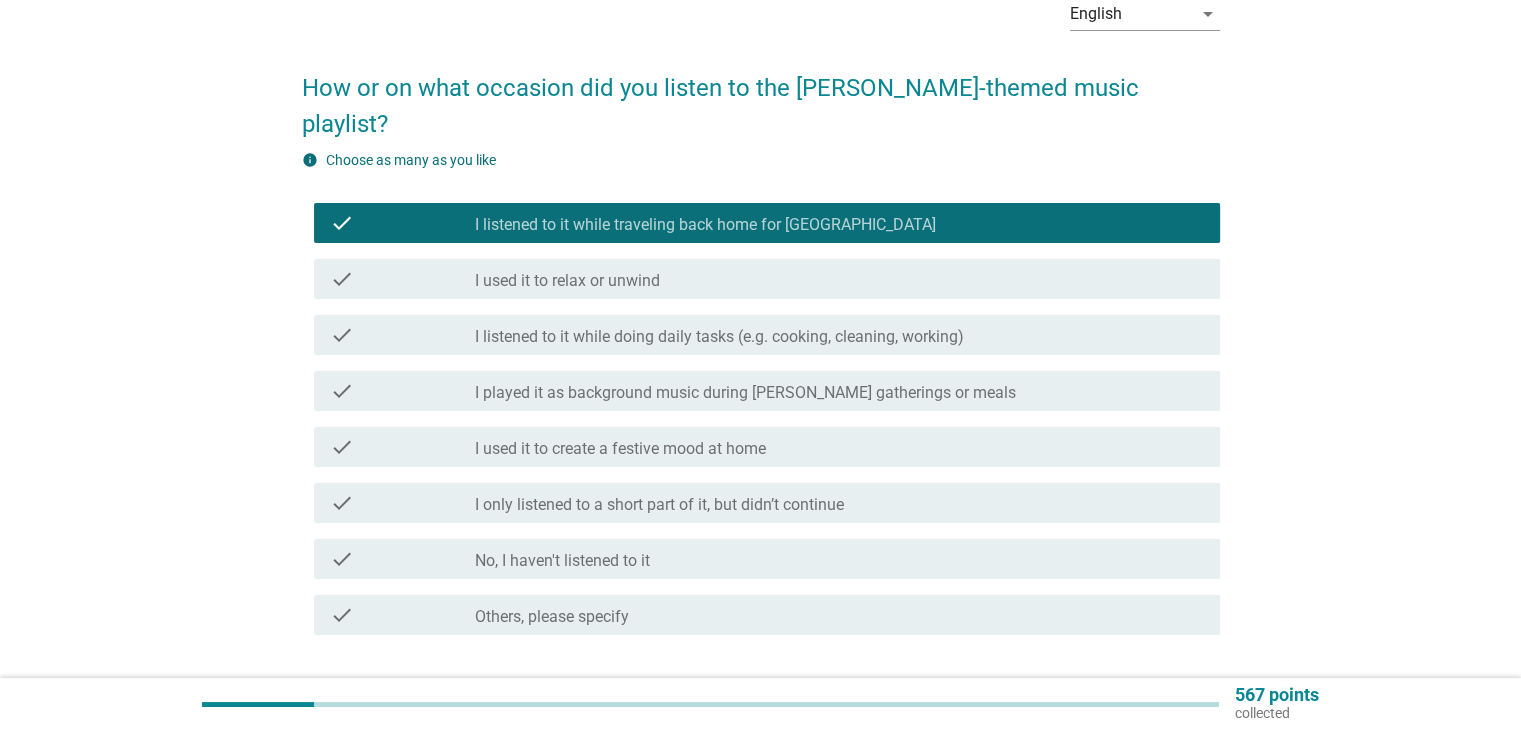 scroll, scrollTop: 215, scrollLeft: 0, axis: vertical 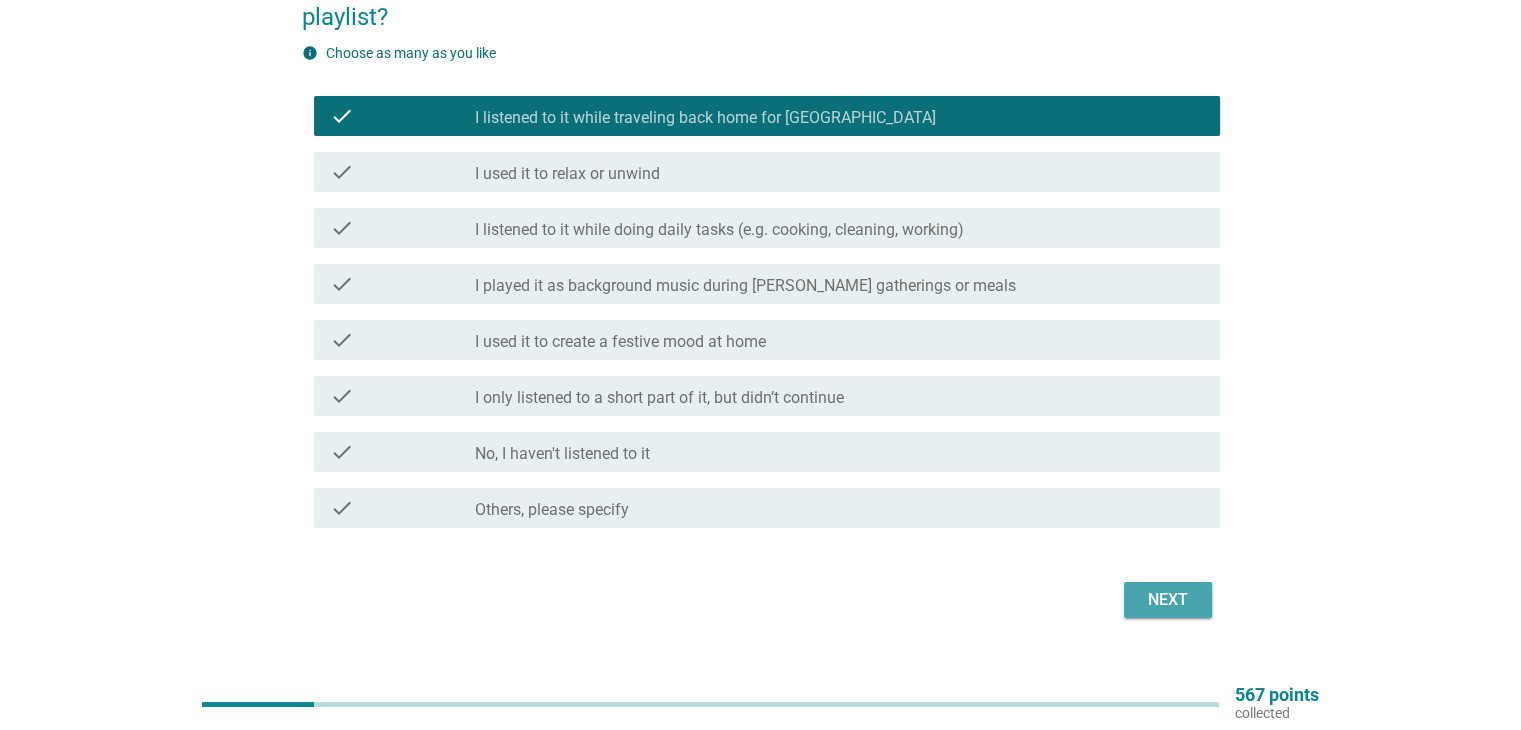 click on "Next" at bounding box center [1168, 600] 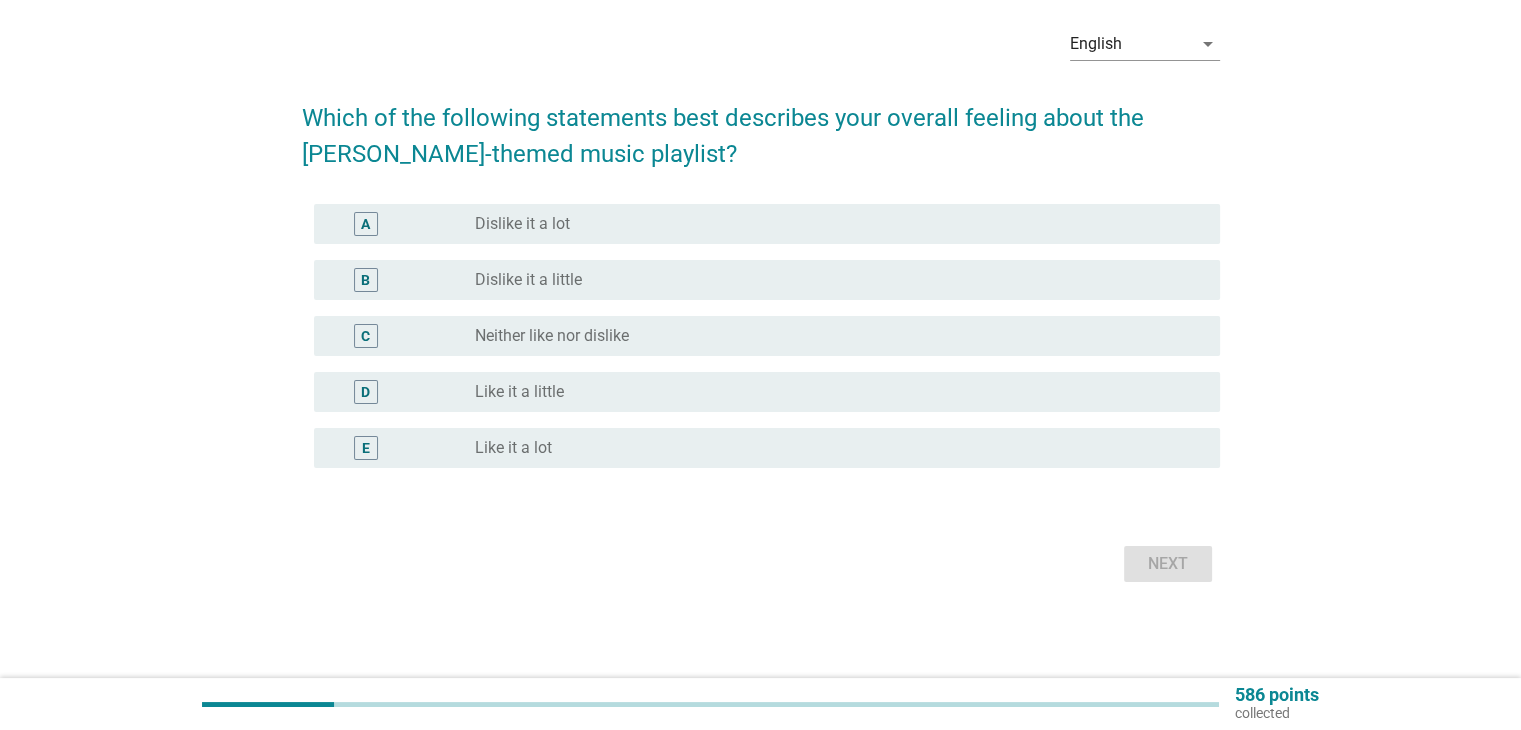 scroll, scrollTop: 0, scrollLeft: 0, axis: both 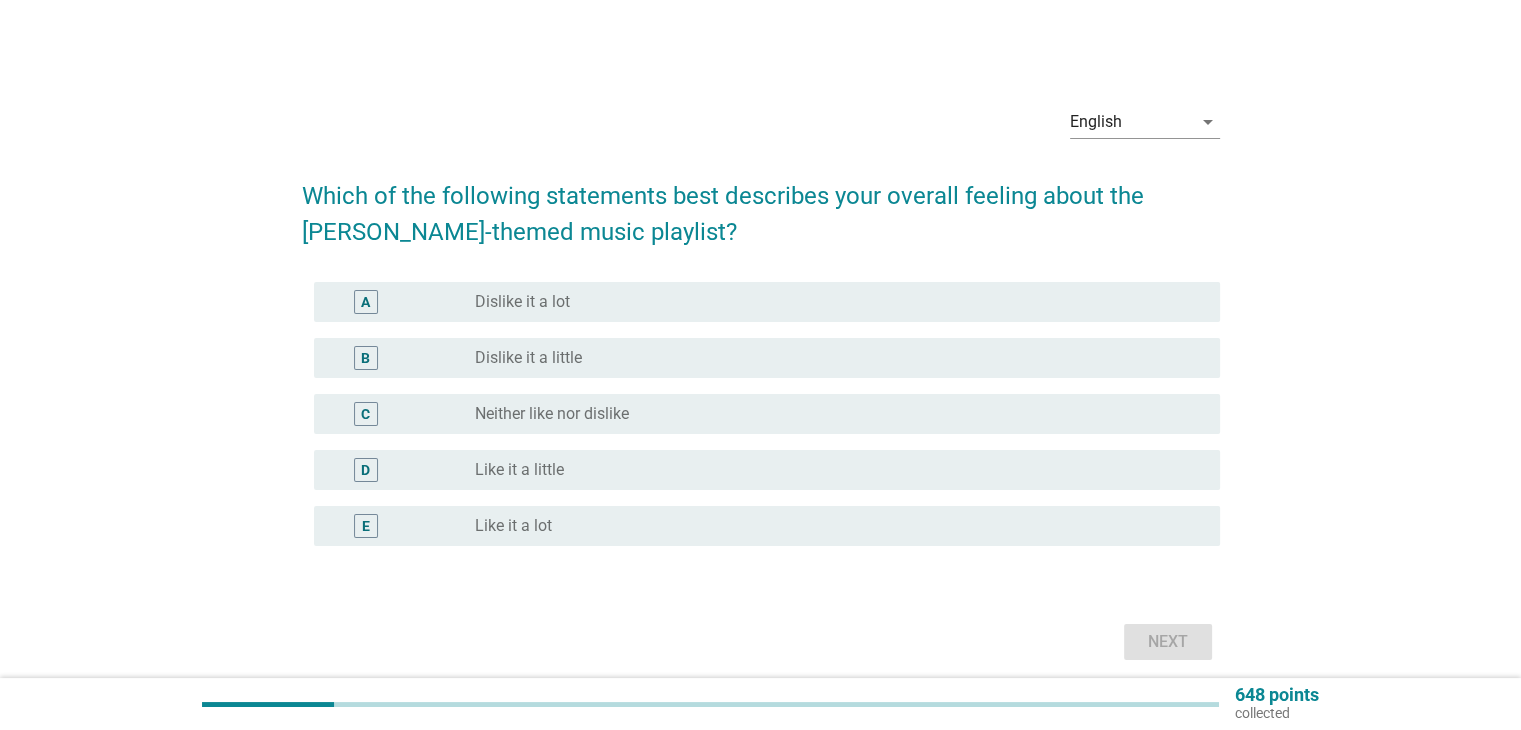 click on "radio_button_unchecked Like it a lot" at bounding box center (831, 526) 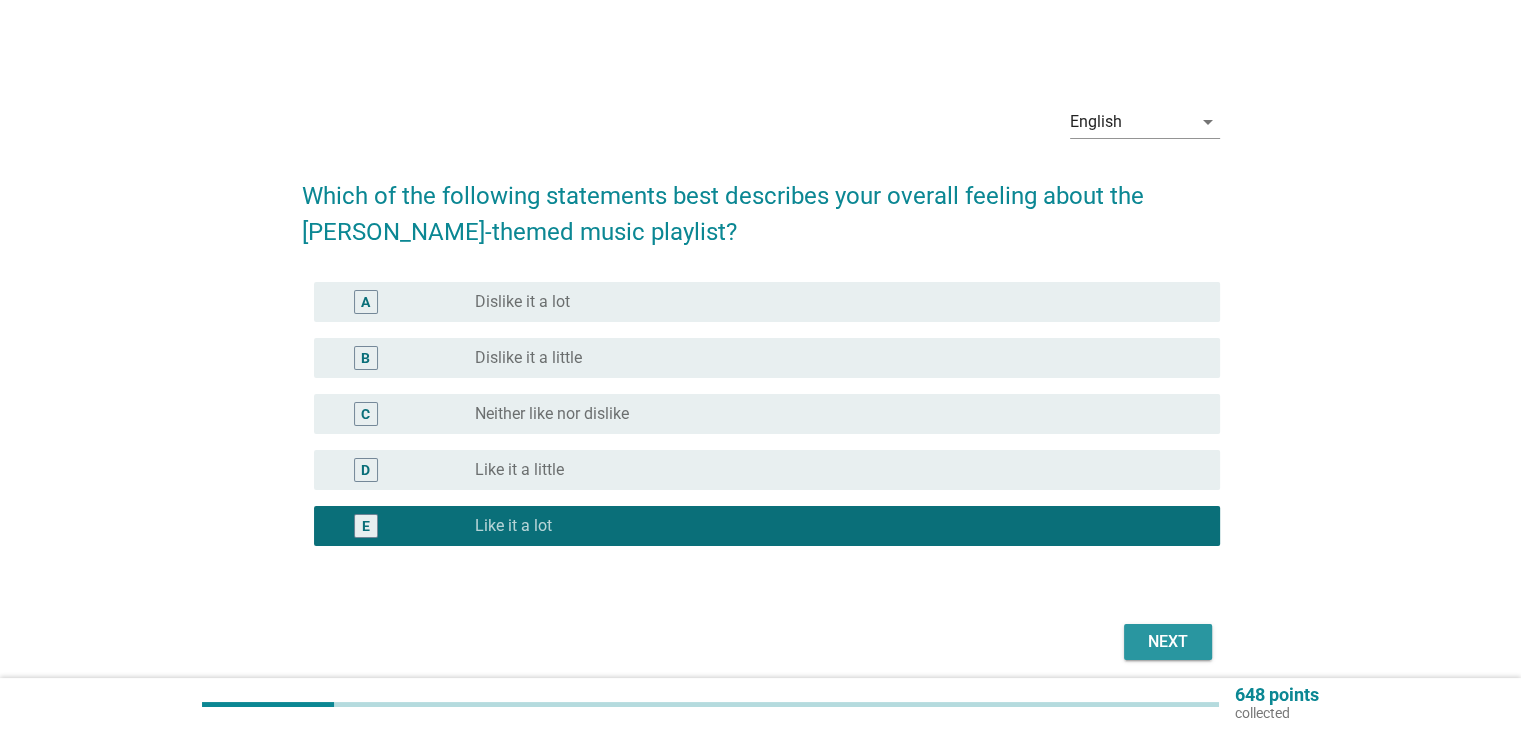 click on "Next" at bounding box center [1168, 642] 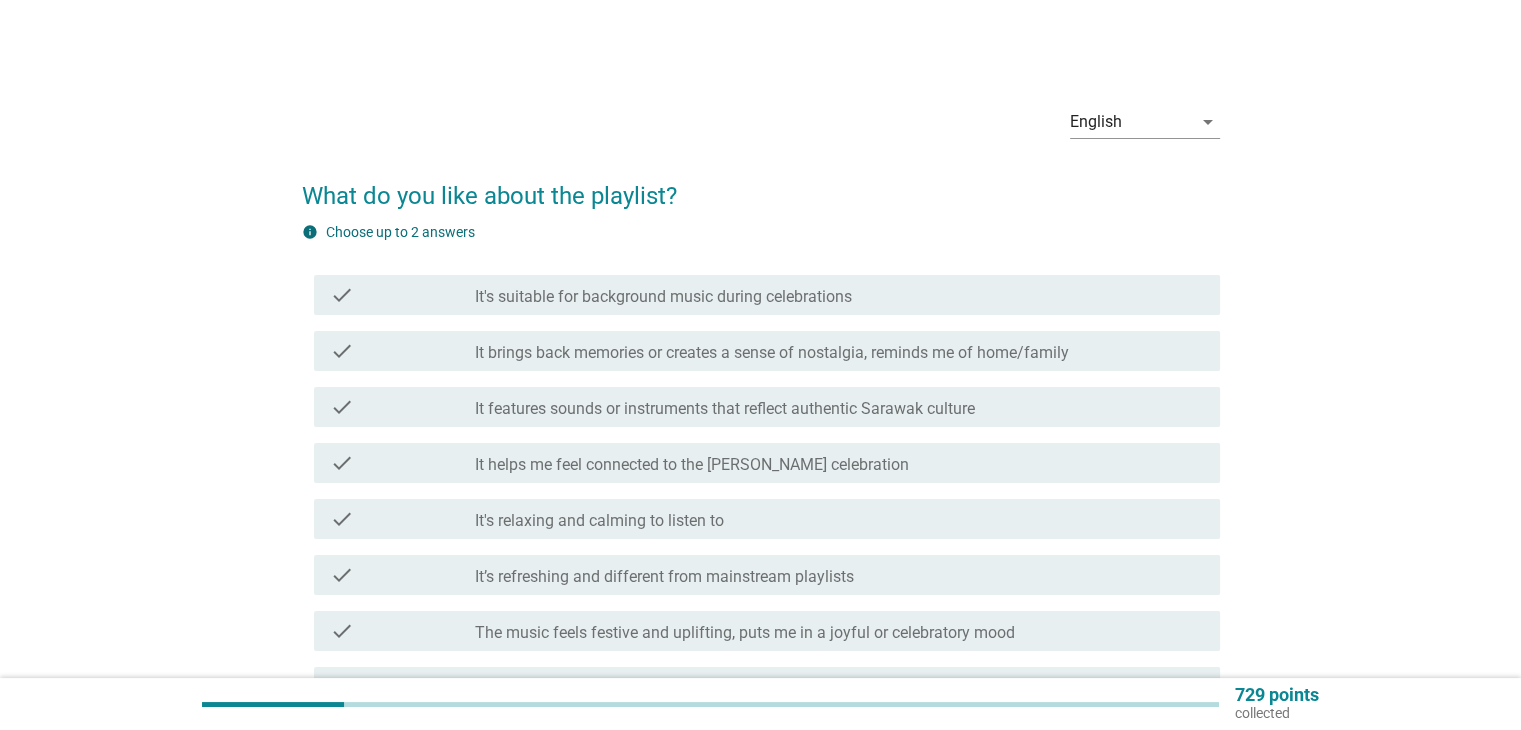 click on "It's suitable for background music during celebrations" at bounding box center [663, 297] 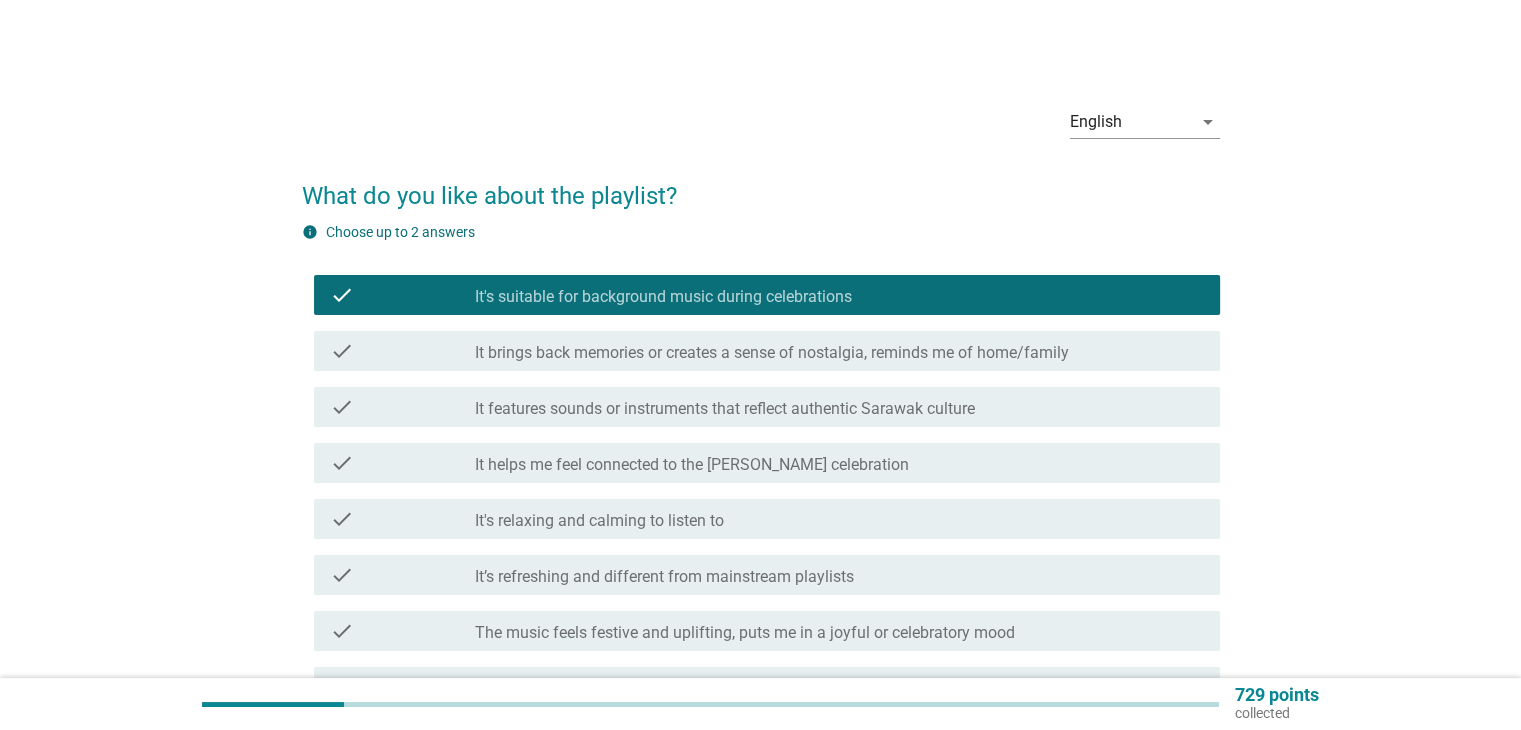 click on "It brings back memories or creates a sense of nostalgia, reminds me of home/family" at bounding box center [772, 353] 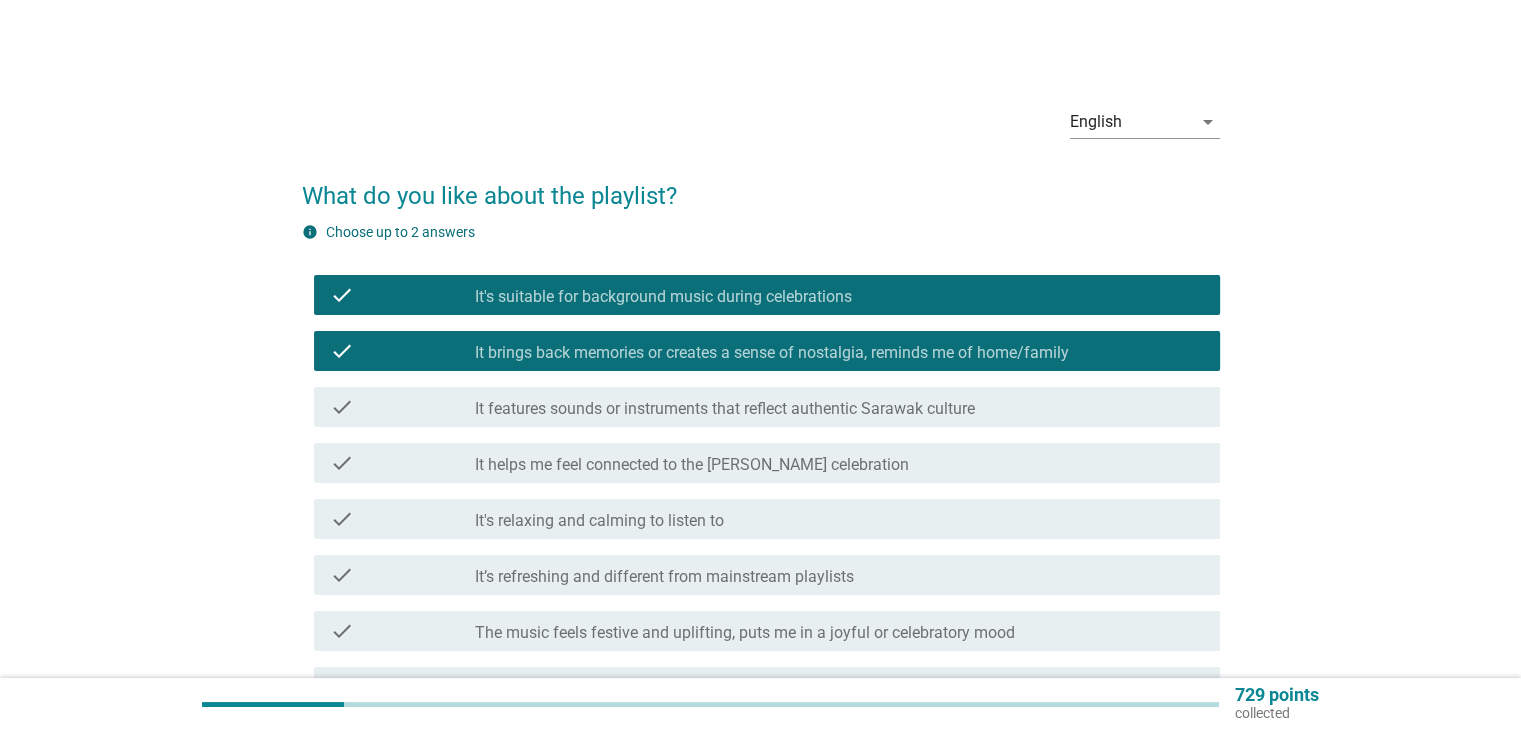scroll, scrollTop: 100, scrollLeft: 0, axis: vertical 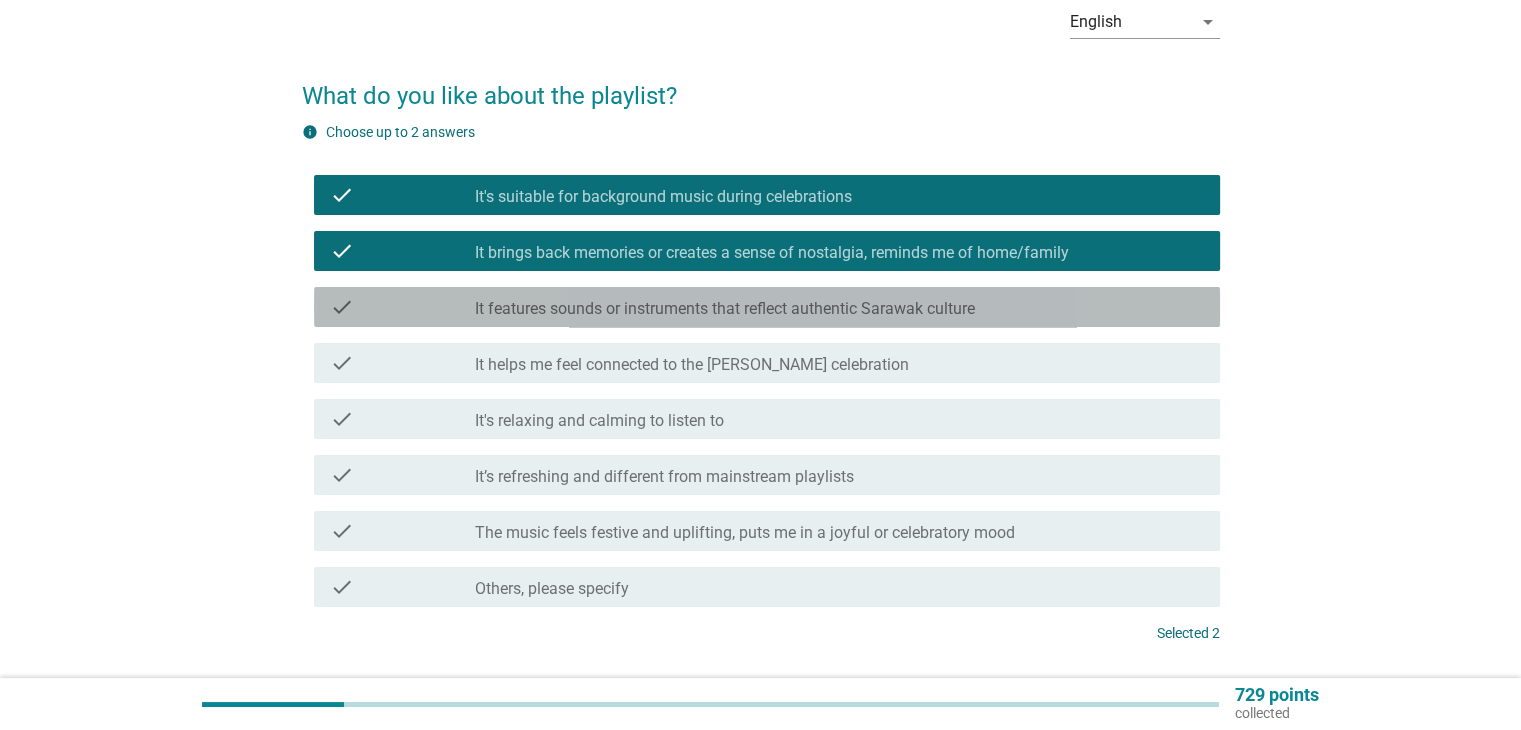 click on "It features sounds or instruments that reflect authentic Sarawak culture" at bounding box center (725, 309) 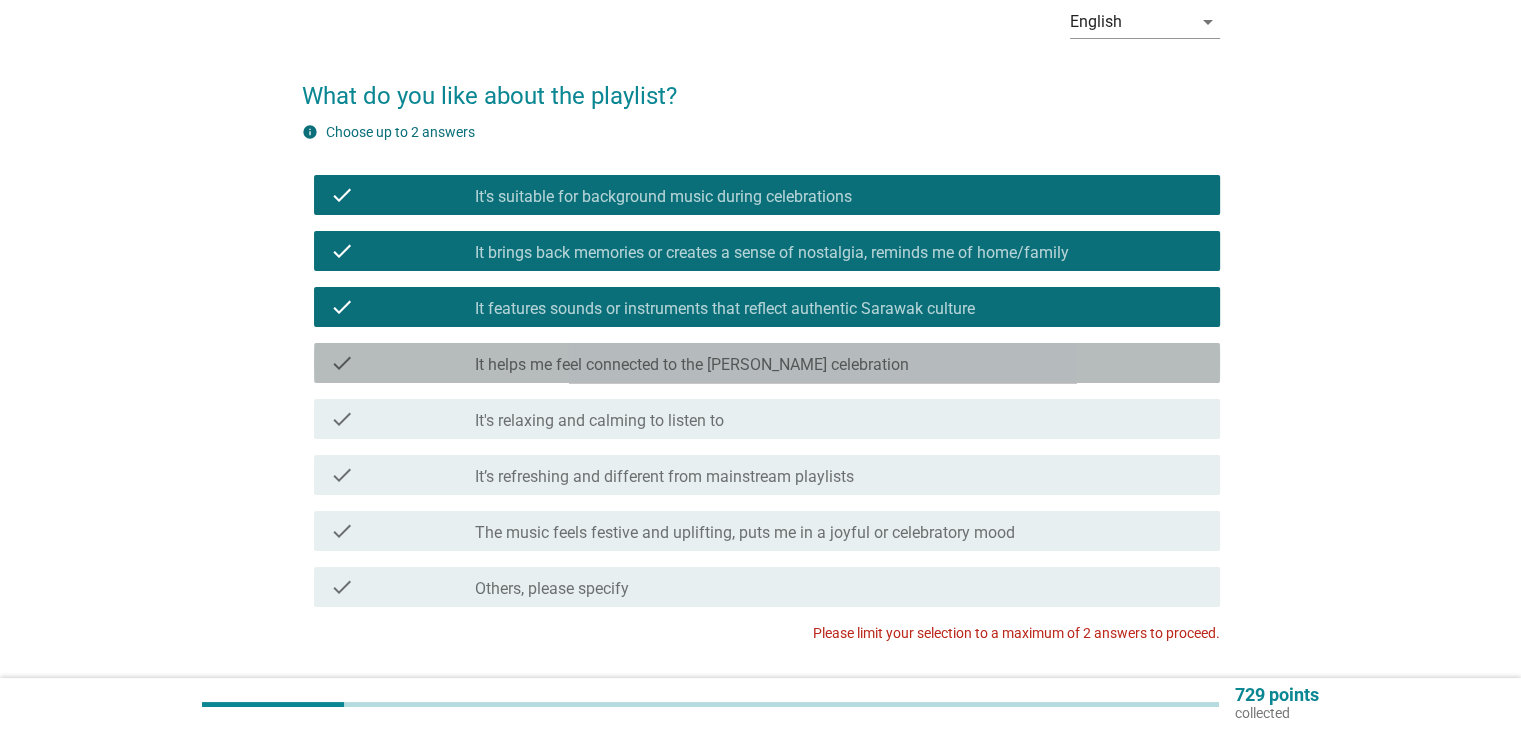 click on "It helps me feel connected to the [PERSON_NAME] celebration" at bounding box center [692, 365] 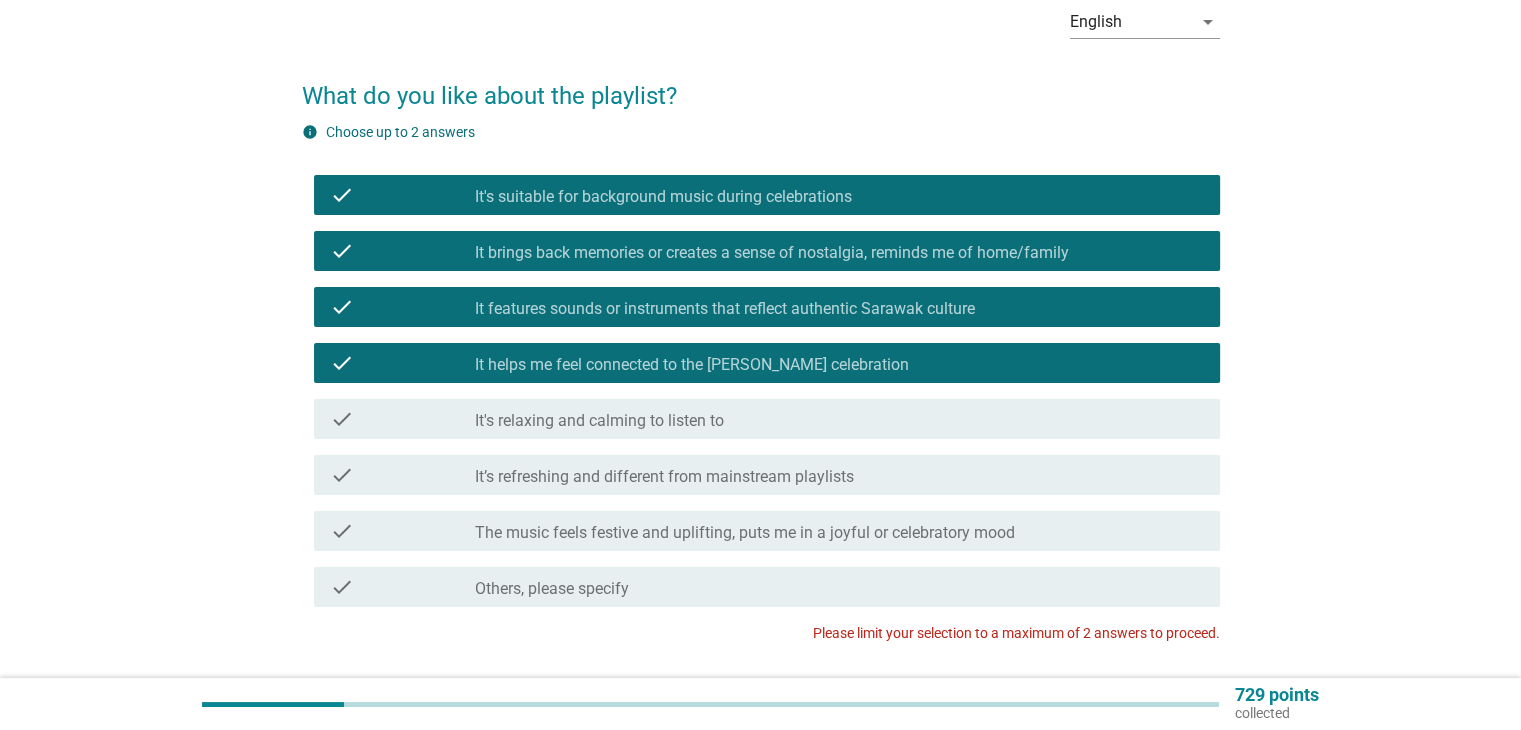 click on "check_box_outline_blank It's relaxing and calming to listen to" at bounding box center [839, 419] 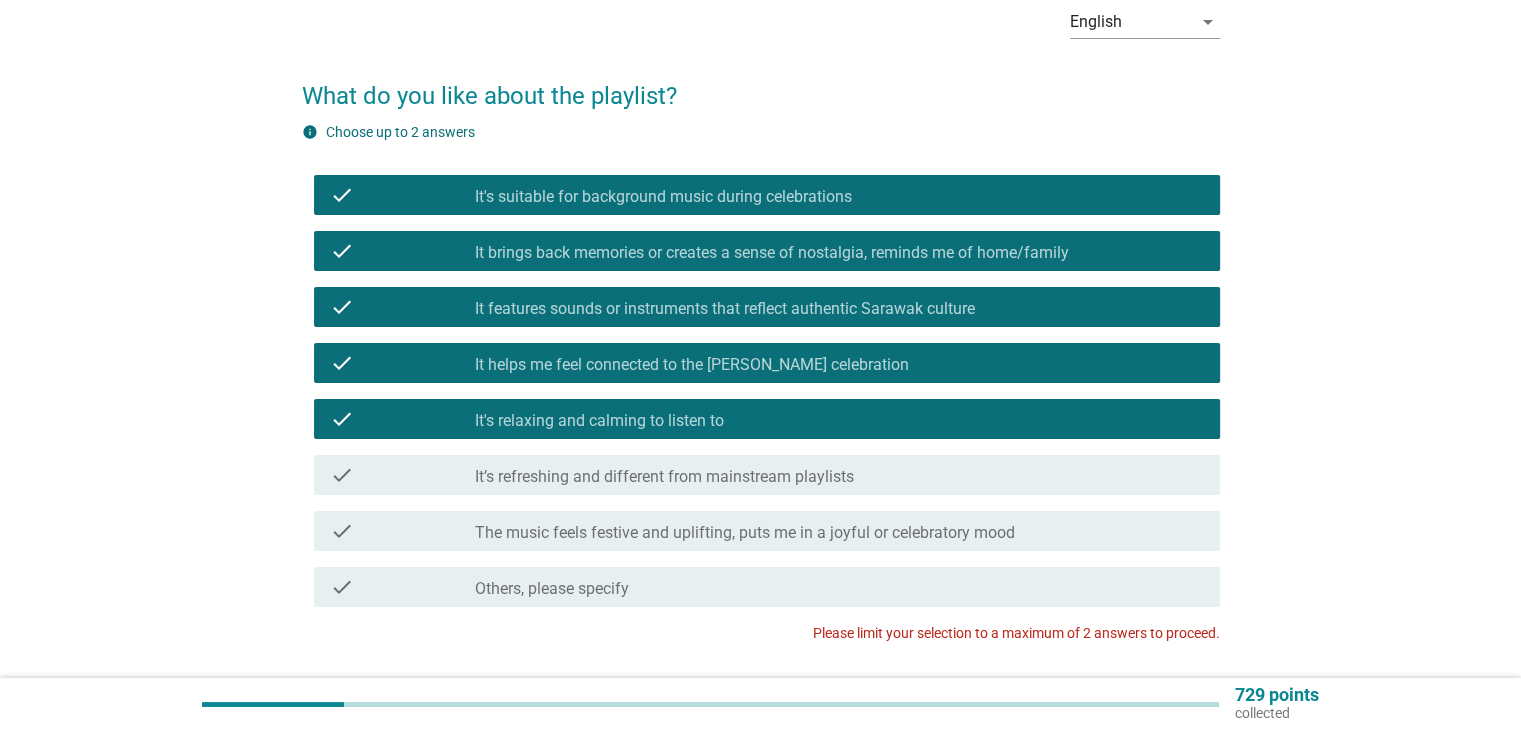 click on "It’s refreshing and different from mainstream playlists" at bounding box center [664, 477] 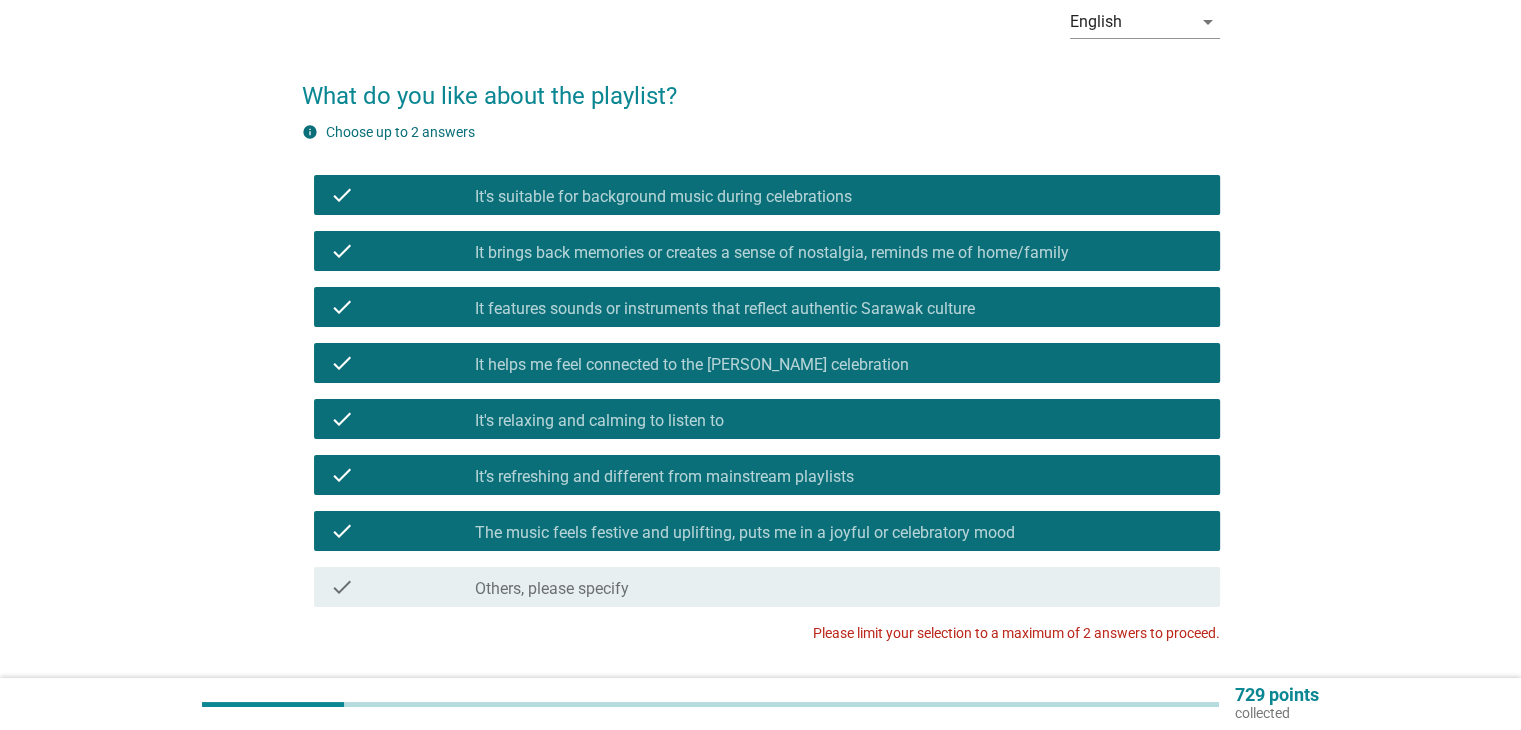 scroll, scrollTop: 244, scrollLeft: 0, axis: vertical 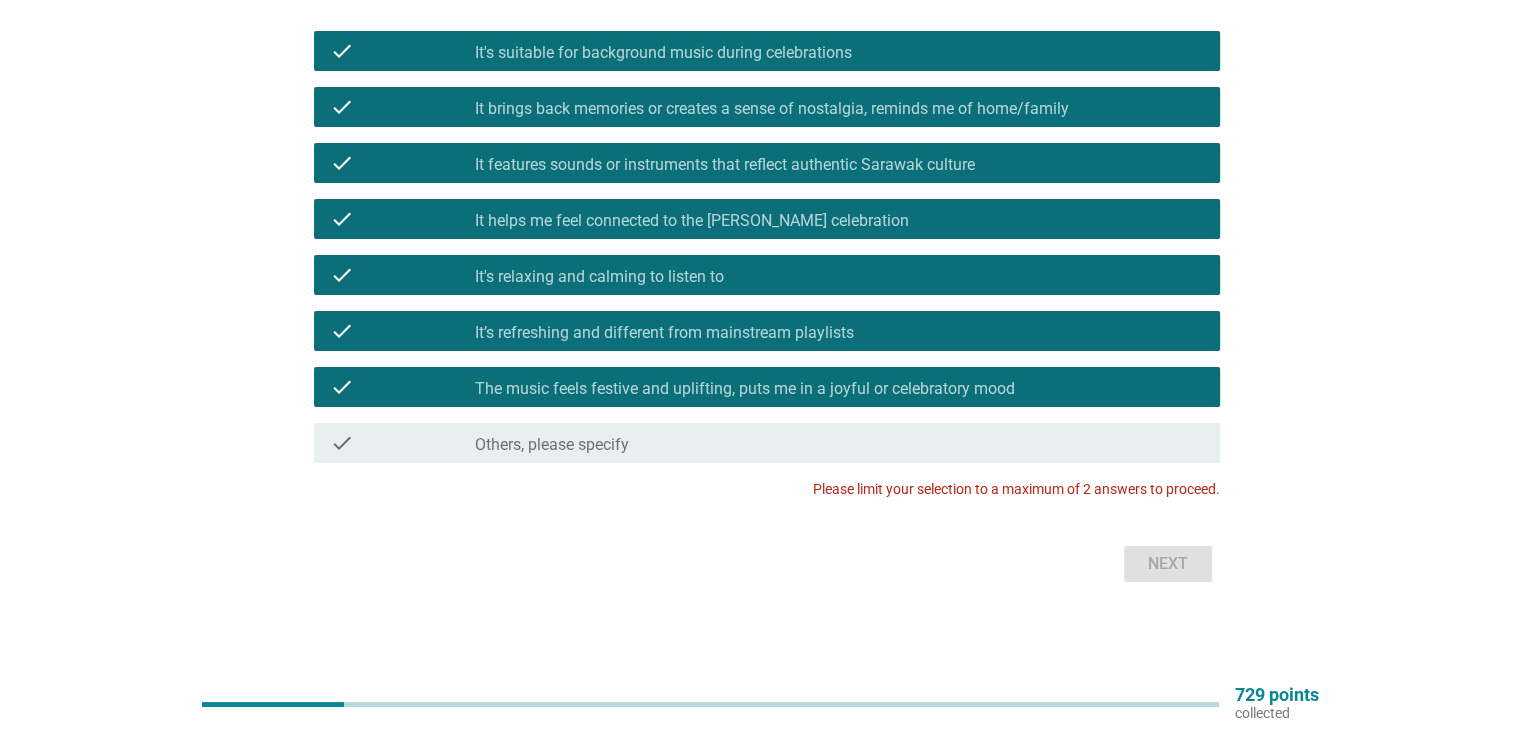 click on "Next" at bounding box center (761, 564) 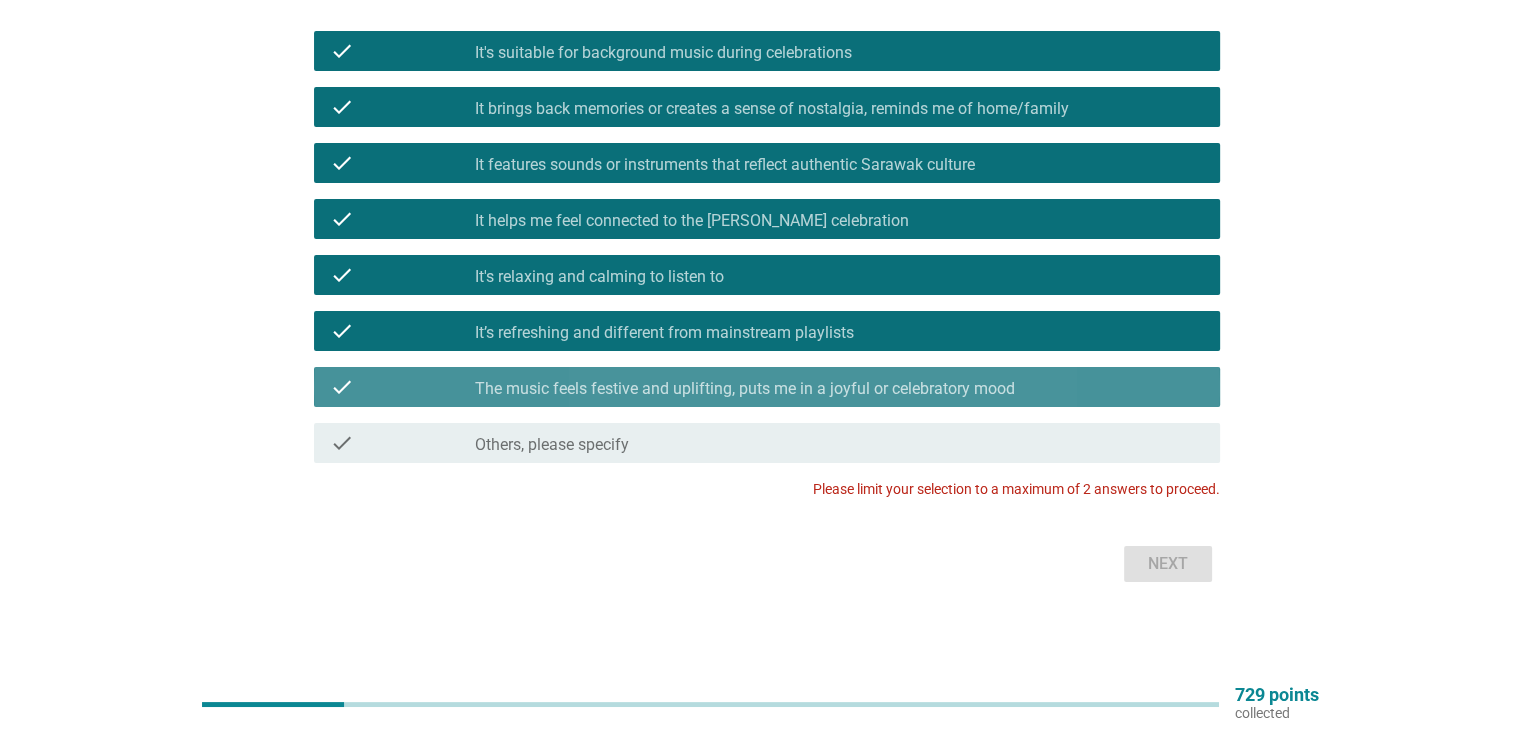 click on "check     check_box The music feels festive and uplifting, puts me in a joyful or celebratory mood" at bounding box center (767, 387) 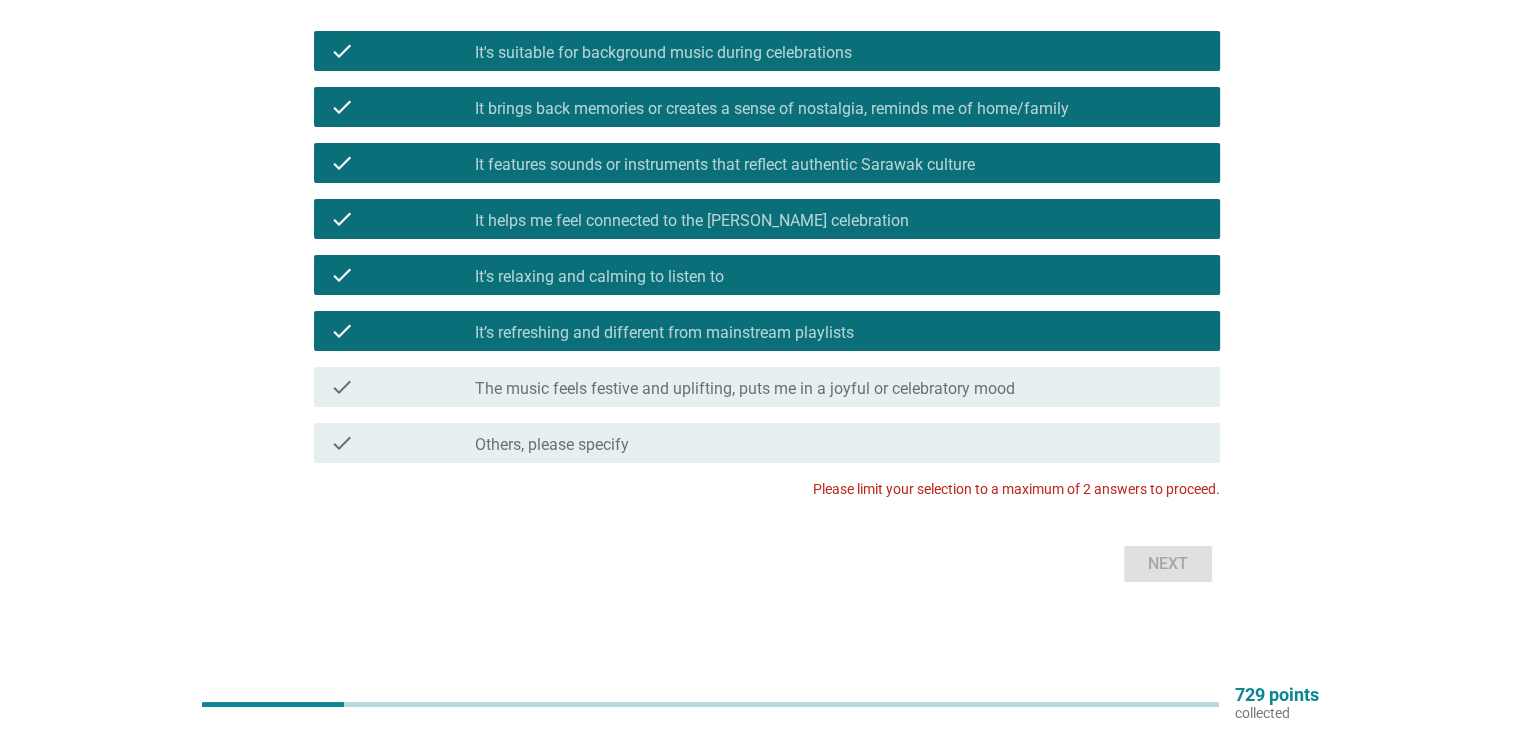 click on "It’s refreshing and different from mainstream playlists" at bounding box center [664, 333] 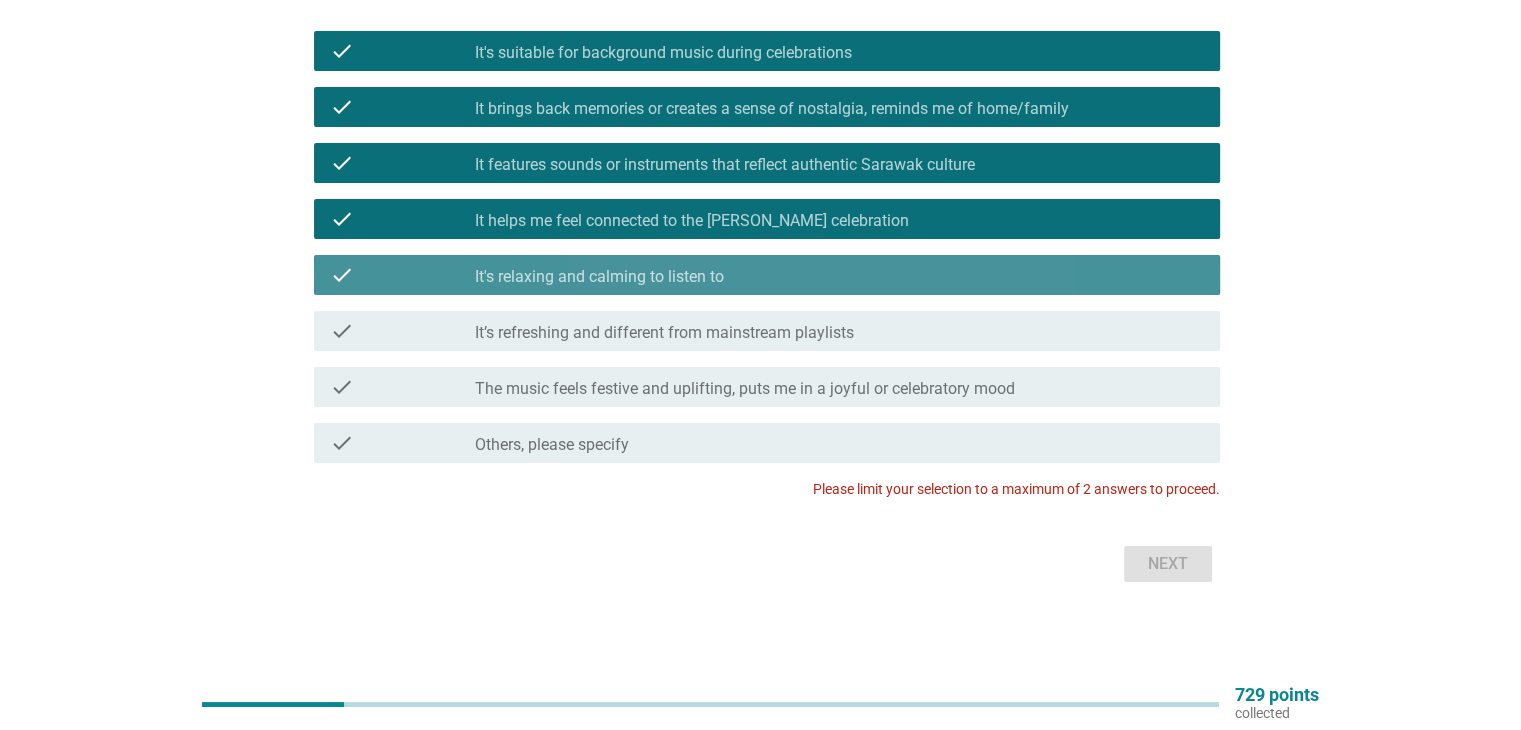 click on "check     check_box_outline_blank It's relaxing and calming to listen to" at bounding box center (767, 275) 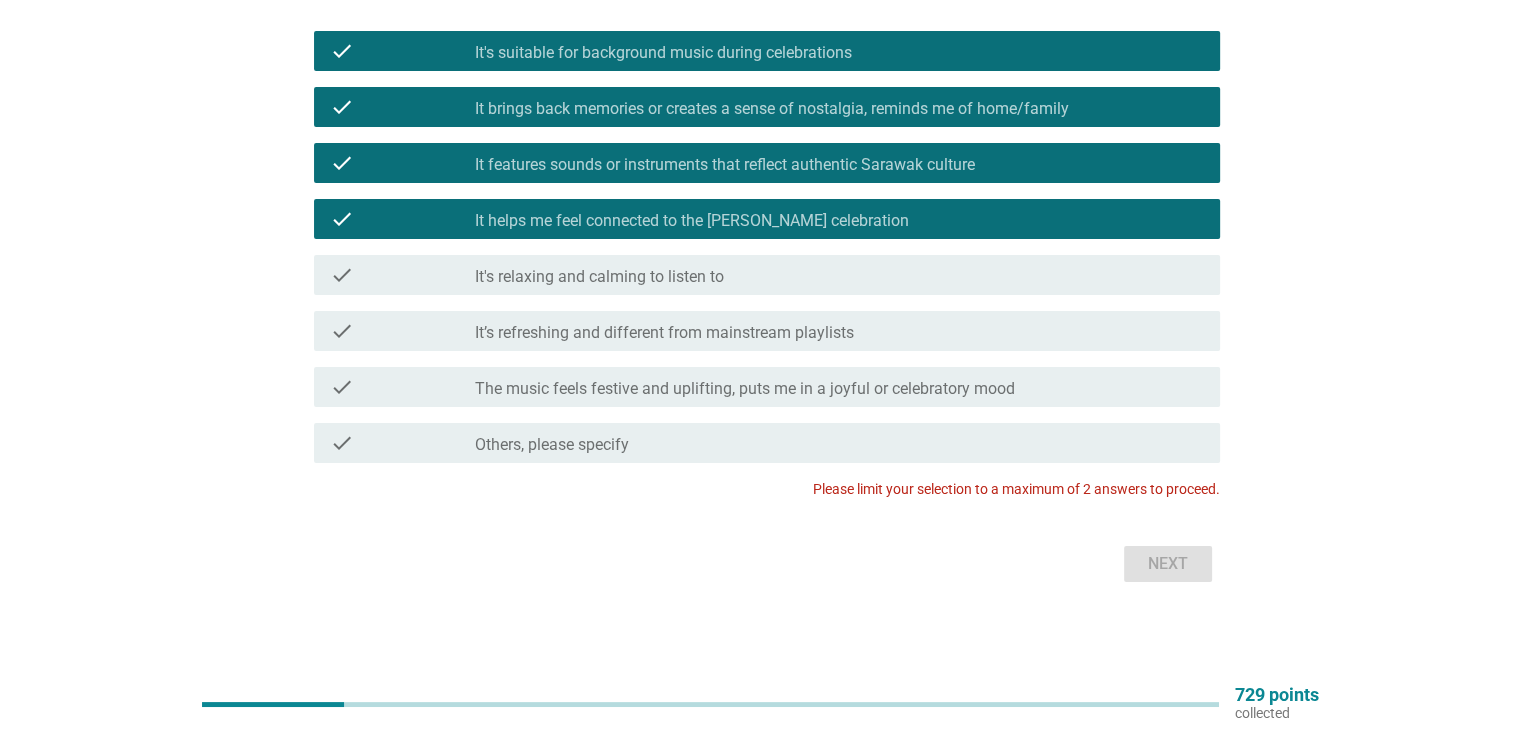 click on "It helps me feel connected to the [PERSON_NAME] celebration" at bounding box center (692, 221) 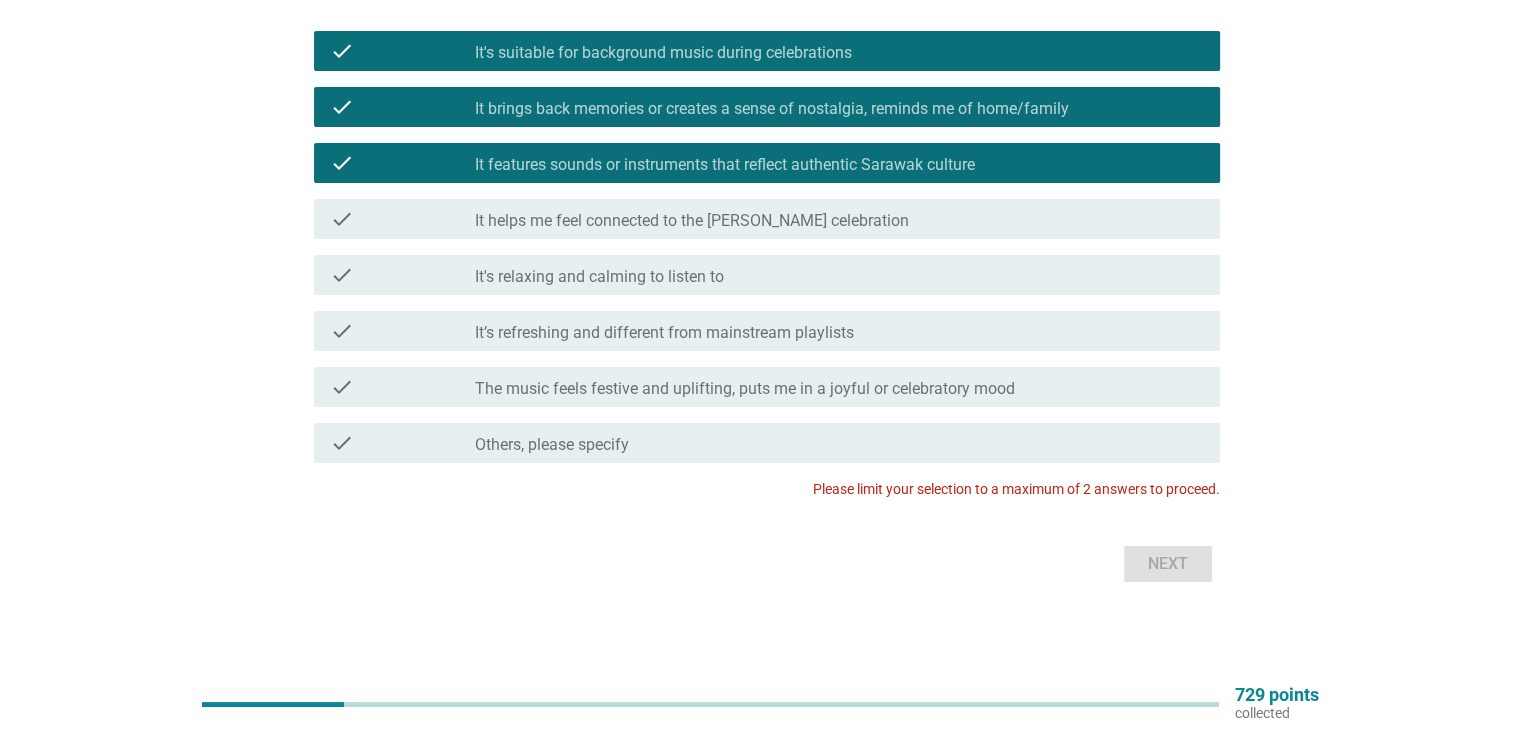 click on "It features sounds or instruments that reflect authentic Sarawak culture" at bounding box center (725, 165) 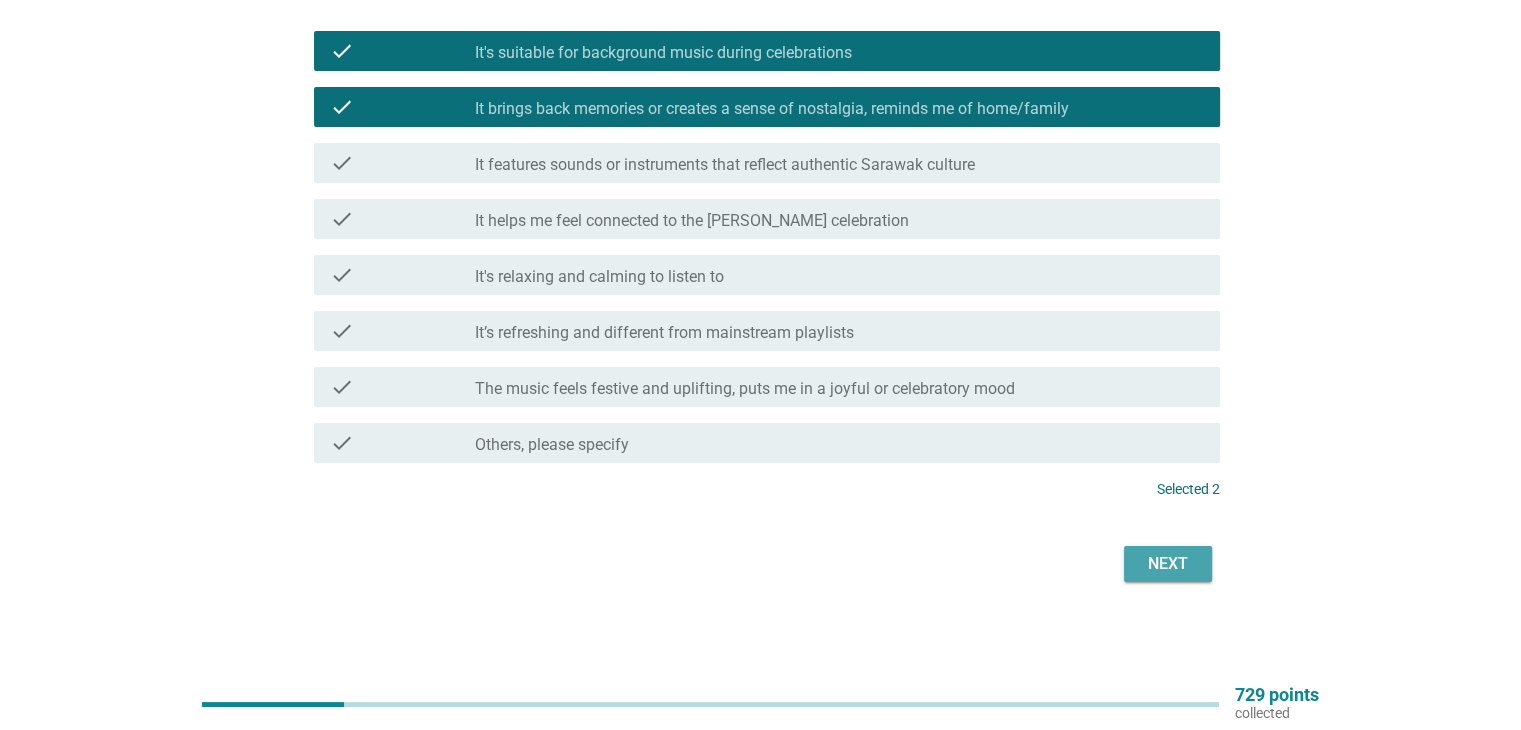 click on "Next" at bounding box center [1168, 564] 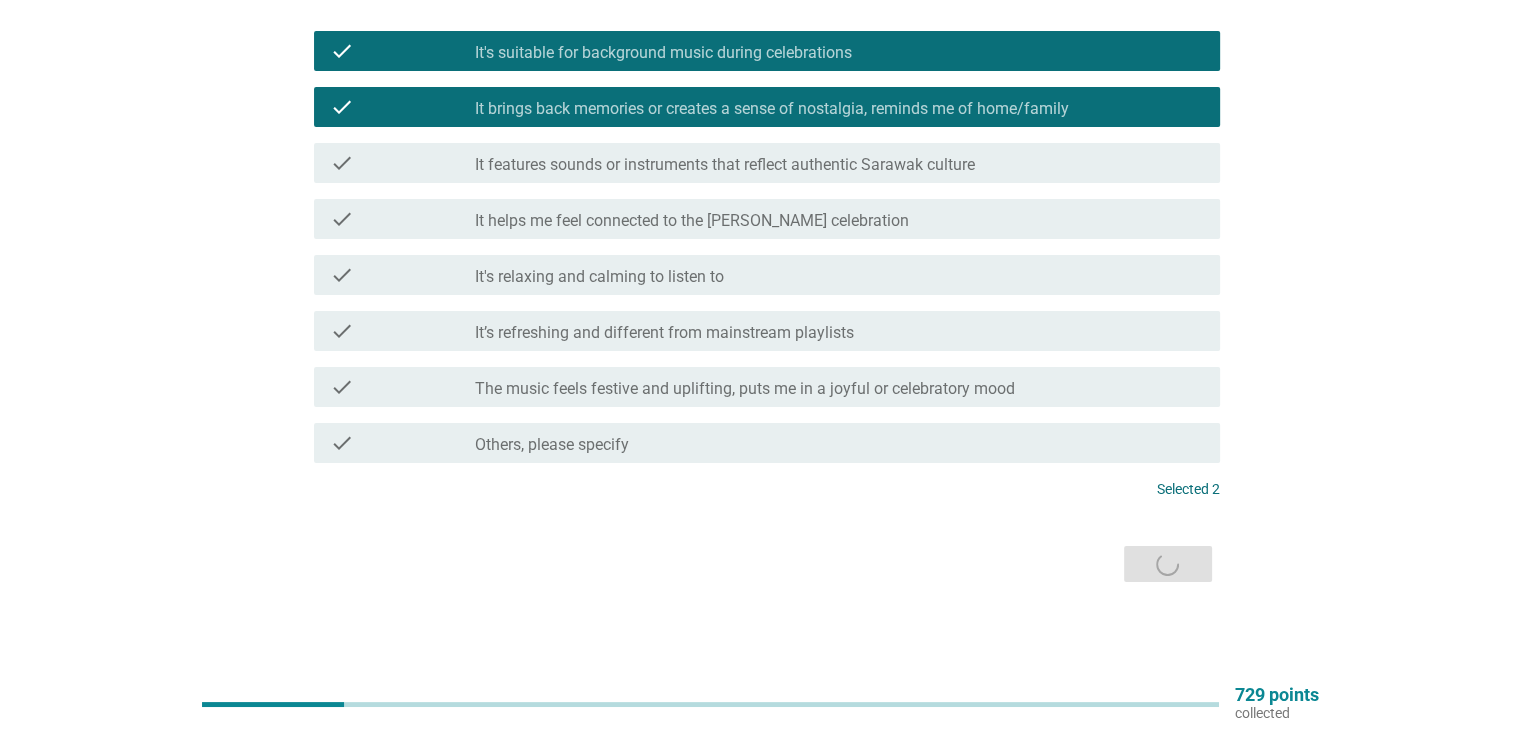 scroll, scrollTop: 0, scrollLeft: 0, axis: both 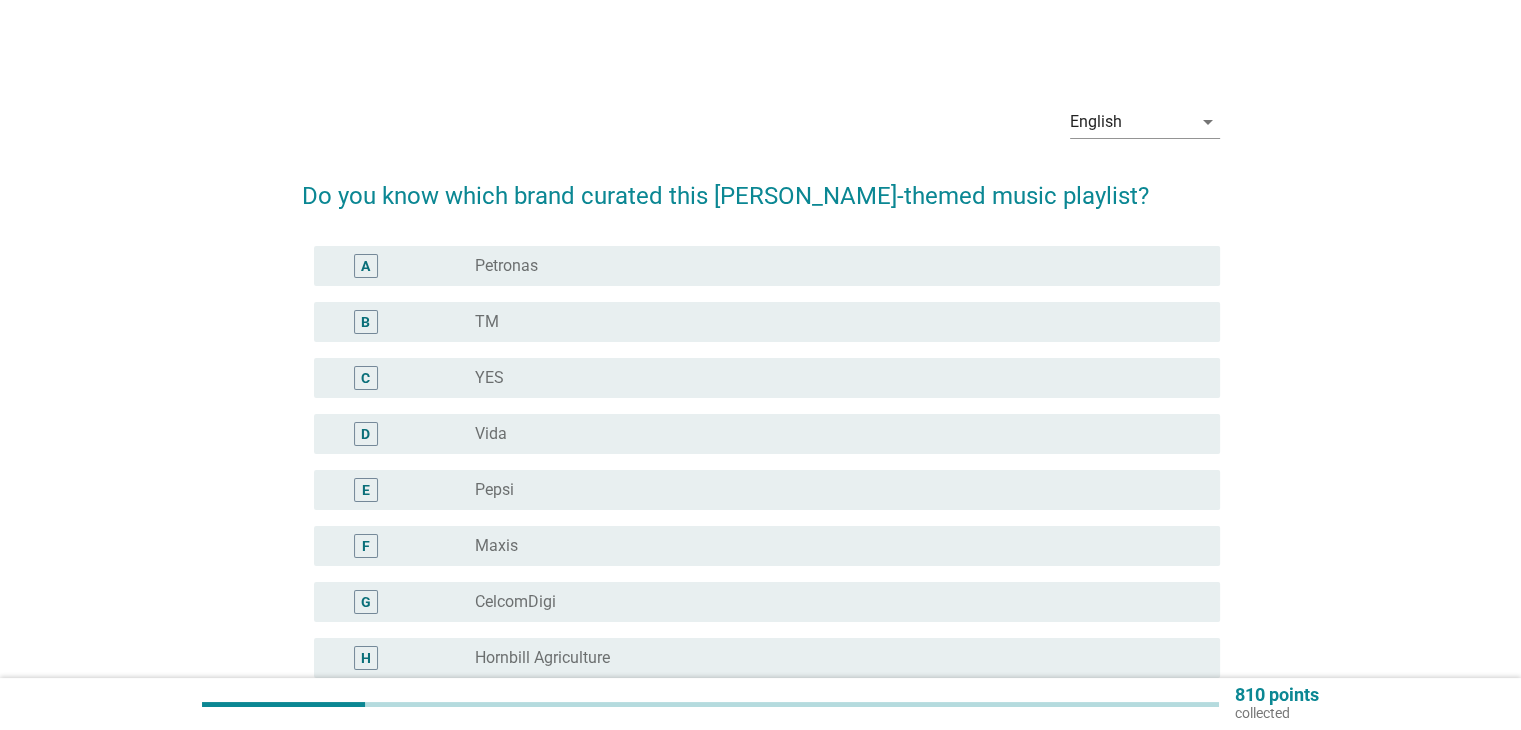 click on "Maxis" at bounding box center [496, 546] 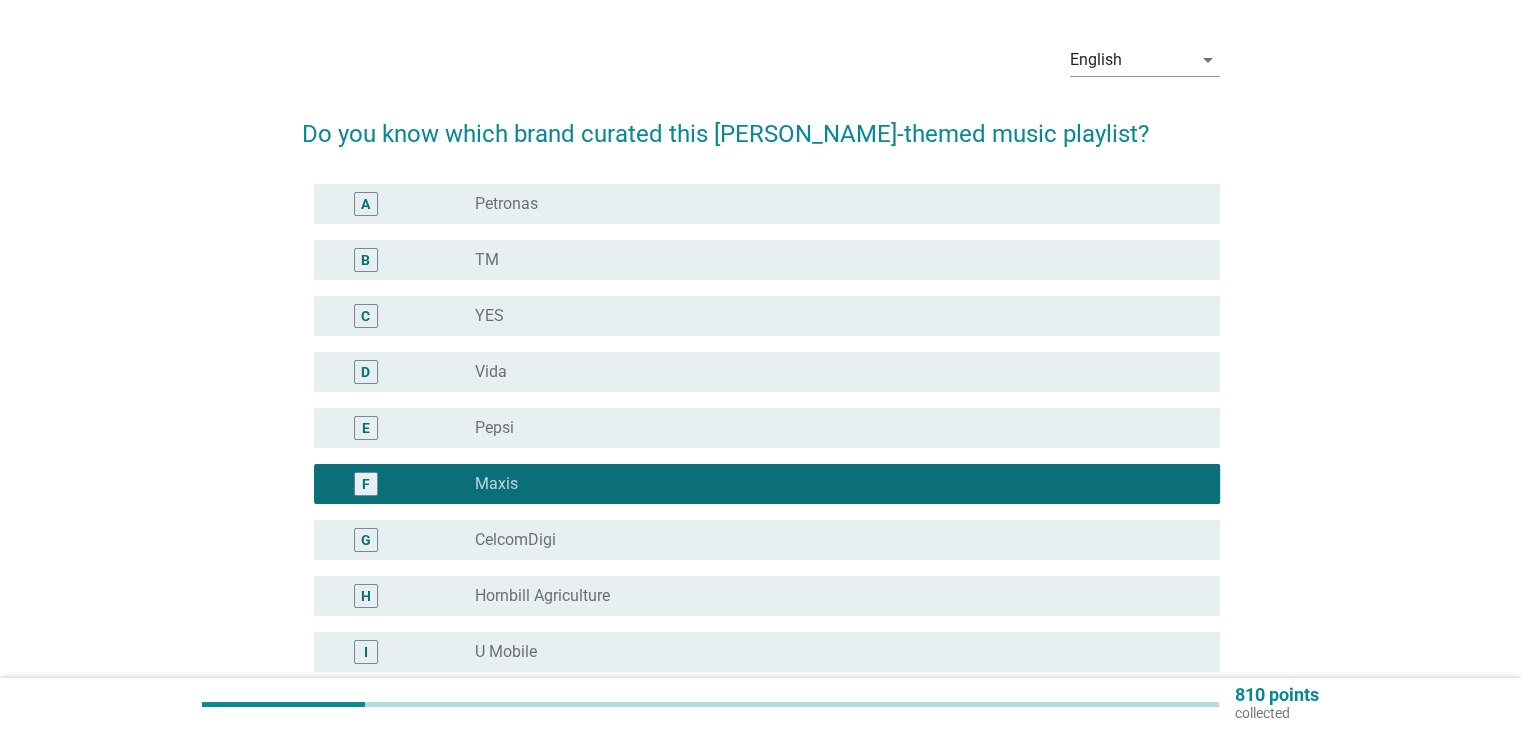 scroll, scrollTop: 400, scrollLeft: 0, axis: vertical 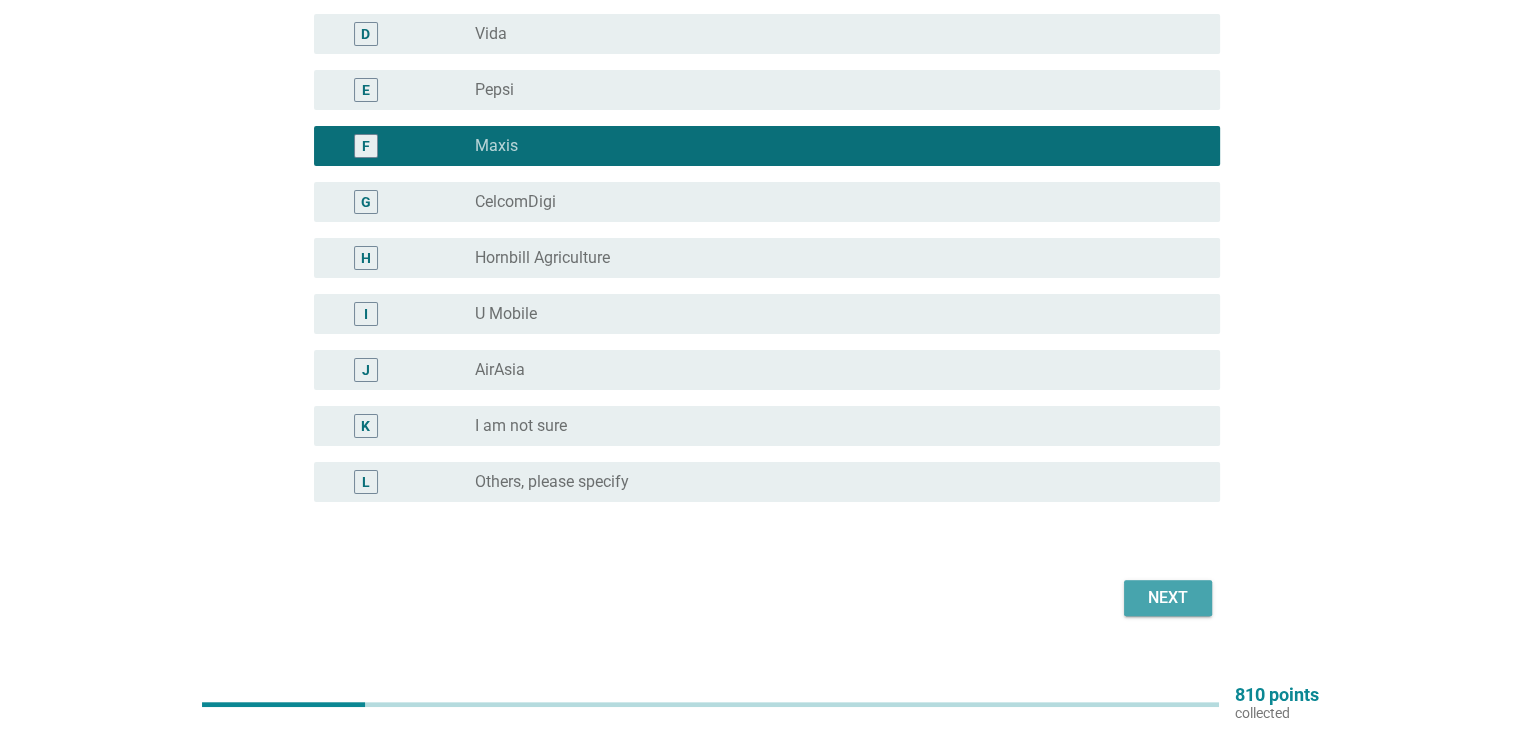 click on "Next" at bounding box center [1168, 598] 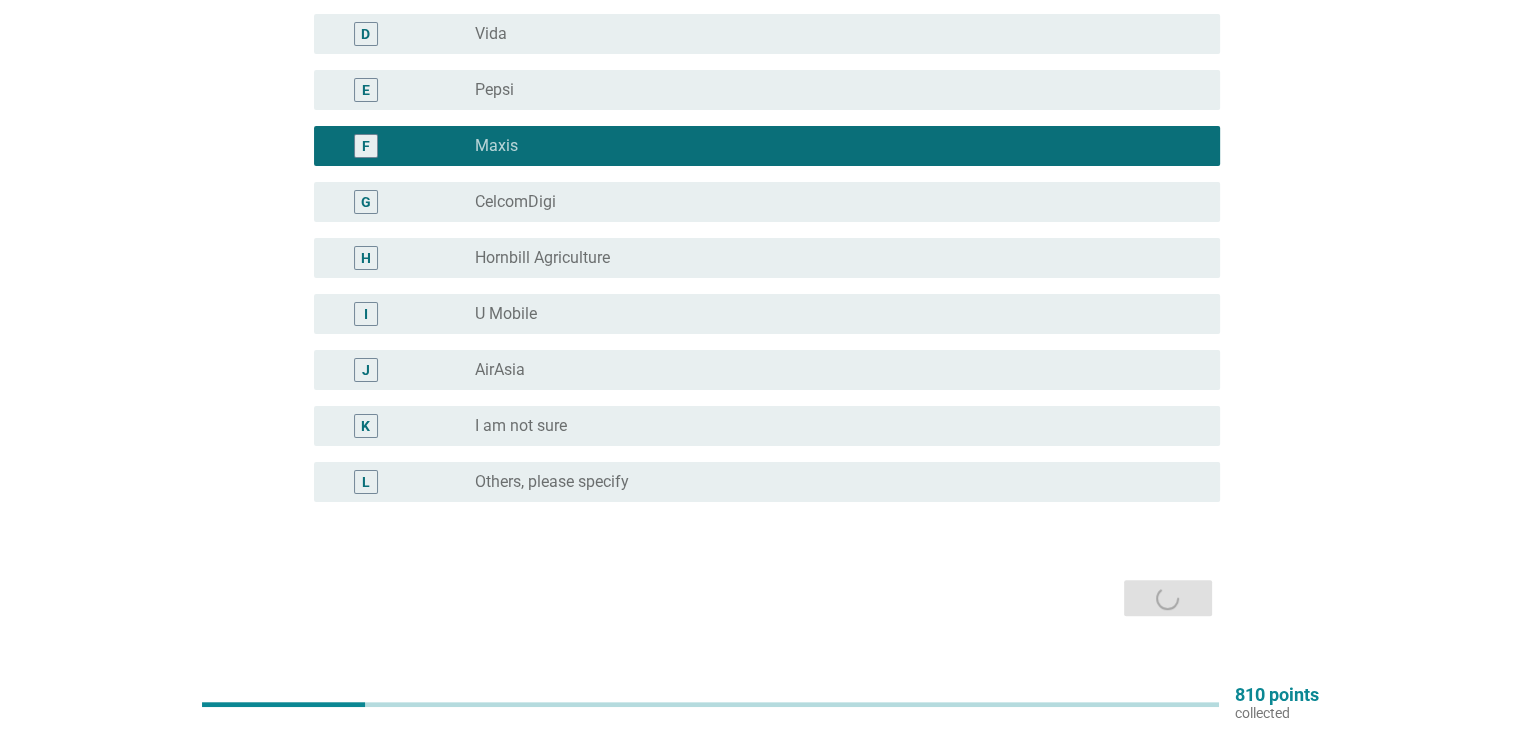 scroll, scrollTop: 0, scrollLeft: 0, axis: both 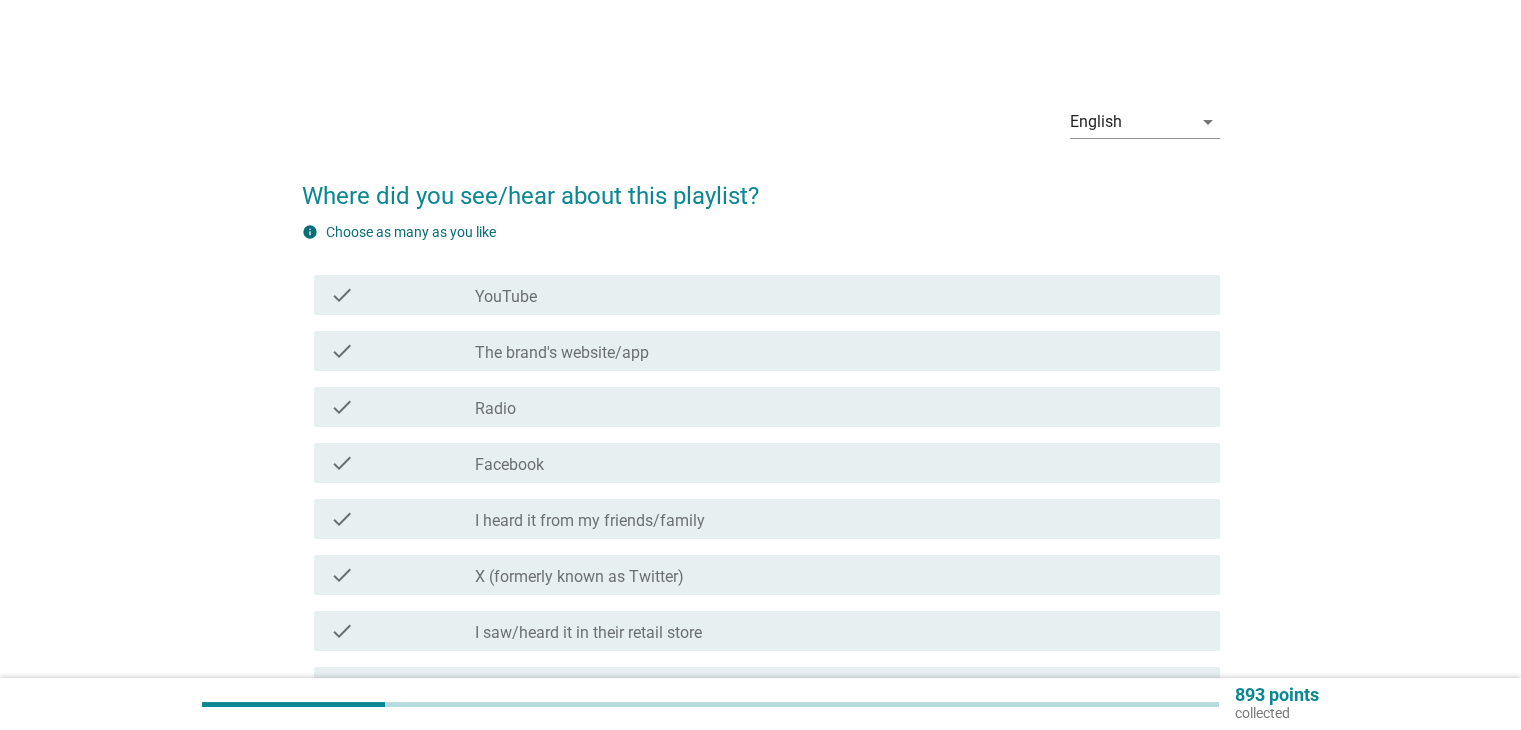 click on "check_box_outline_blank Radio" at bounding box center (839, 407) 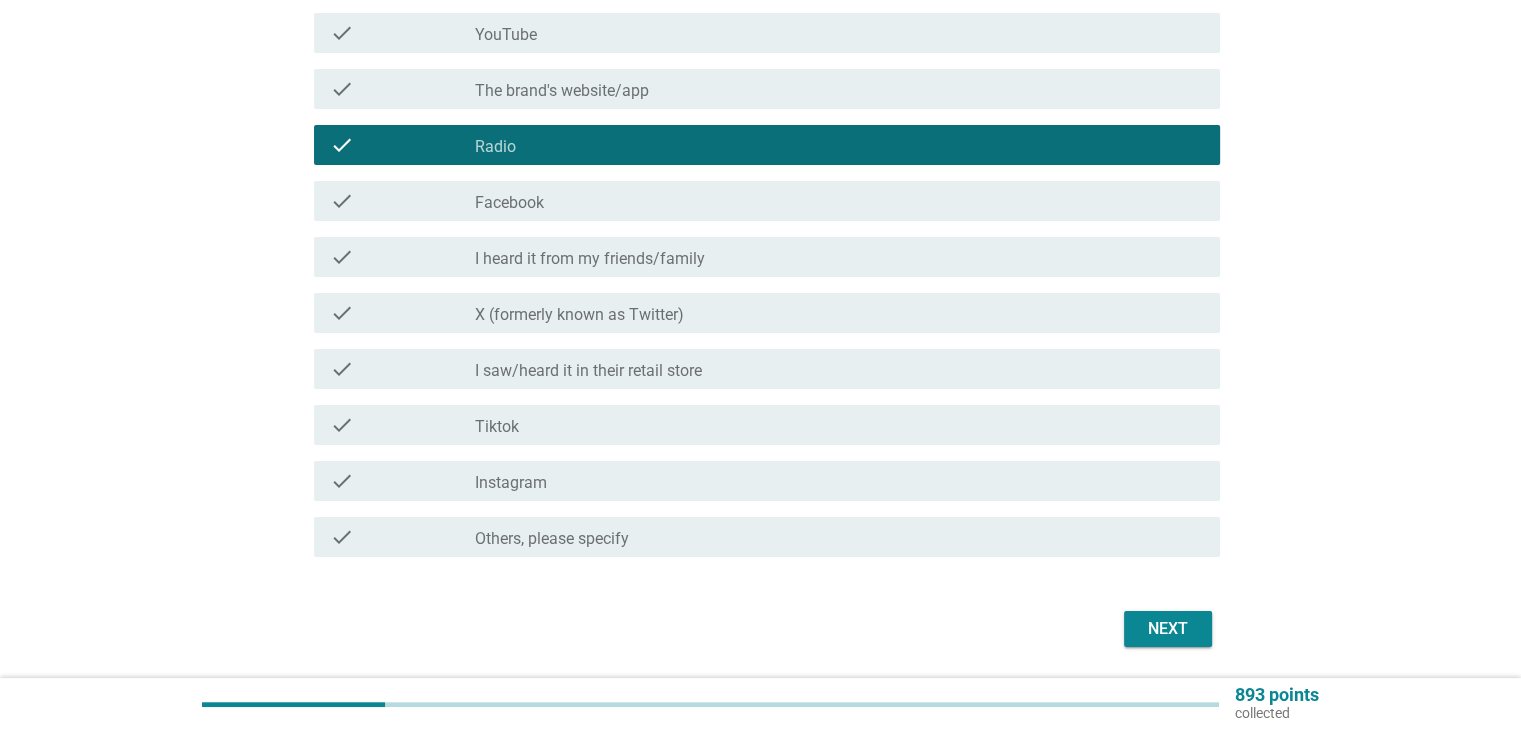 scroll, scrollTop: 300, scrollLeft: 0, axis: vertical 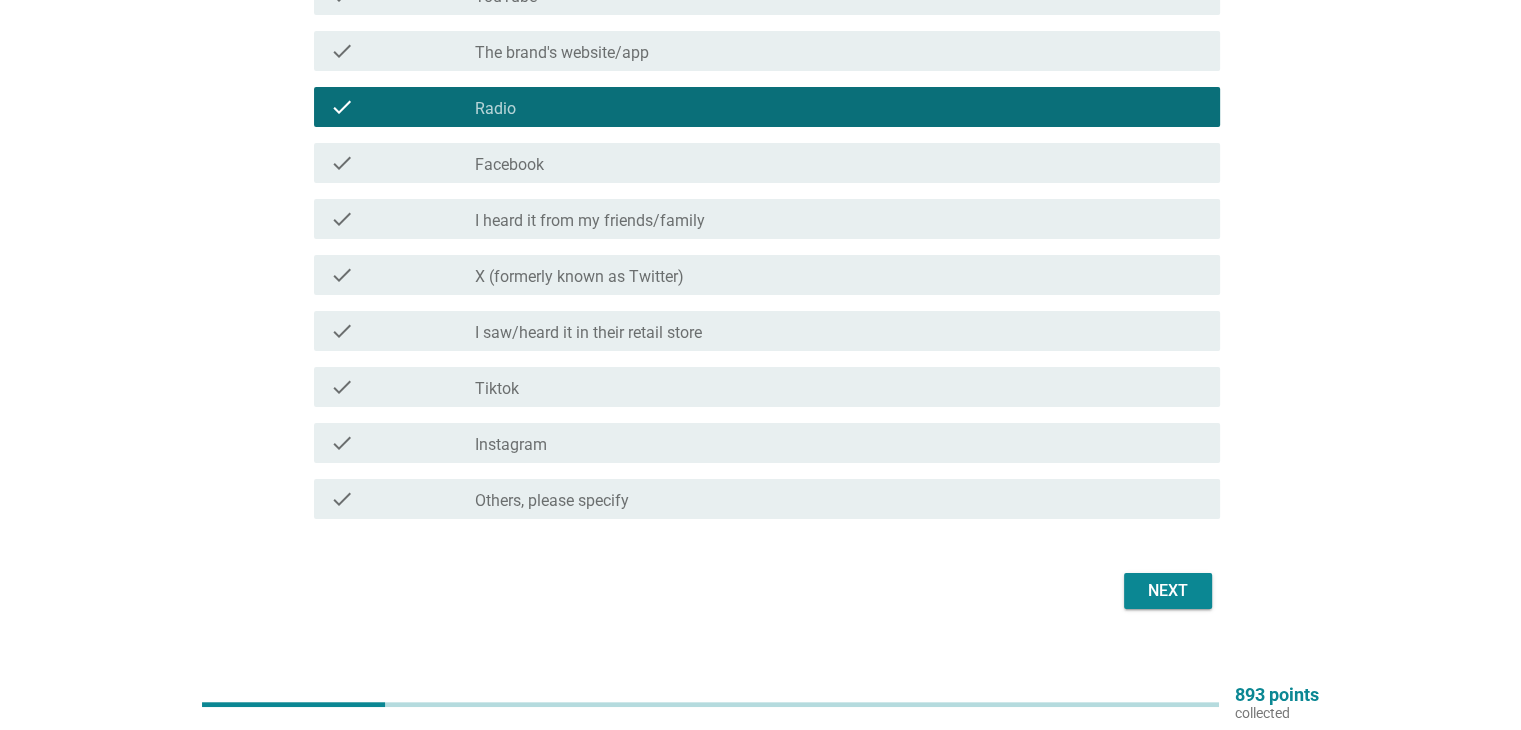 click on "Next" at bounding box center [1168, 591] 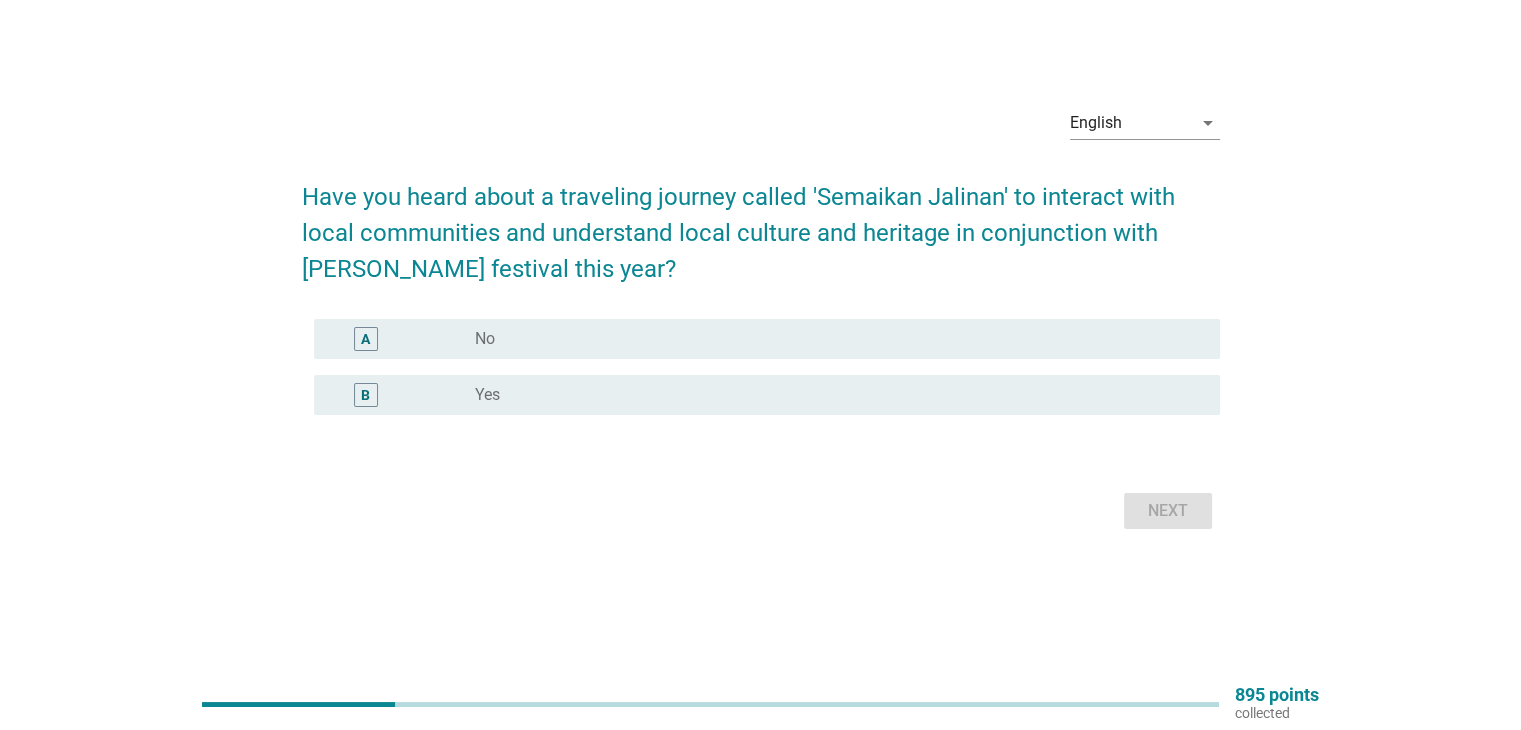 scroll, scrollTop: 0, scrollLeft: 0, axis: both 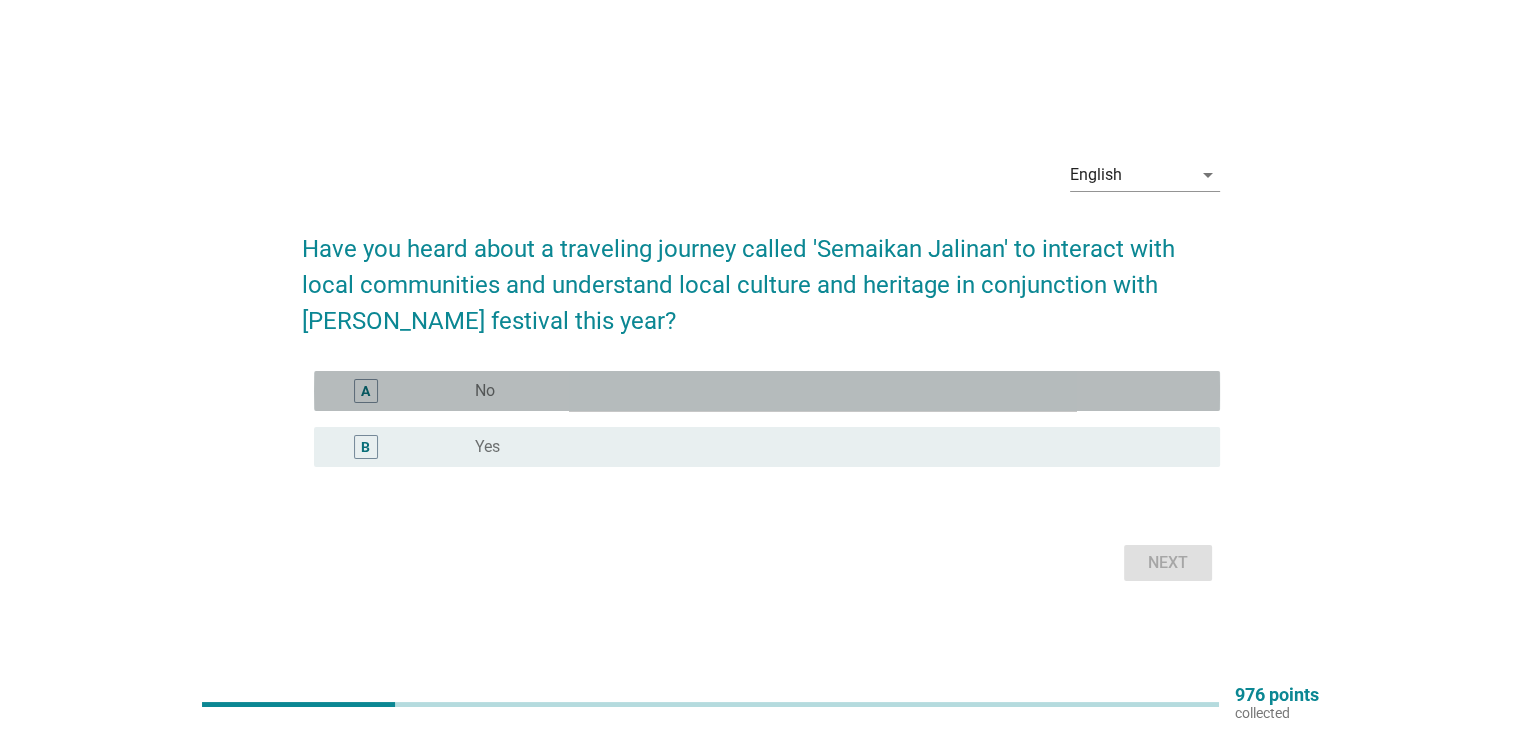 click on "radio_button_unchecked No" at bounding box center [831, 391] 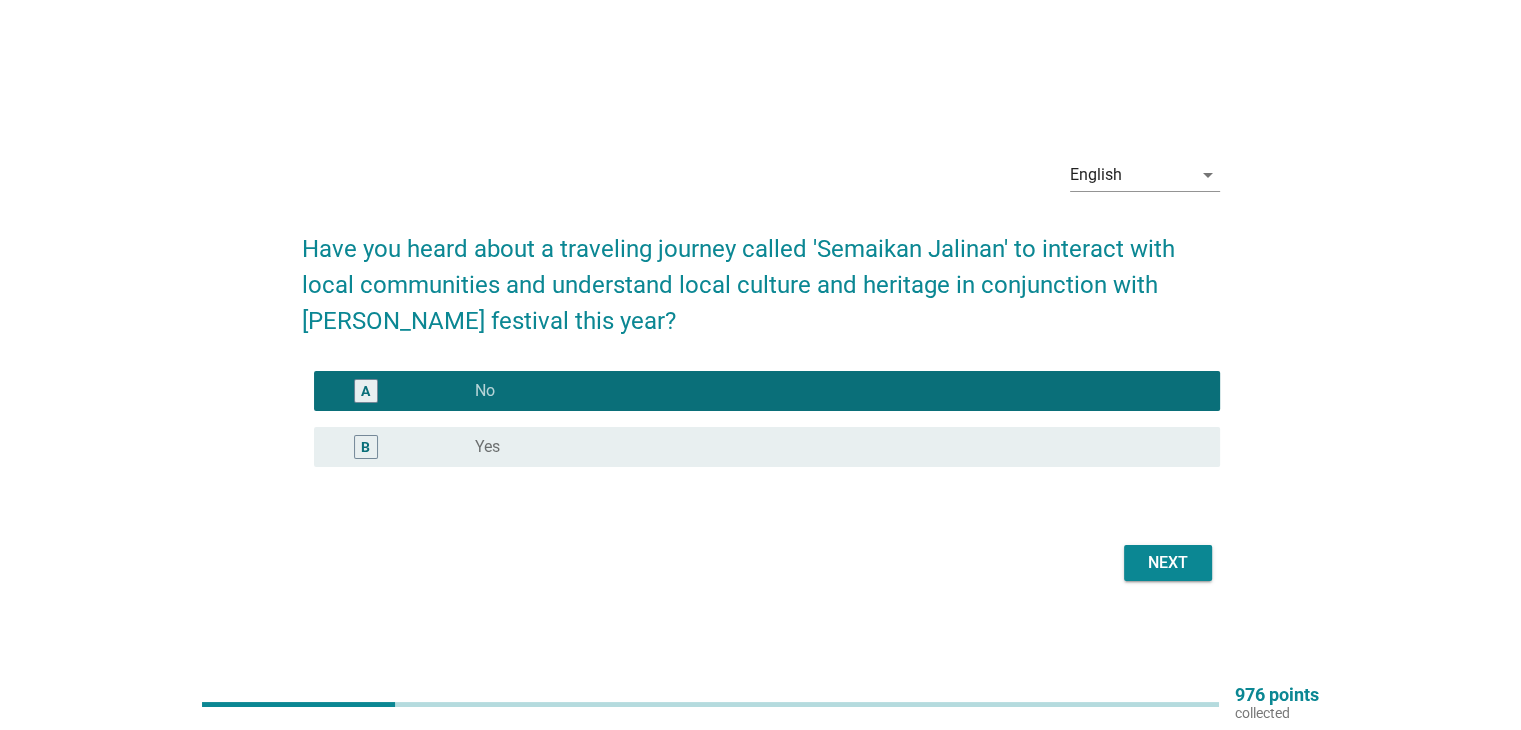 click on "Next" at bounding box center (1168, 563) 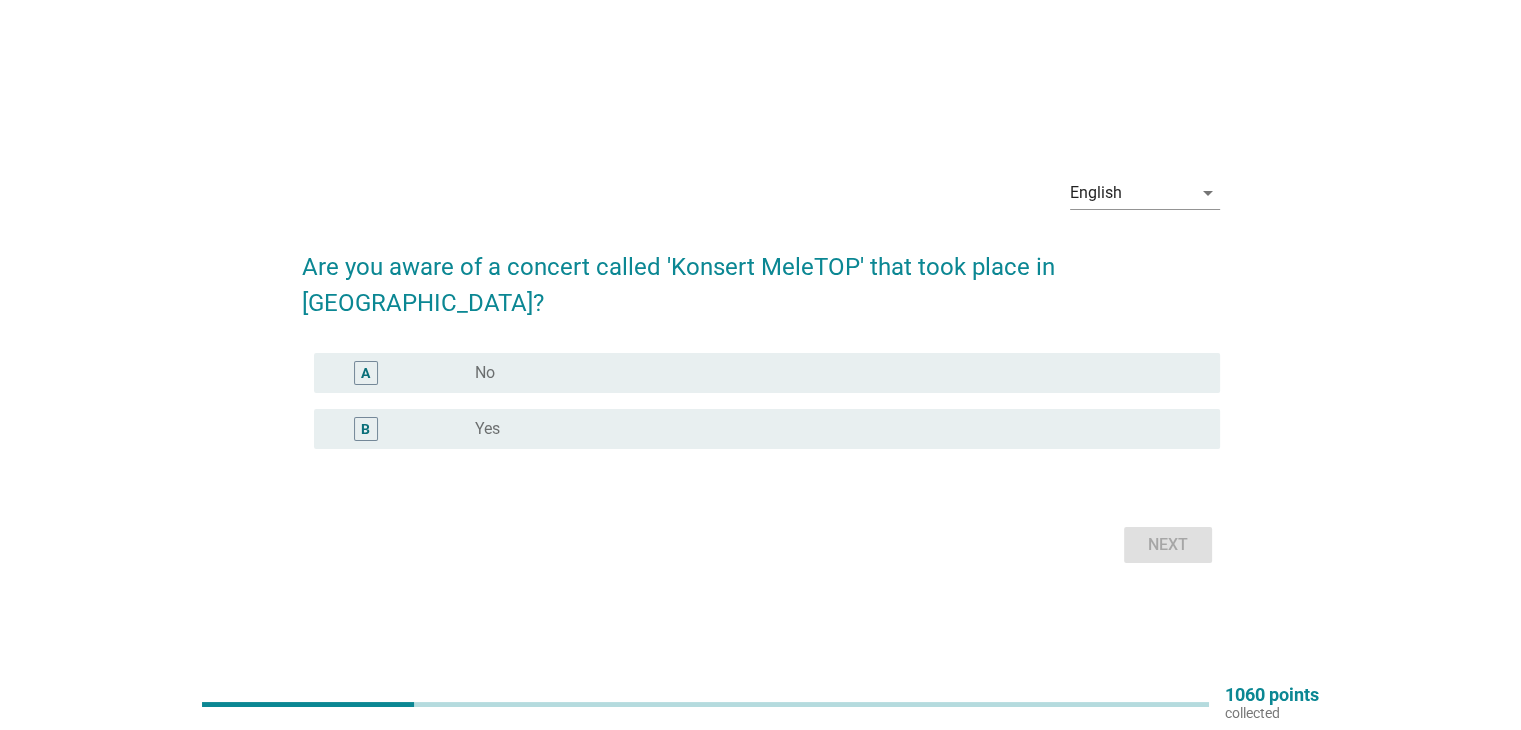 click on "radio_button_unchecked Yes" at bounding box center [831, 429] 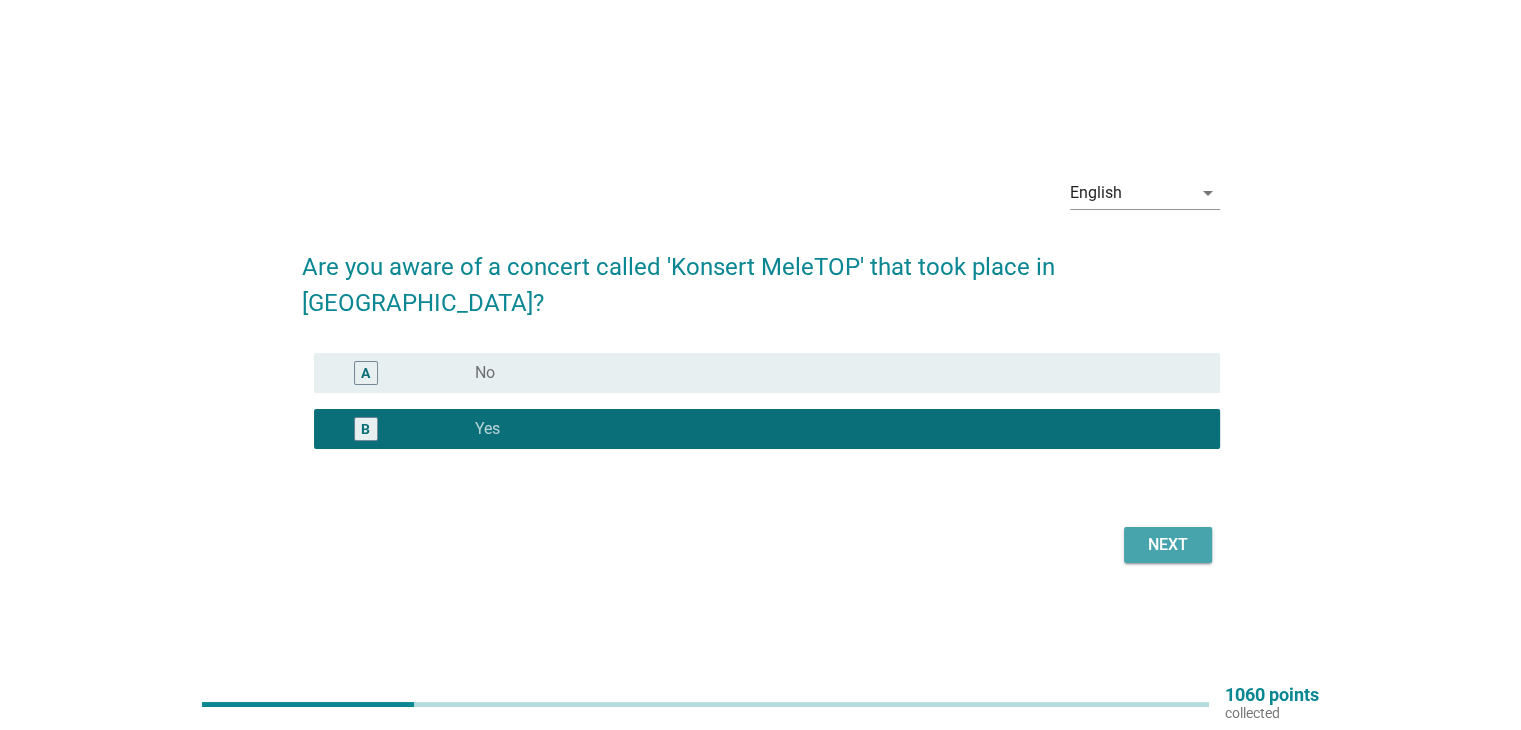 click on "Next" at bounding box center (1168, 545) 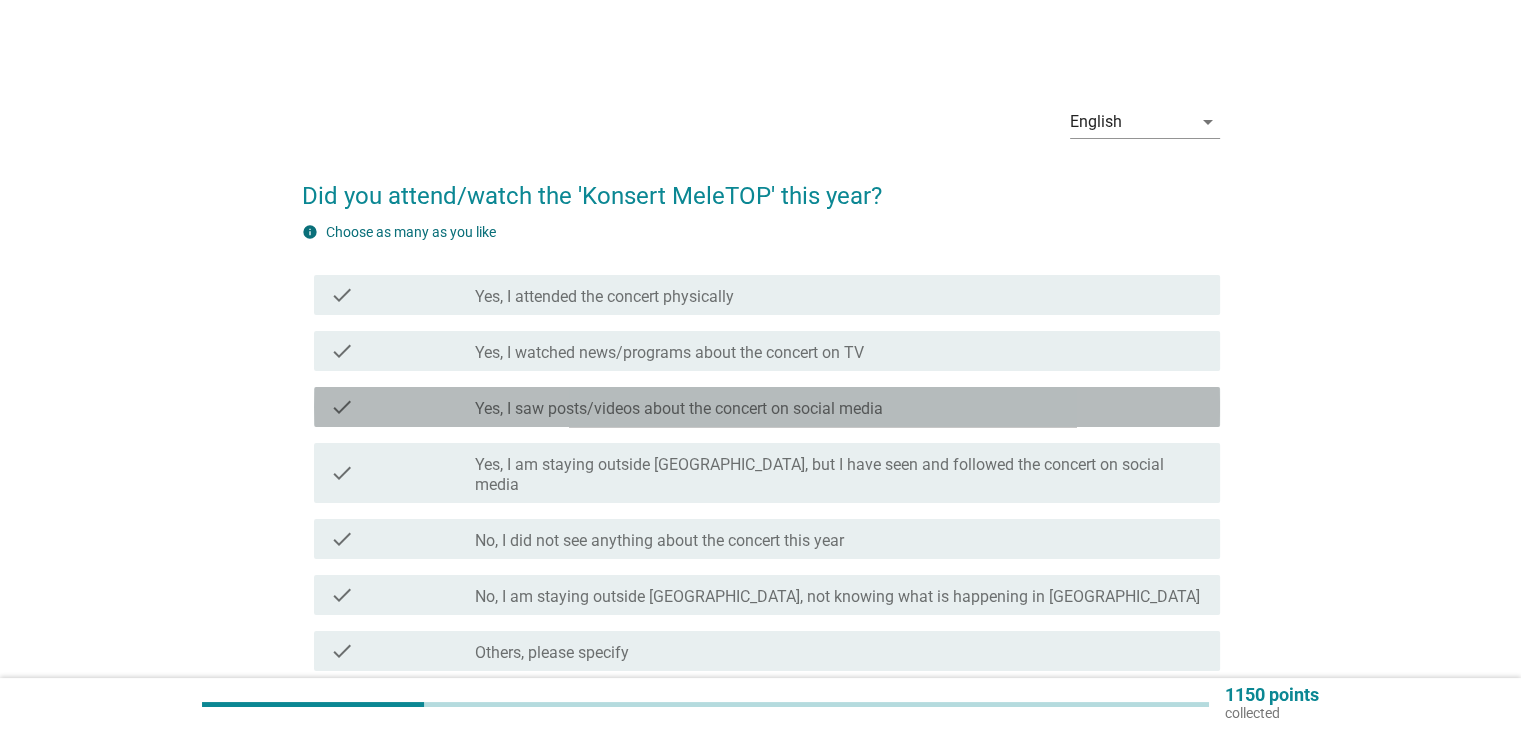 click on "Yes, I saw posts/videos about the concert on social media" at bounding box center [679, 409] 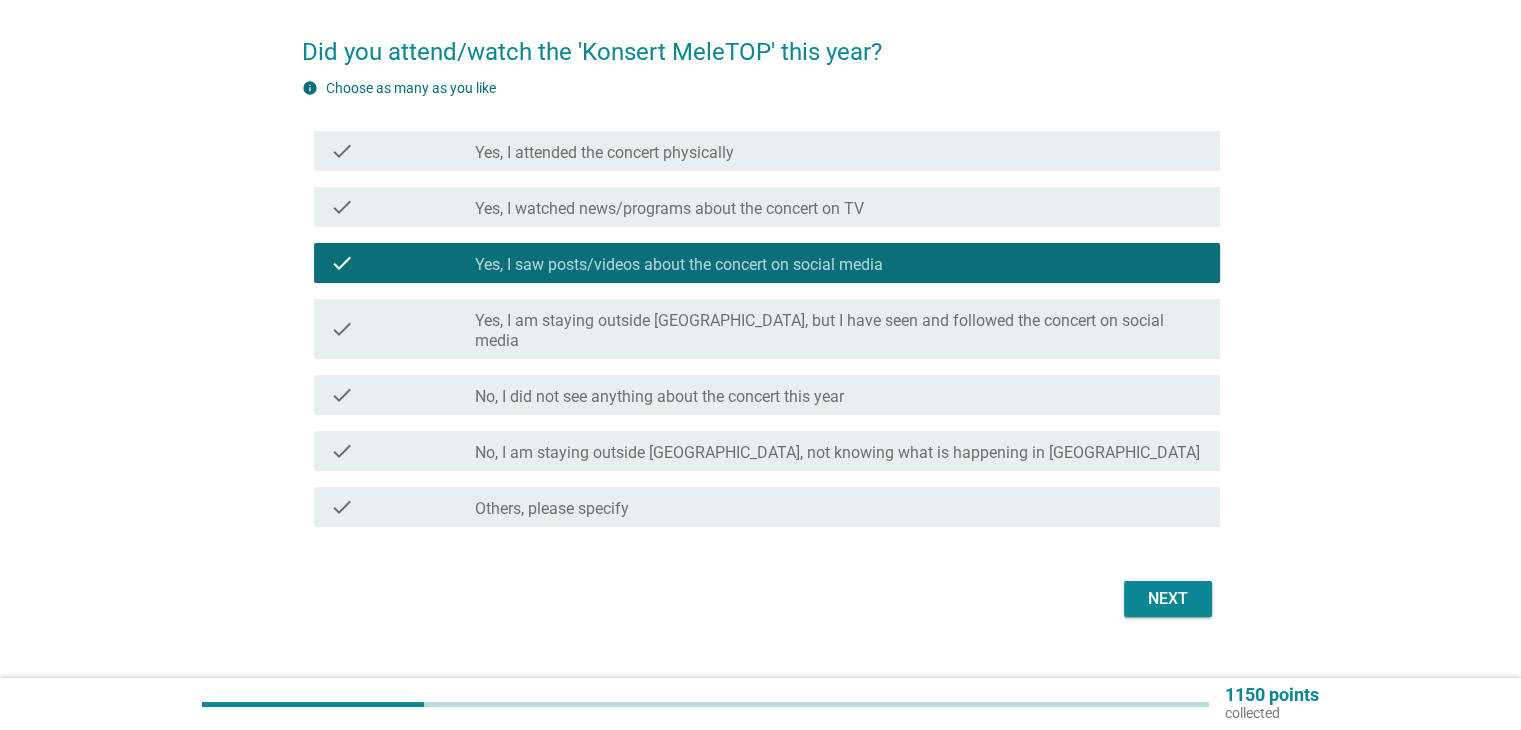 scroll, scrollTop: 159, scrollLeft: 0, axis: vertical 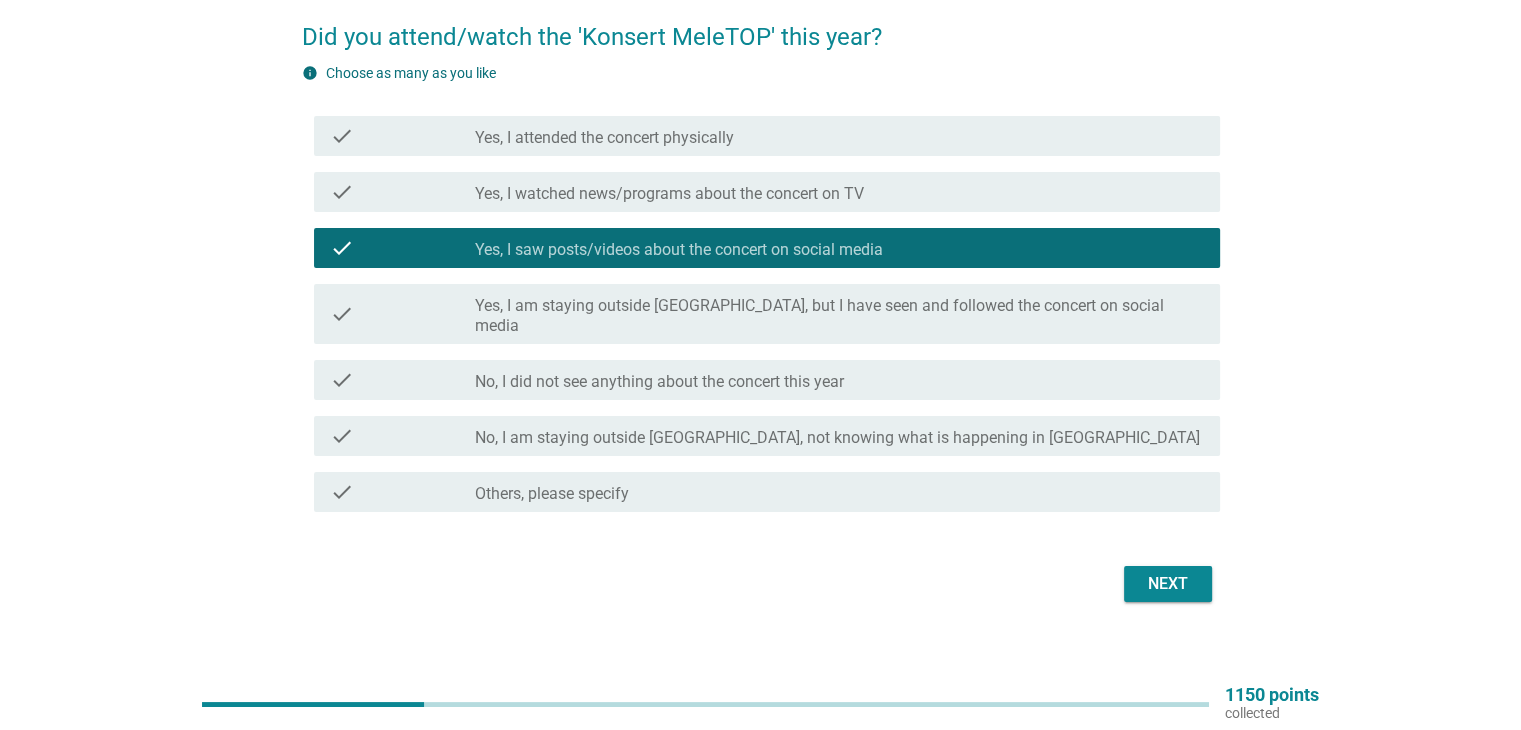 click on "Next" at bounding box center (1168, 584) 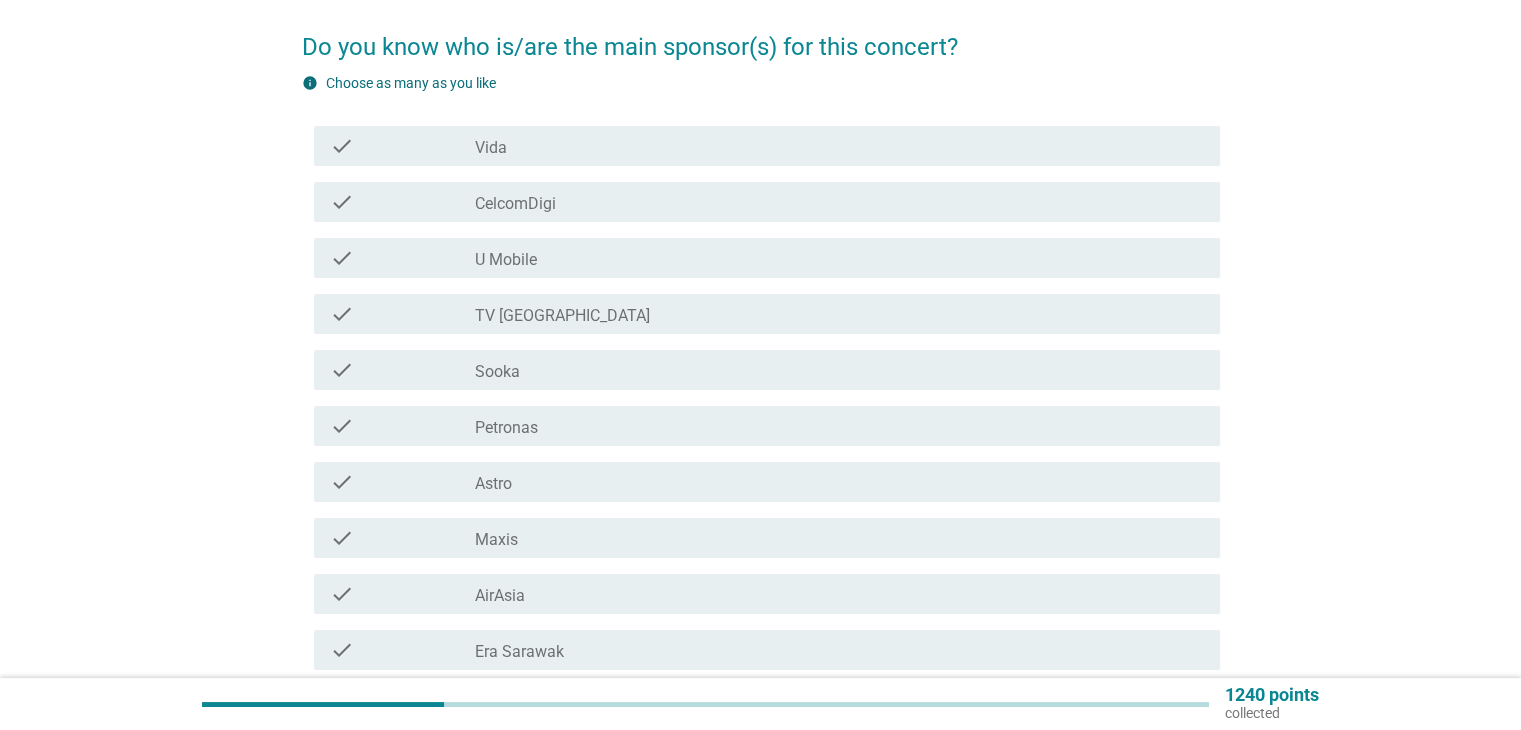 scroll, scrollTop: 300, scrollLeft: 0, axis: vertical 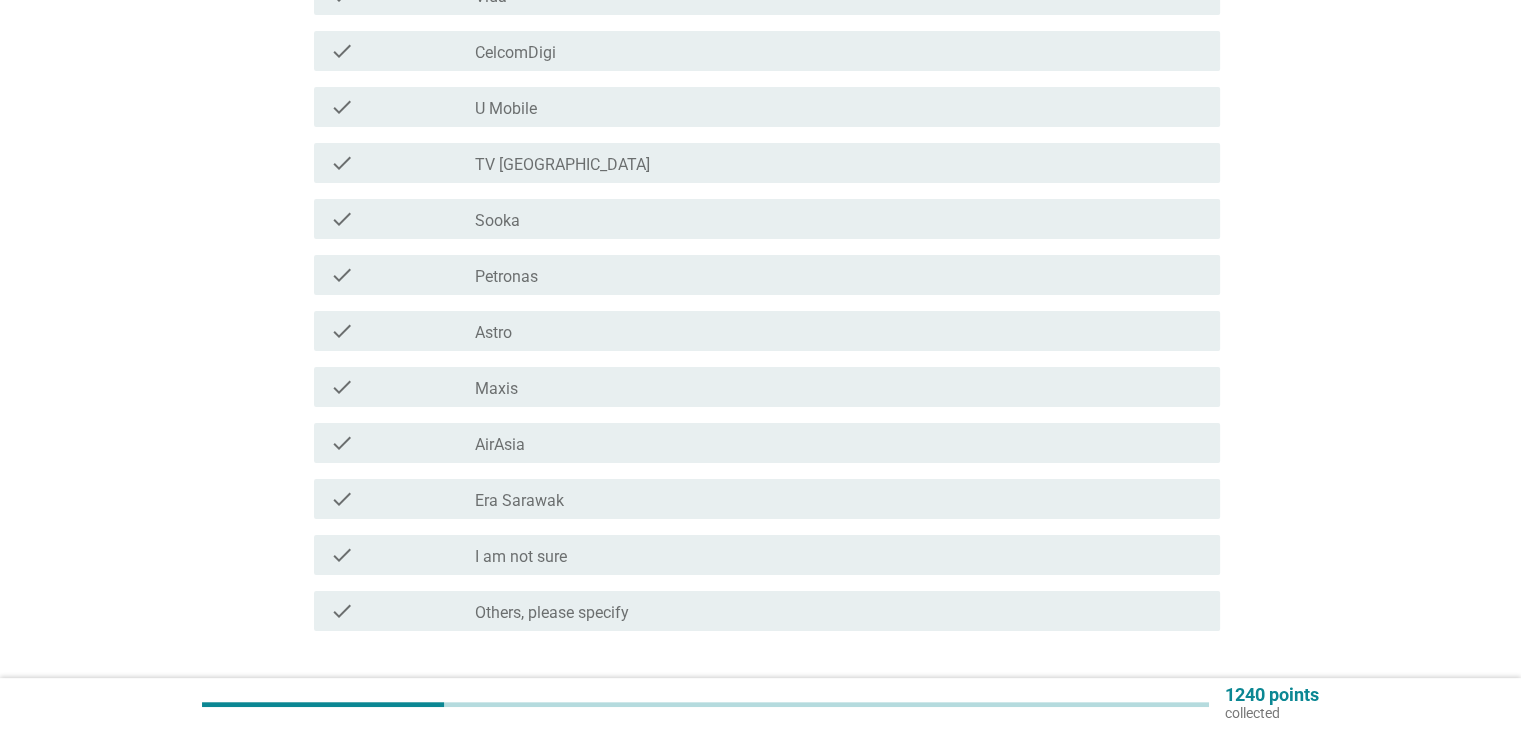 click on "check_box_outline_blank I am not sure" at bounding box center [839, 555] 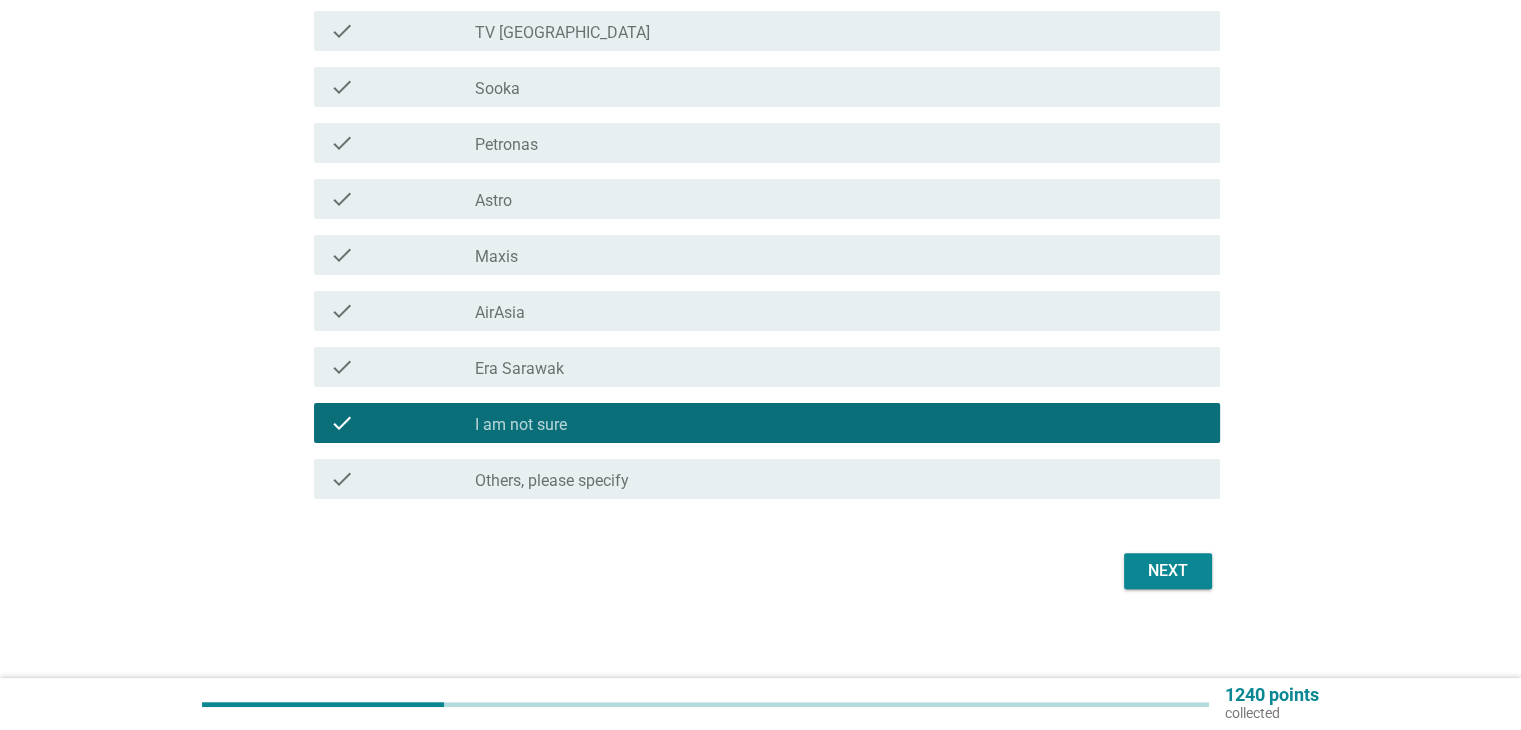 scroll, scrollTop: 439, scrollLeft: 0, axis: vertical 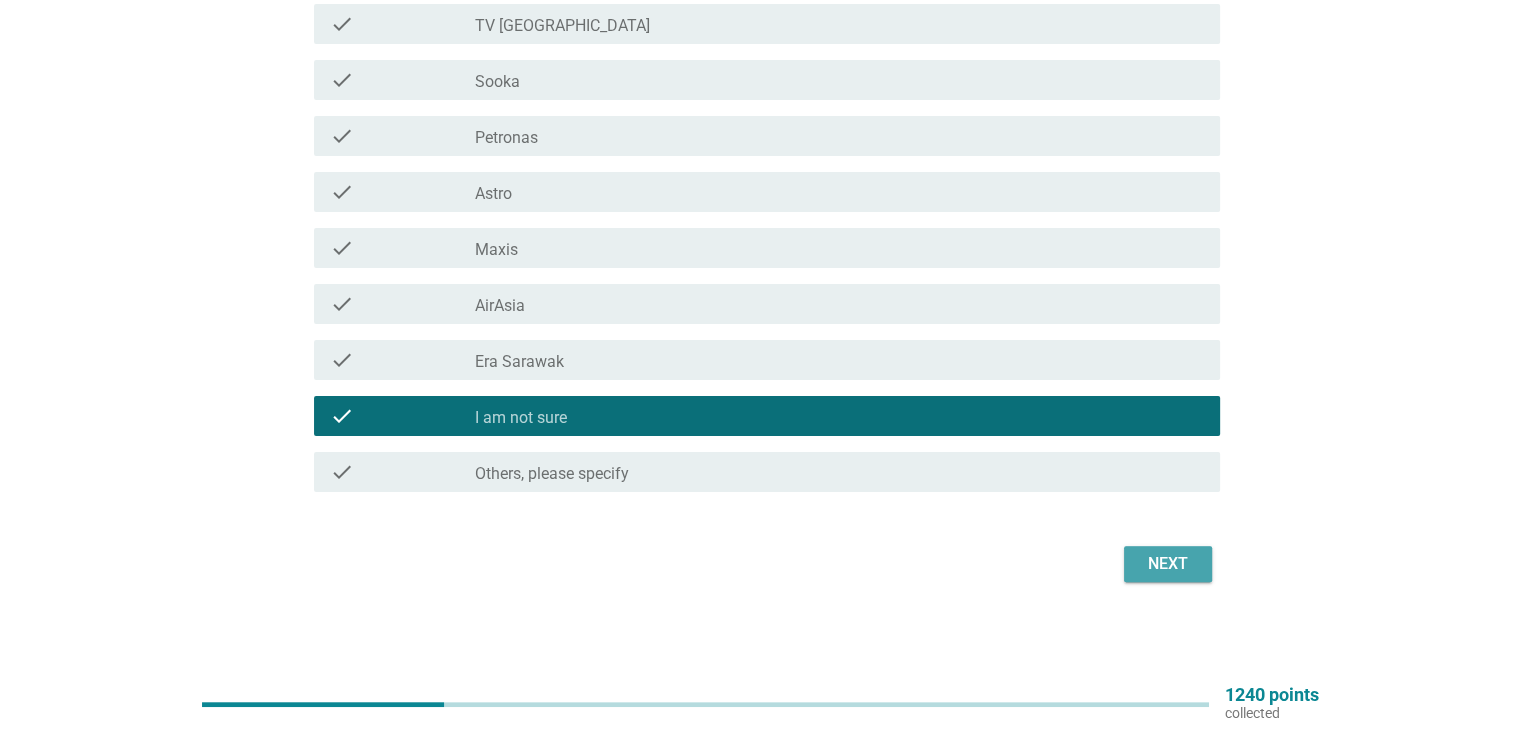 click on "Next" at bounding box center [1168, 564] 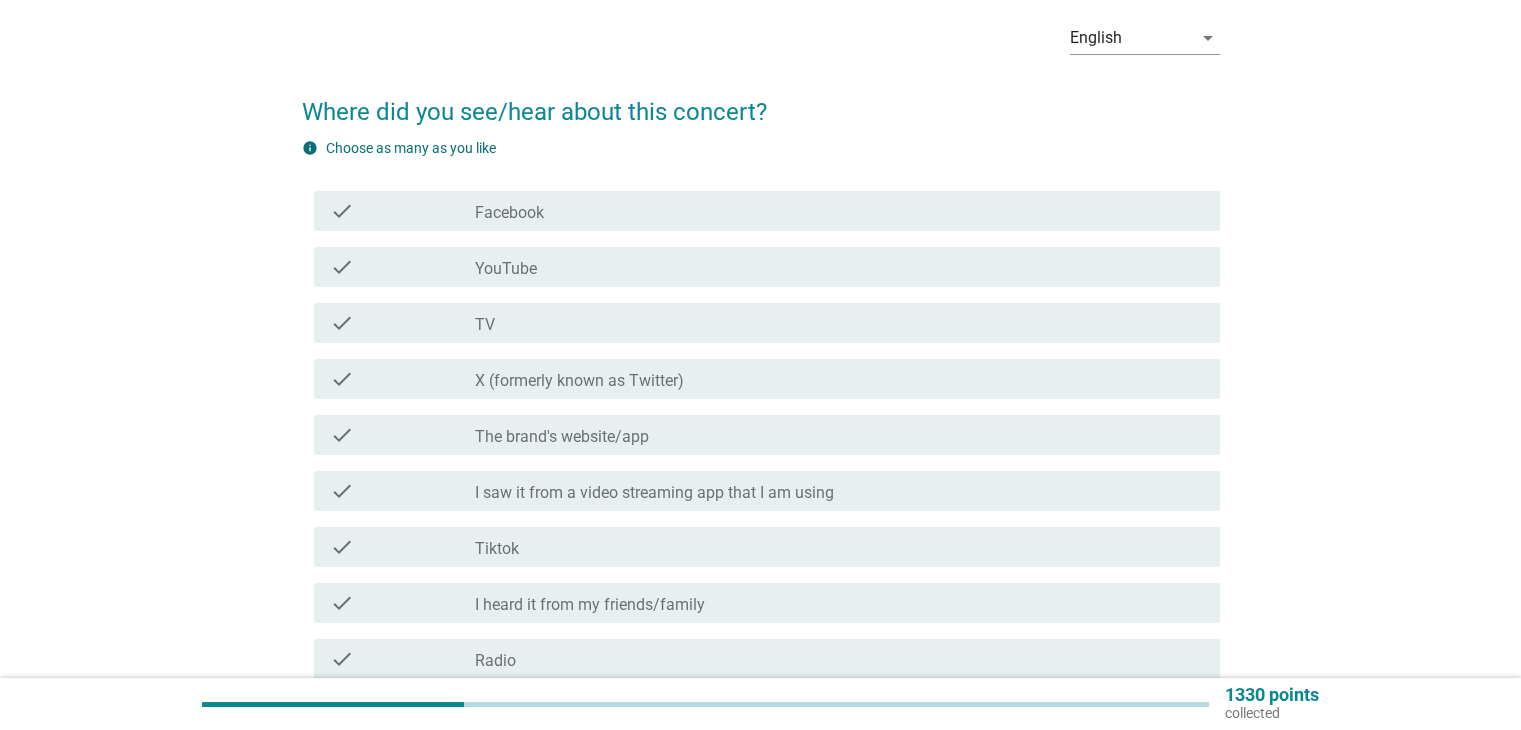 scroll, scrollTop: 200, scrollLeft: 0, axis: vertical 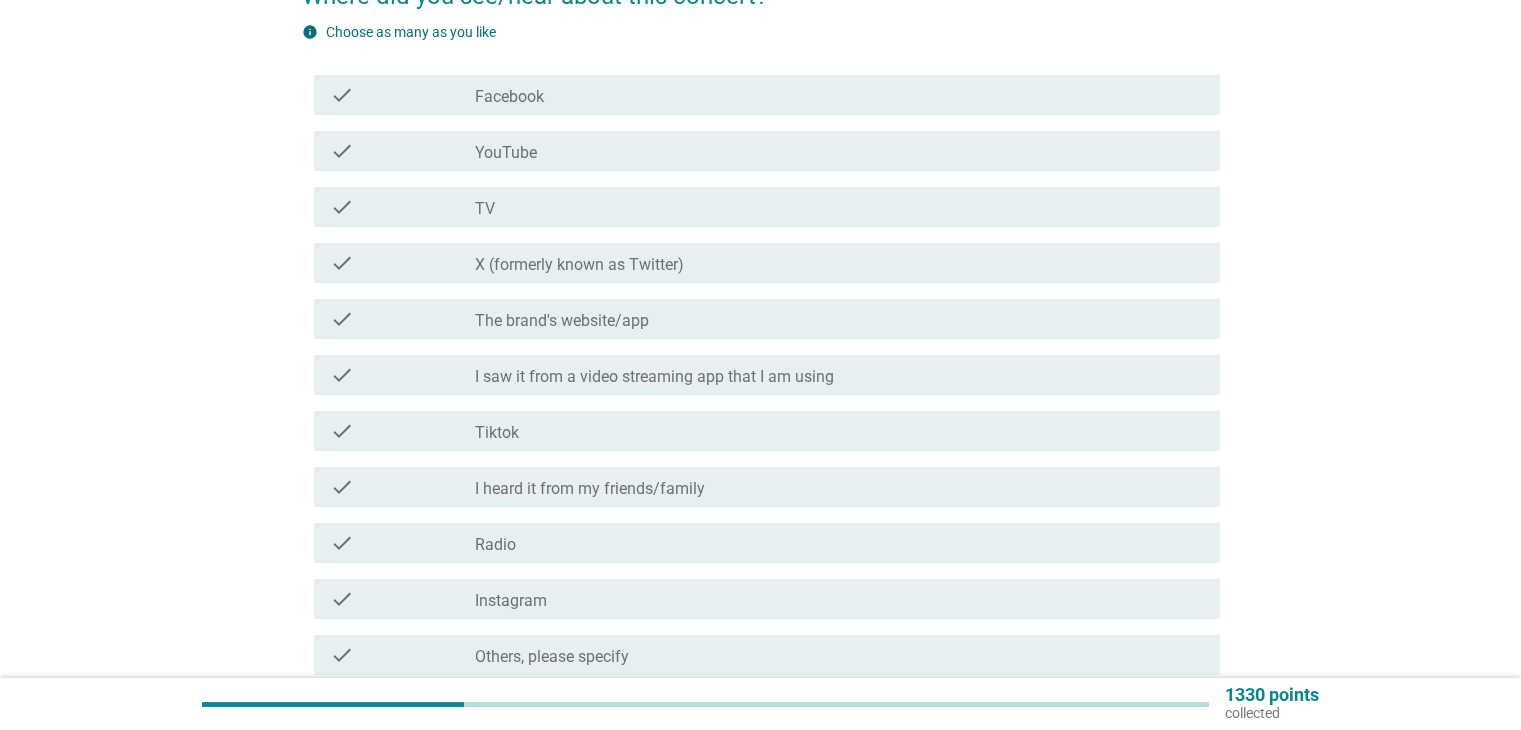 click on "check_box_outline_blank Tiktok" at bounding box center (839, 431) 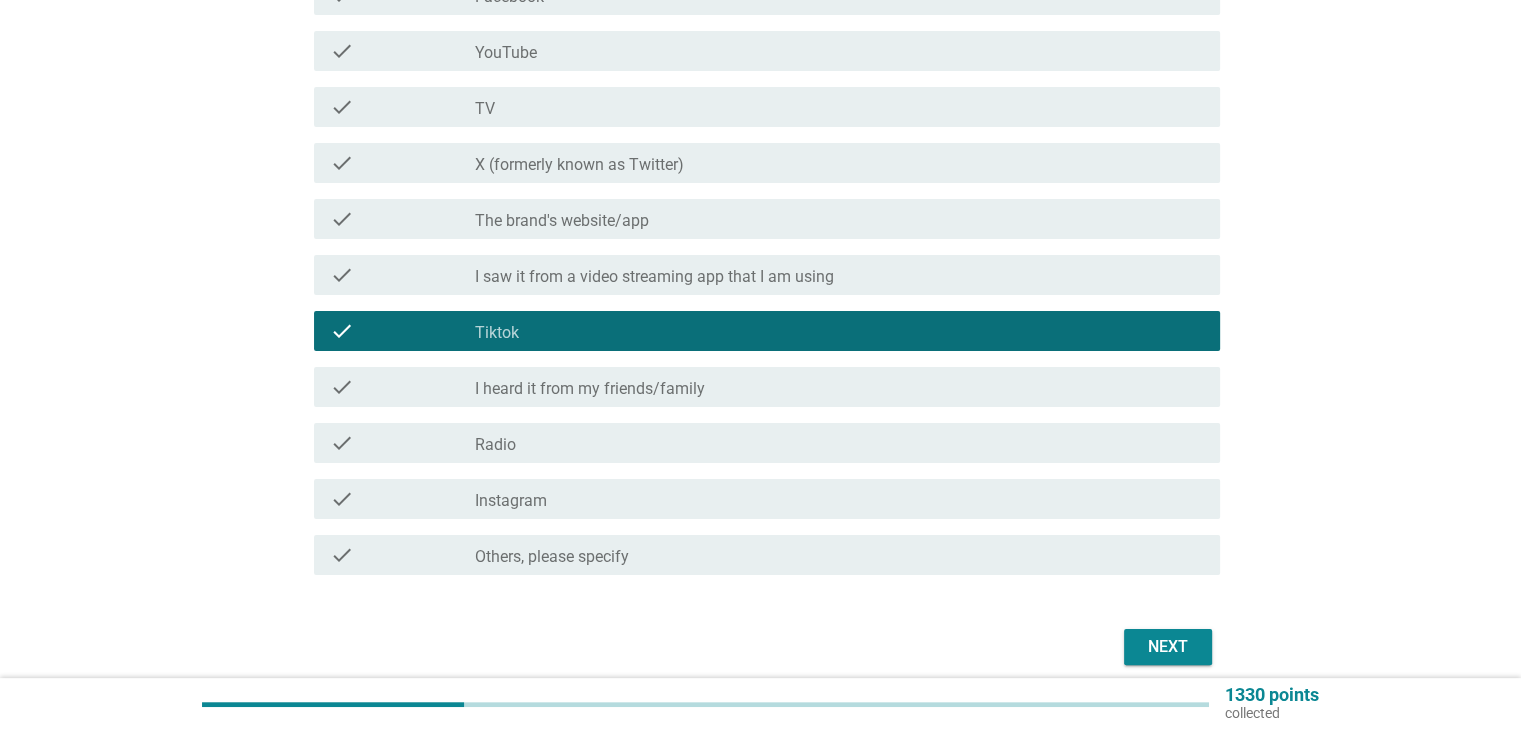 scroll, scrollTop: 383, scrollLeft: 0, axis: vertical 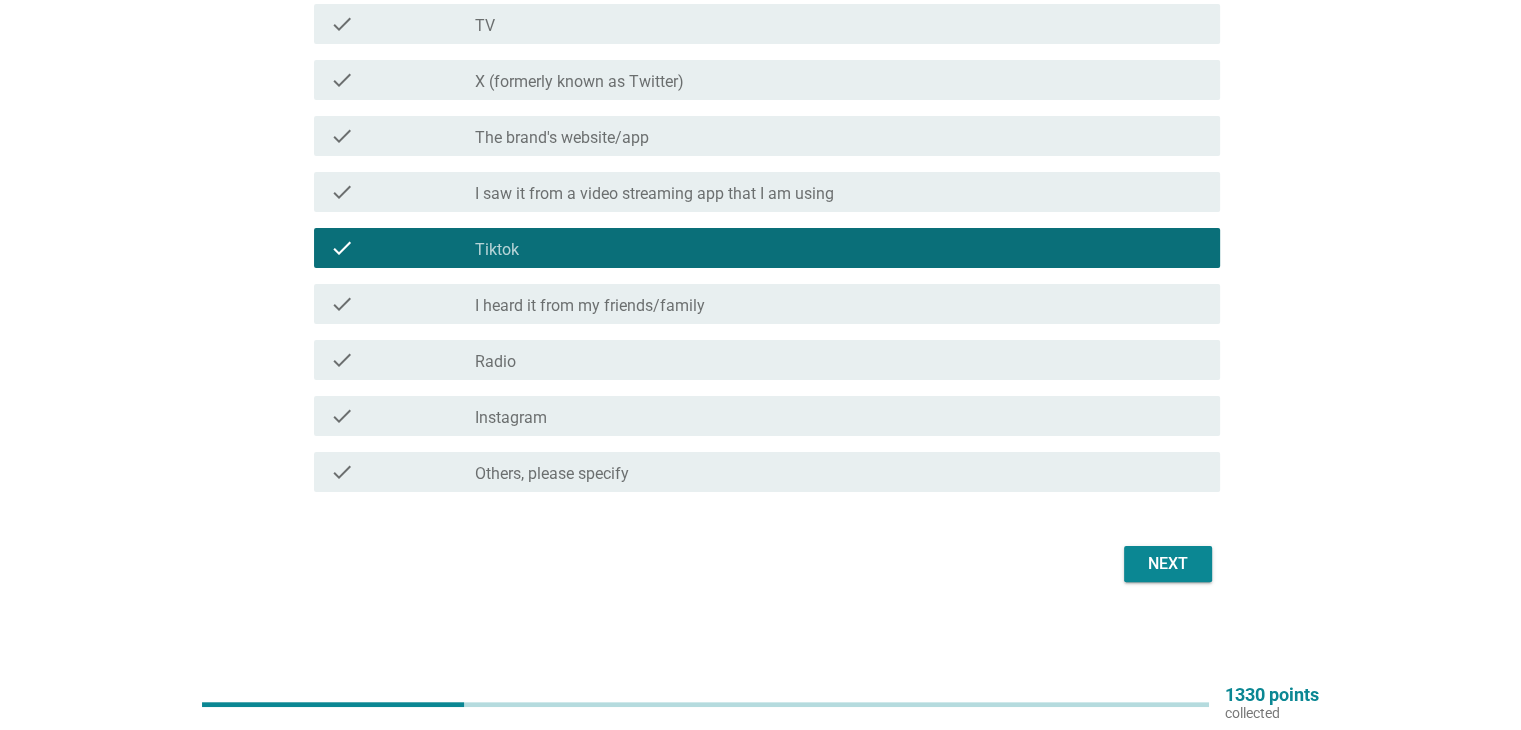 click on "Next" at bounding box center [1168, 564] 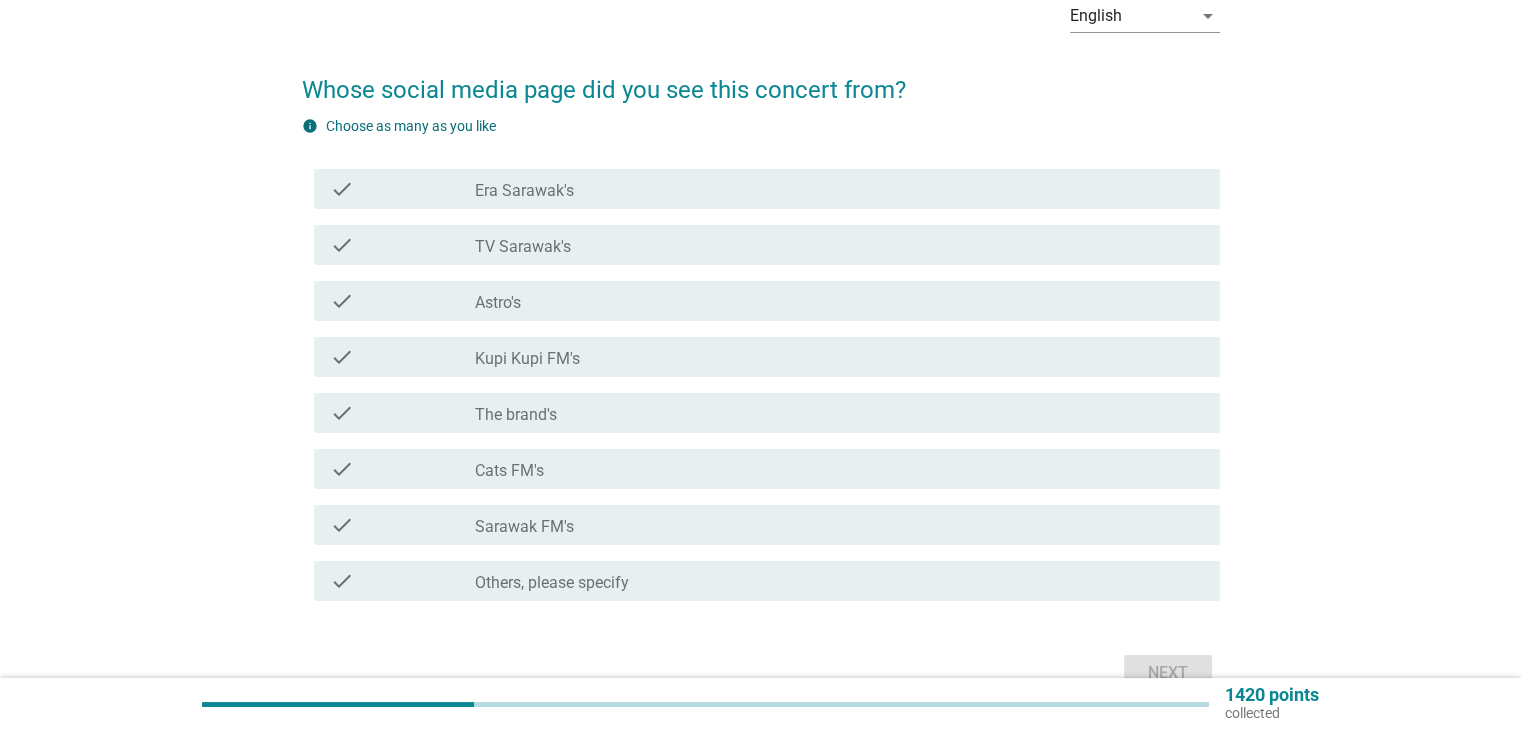 scroll, scrollTop: 215, scrollLeft: 0, axis: vertical 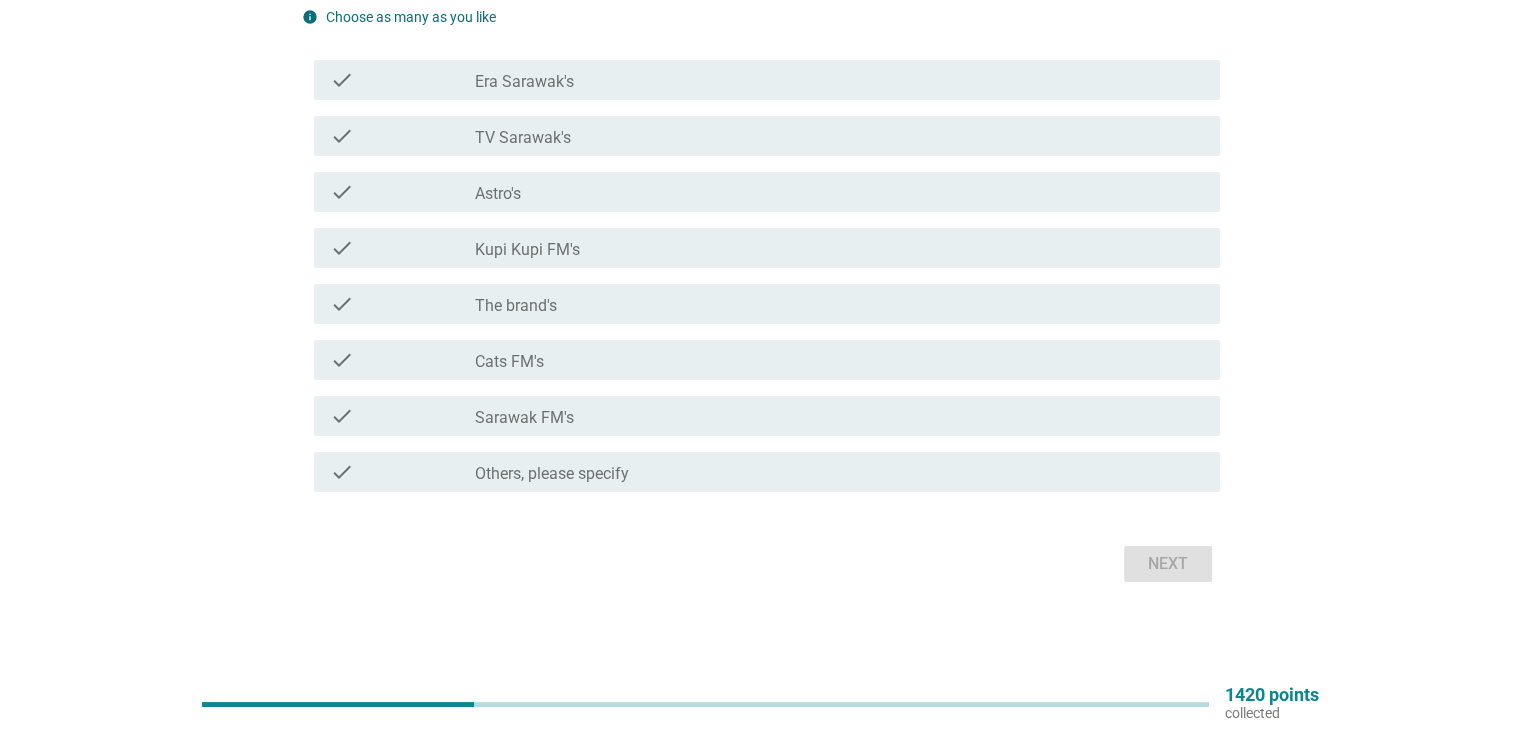 click on "TV Sarawak's" at bounding box center [523, 138] 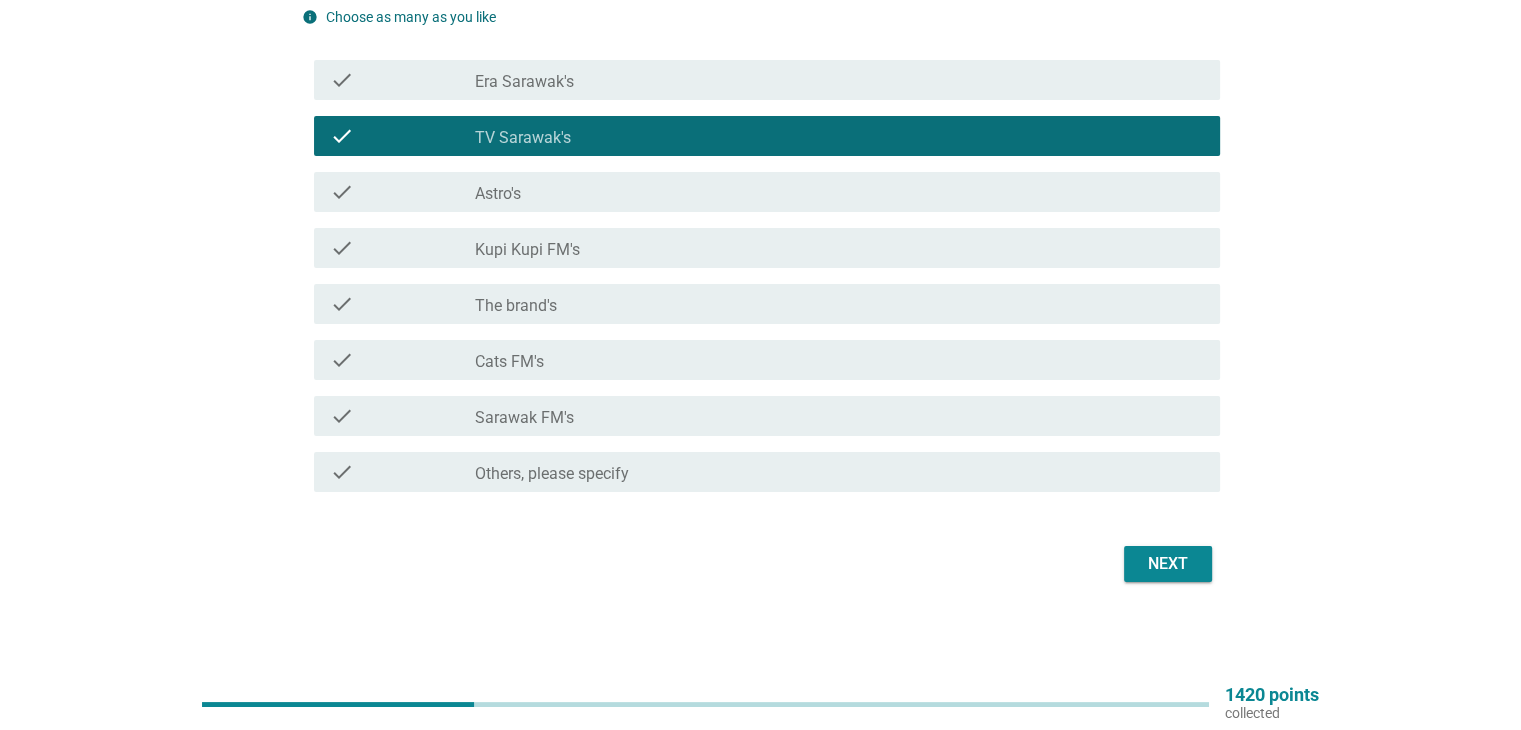 click on "Next" at bounding box center (1168, 564) 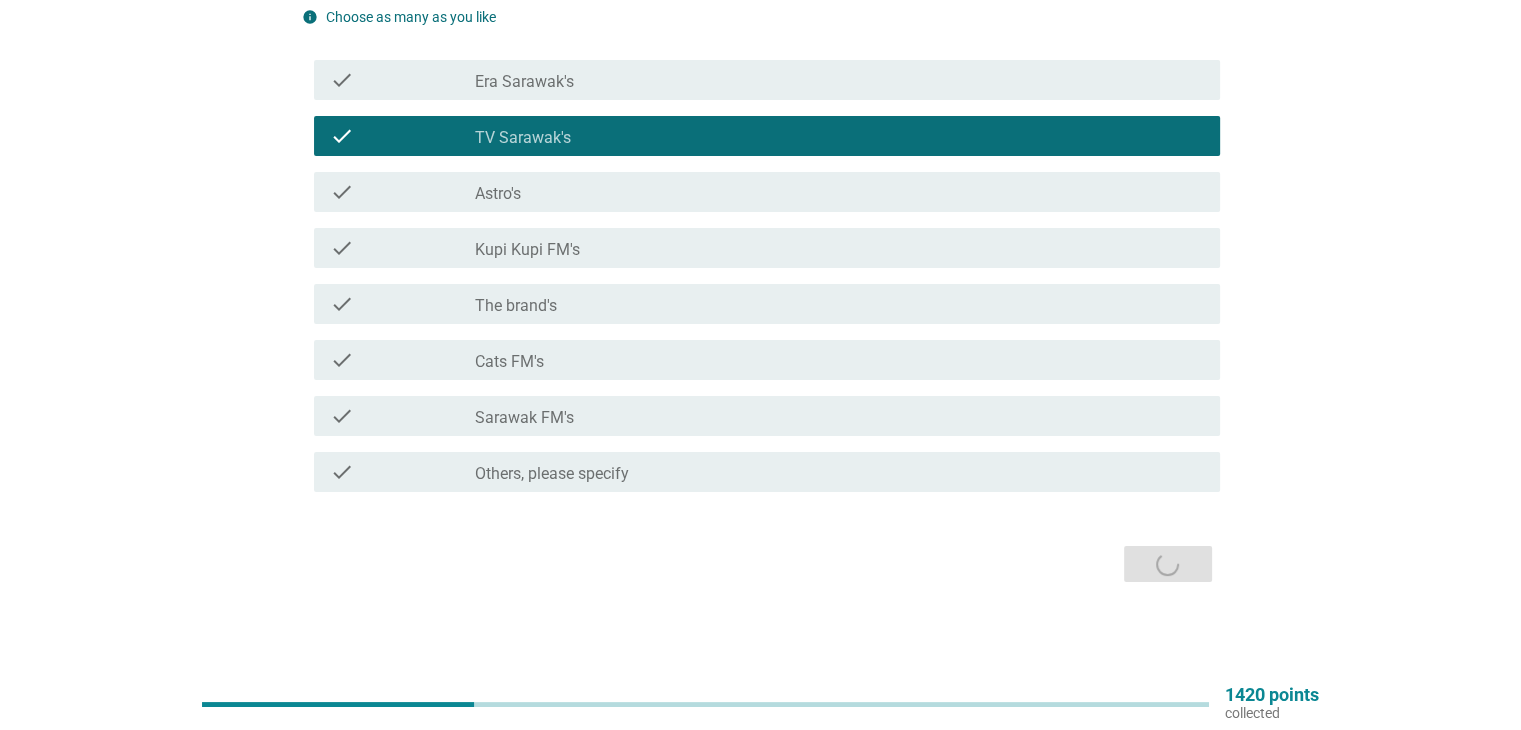 scroll, scrollTop: 0, scrollLeft: 0, axis: both 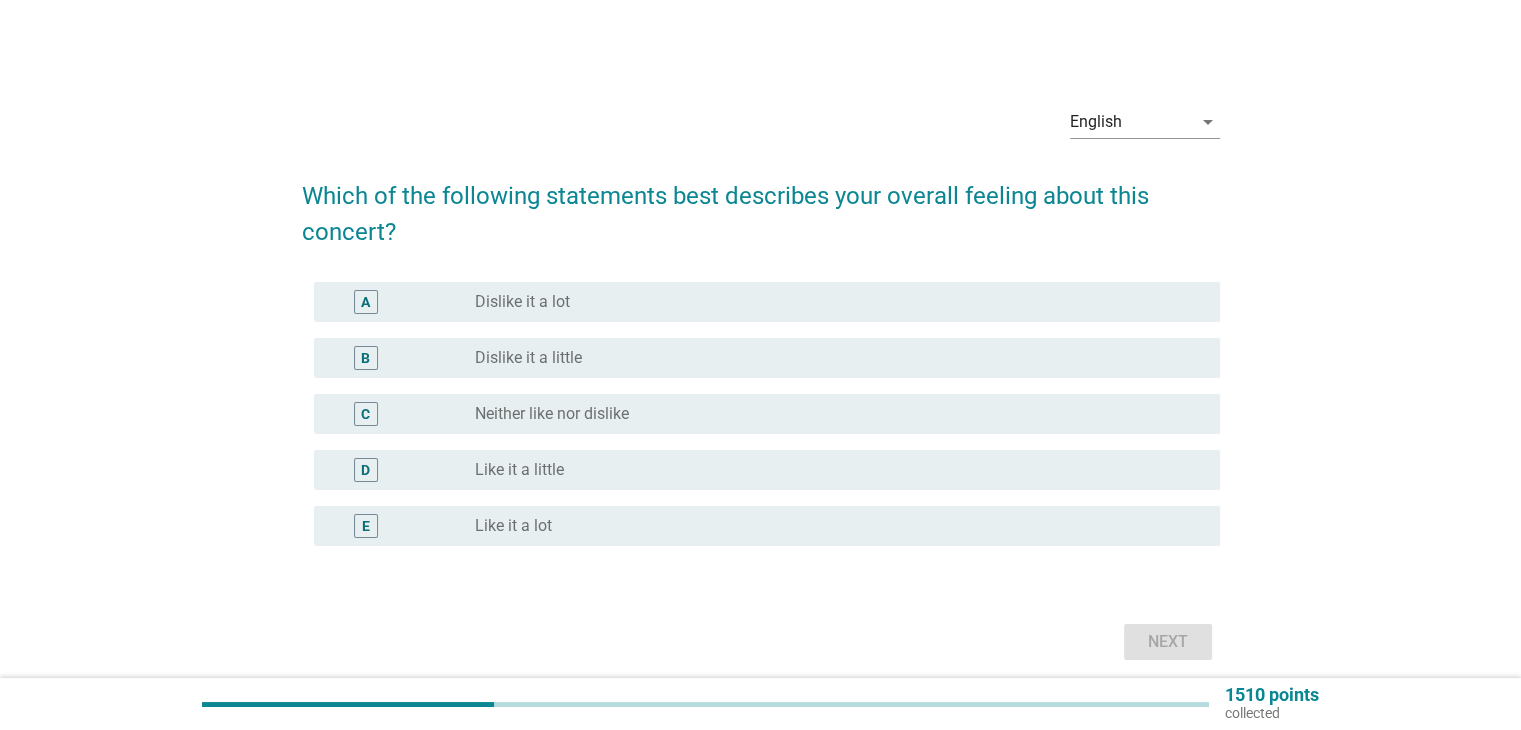 click on "radio_button_unchecked Like it a lot" at bounding box center (831, 526) 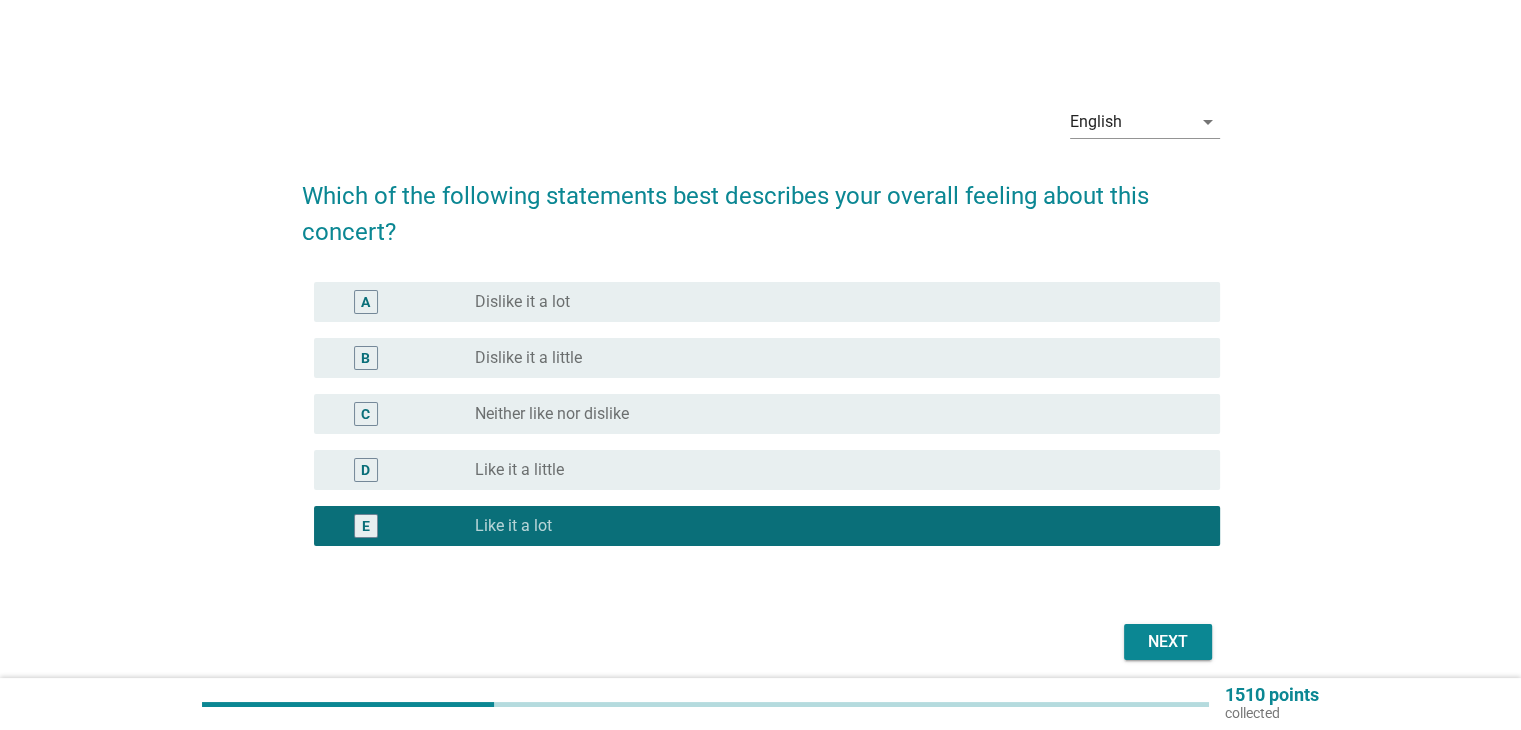 click on "Next" at bounding box center [1168, 642] 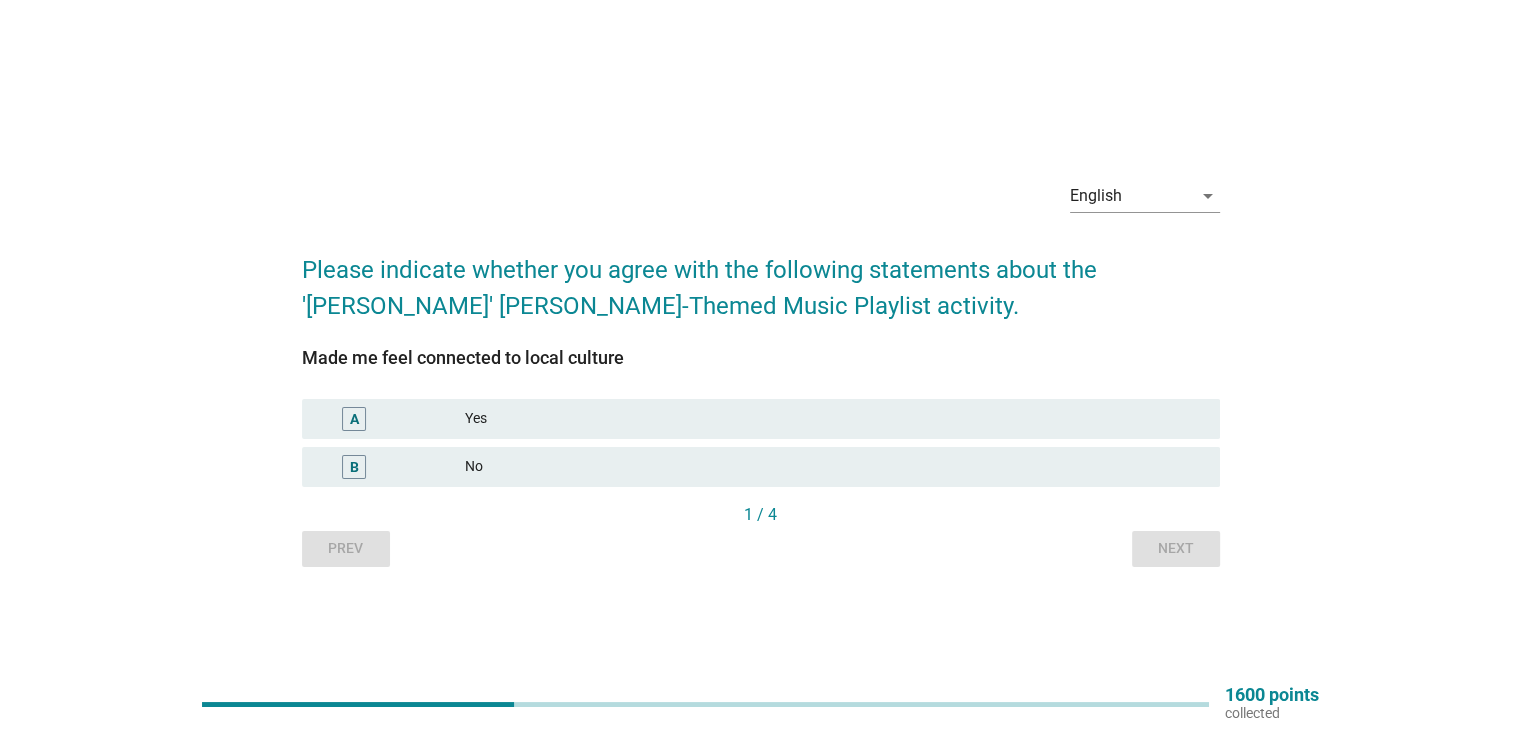 click on "A   Yes" at bounding box center (761, 419) 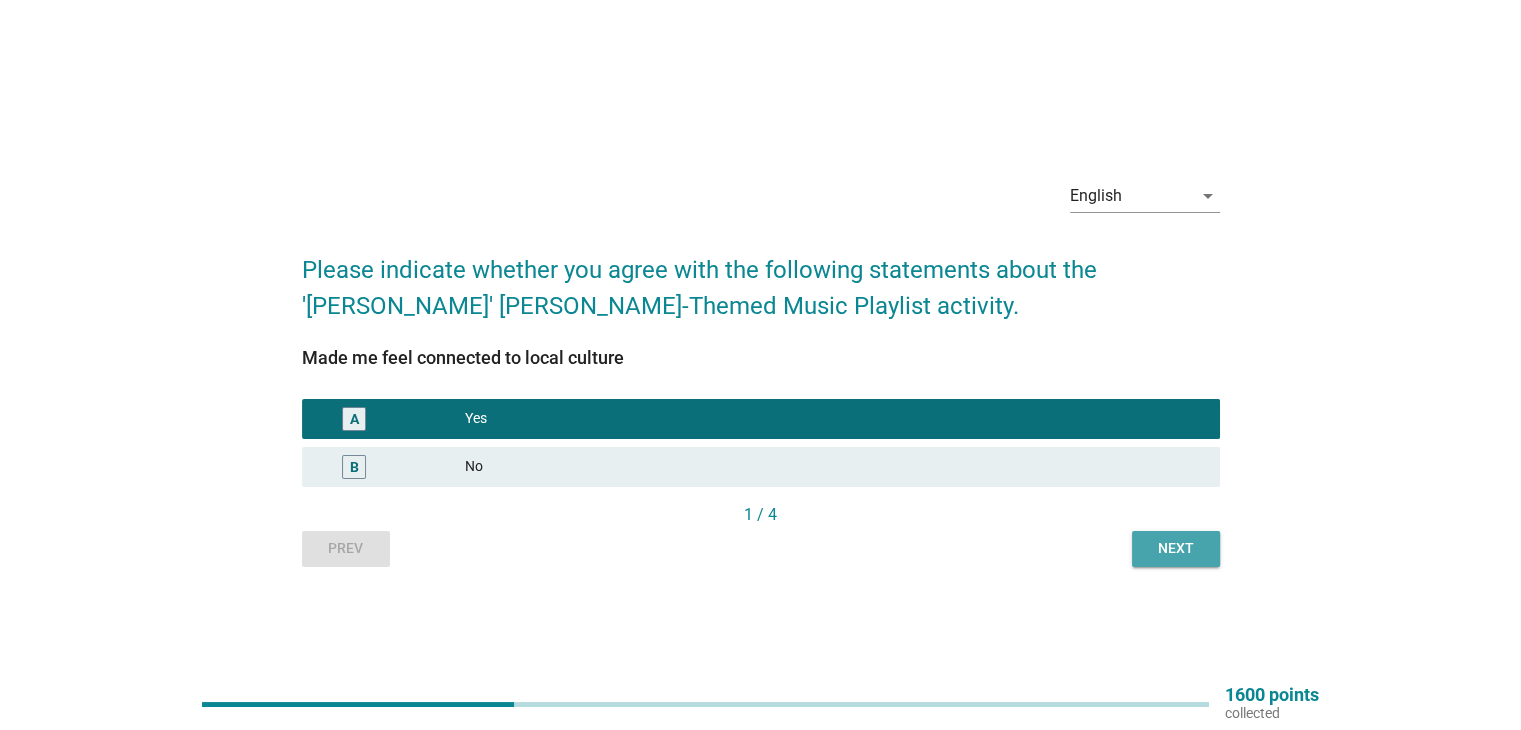 click on "Next" at bounding box center [1176, 548] 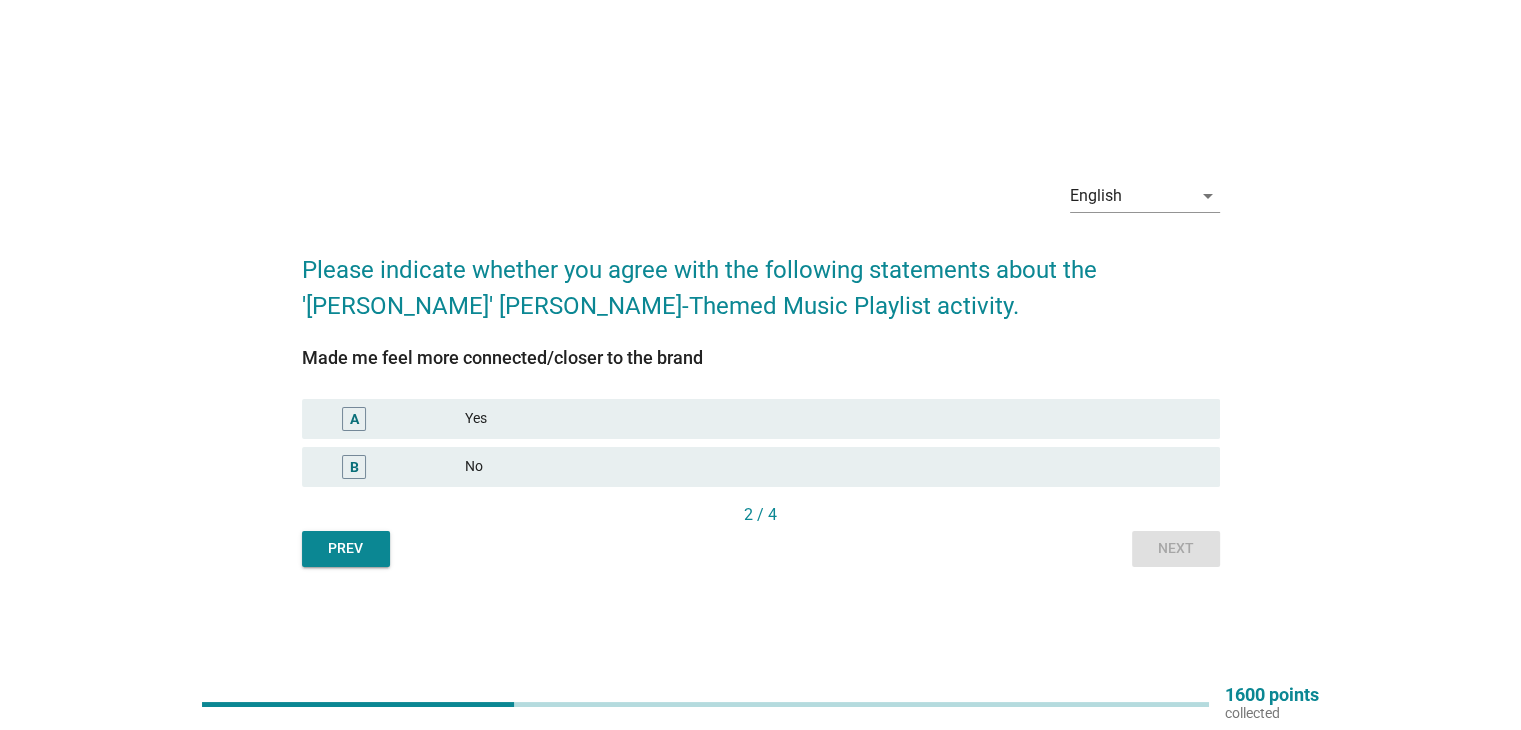 click on "A   Yes" at bounding box center (761, 419) 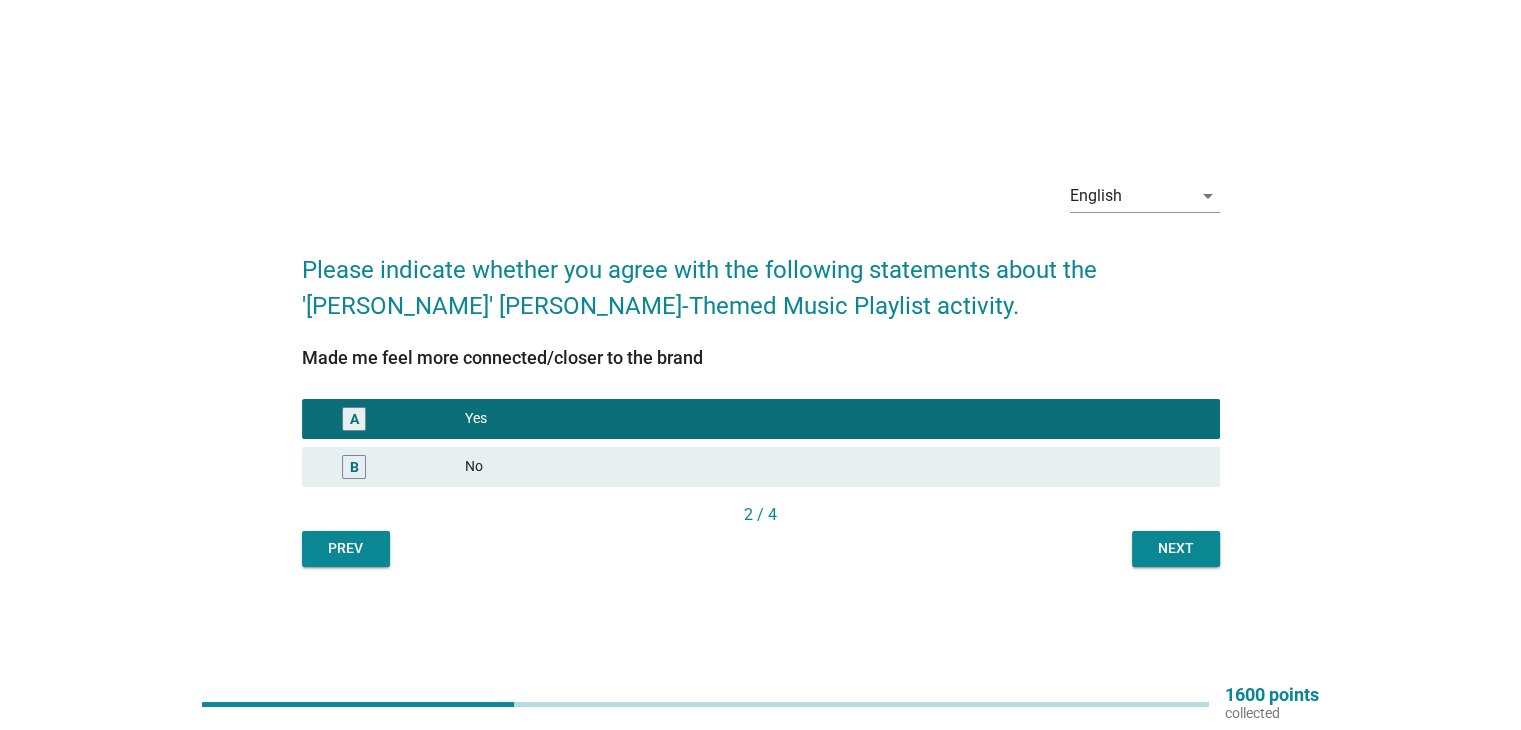 click on "Next" at bounding box center (1176, 548) 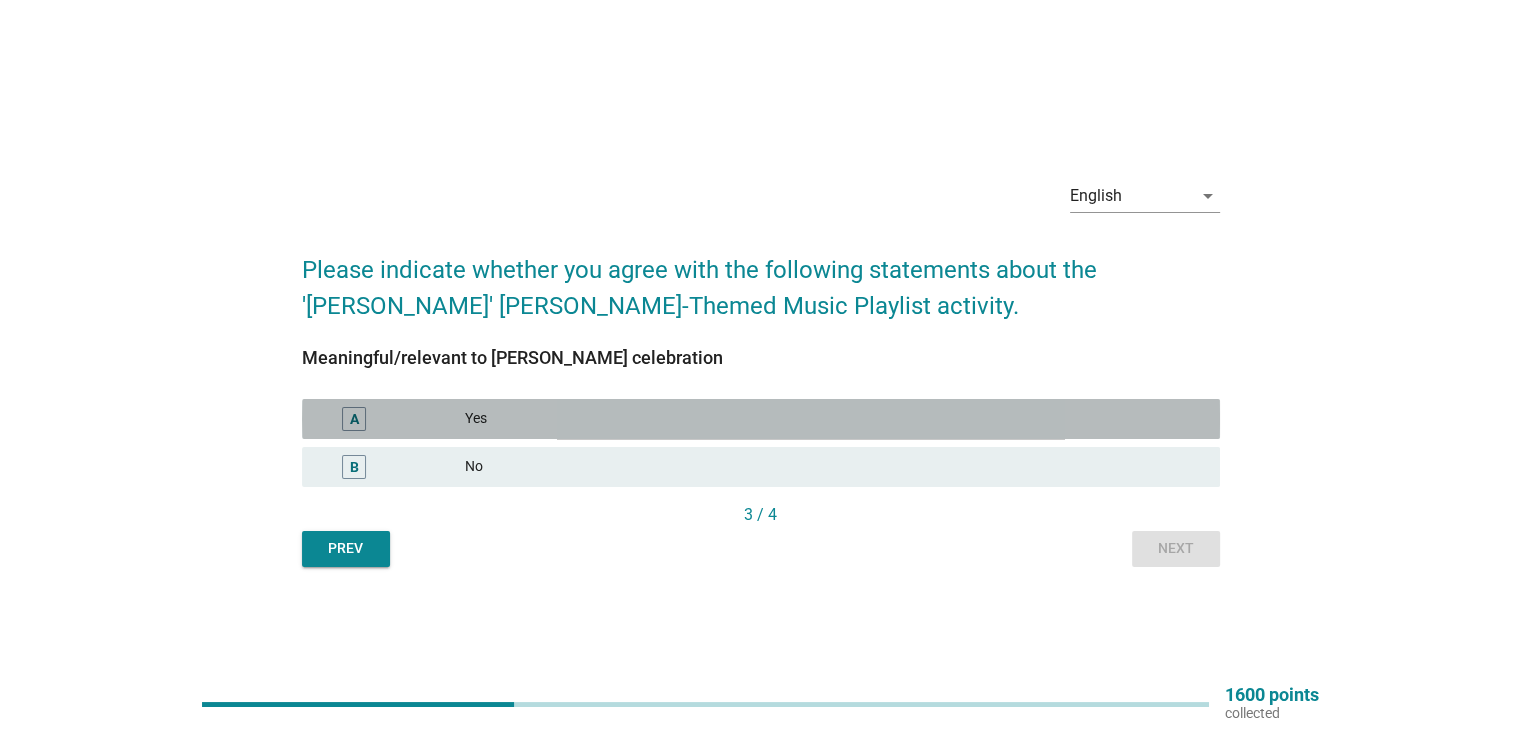 click on "Yes" at bounding box center [834, 419] 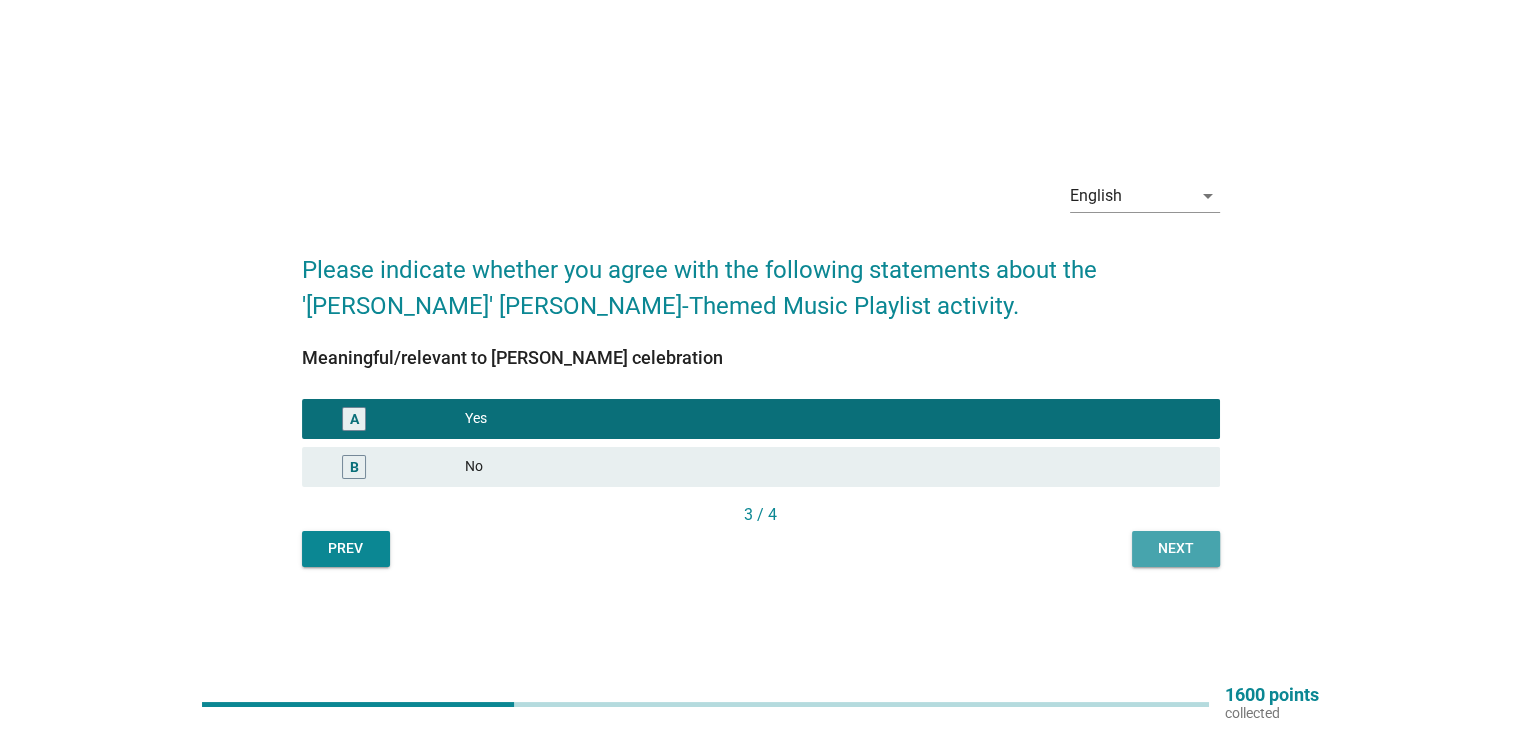 click on "Next" at bounding box center (1176, 549) 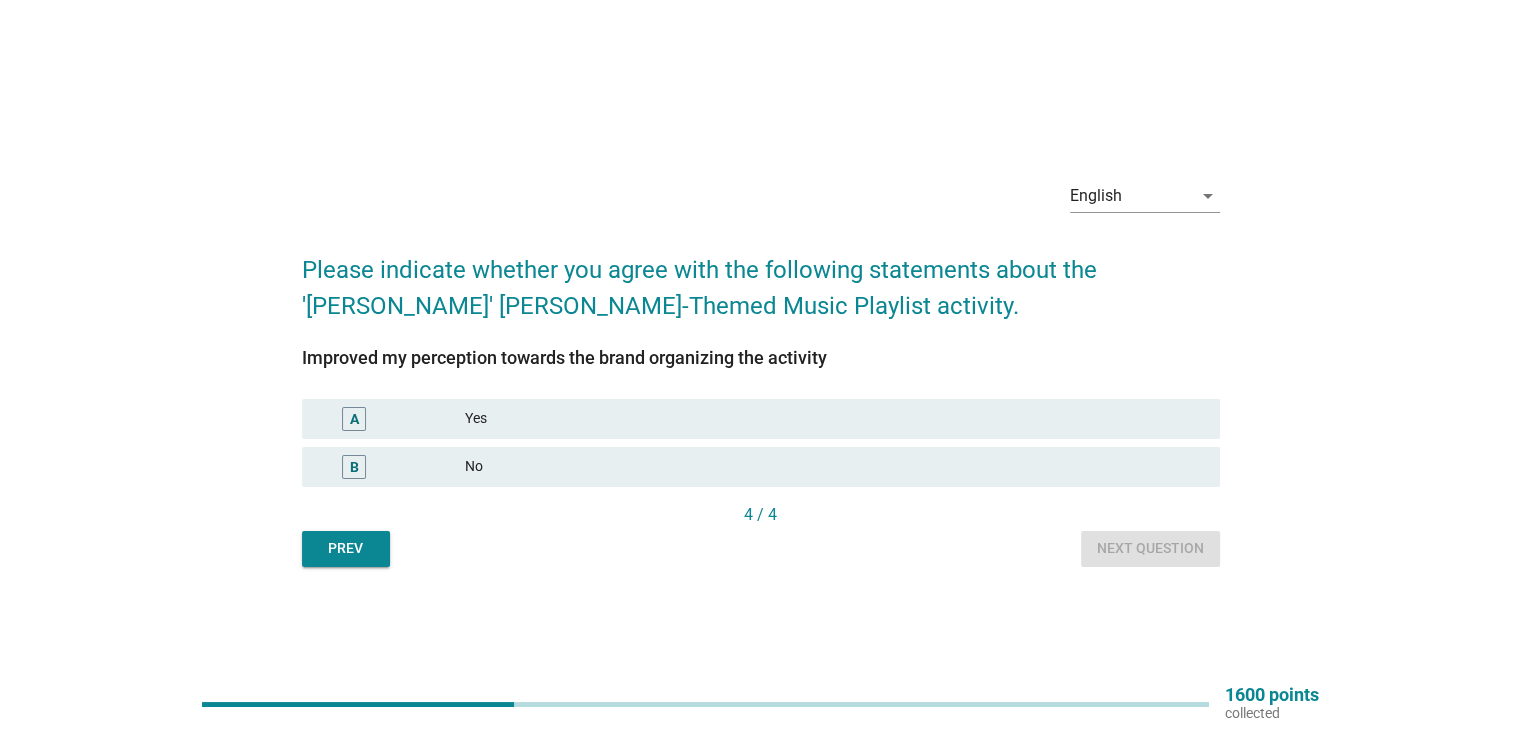 click on "Yes" at bounding box center (834, 419) 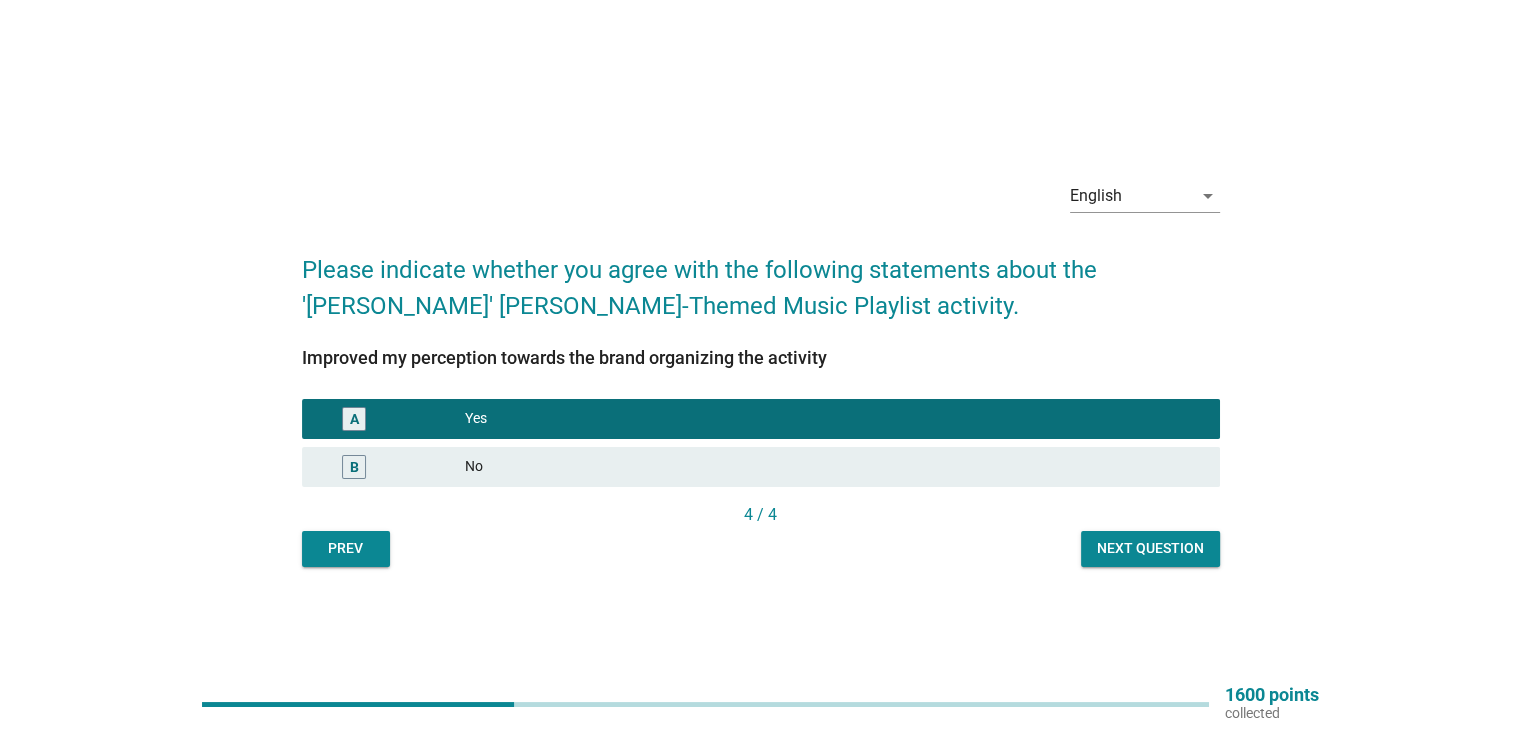 click on "Next question" at bounding box center (1150, 548) 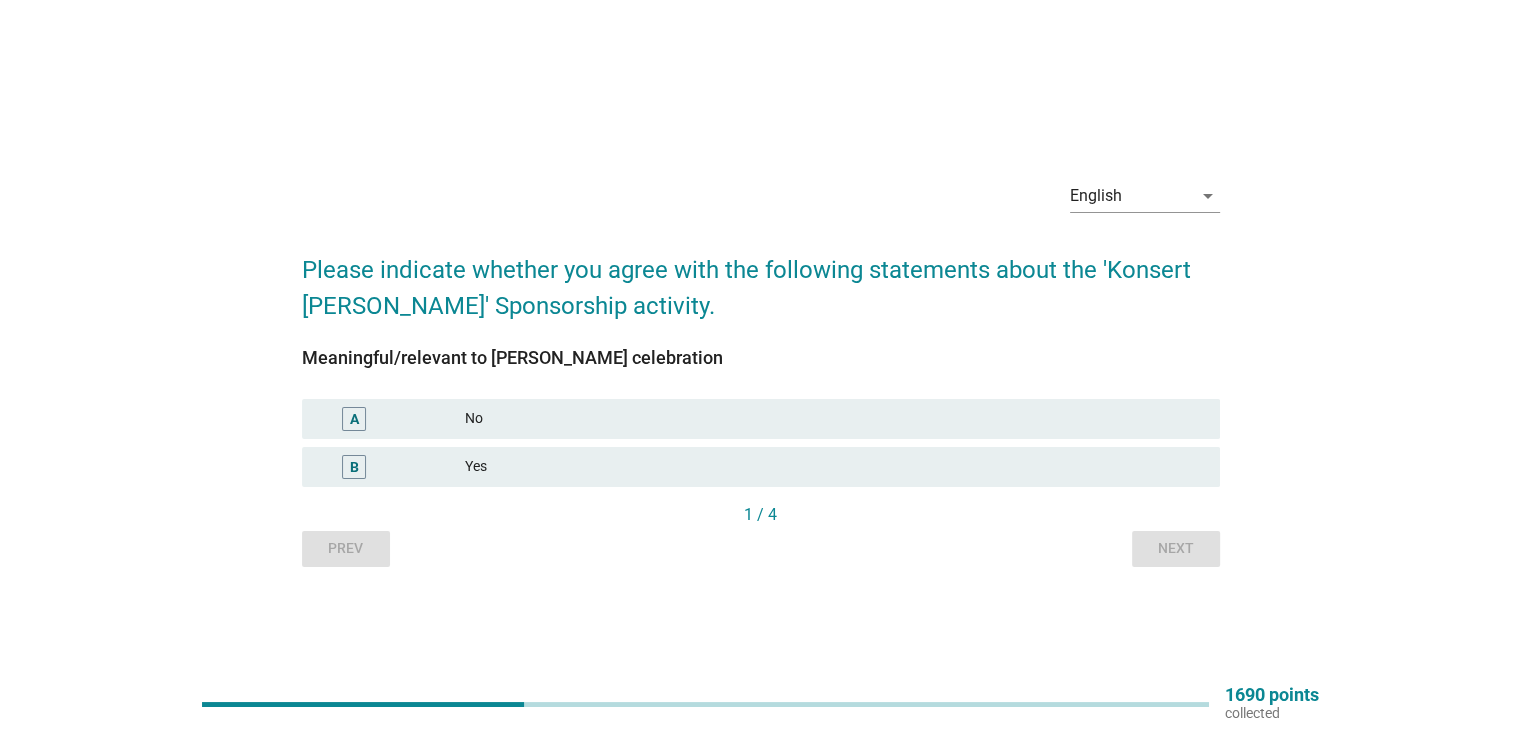click on "No" at bounding box center [834, 419] 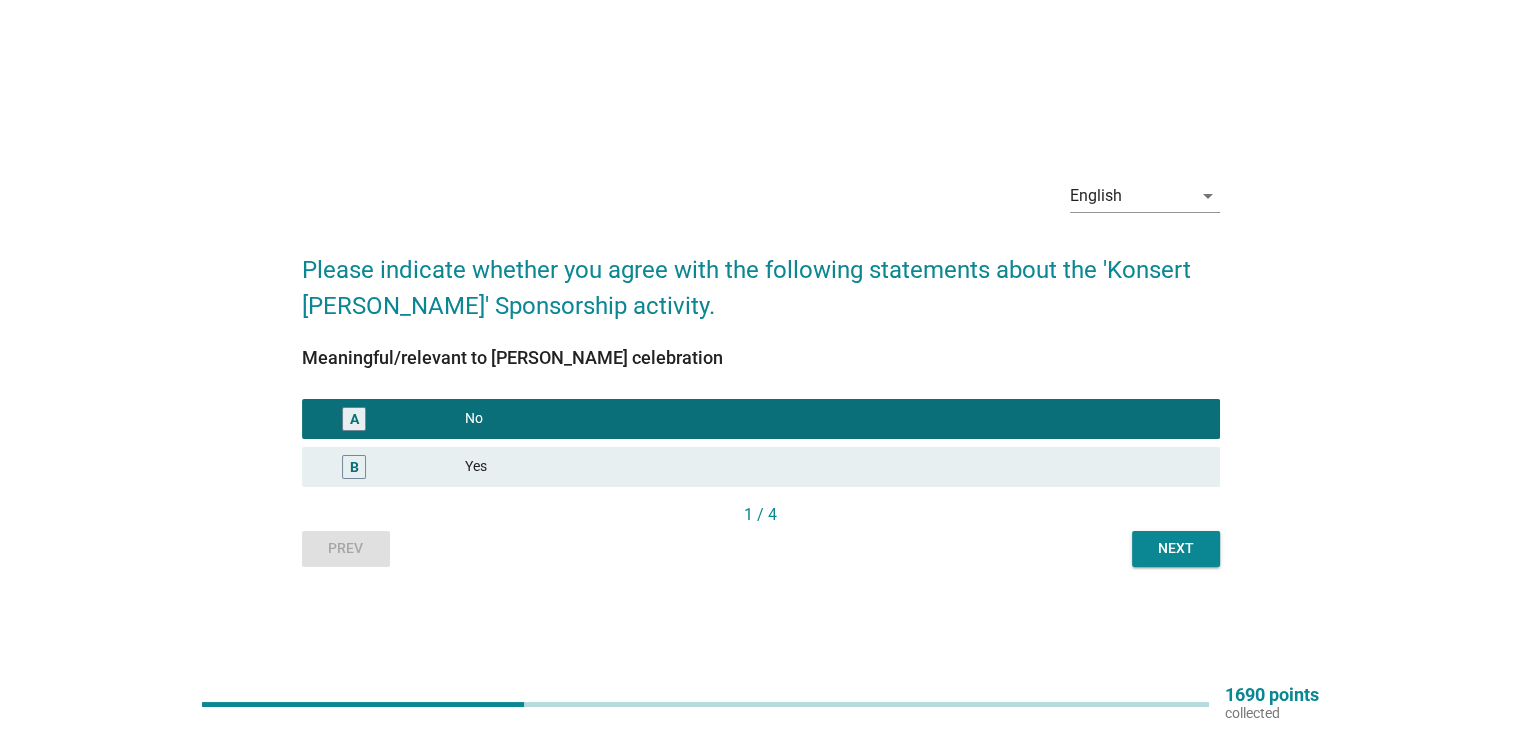 click on "Next" at bounding box center (1176, 548) 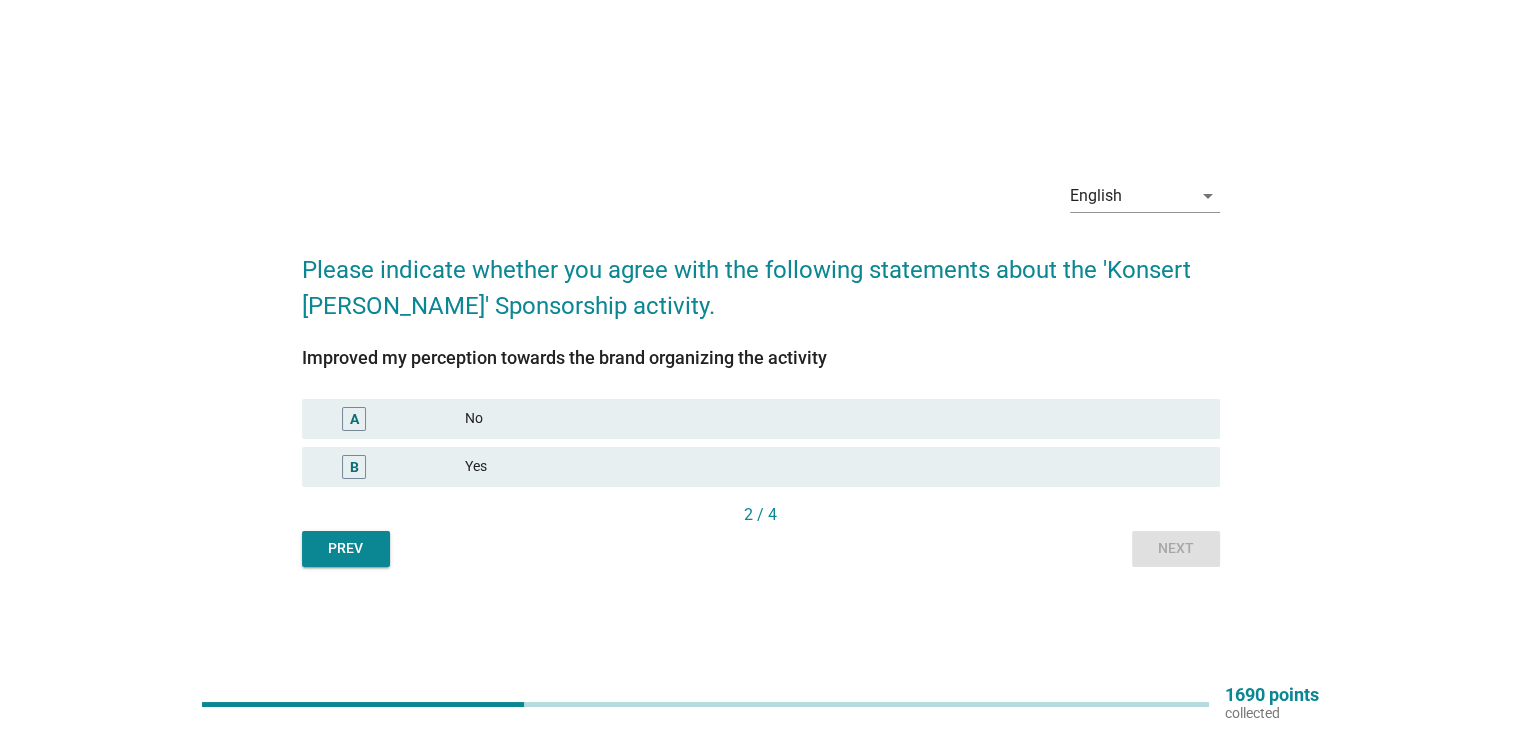 click on "No" at bounding box center (834, 419) 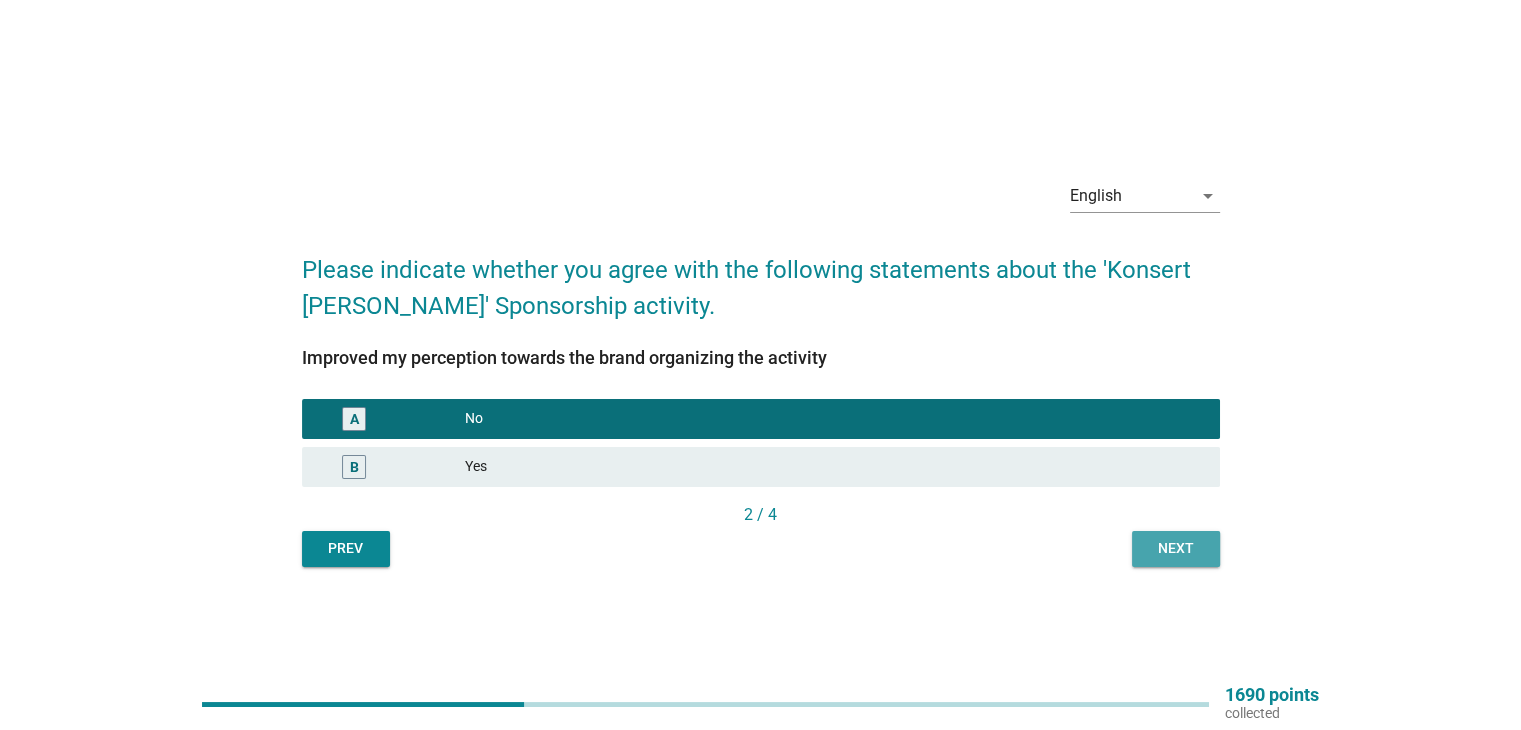 click on "Next" at bounding box center [1176, 548] 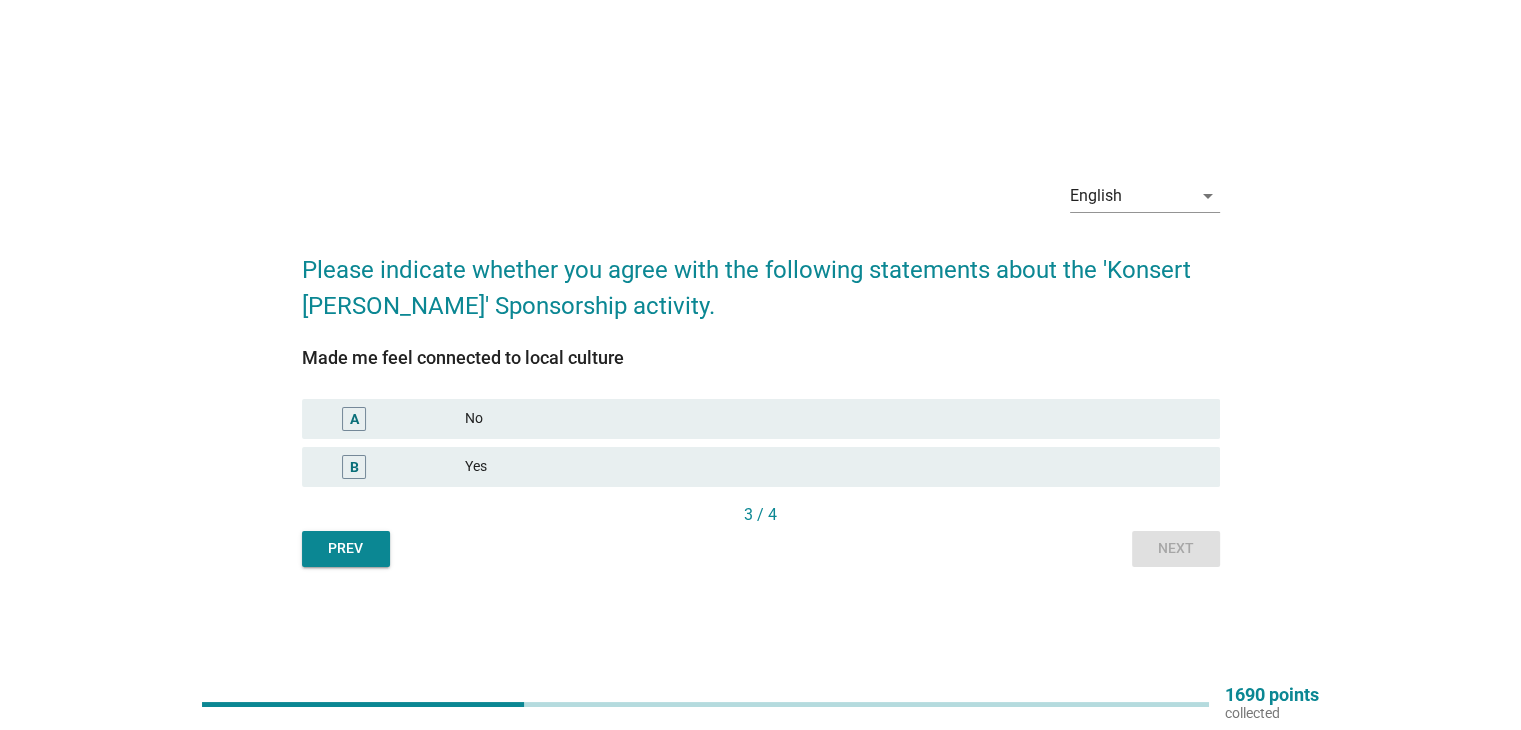 click on "No" at bounding box center (834, 419) 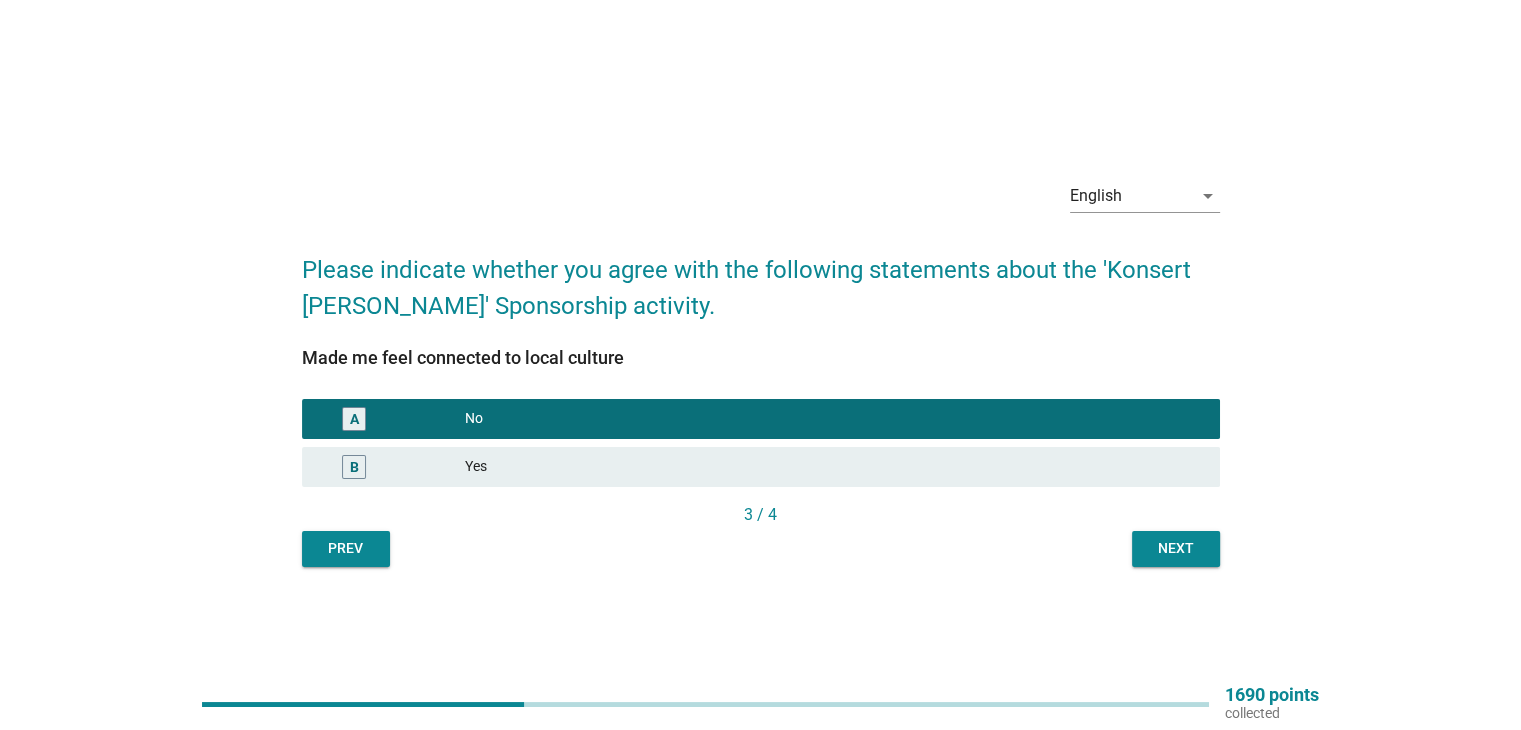 click on "Next" at bounding box center [1176, 548] 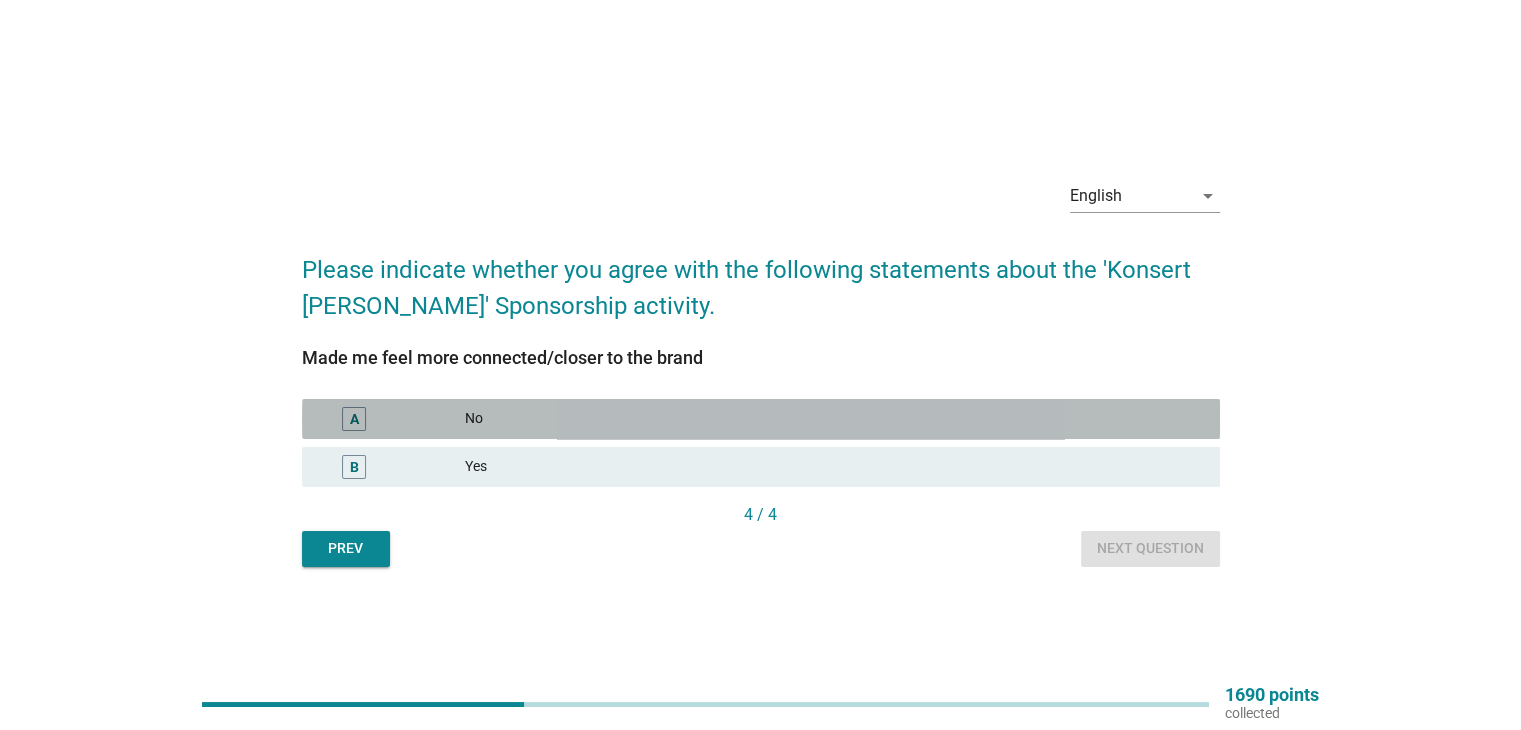 click on "No" at bounding box center [834, 419] 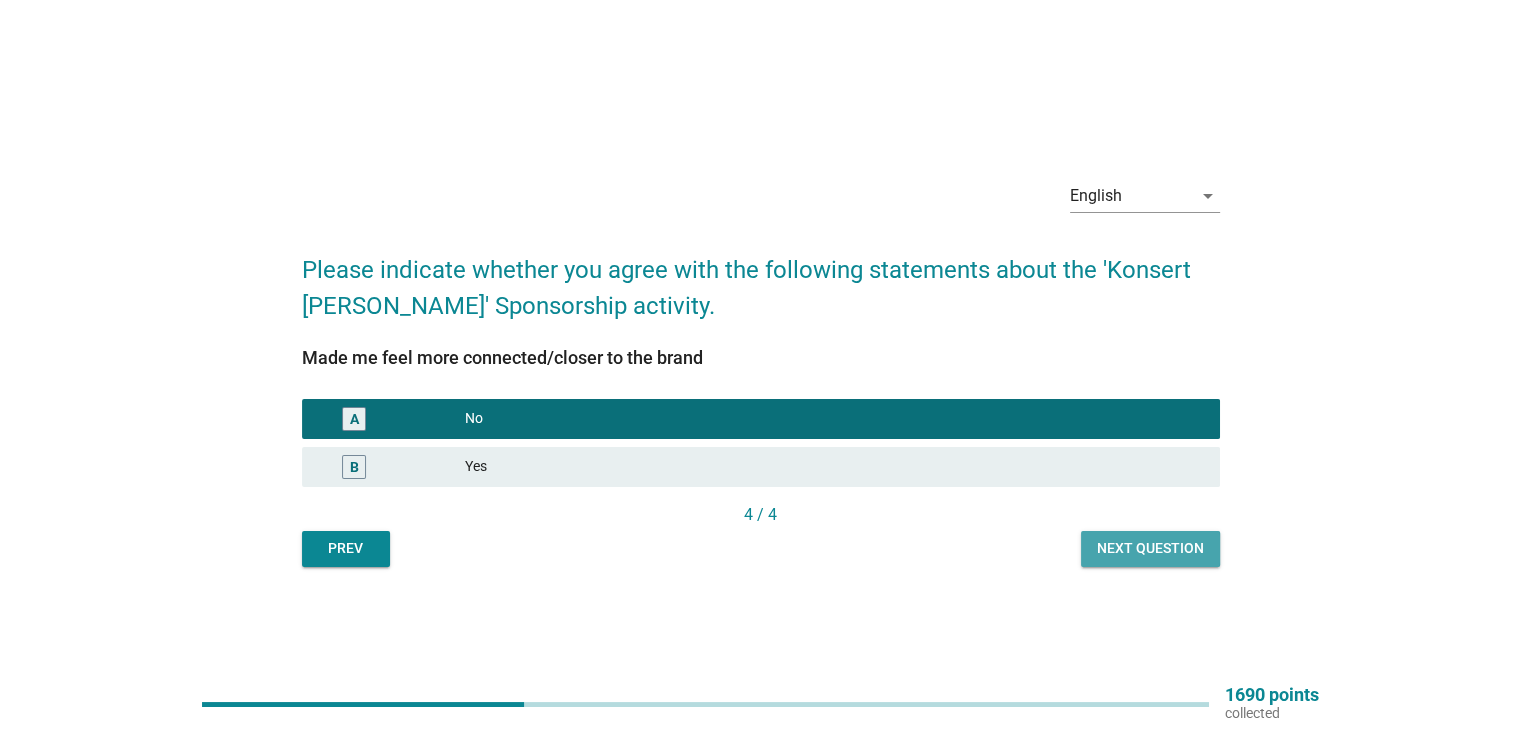 click on "Next question" at bounding box center [1150, 548] 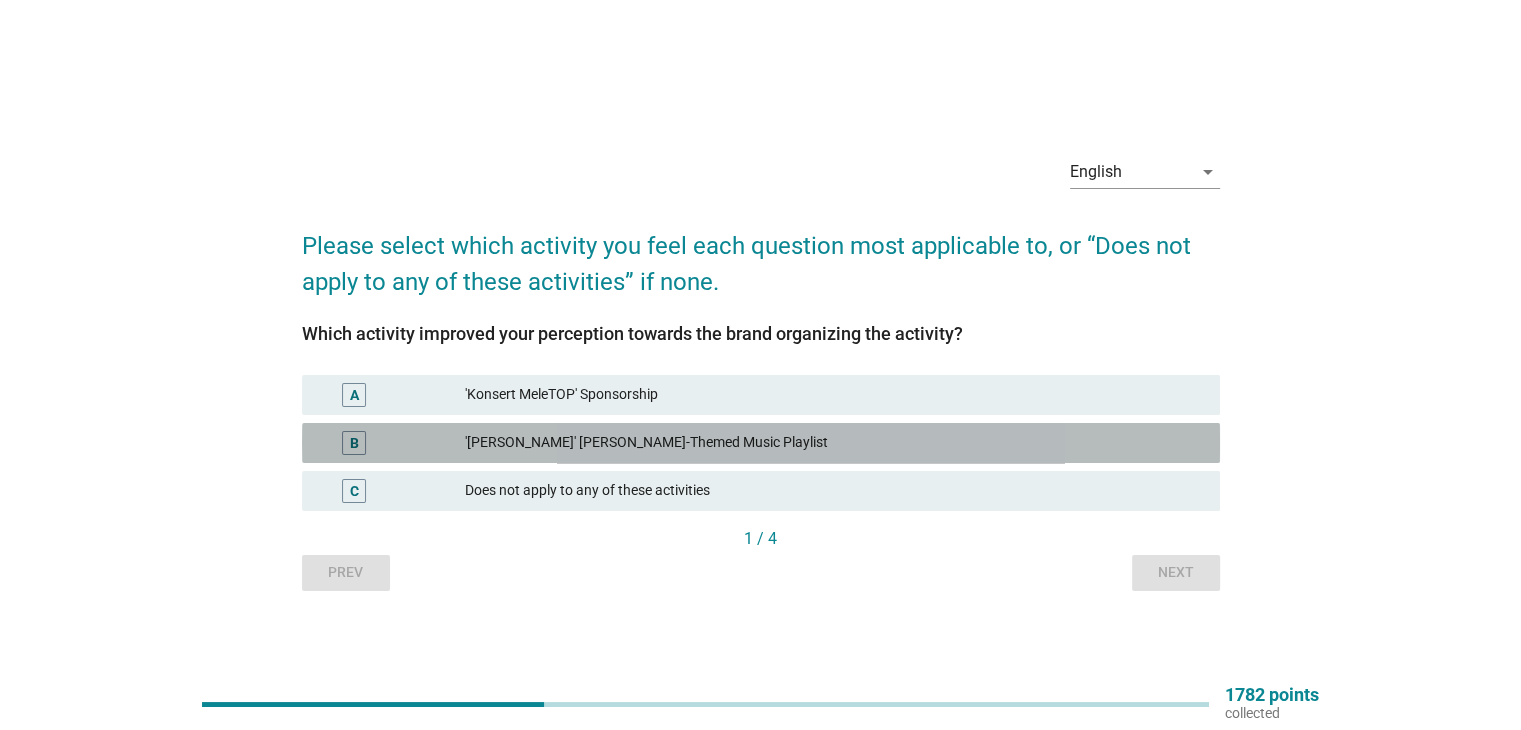 click on "'[PERSON_NAME]' [PERSON_NAME]-Themed Music Playlist" at bounding box center [834, 443] 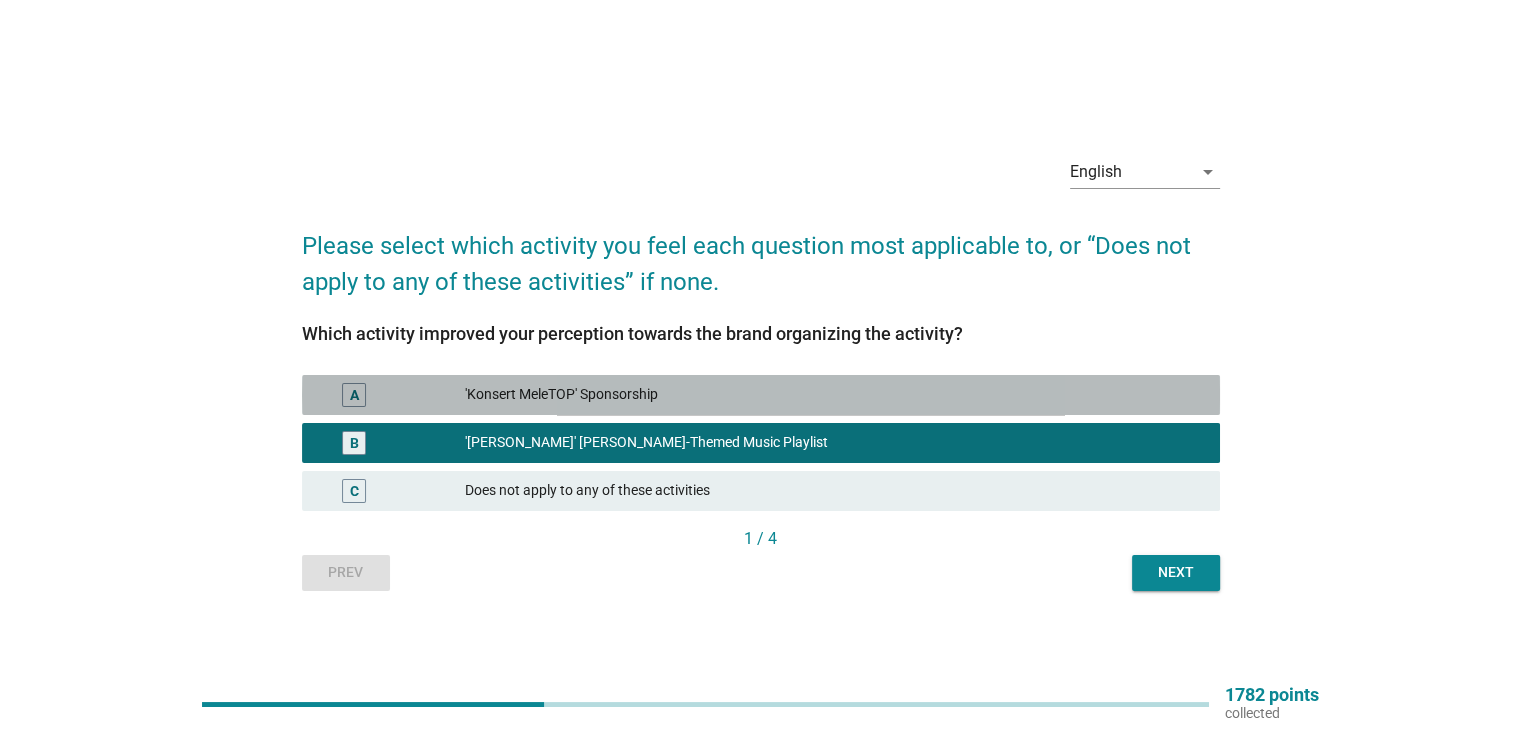 click on "'Konsert MeleTOP' Sponsorship" at bounding box center [834, 395] 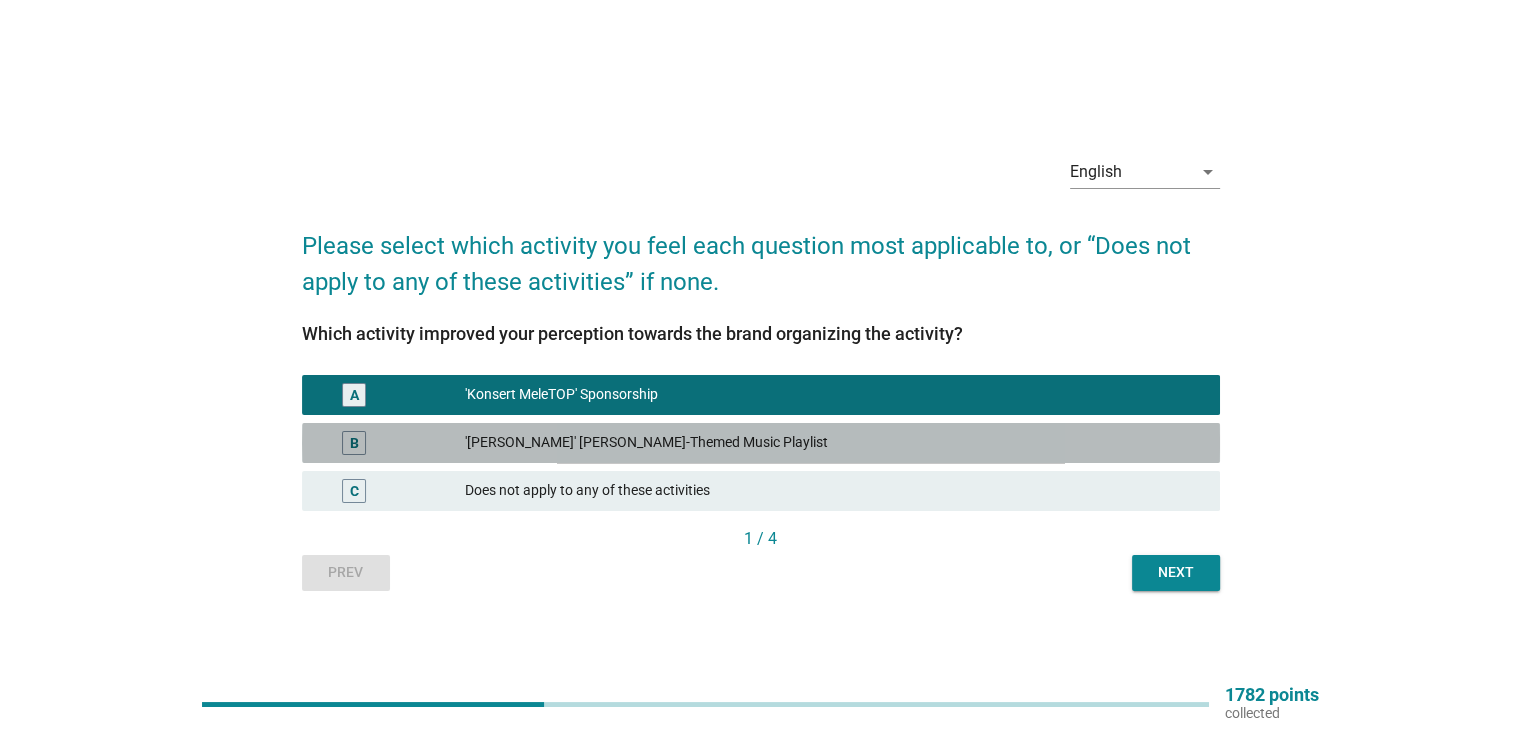 click on "'[PERSON_NAME]' [PERSON_NAME]-Themed Music Playlist" at bounding box center (834, 443) 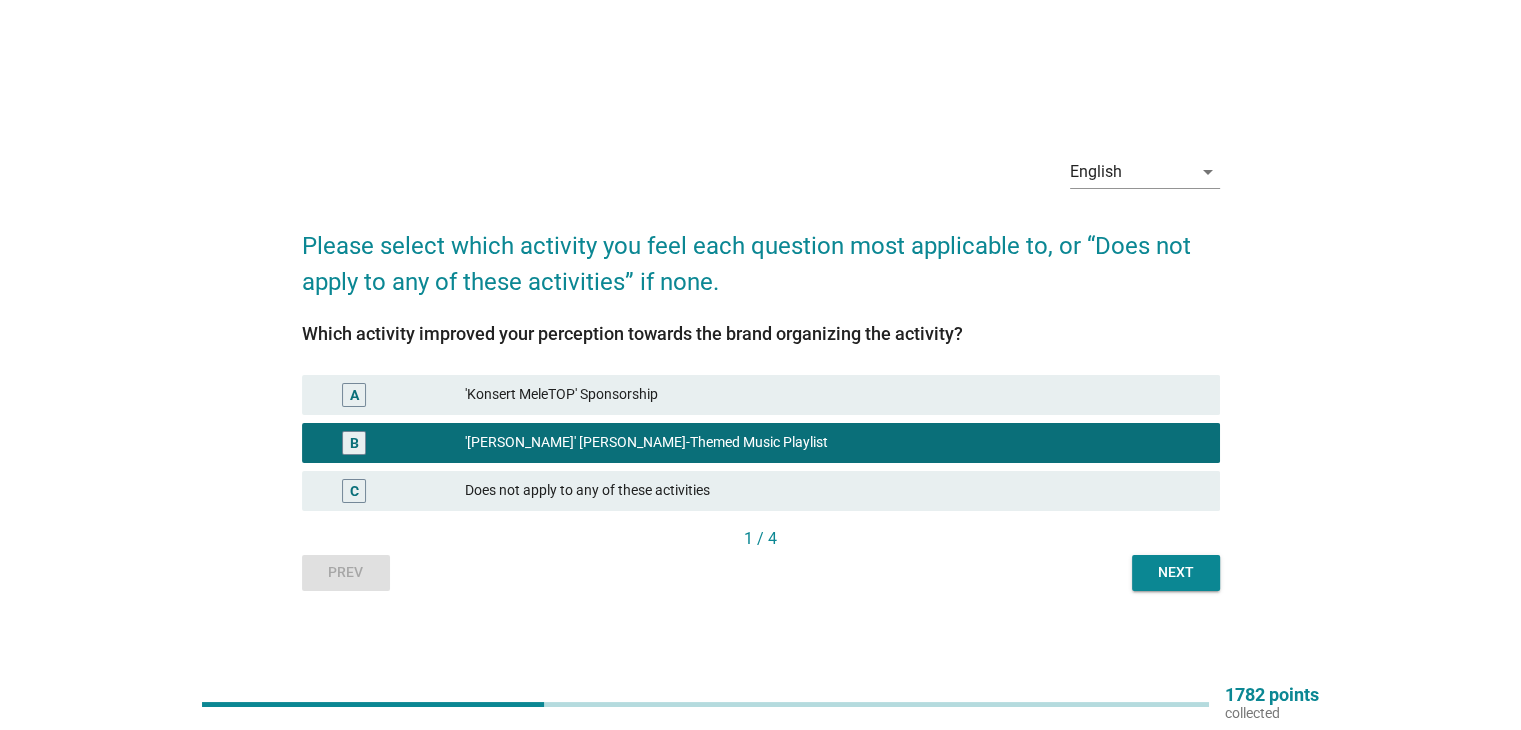 click on "Next" at bounding box center [1176, 572] 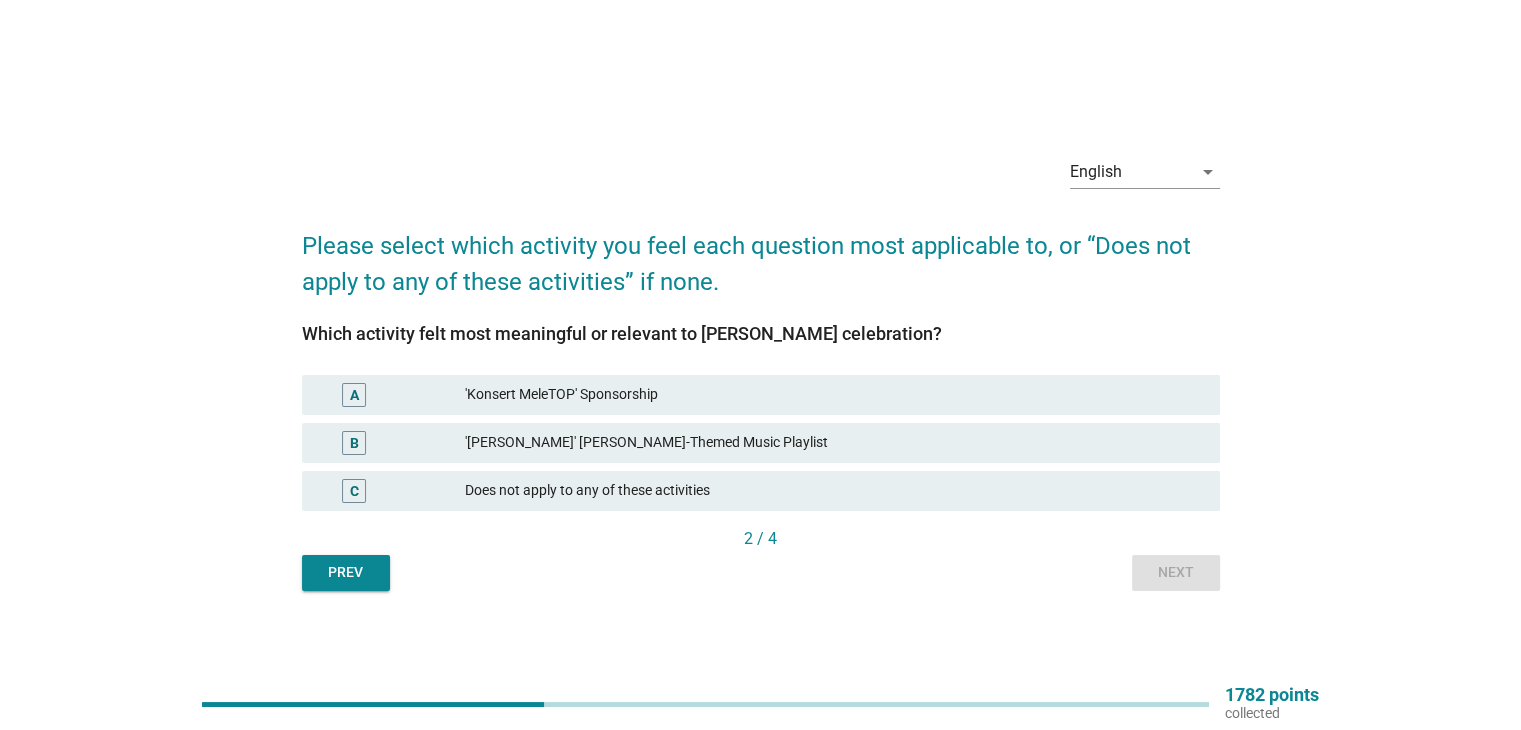click on "'[PERSON_NAME]' [PERSON_NAME]-Themed Music Playlist" at bounding box center (834, 443) 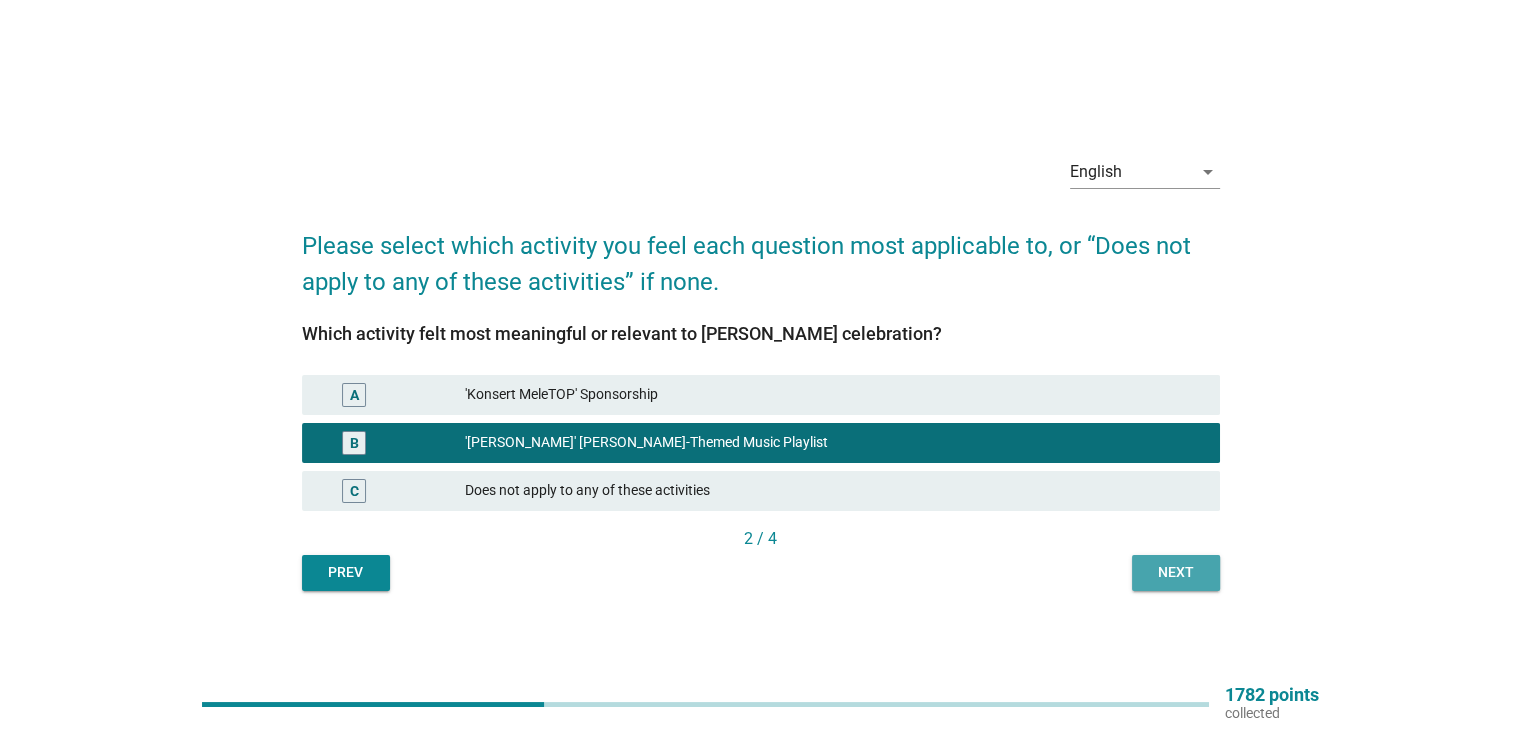 click on "Next" at bounding box center [1176, 572] 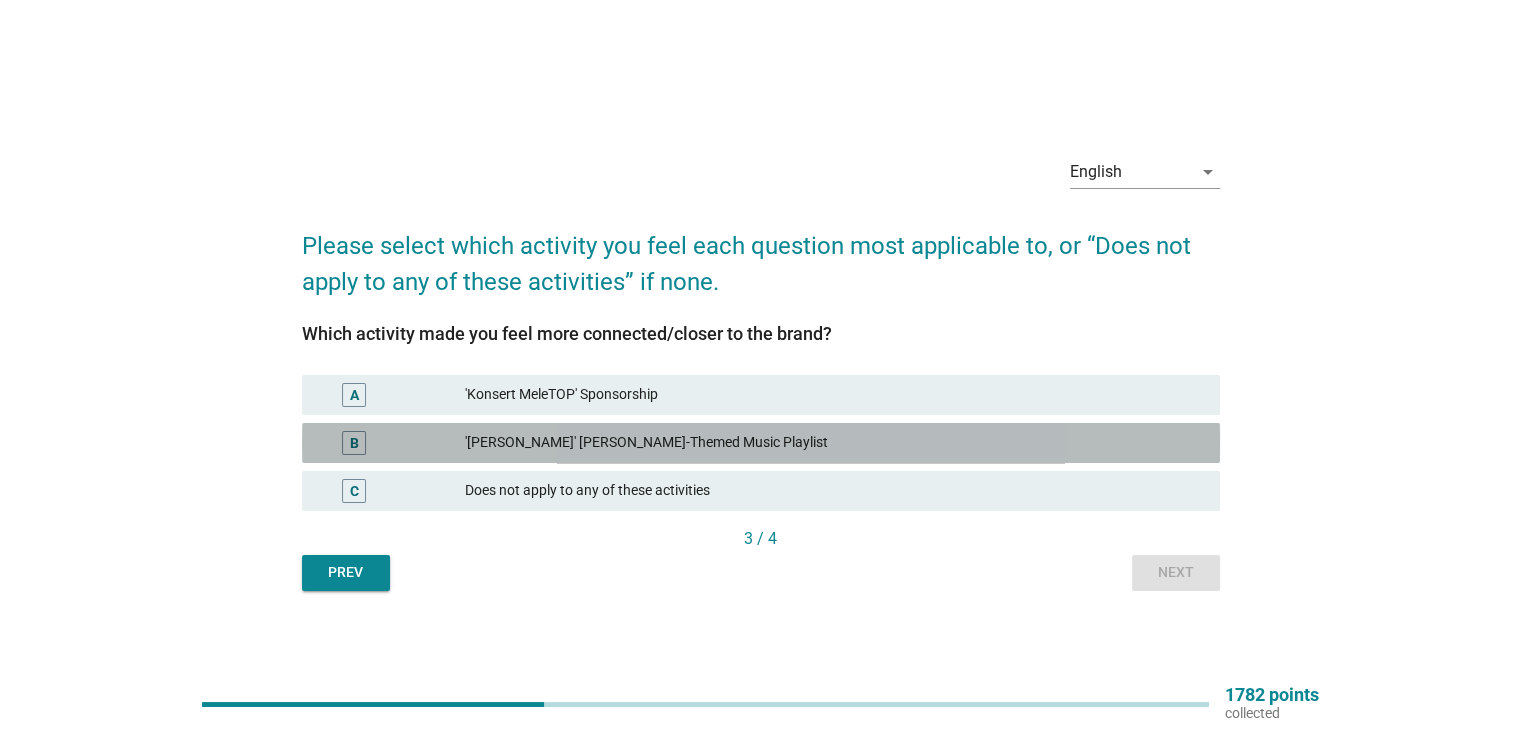 click on "B   '[PERSON_NAME]' [PERSON_NAME]-Themed Music Playlist" at bounding box center [761, 443] 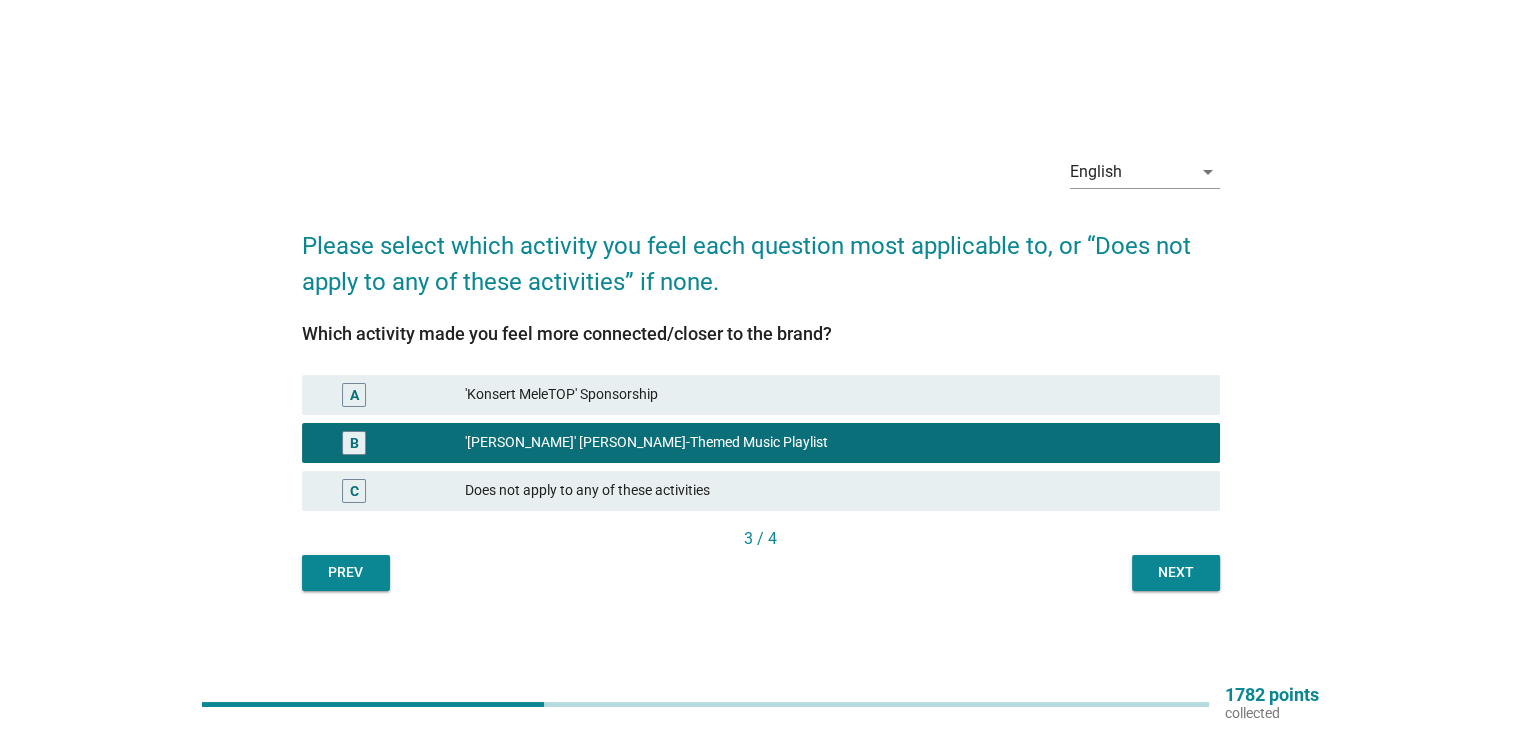 click on "'Konsert MeleTOP' Sponsorship" at bounding box center [834, 395] 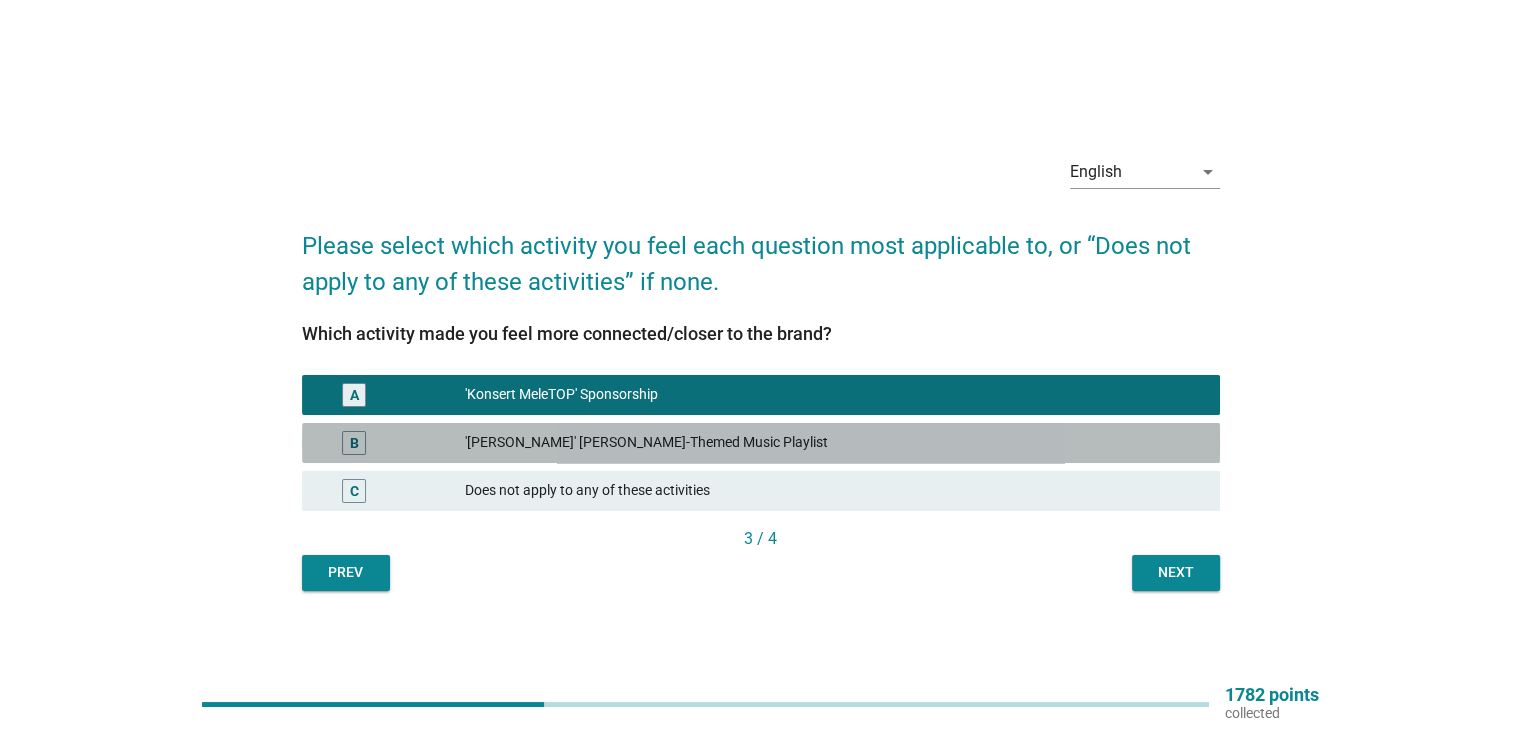 click on "'[PERSON_NAME]' [PERSON_NAME]-Themed Music Playlist" at bounding box center [834, 443] 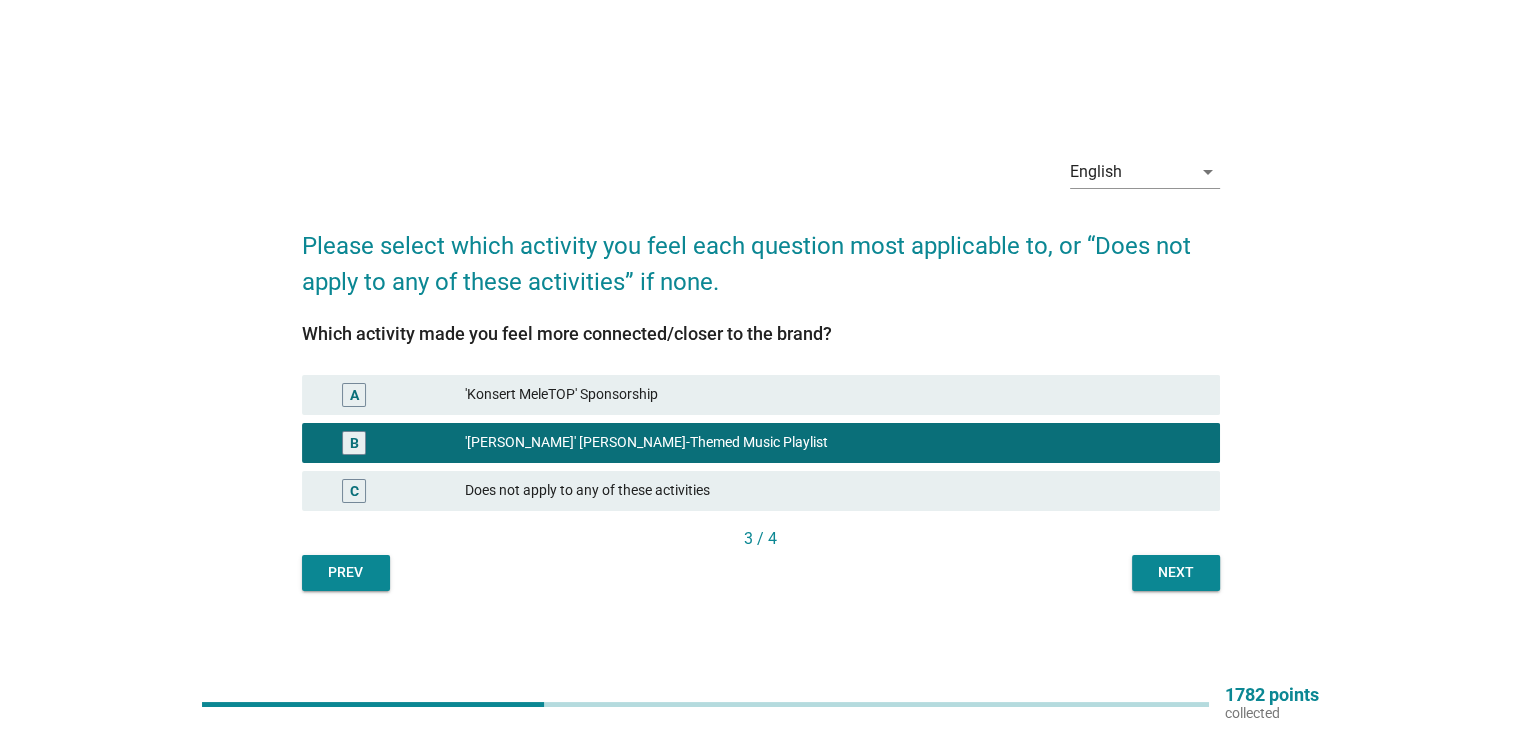click on "'Konsert MeleTOP' Sponsorship" at bounding box center (834, 395) 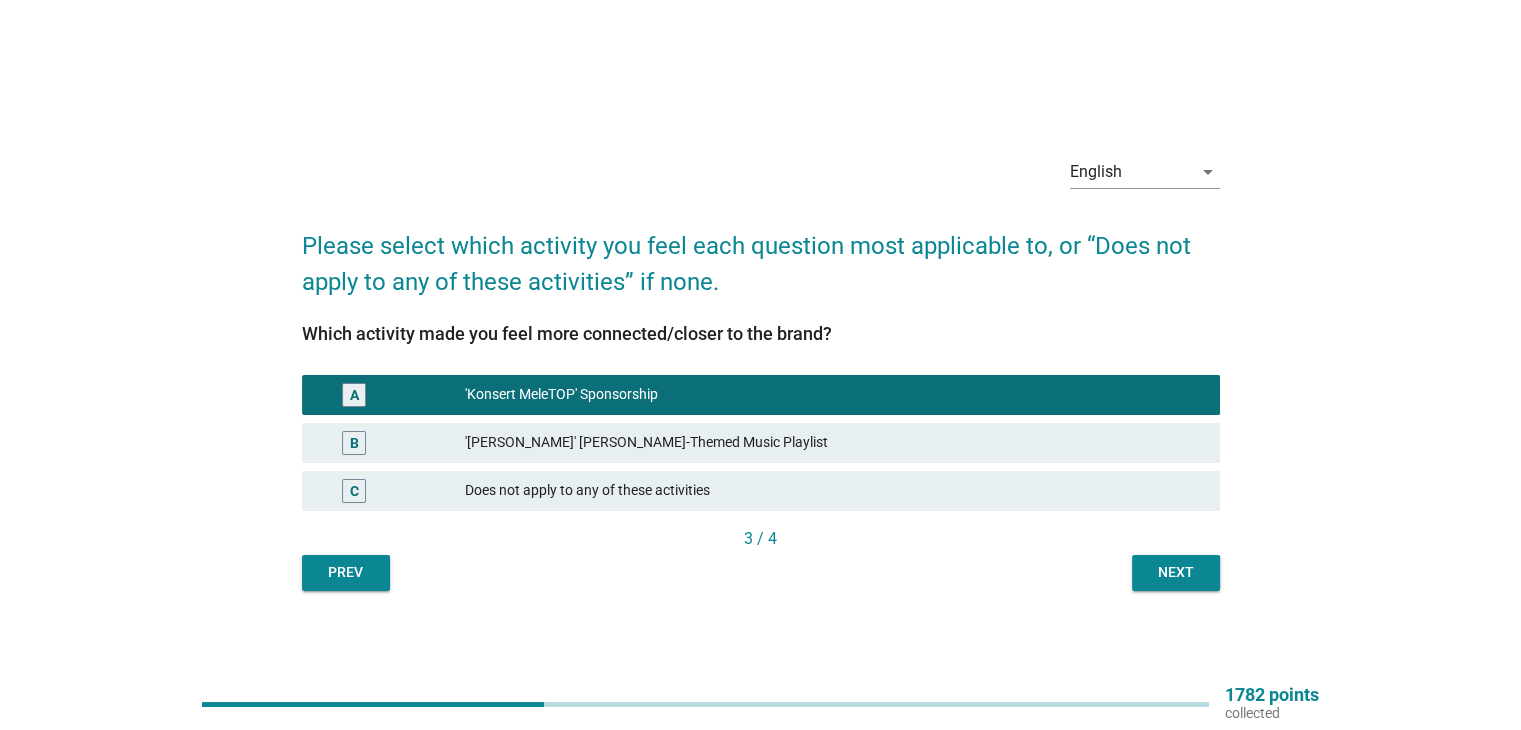 click on "Next" at bounding box center (1176, 572) 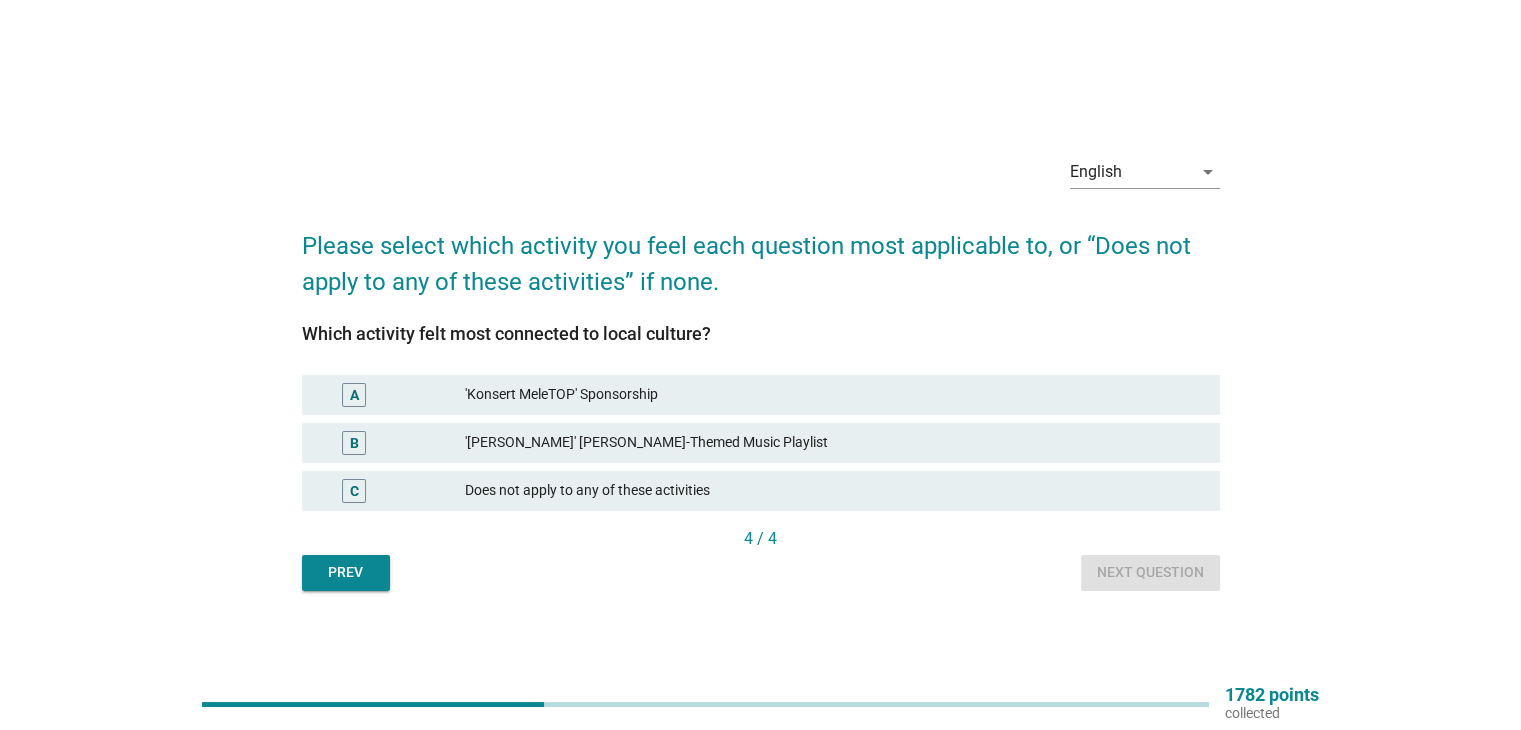 click on "'[PERSON_NAME]' [PERSON_NAME]-Themed Music Playlist" at bounding box center [834, 443] 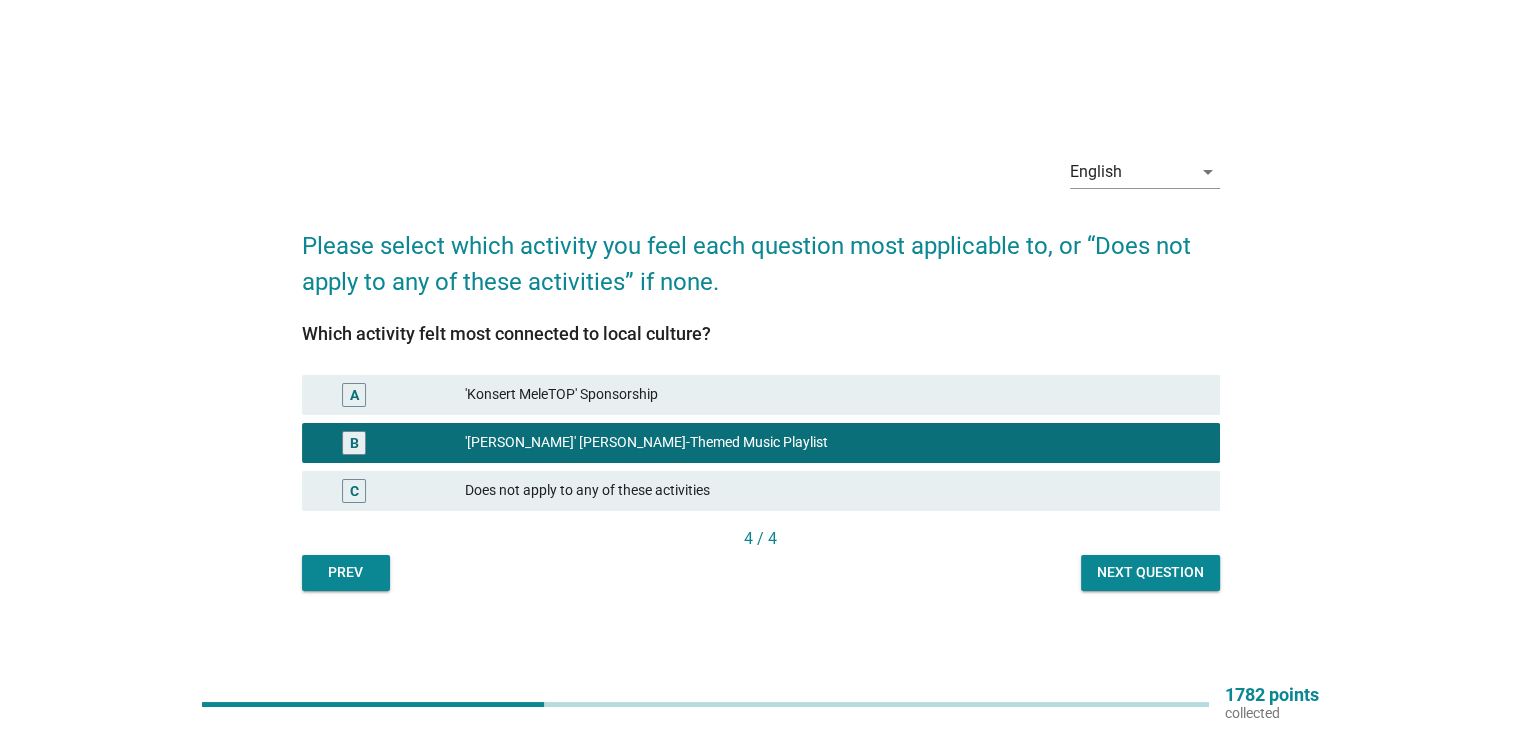 click on "Next question" at bounding box center [1150, 572] 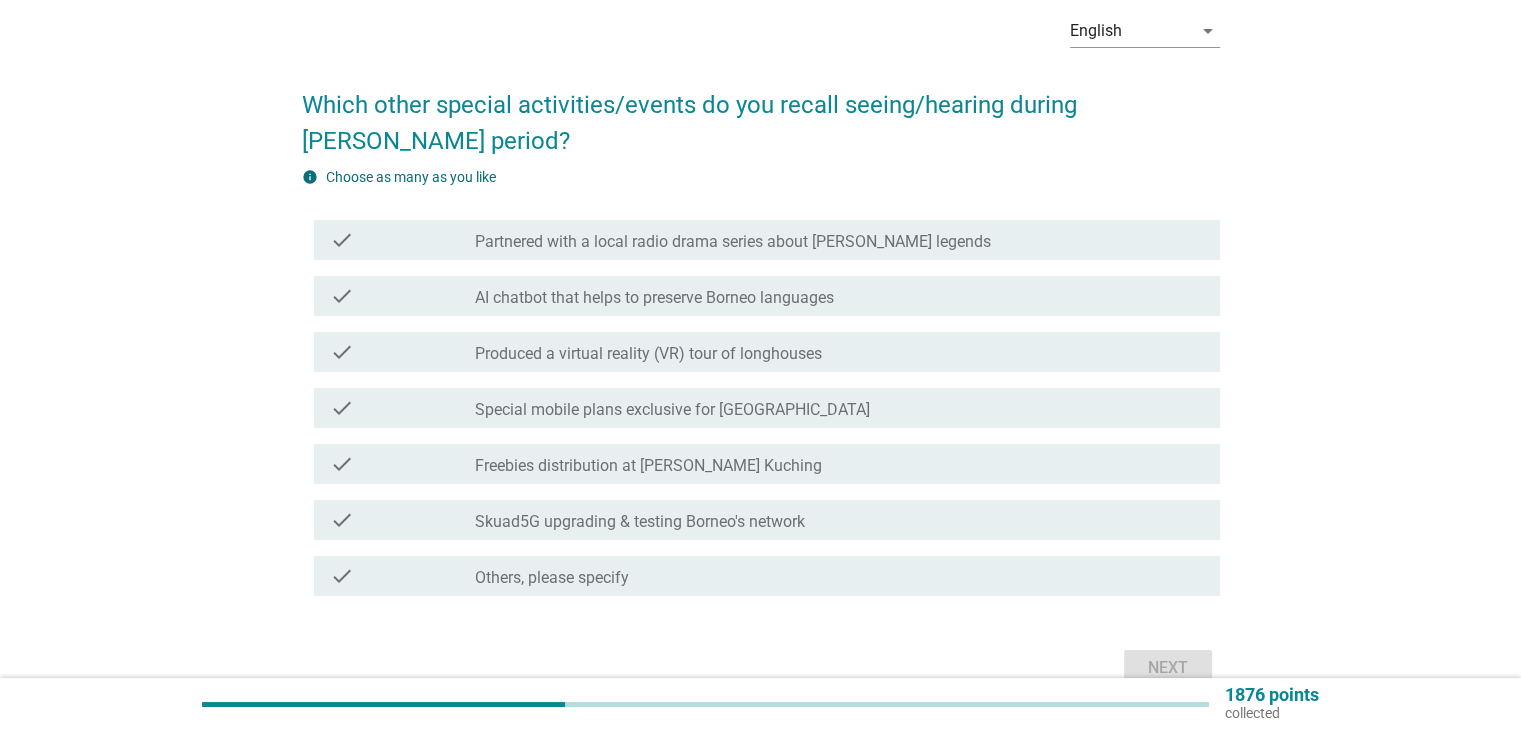 scroll, scrollTop: 195, scrollLeft: 0, axis: vertical 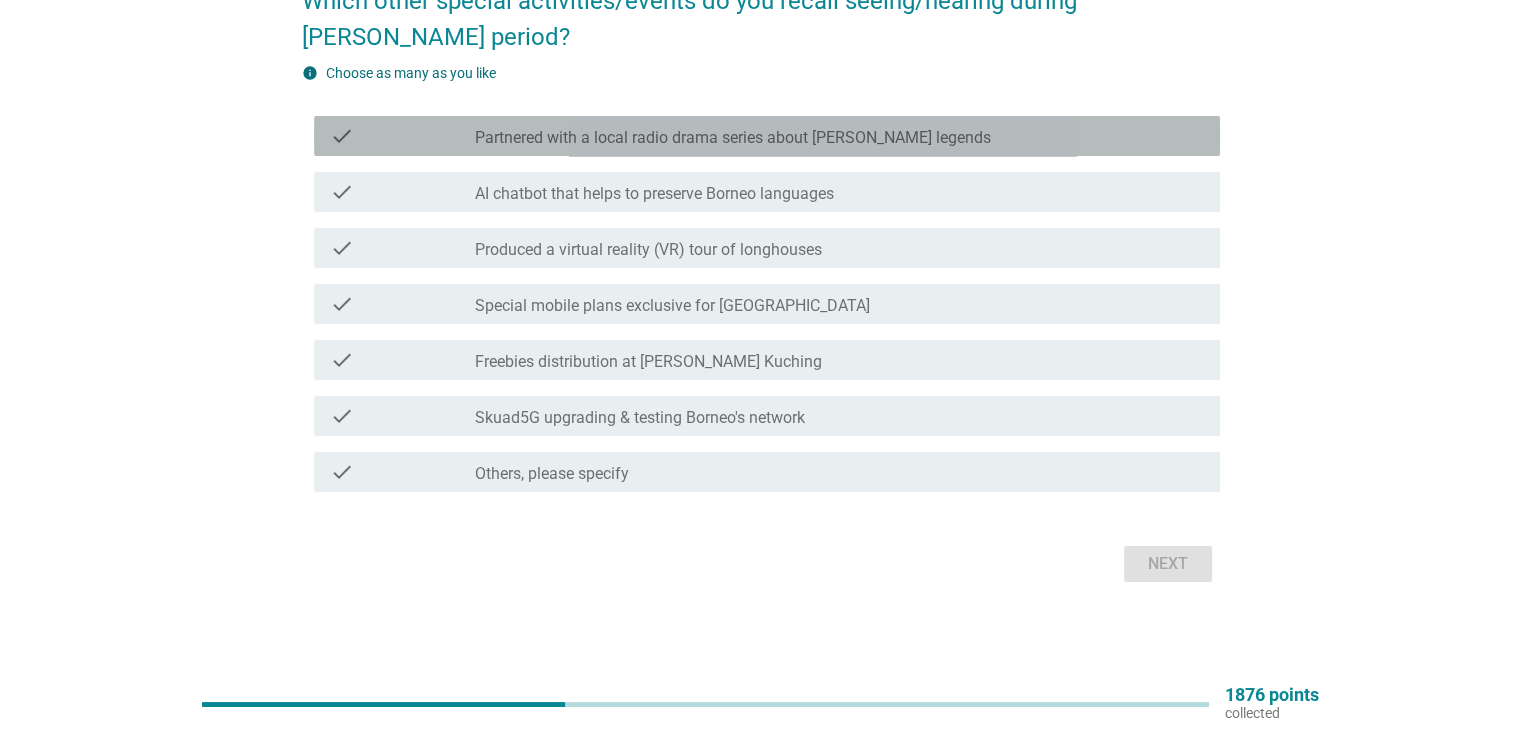 click on "Partnered with a local radio drama series about [PERSON_NAME] legends" at bounding box center (733, 138) 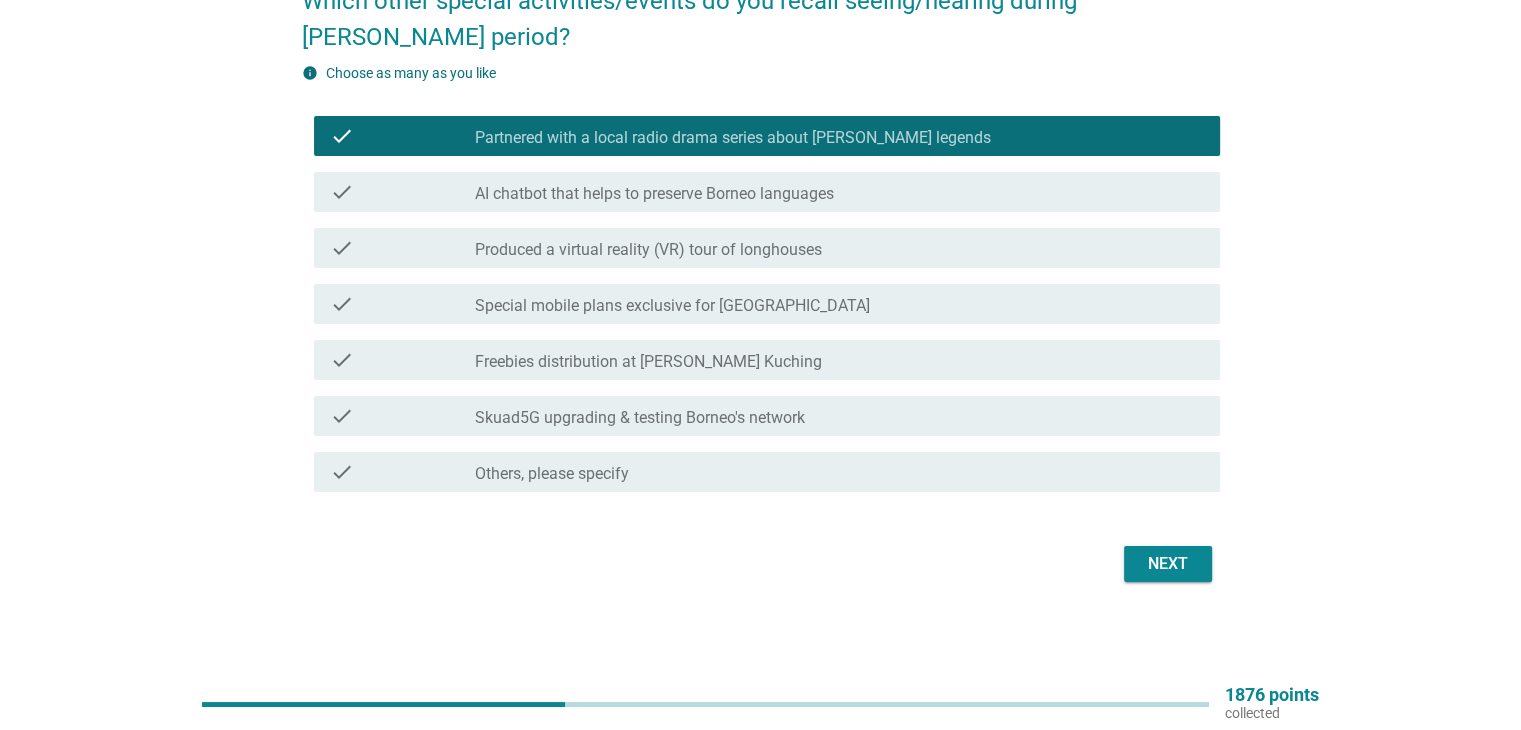click on "Next" at bounding box center (1168, 564) 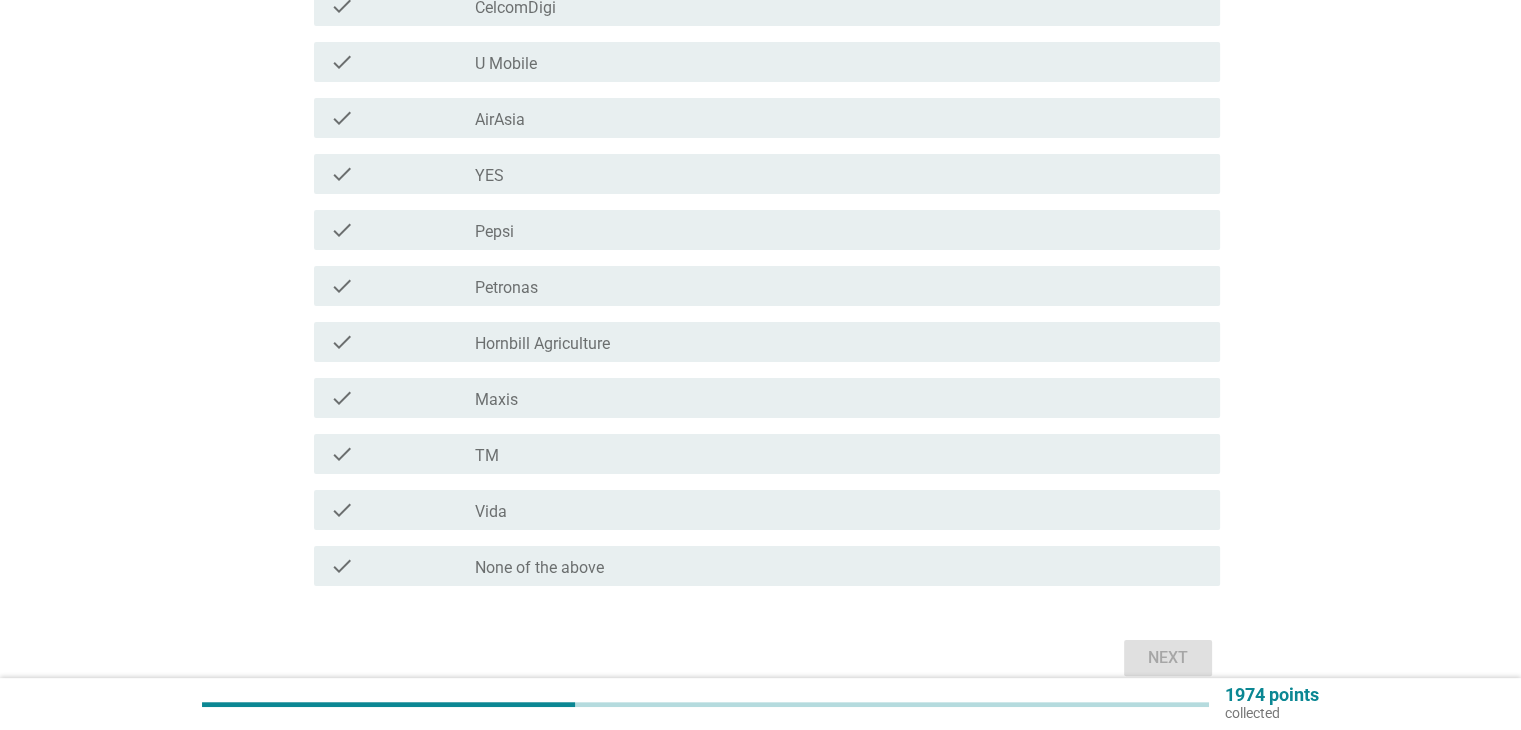 scroll, scrollTop: 383, scrollLeft: 0, axis: vertical 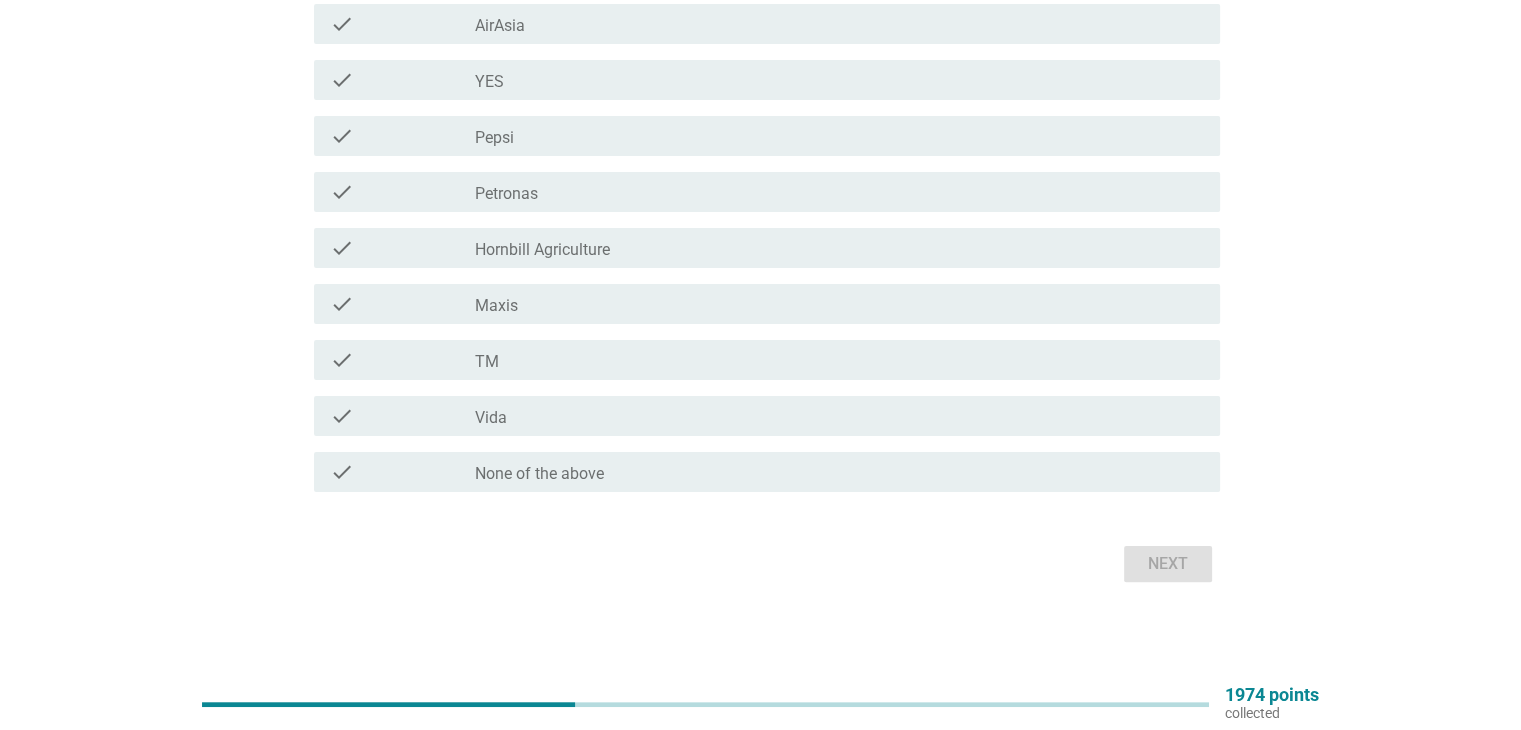 click on "check_box_outline_blank None of the above" at bounding box center (839, 472) 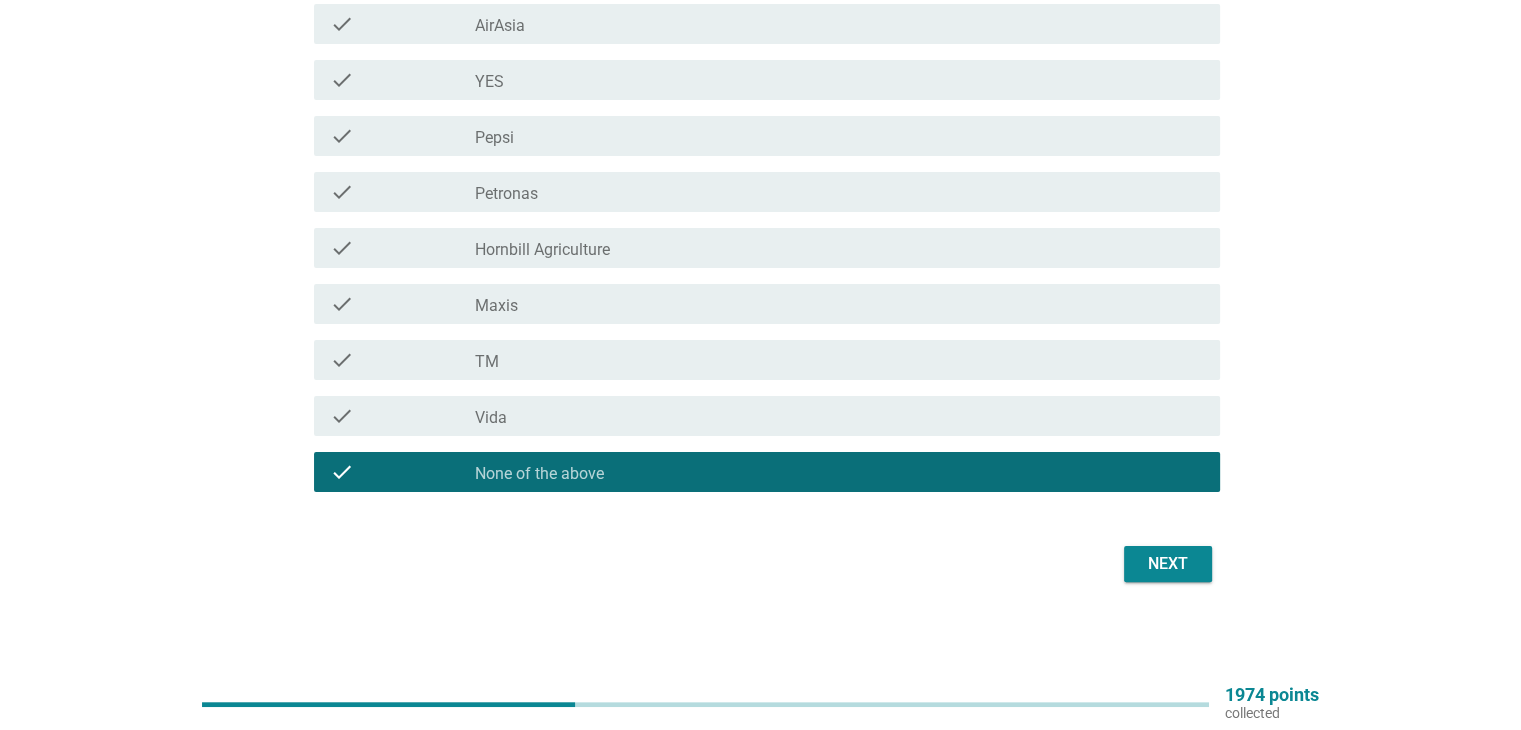 click on "Next" at bounding box center [1168, 564] 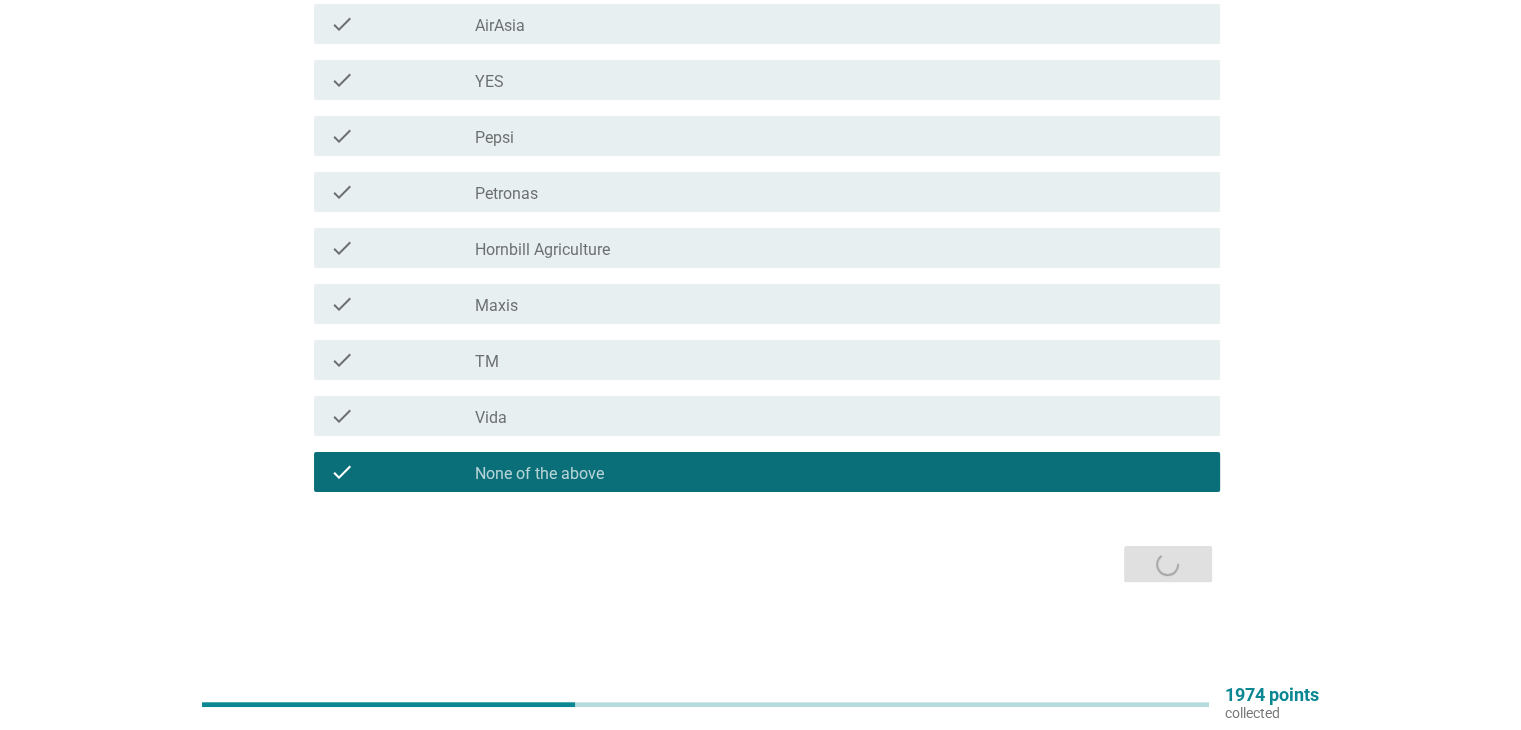 scroll, scrollTop: 0, scrollLeft: 0, axis: both 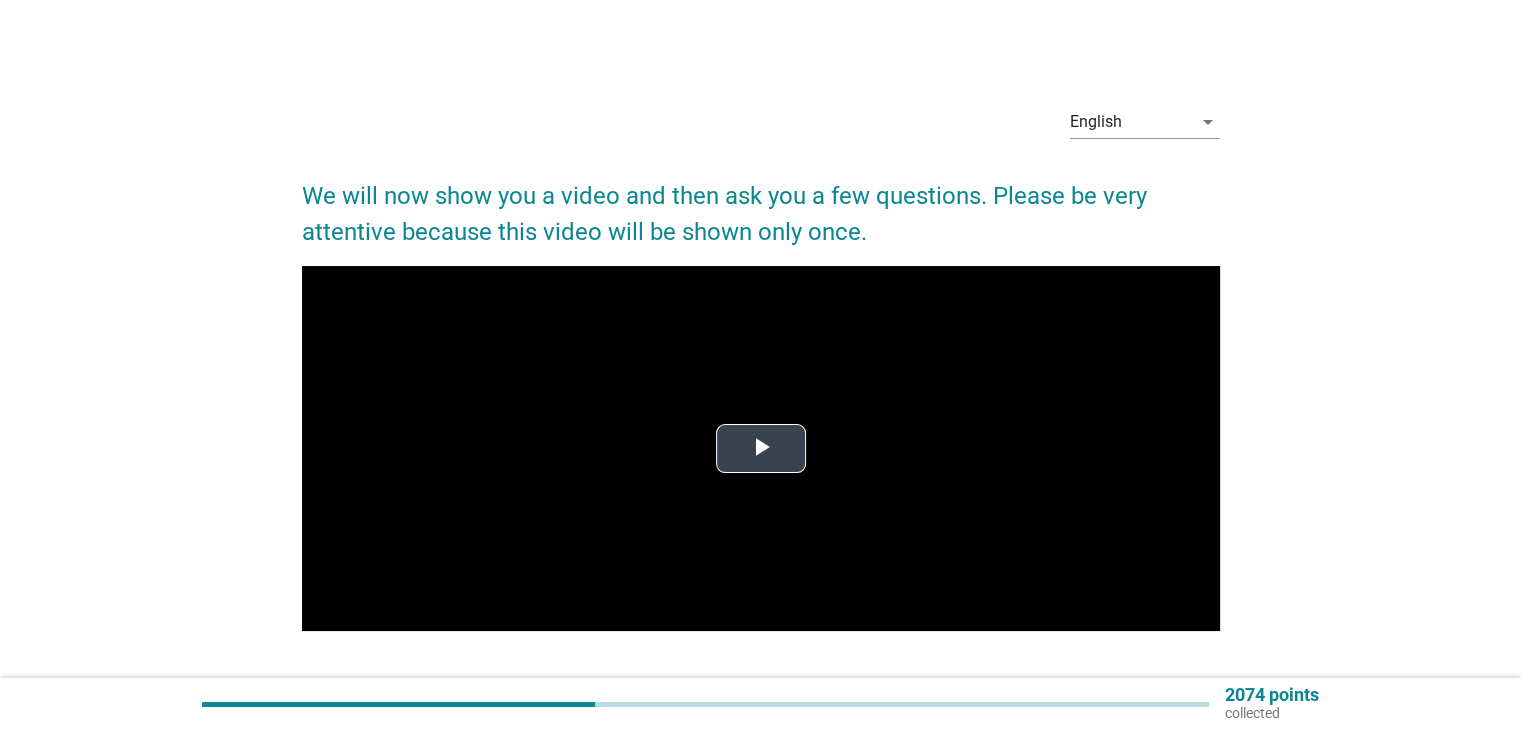 click at bounding box center [761, 449] 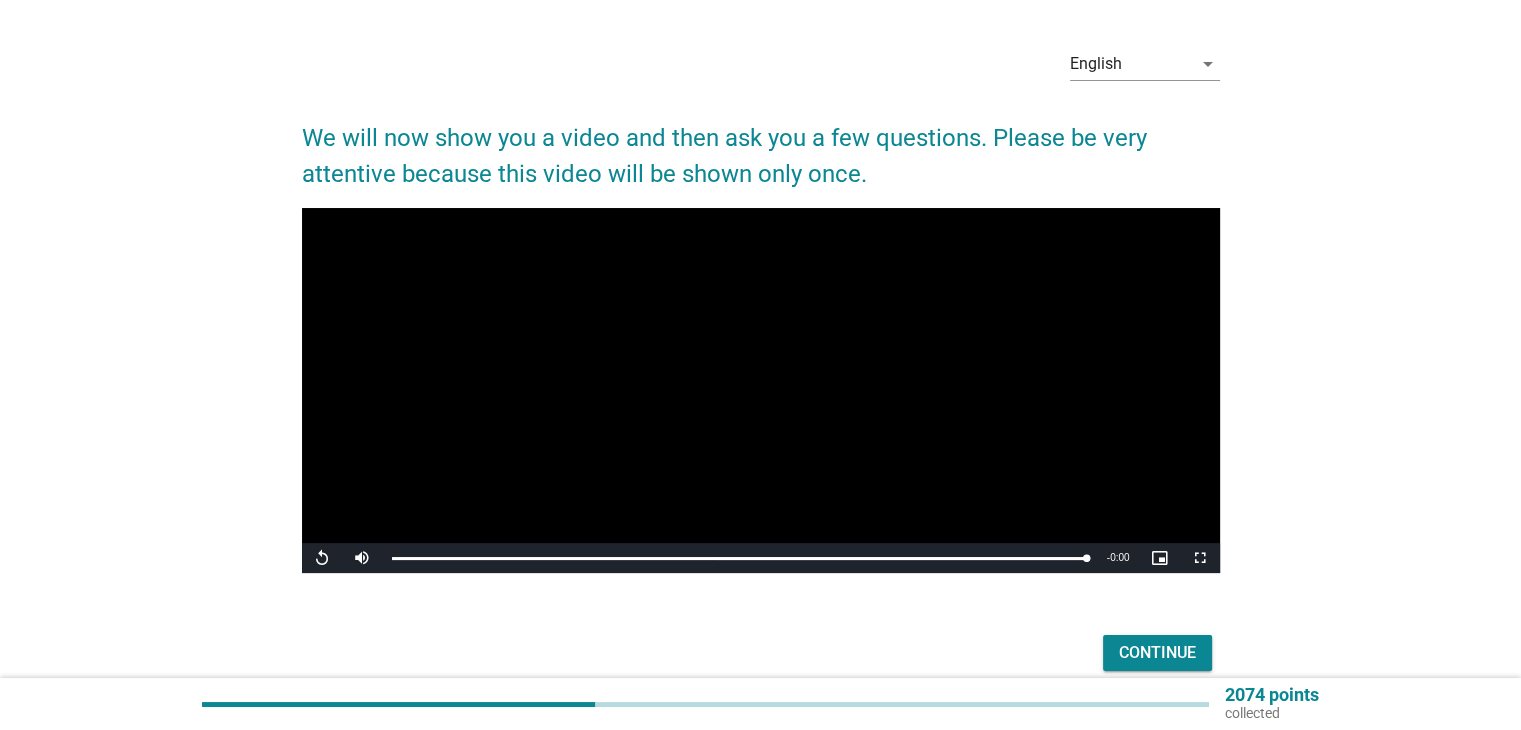 scroll, scrollTop: 147, scrollLeft: 0, axis: vertical 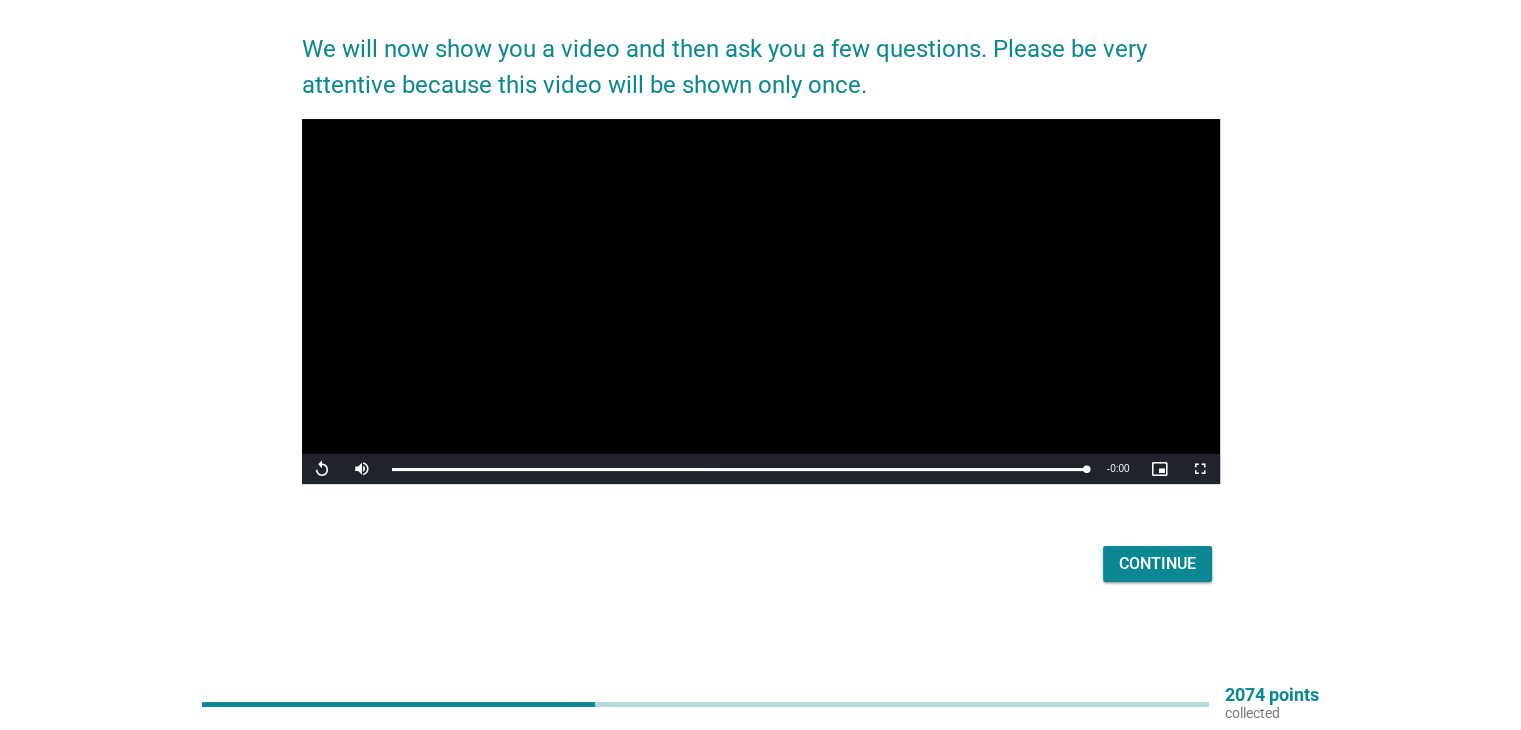 click on "Continue" at bounding box center [1157, 564] 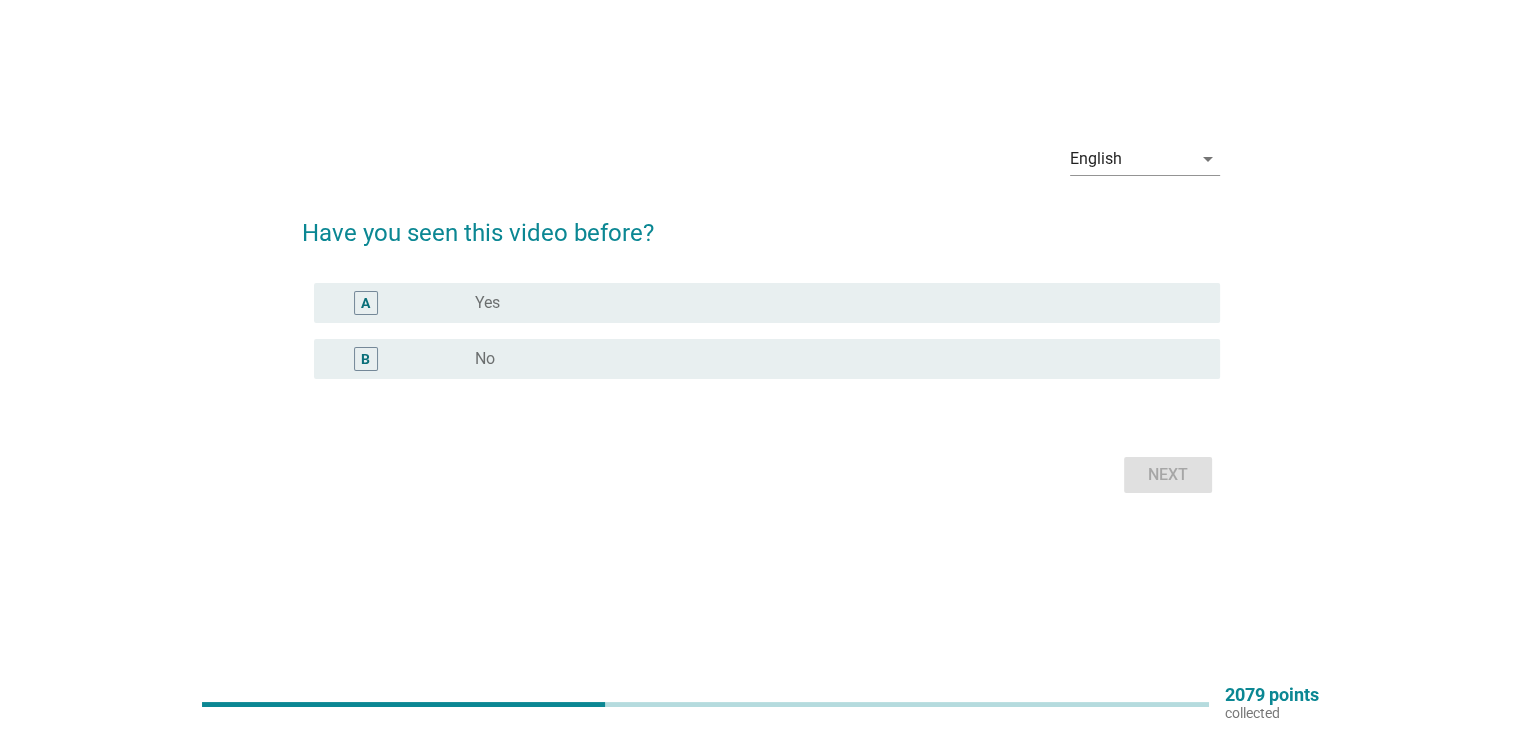 scroll, scrollTop: 0, scrollLeft: 0, axis: both 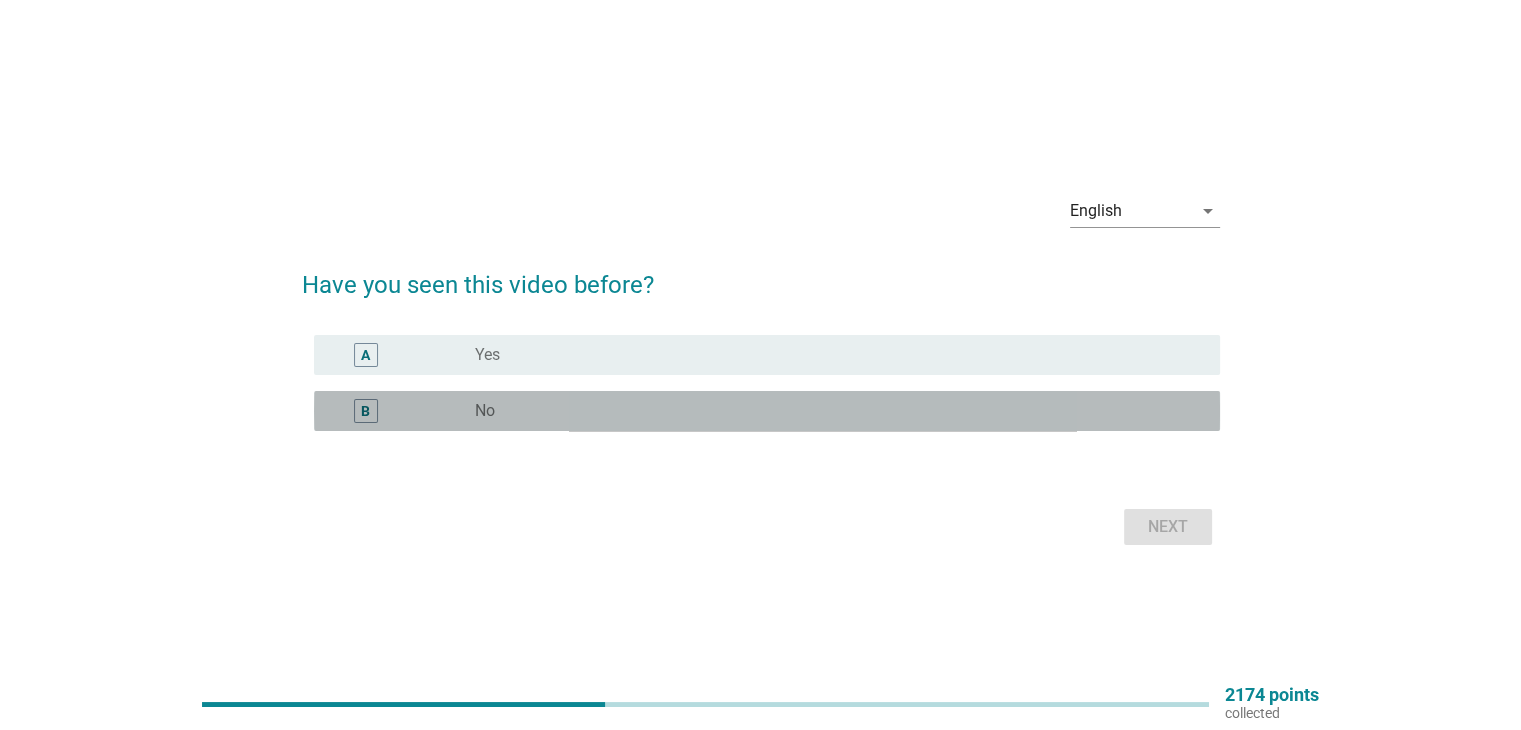 click on "B     radio_button_unchecked No" at bounding box center [767, 411] 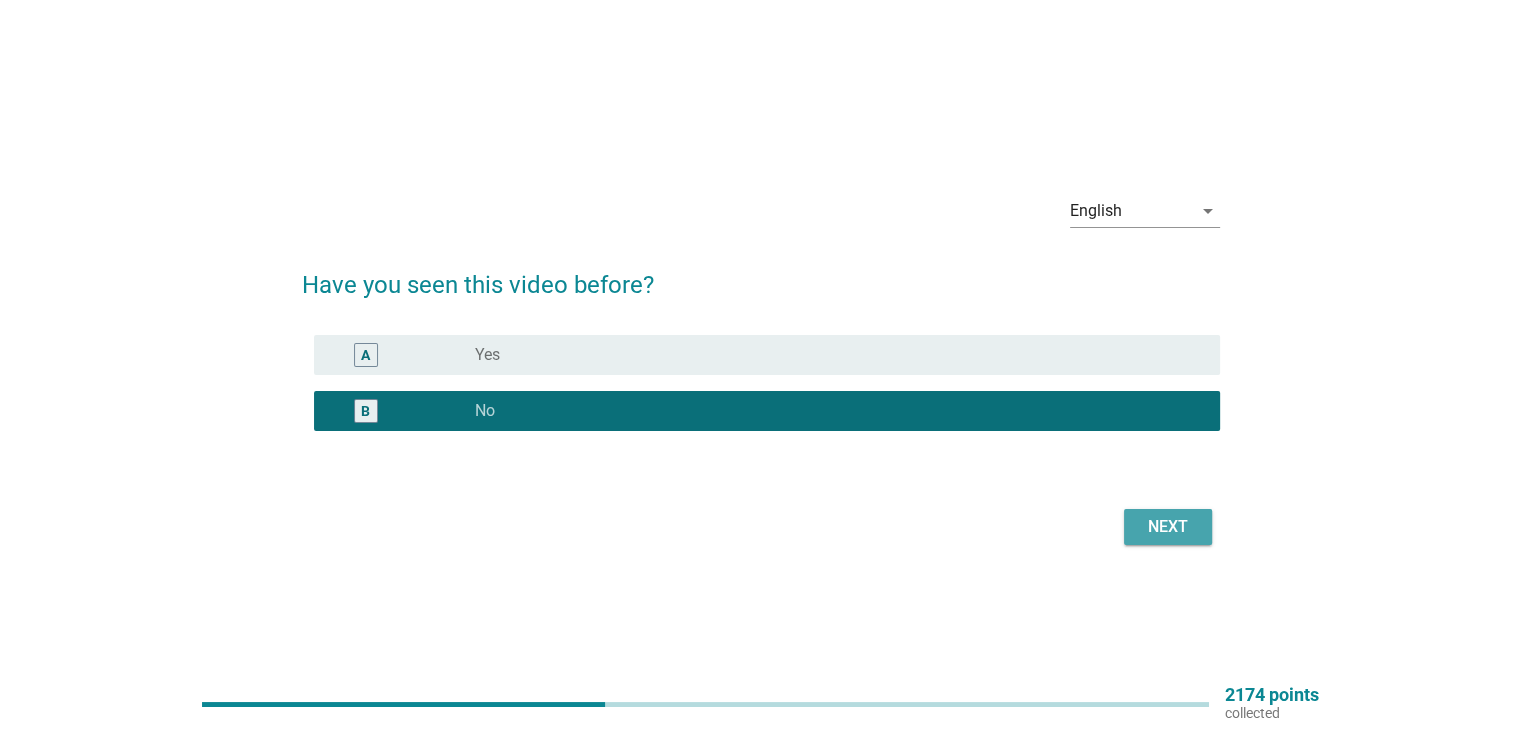click on "Next" at bounding box center (1168, 527) 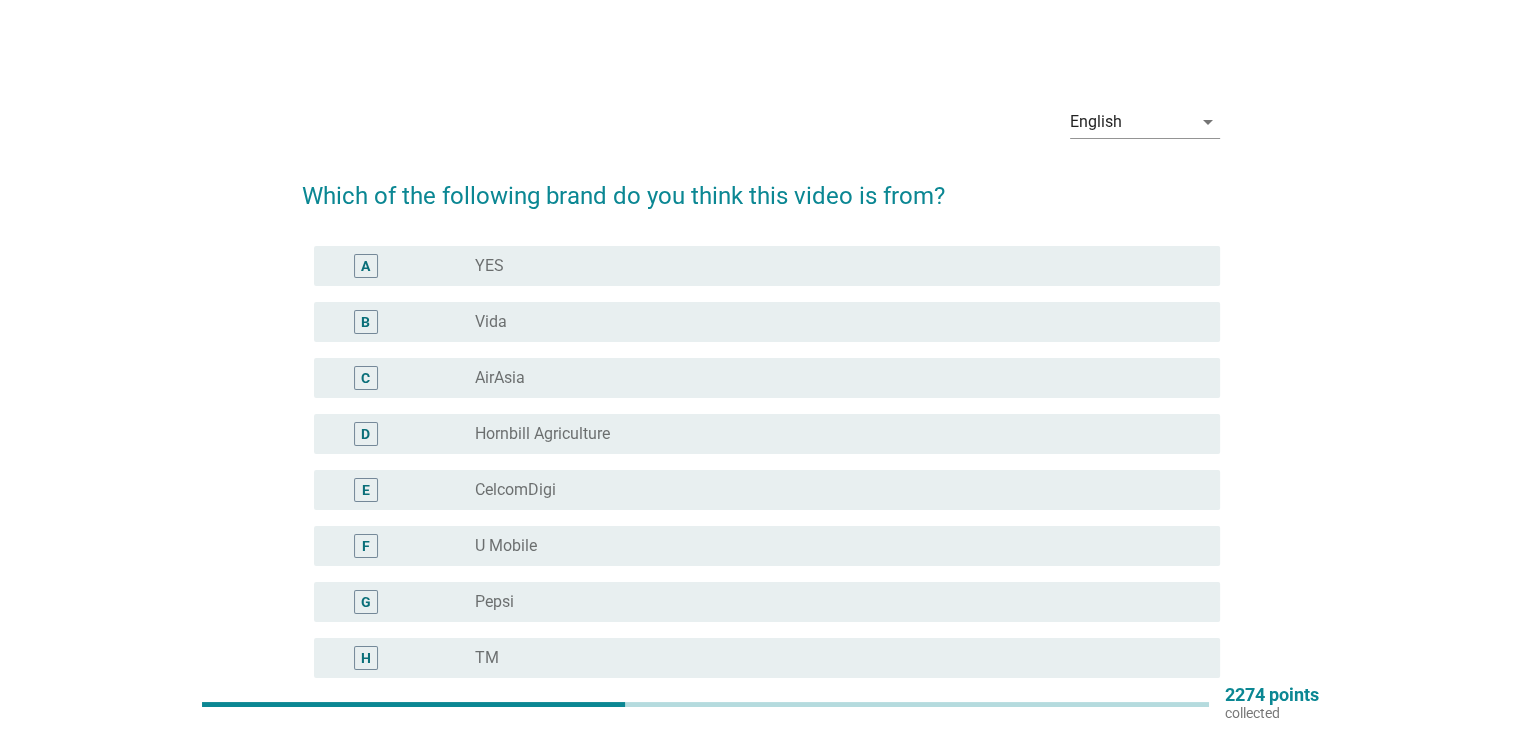 click on "Hornbill Agriculture" at bounding box center (542, 434) 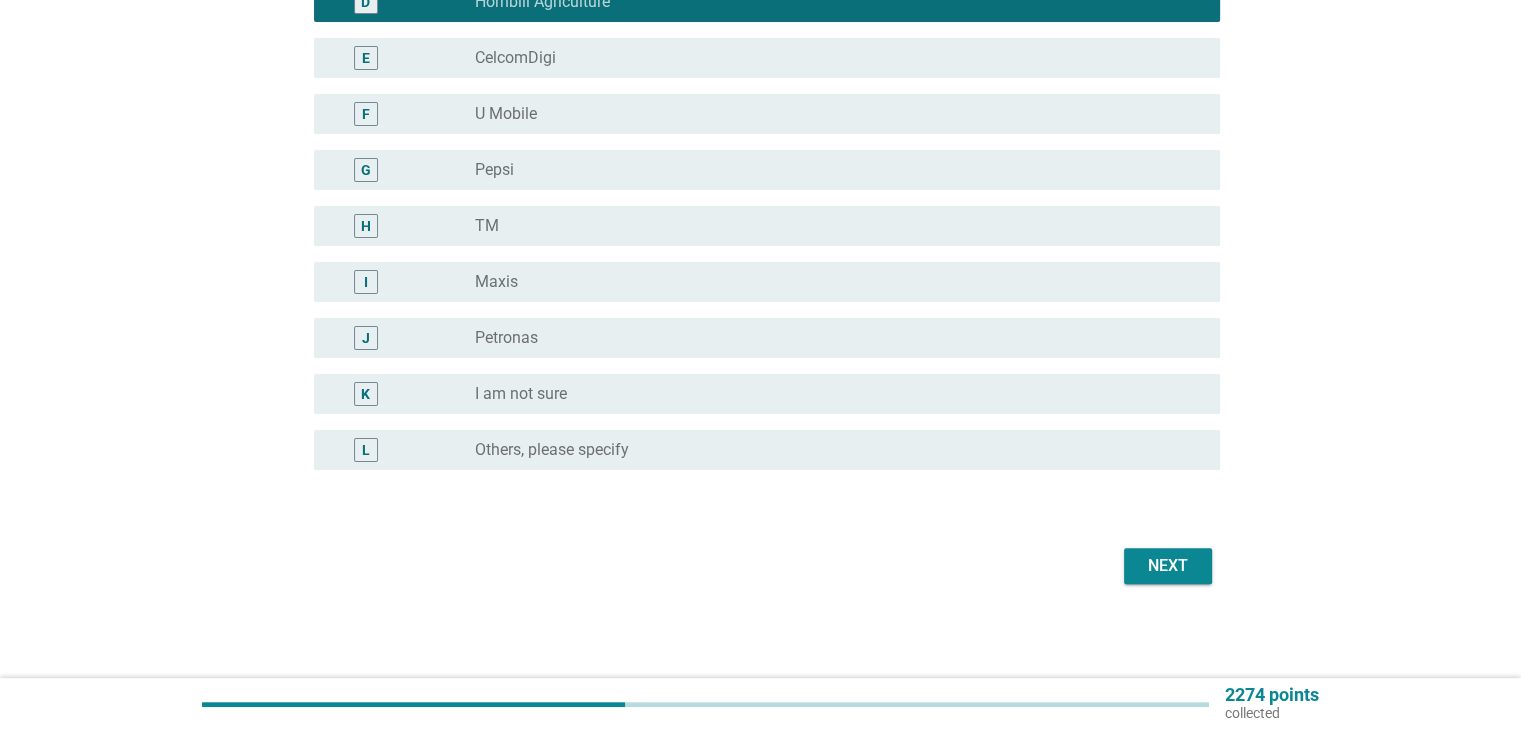 scroll, scrollTop: 434, scrollLeft: 0, axis: vertical 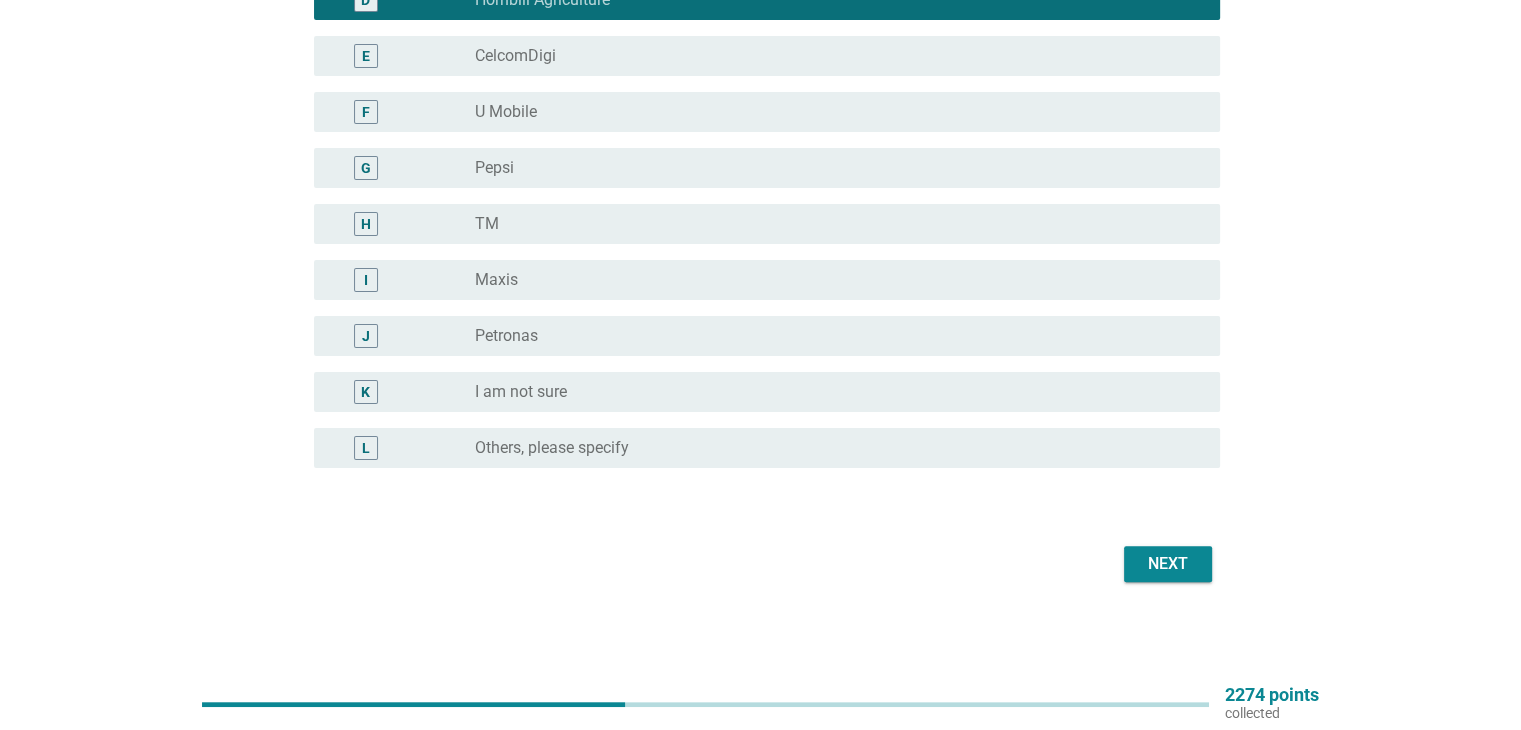 click on "Next" at bounding box center (1168, 564) 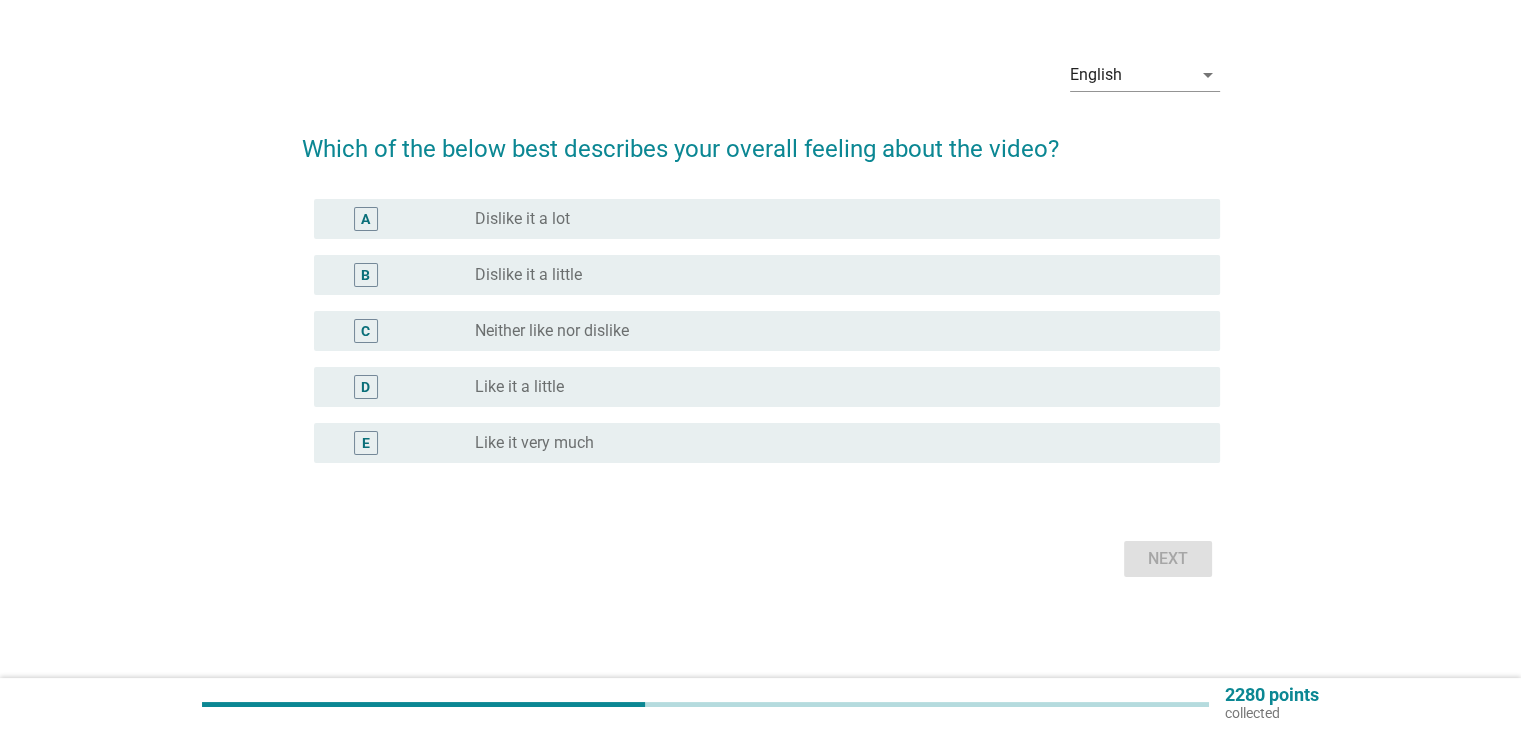 scroll, scrollTop: 0, scrollLeft: 0, axis: both 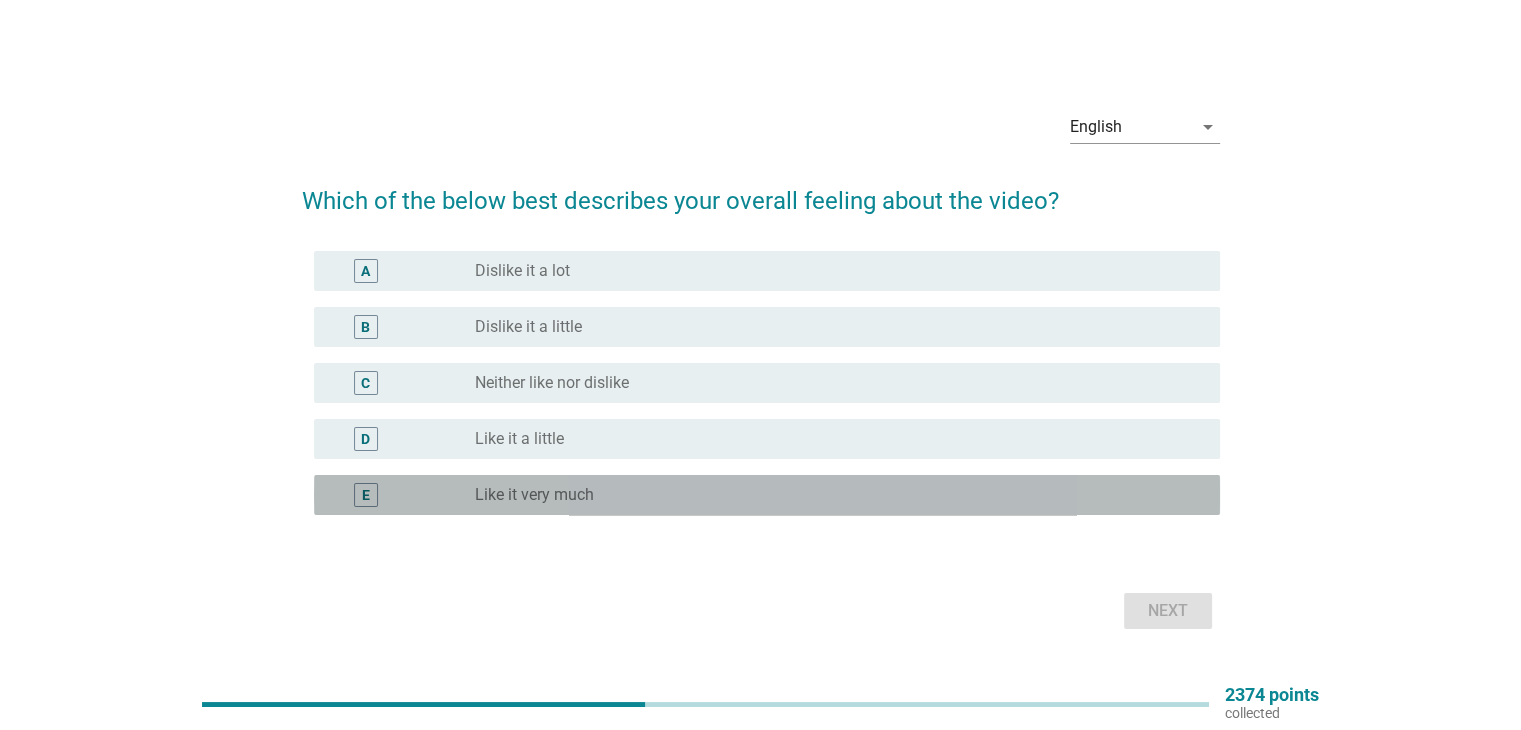 click on "E     radio_button_unchecked Like it very much" at bounding box center (767, 495) 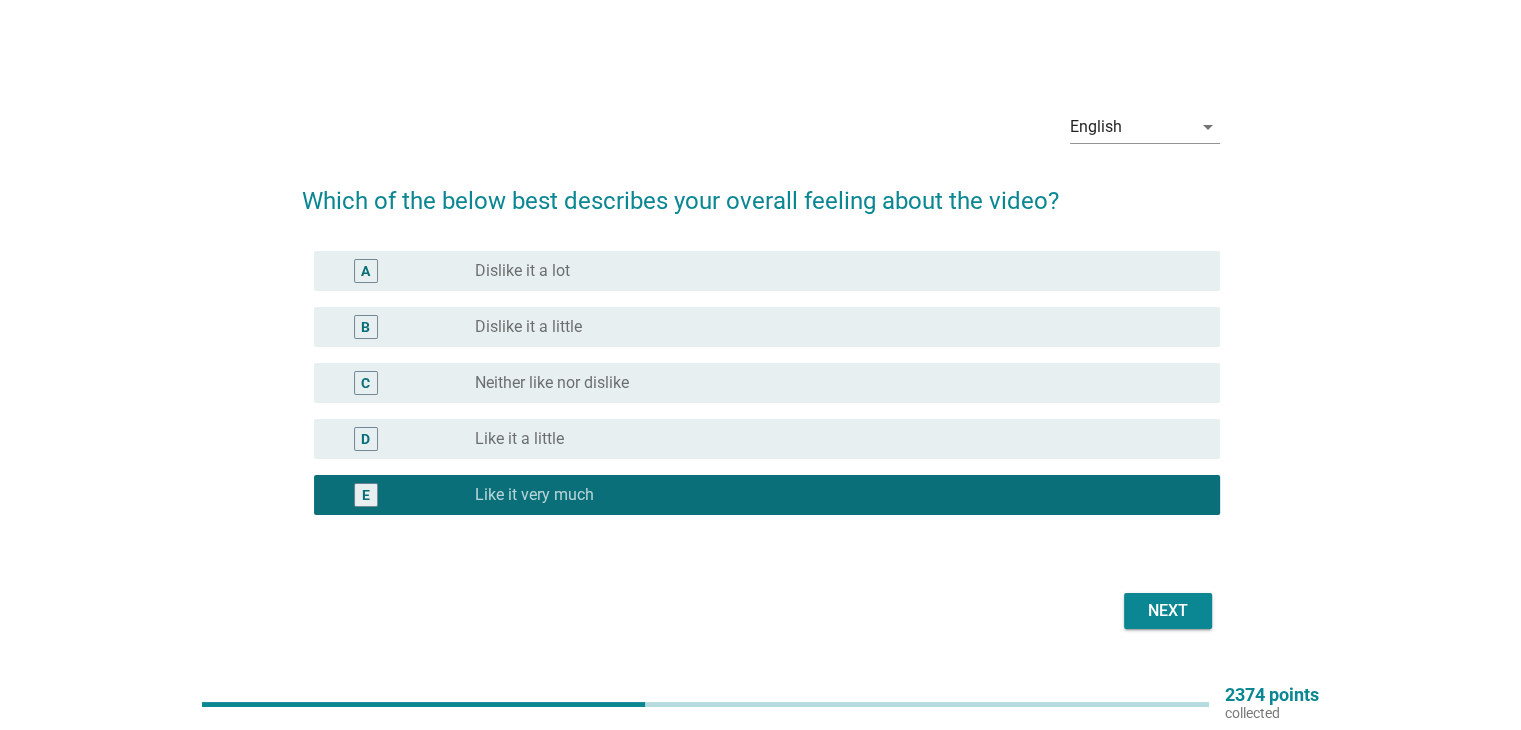click on "Next" at bounding box center [1168, 611] 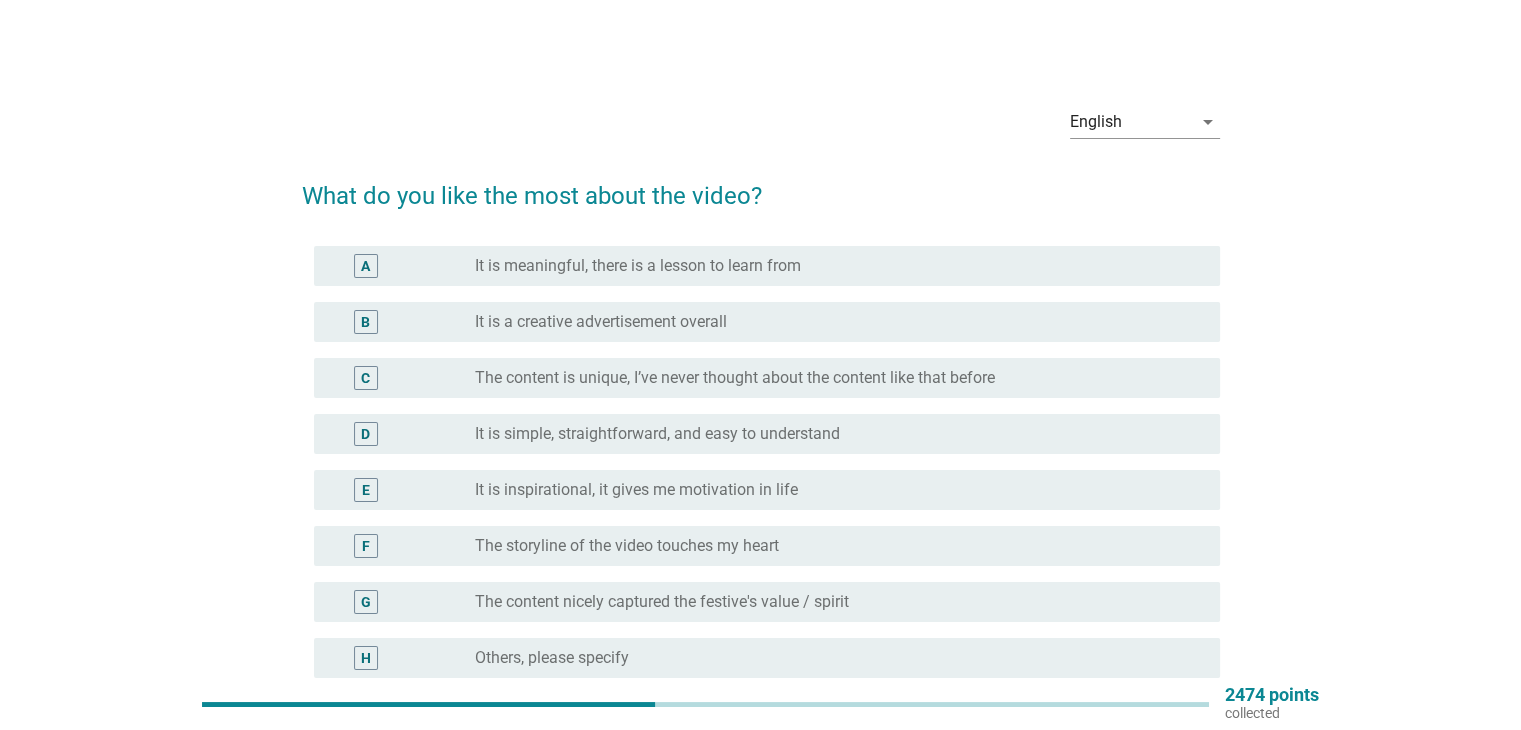 click on "It is meaningful, there is a lesson to learn from" at bounding box center [638, 266] 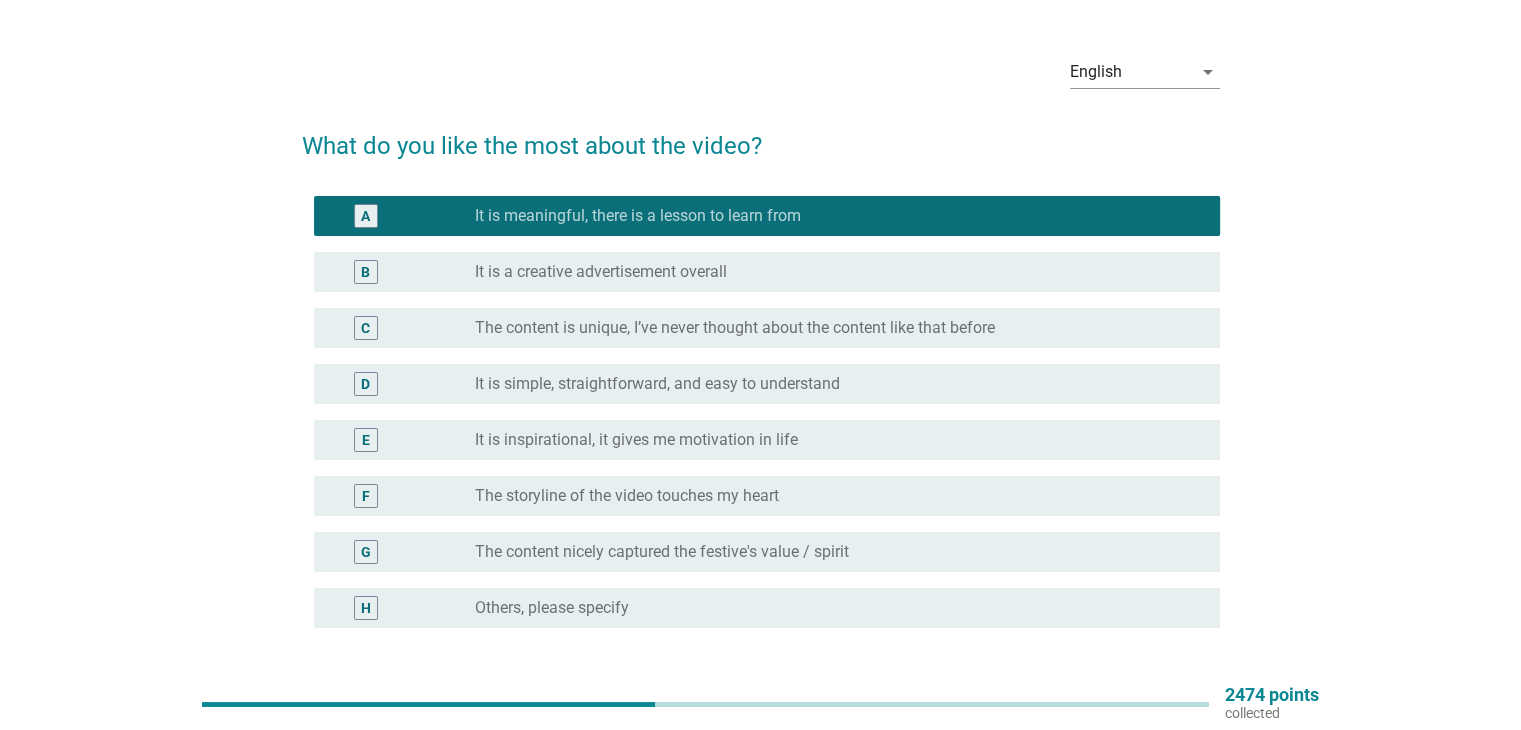 scroll, scrollTop: 200, scrollLeft: 0, axis: vertical 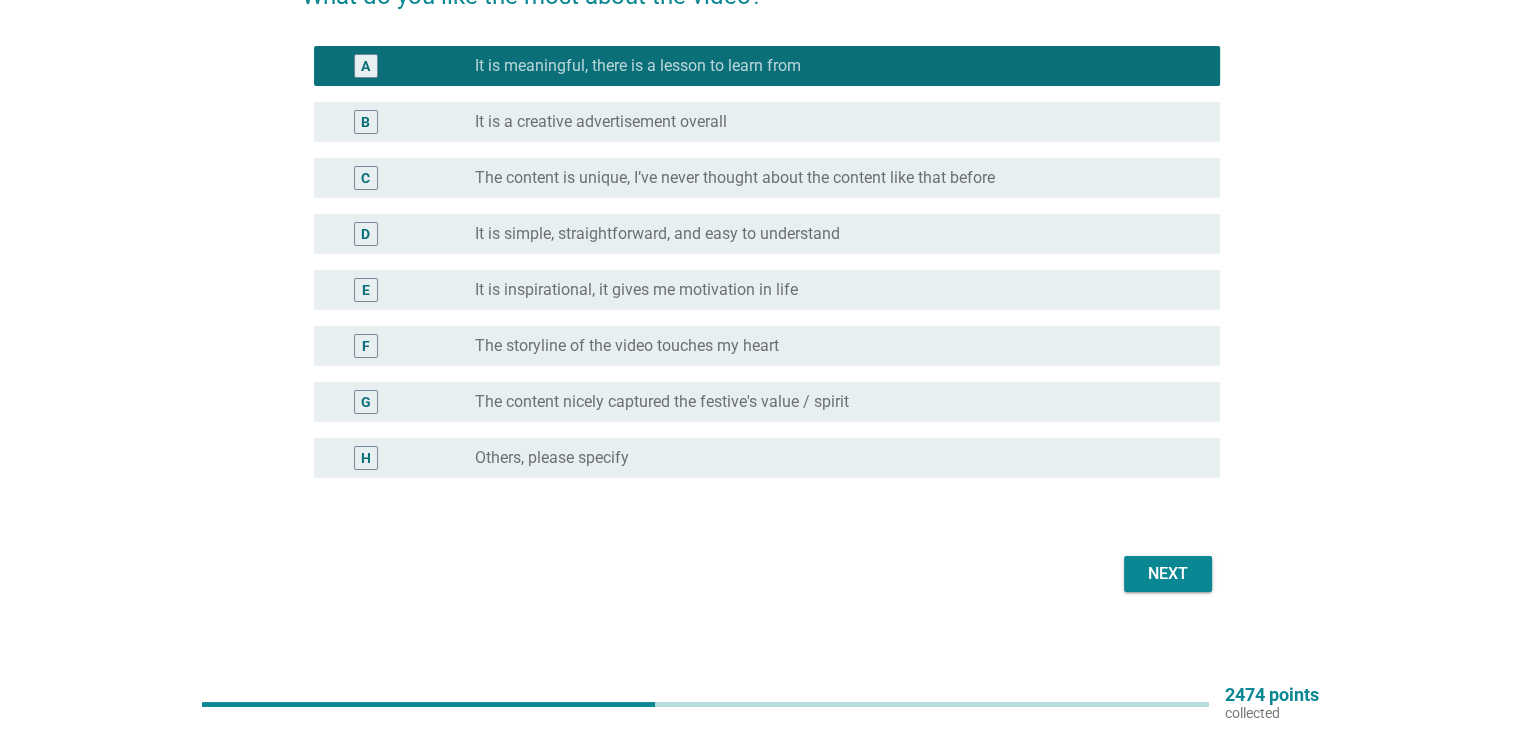 click on "Next" at bounding box center (1168, 574) 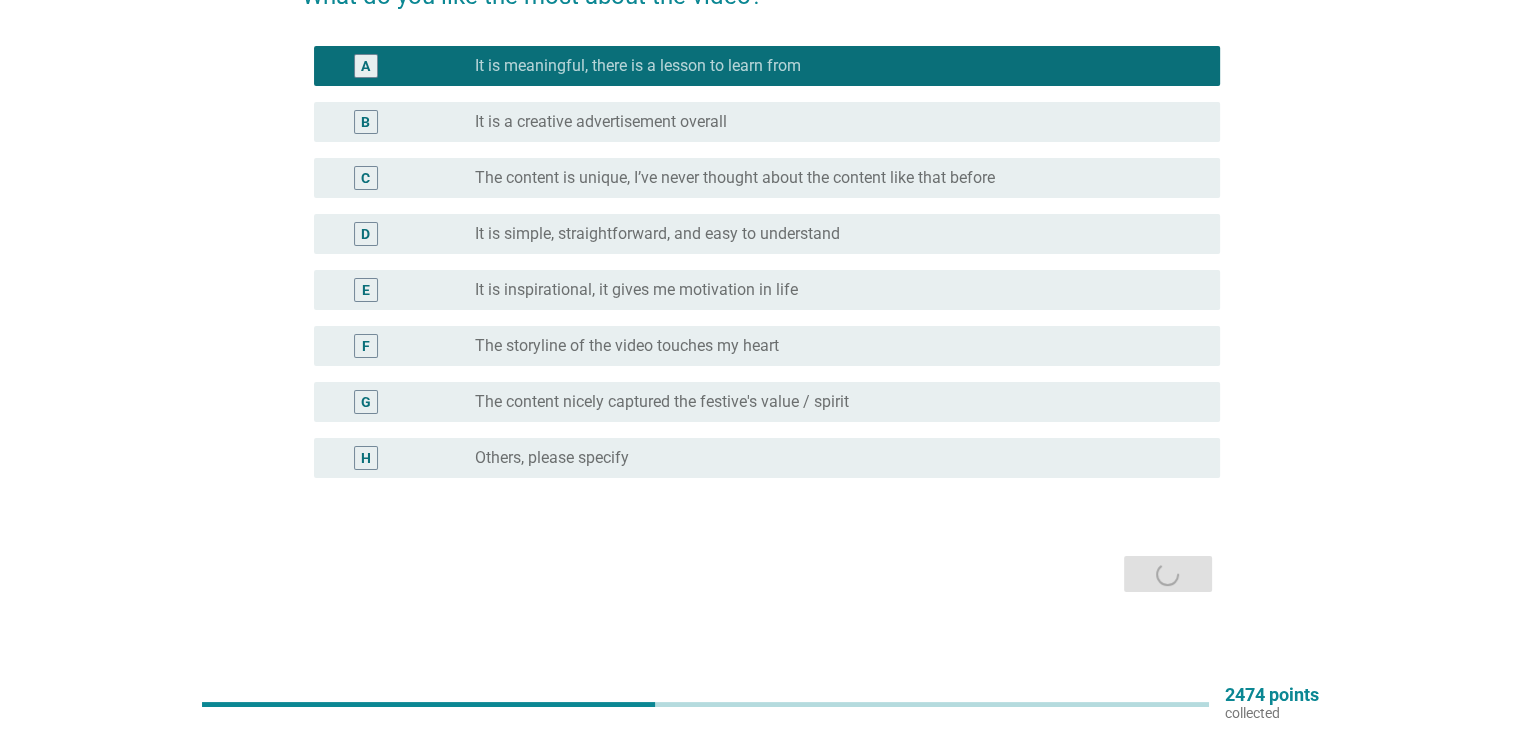 scroll, scrollTop: 0, scrollLeft: 0, axis: both 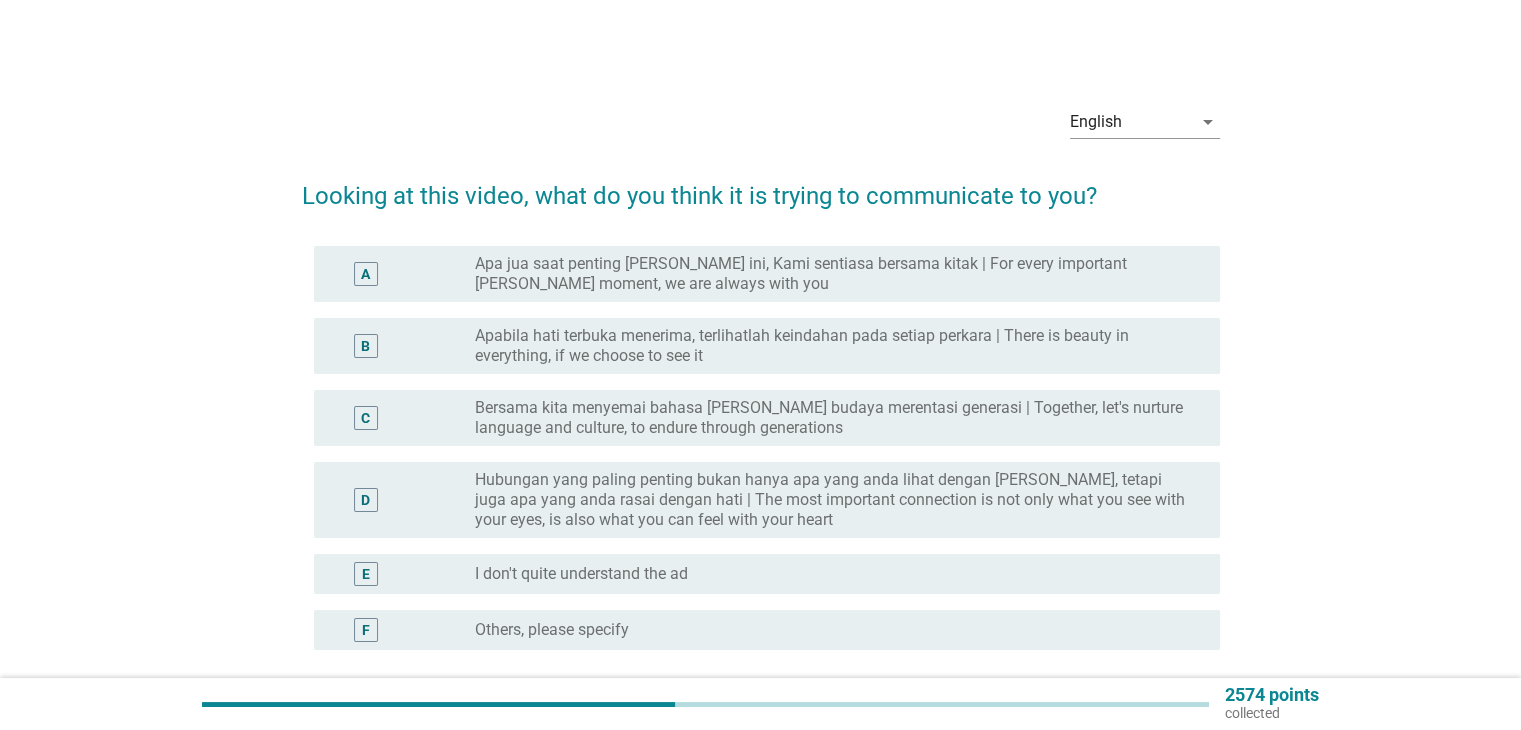 click on "C     radio_button_unchecked Bersama kita menyemai bahasa [PERSON_NAME] budaya merentasi generasi | Together, let's nurture language and culture, to endure through generations" at bounding box center (767, 418) 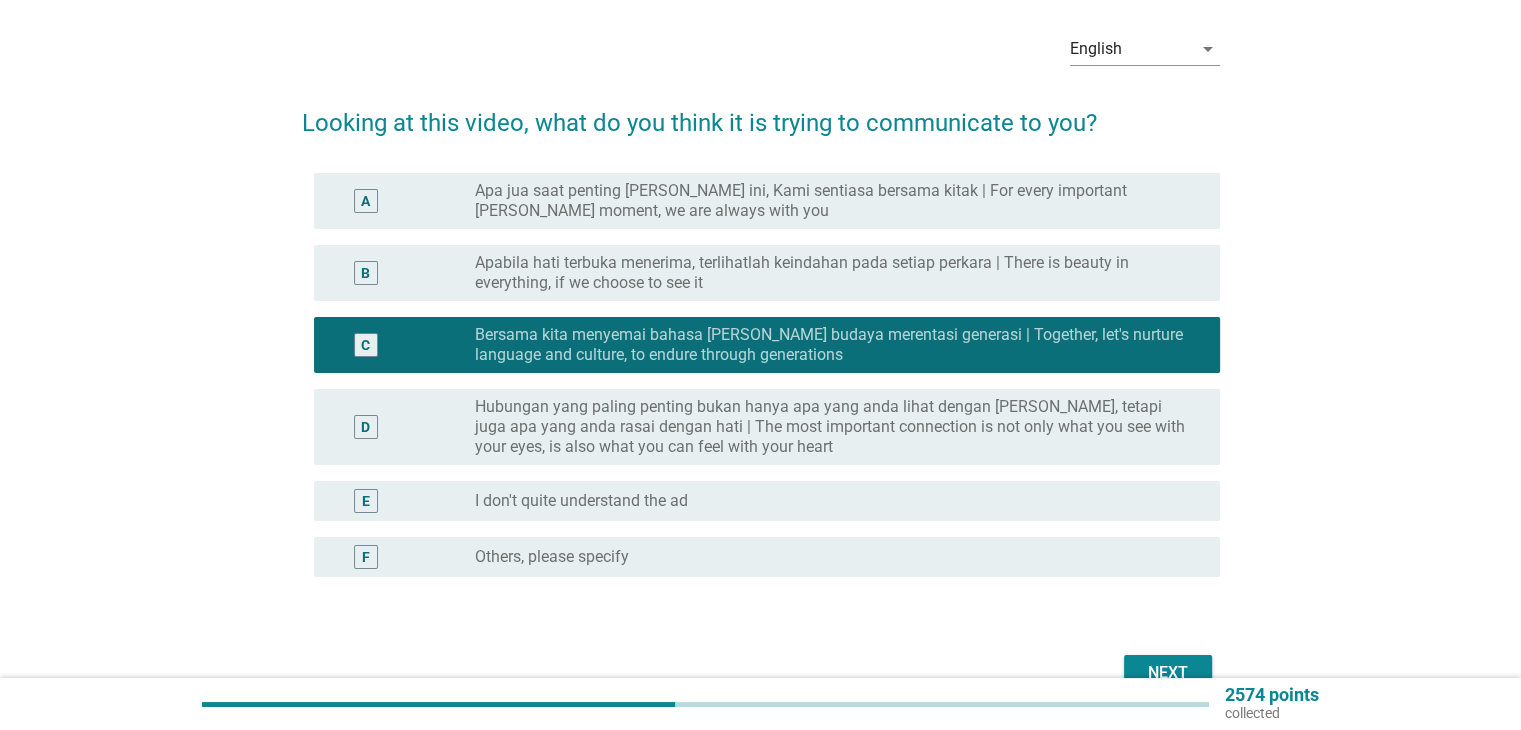 scroll, scrollTop: 182, scrollLeft: 0, axis: vertical 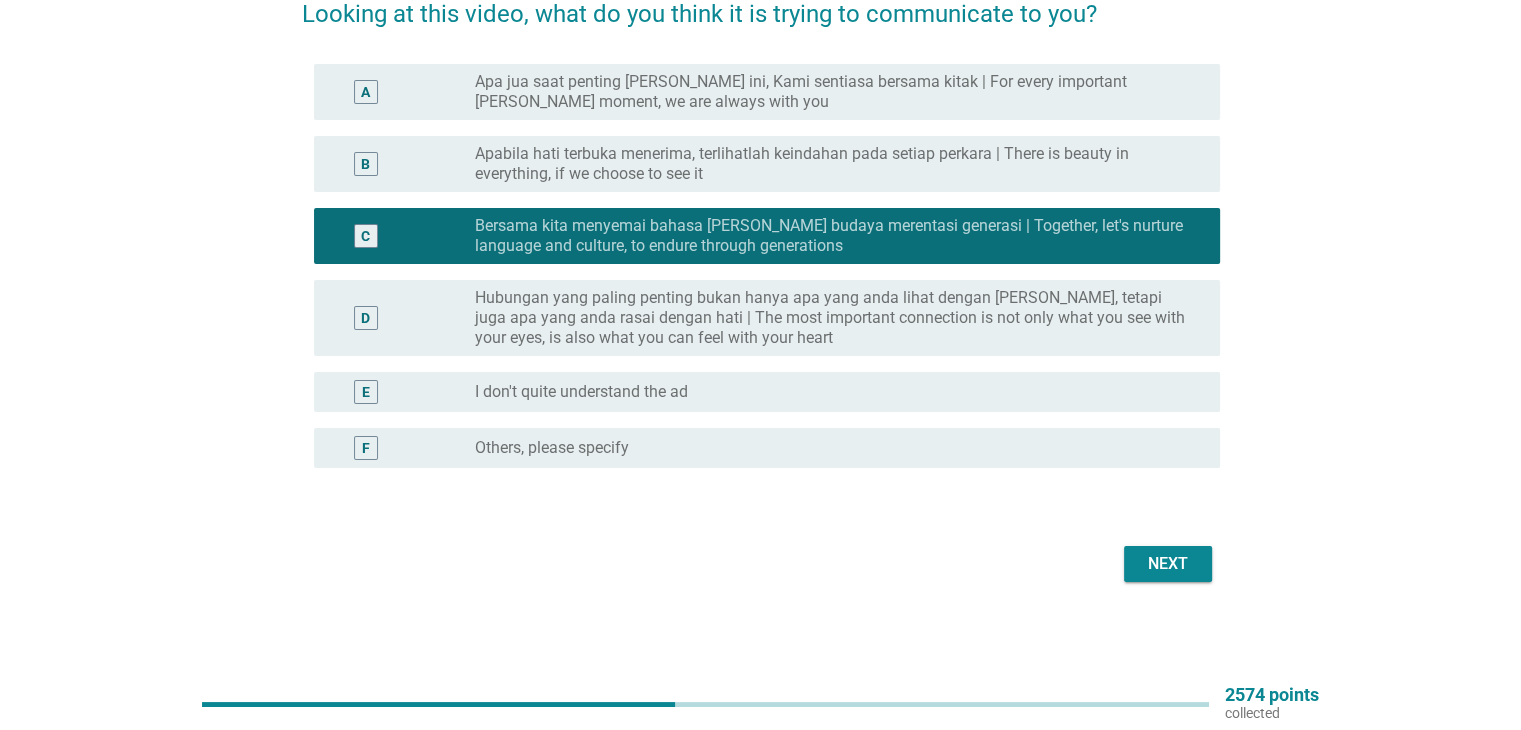 click on "Next" at bounding box center (1168, 564) 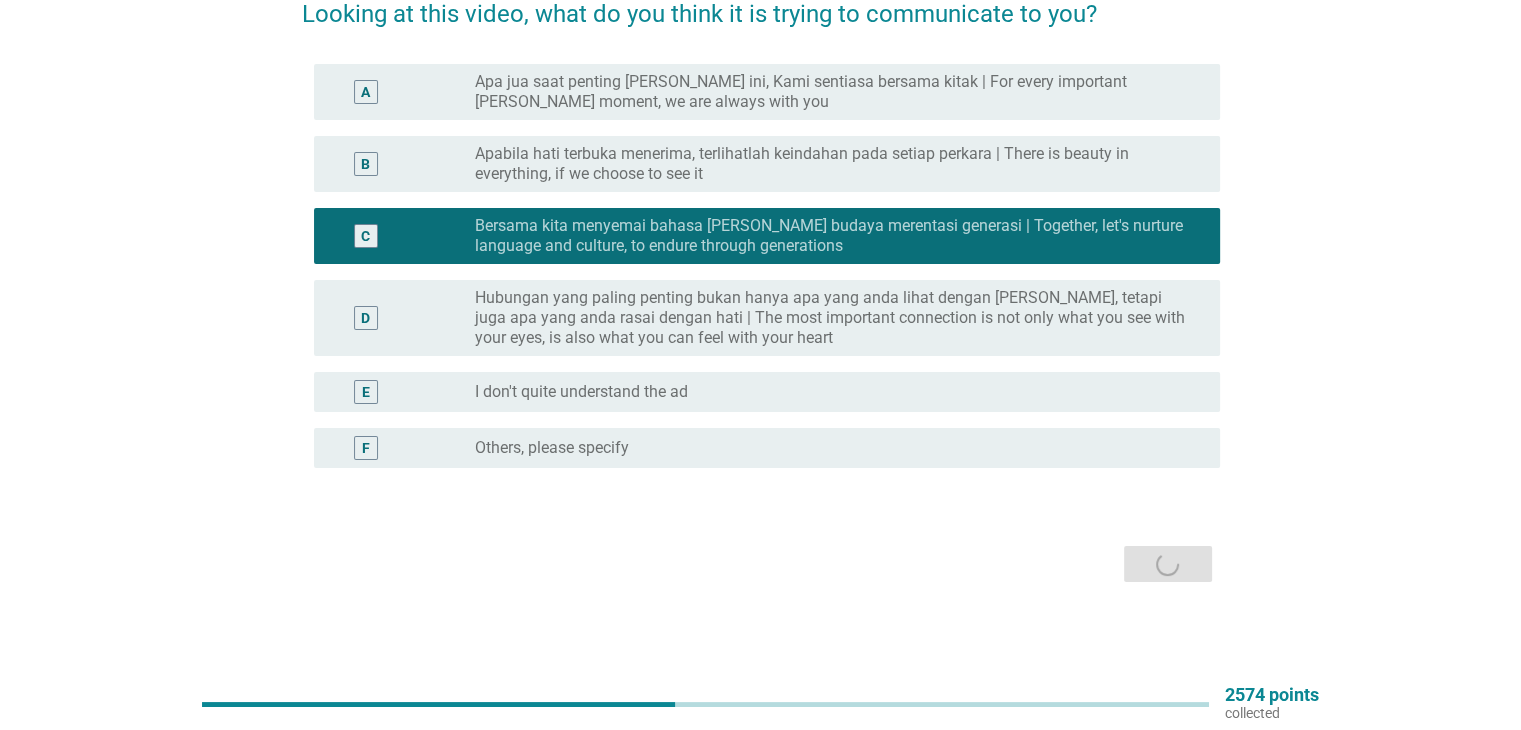 scroll, scrollTop: 0, scrollLeft: 0, axis: both 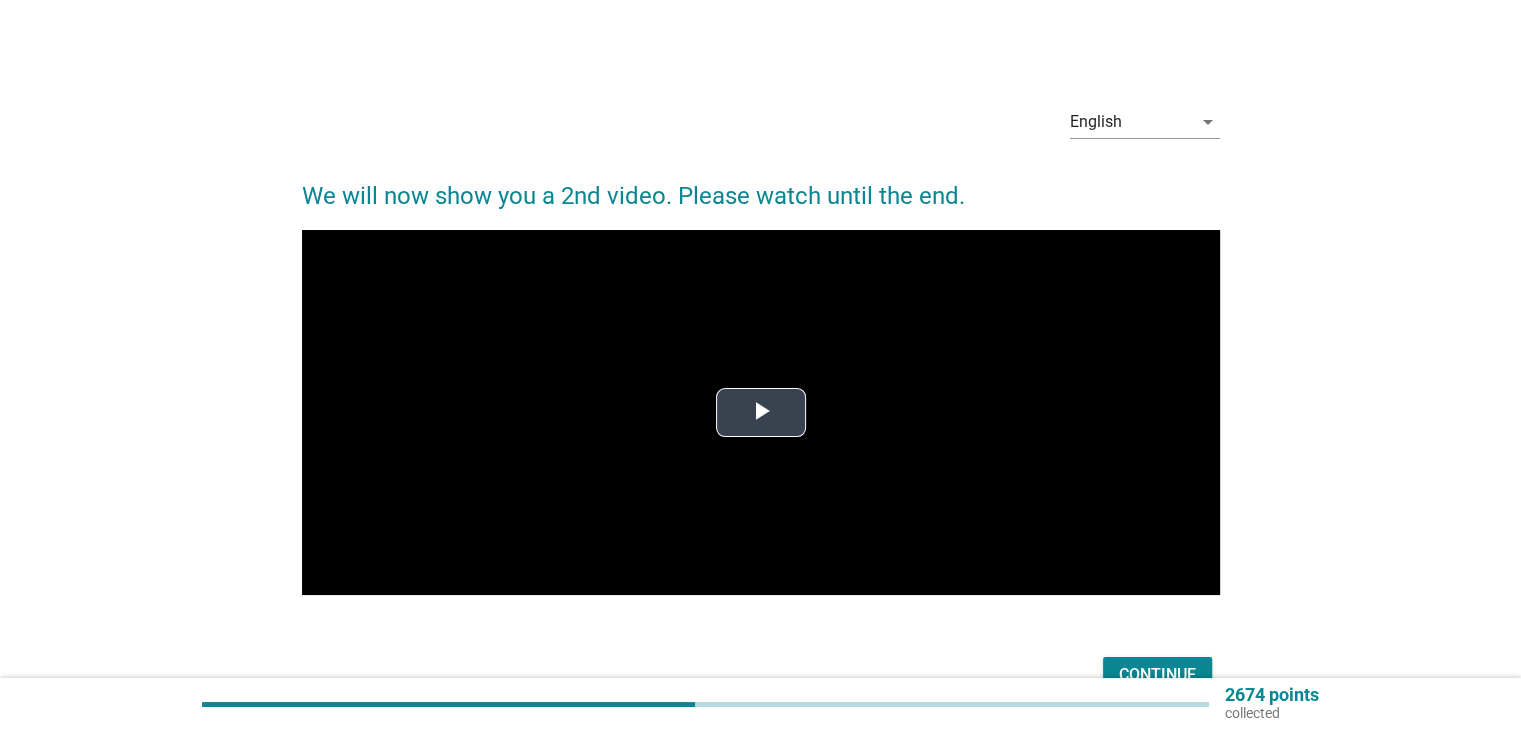 click at bounding box center (761, 413) 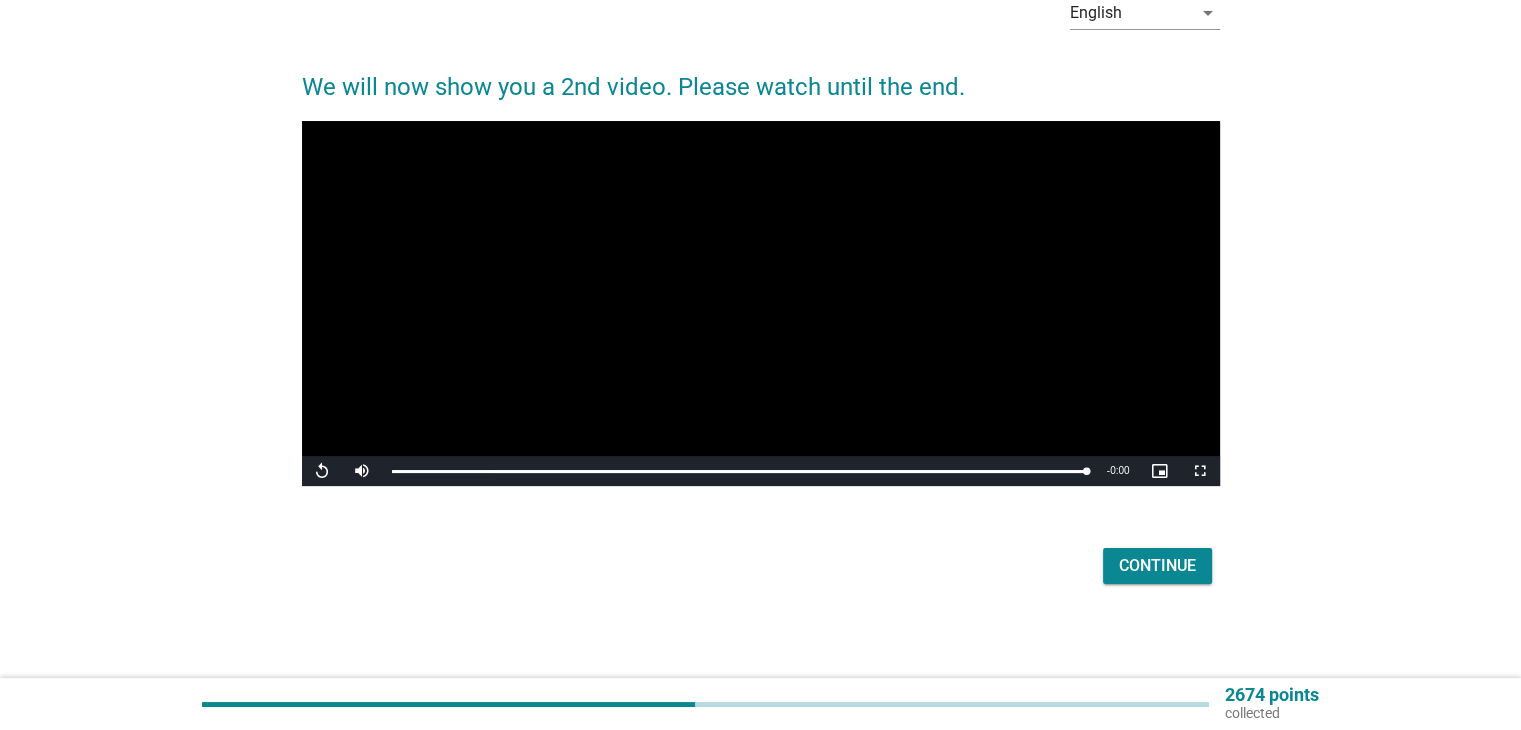 scroll, scrollTop: 111, scrollLeft: 0, axis: vertical 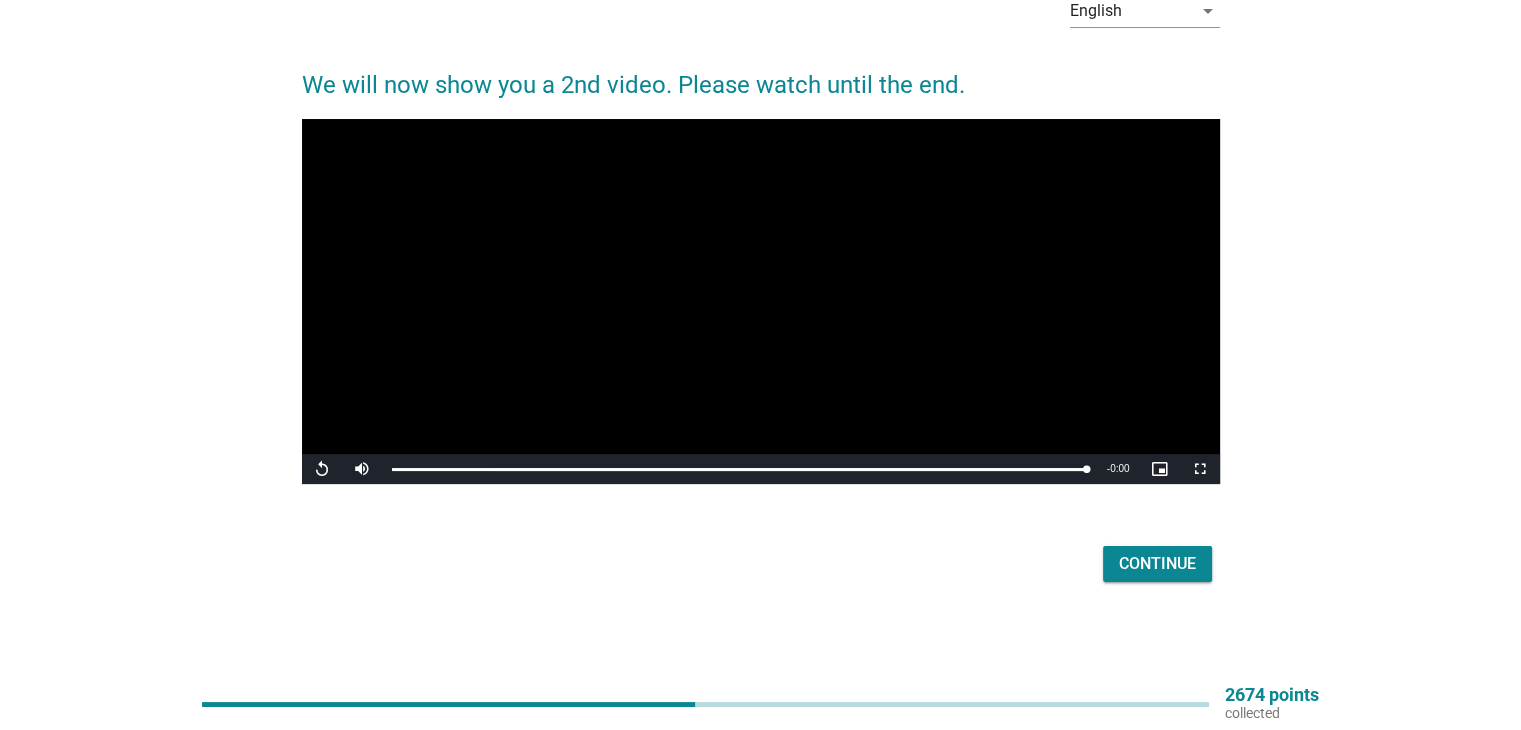 click on "Continue" at bounding box center [1157, 564] 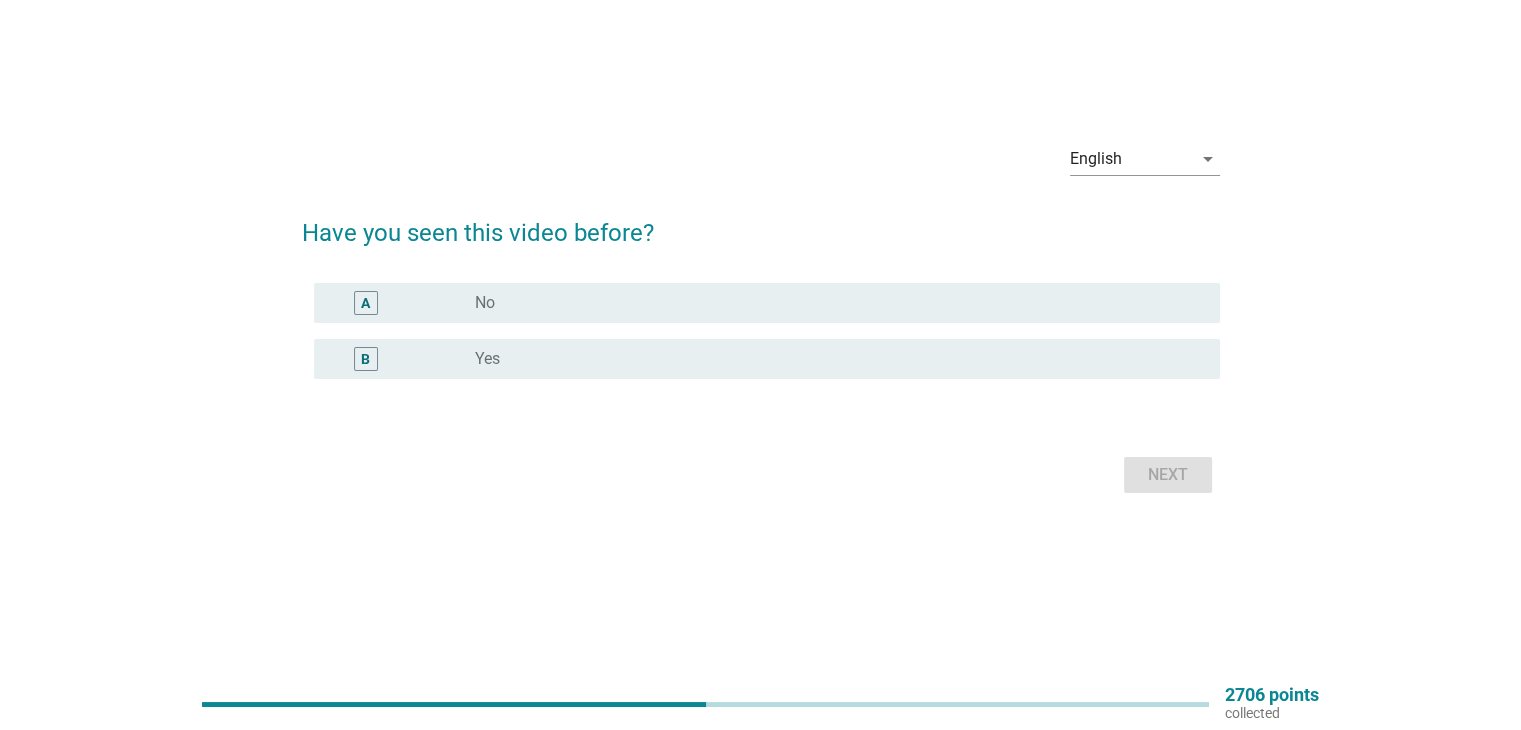 scroll, scrollTop: 0, scrollLeft: 0, axis: both 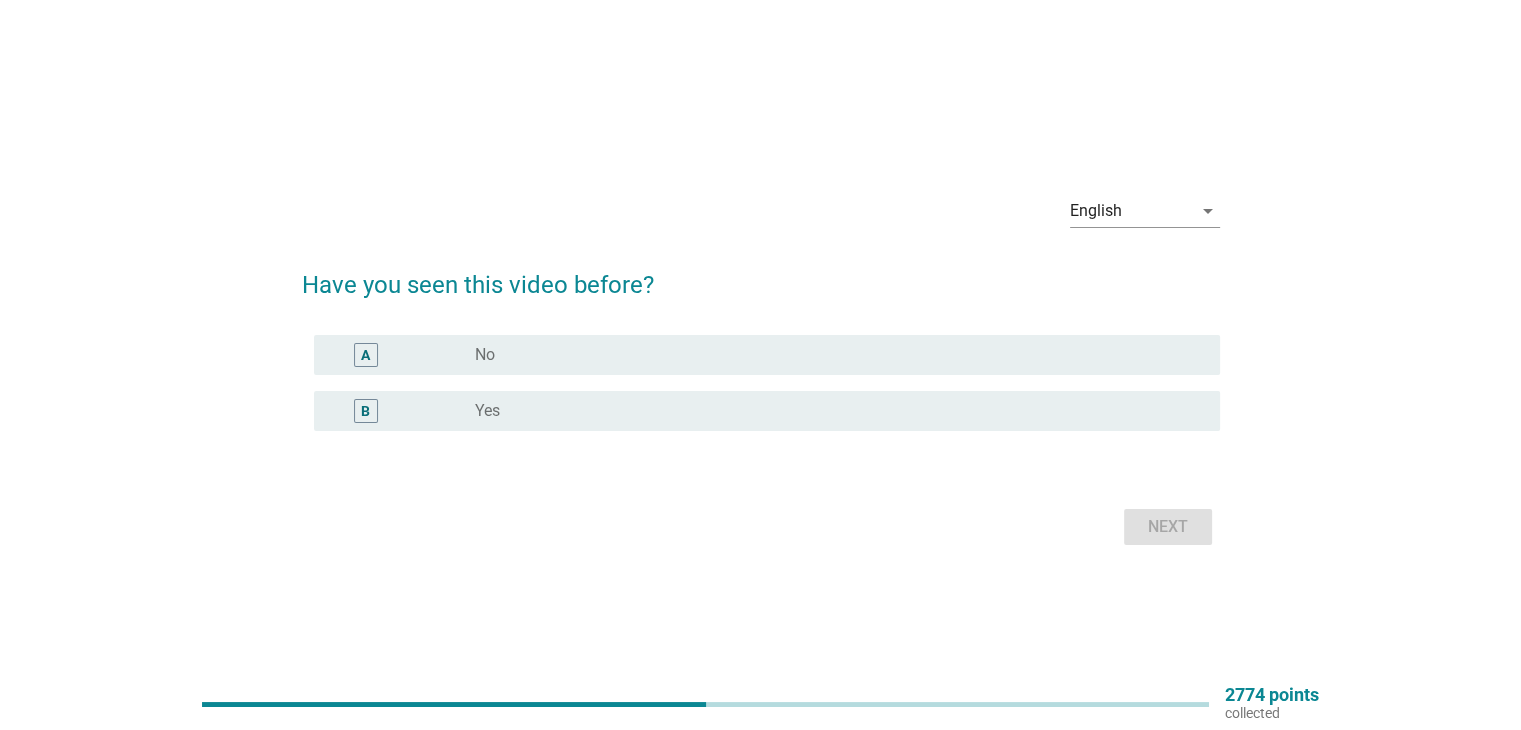 click on "radio_button_unchecked Yes" at bounding box center [831, 411] 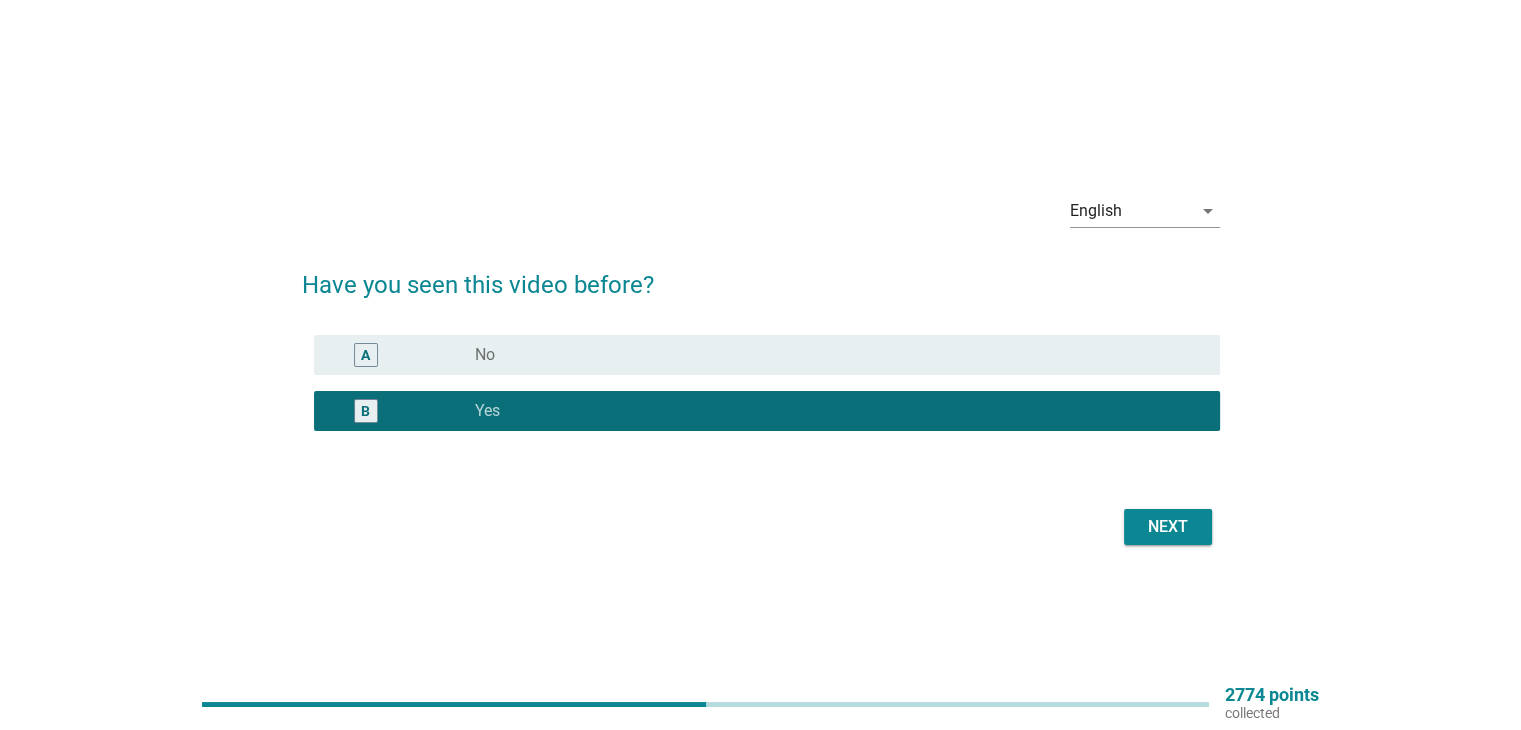 click on "Next" at bounding box center [1168, 527] 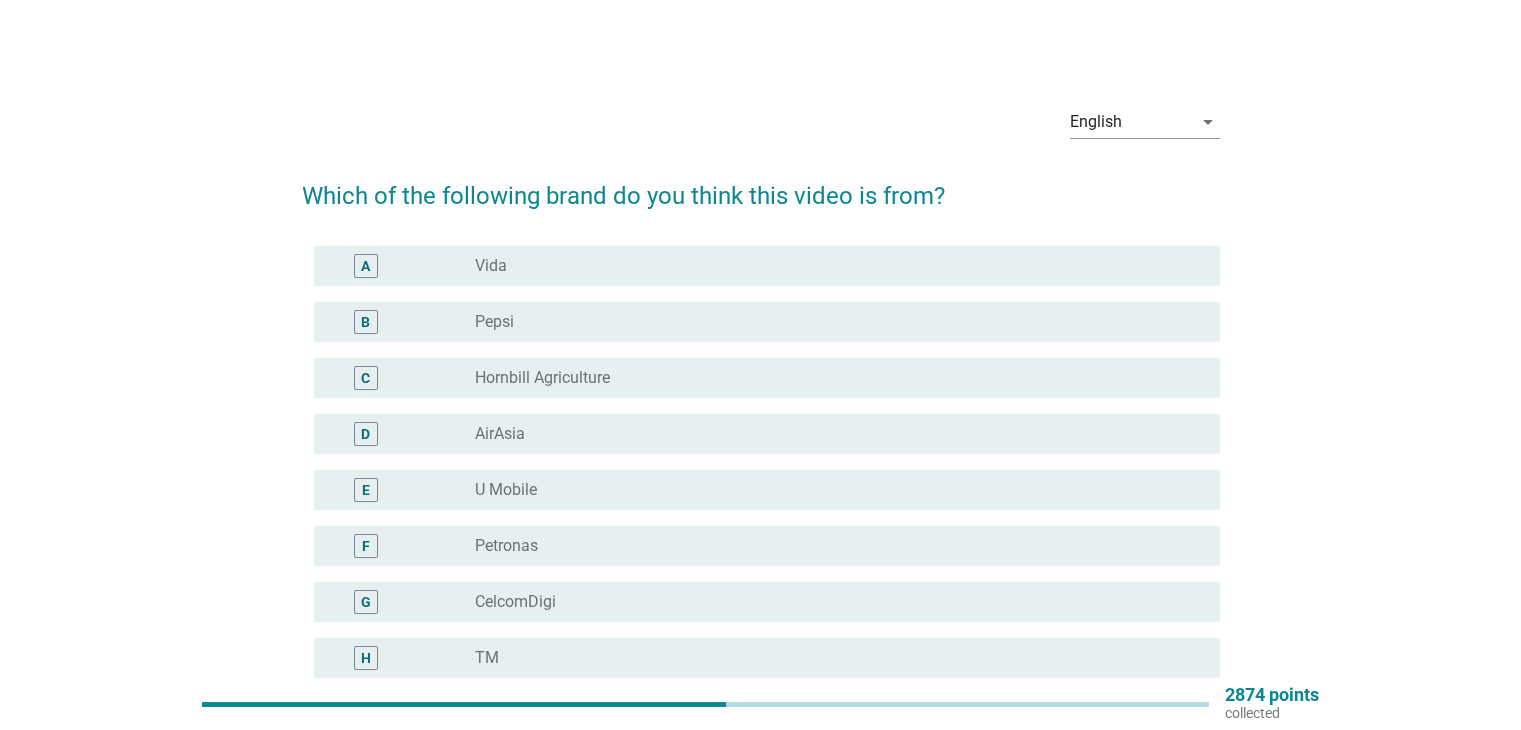 click on "radio_button_unchecked AirAsia" at bounding box center [831, 434] 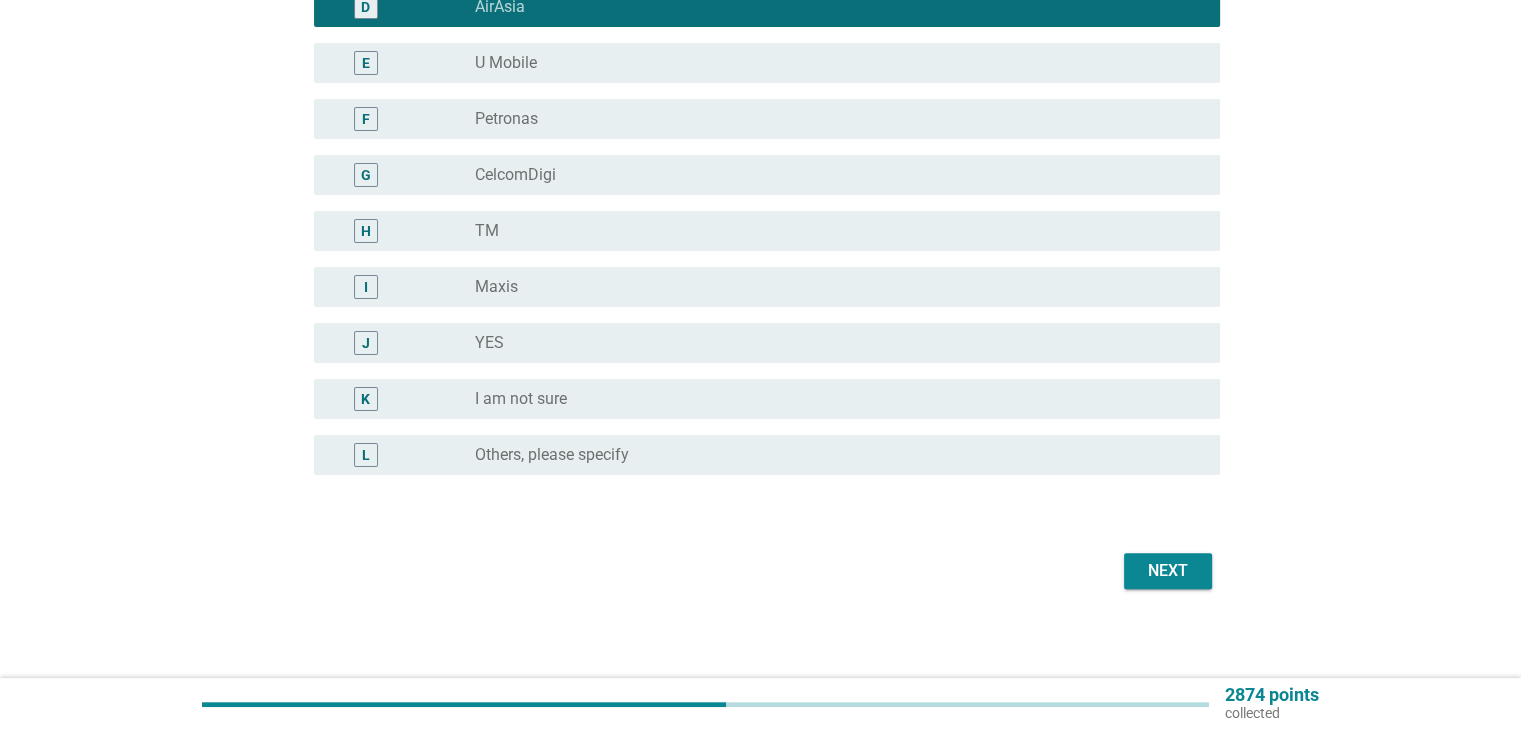 scroll, scrollTop: 434, scrollLeft: 0, axis: vertical 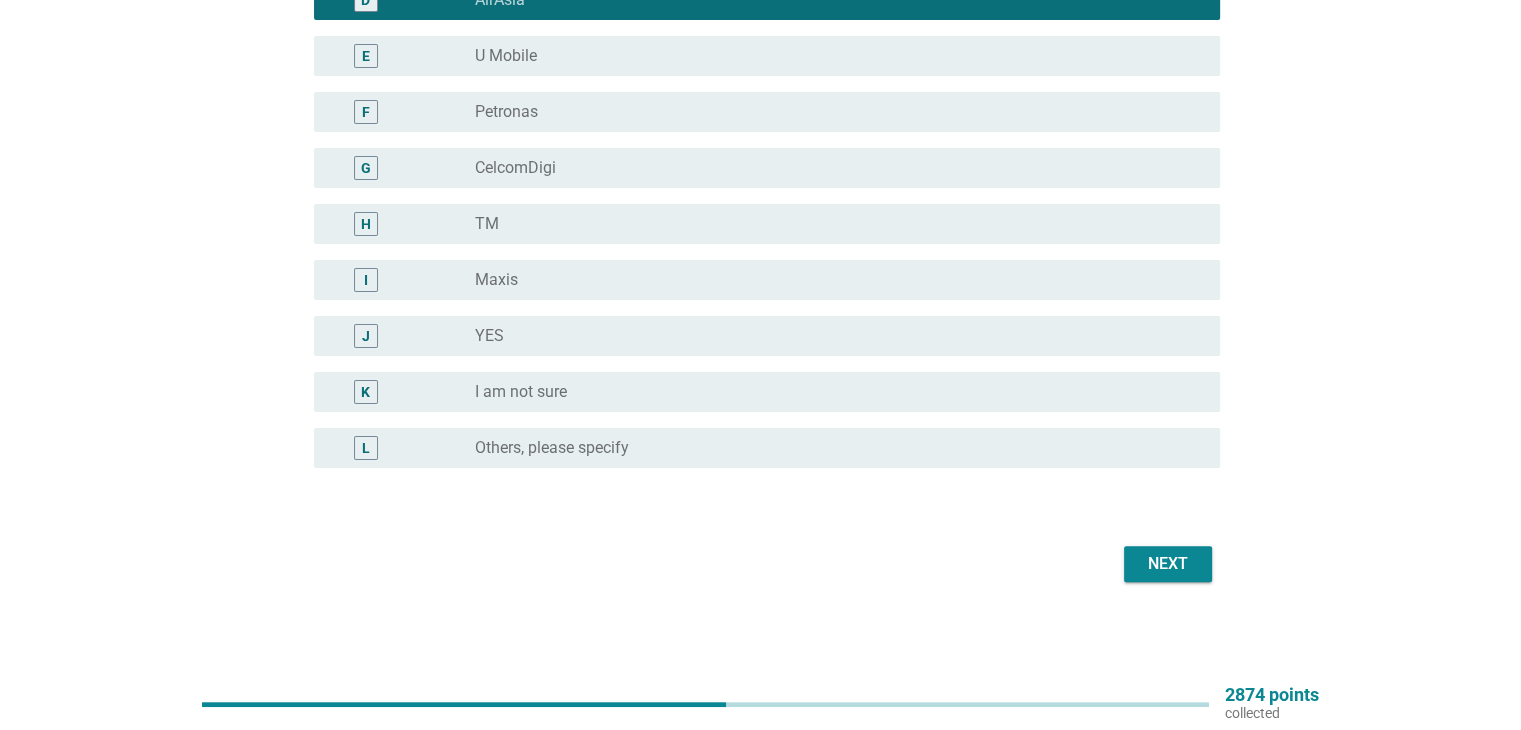 click on "Next" at bounding box center [1168, 564] 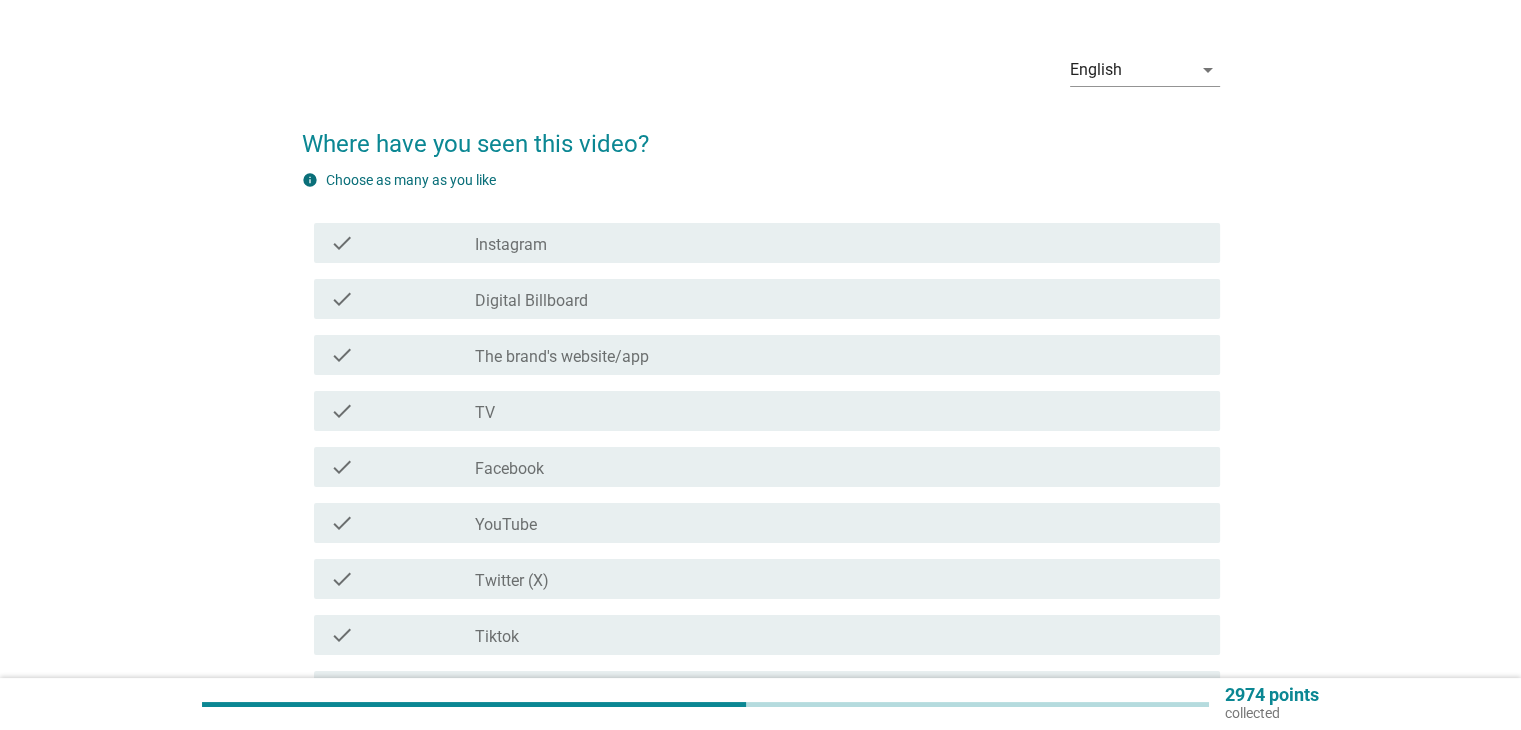 scroll, scrollTop: 100, scrollLeft: 0, axis: vertical 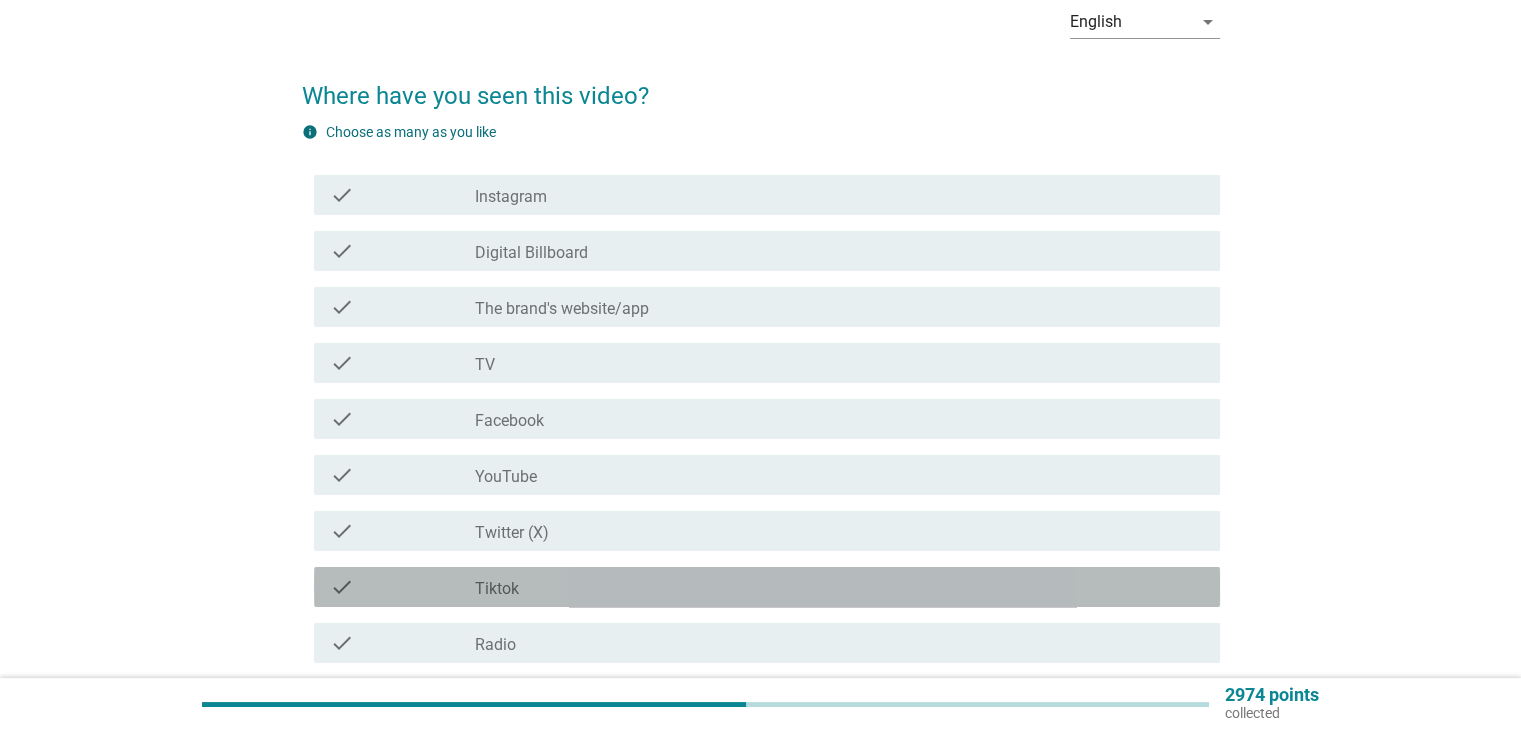 click on "check     check_box_outline_blank Tiktok" at bounding box center [767, 587] 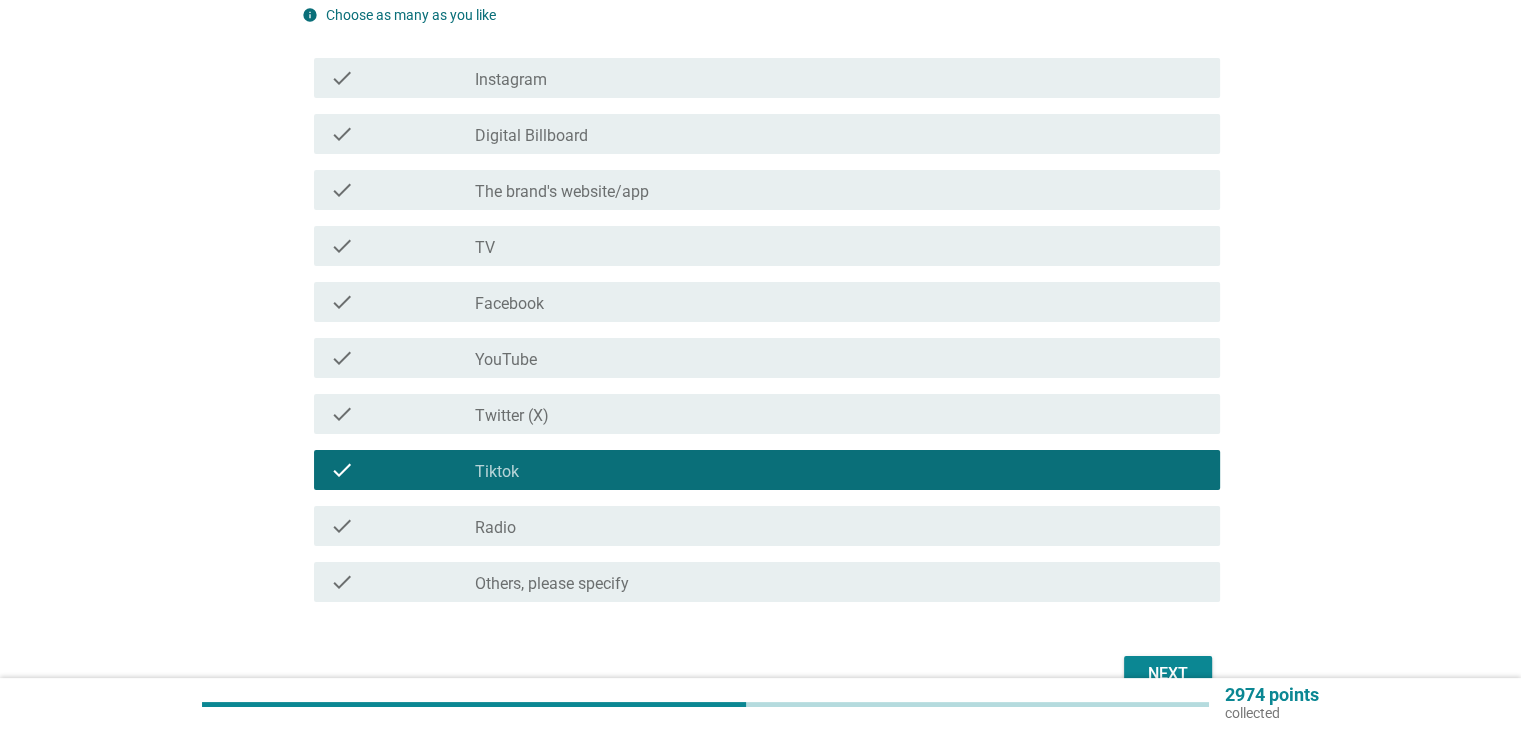 scroll, scrollTop: 327, scrollLeft: 0, axis: vertical 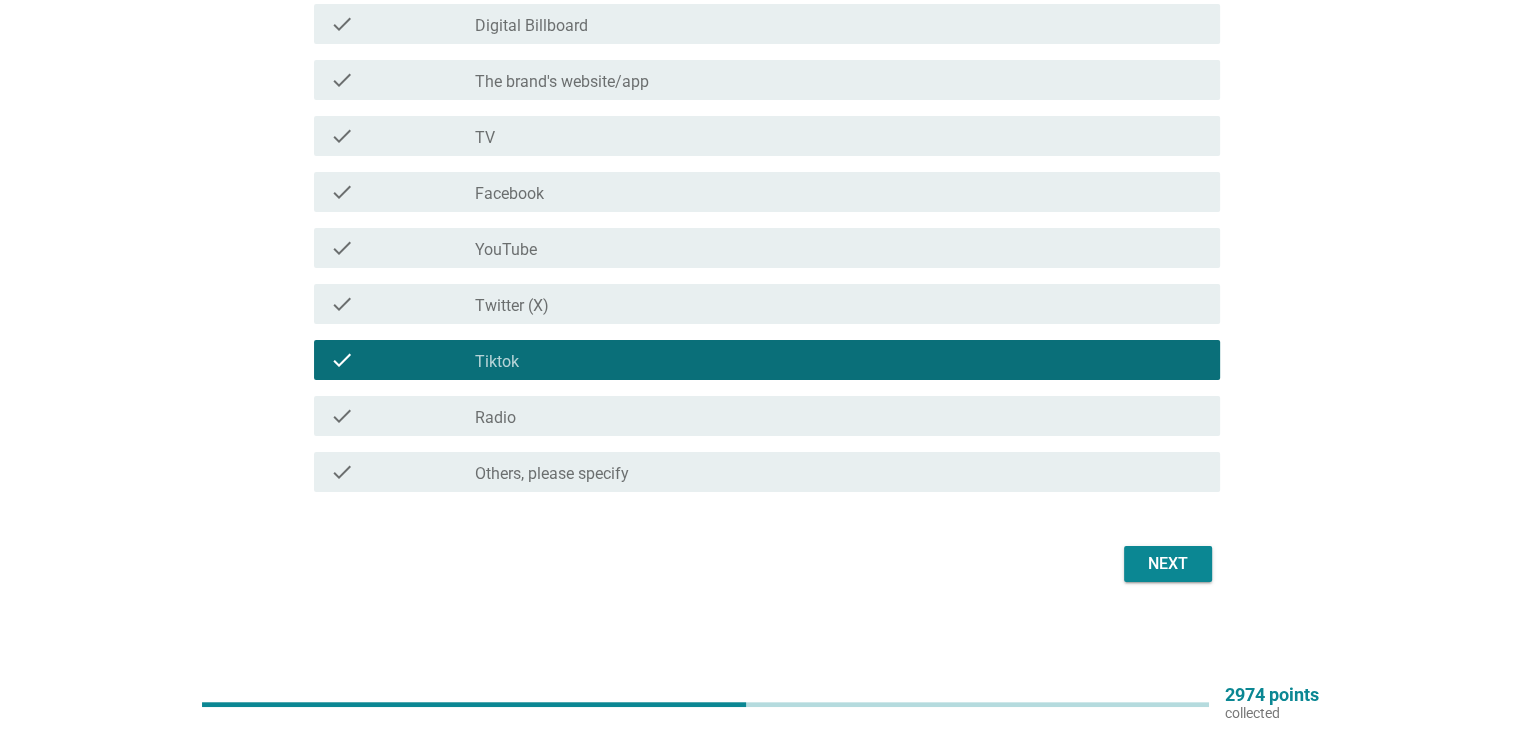 click on "Next" at bounding box center (1168, 564) 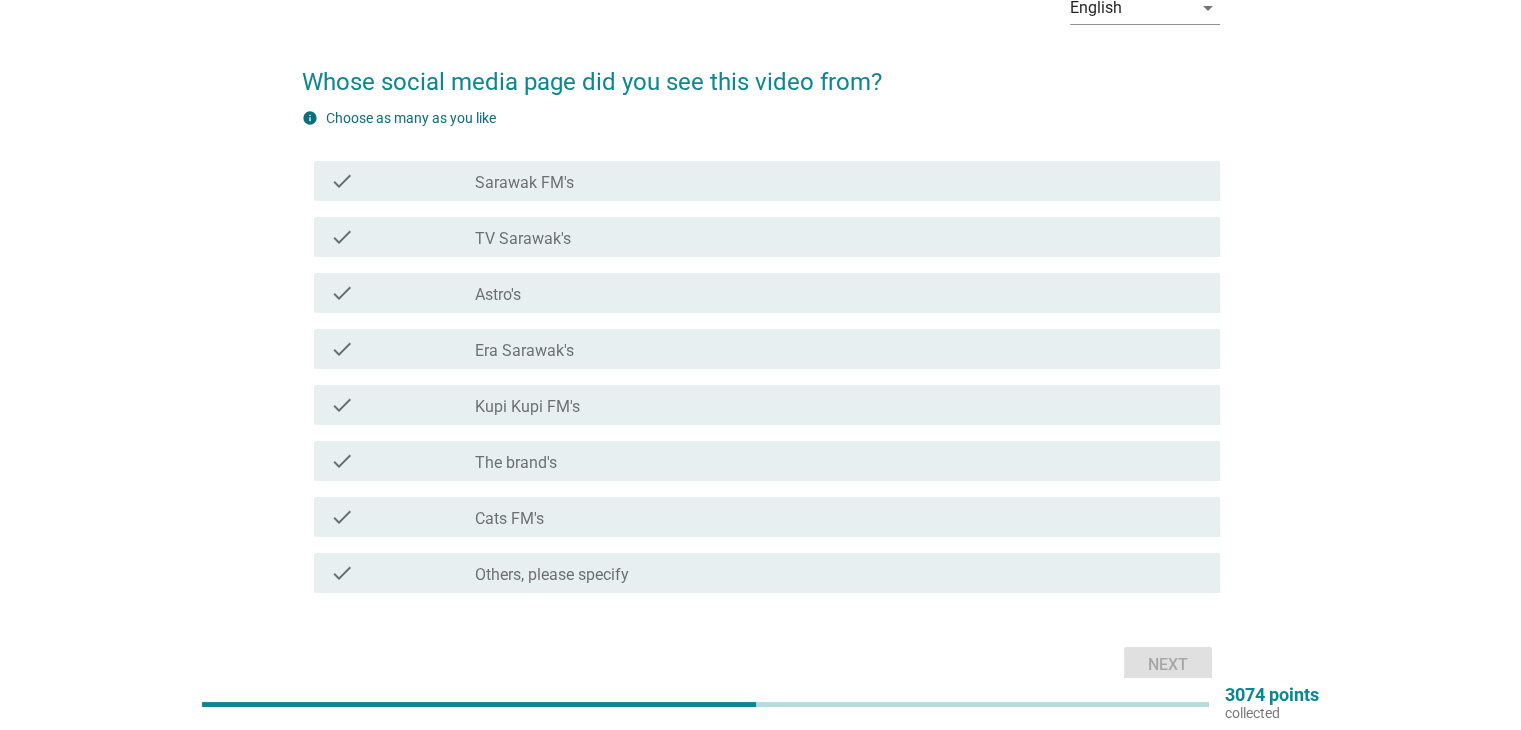 scroll, scrollTop: 0, scrollLeft: 0, axis: both 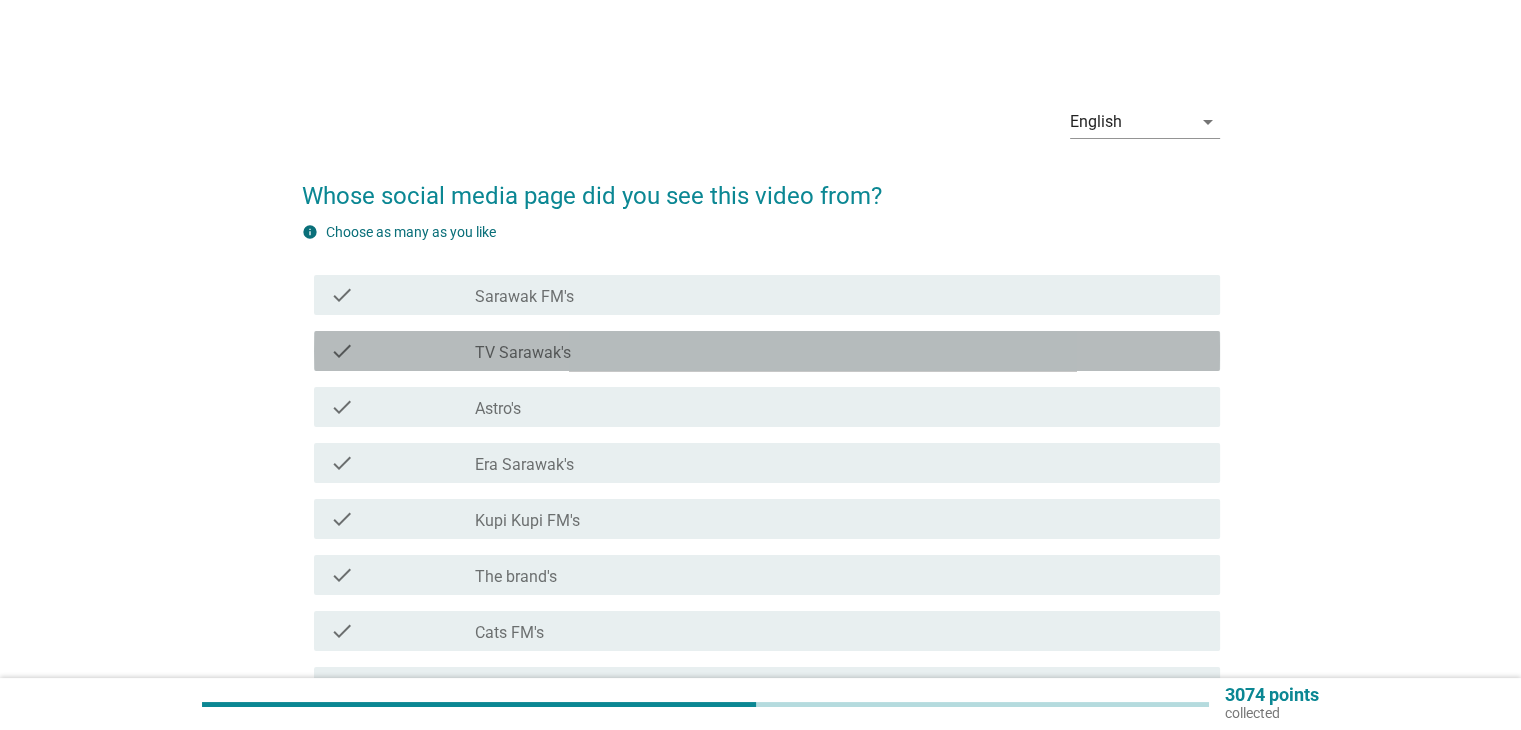 click on "TV Sarawak's" at bounding box center (523, 353) 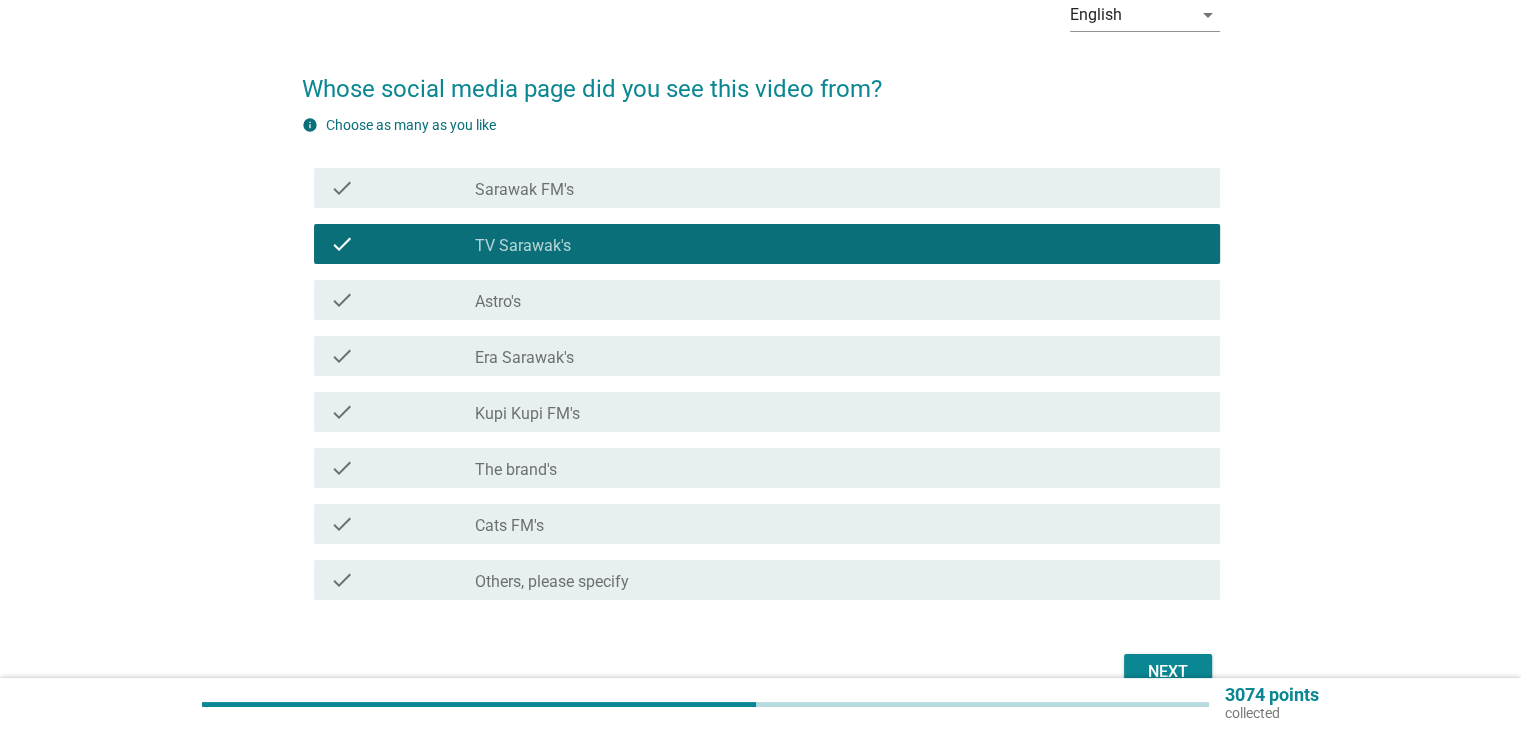 scroll, scrollTop: 215, scrollLeft: 0, axis: vertical 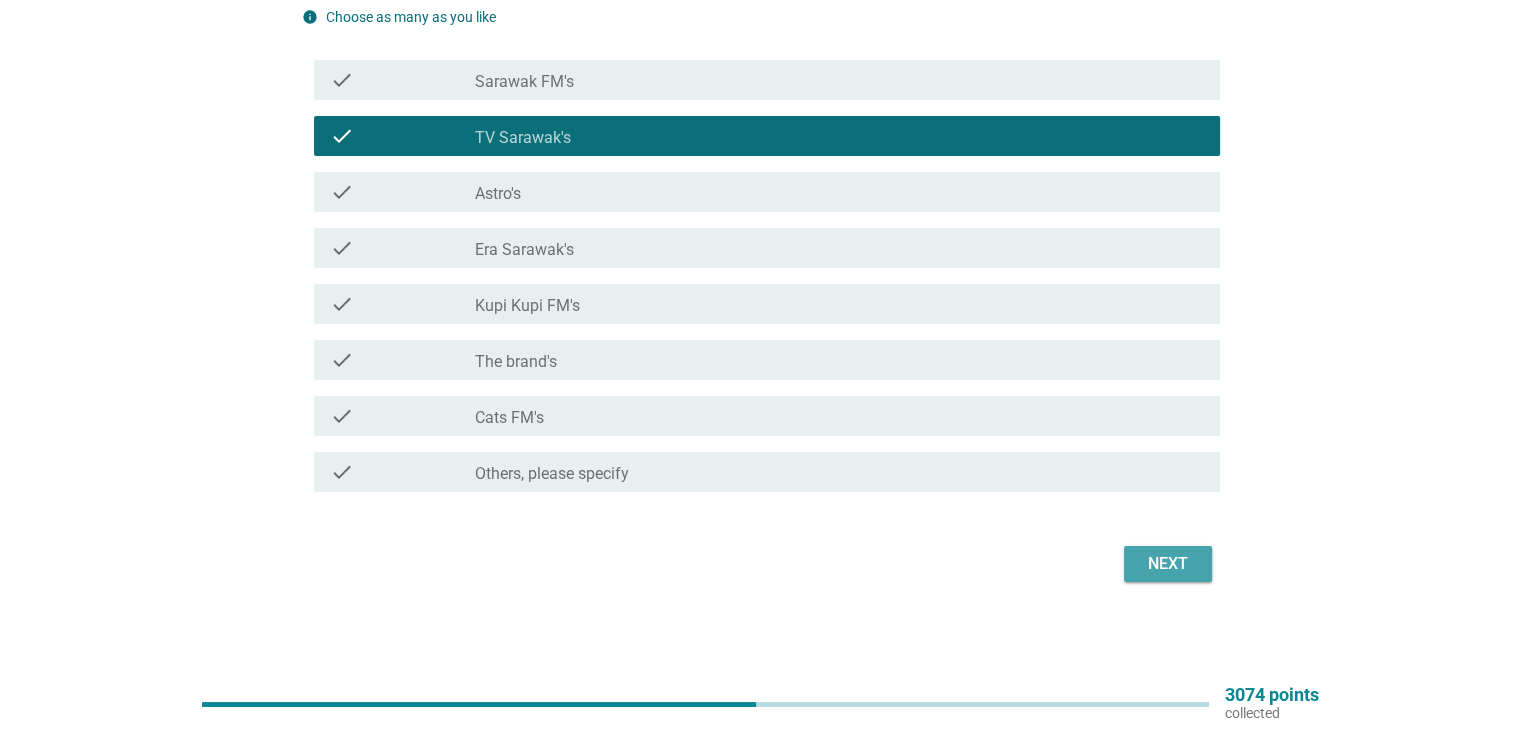 click on "Next" at bounding box center (1168, 564) 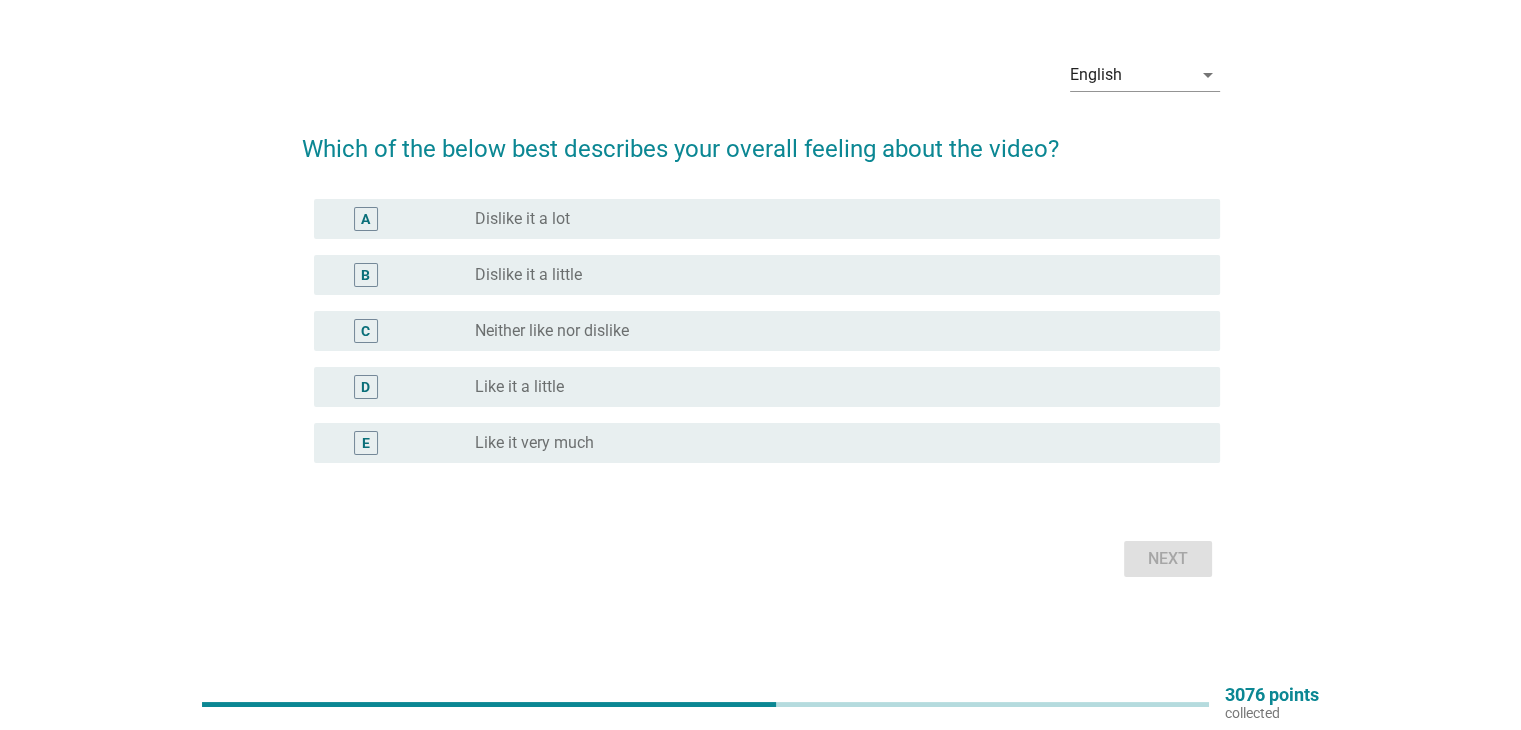 scroll, scrollTop: 0, scrollLeft: 0, axis: both 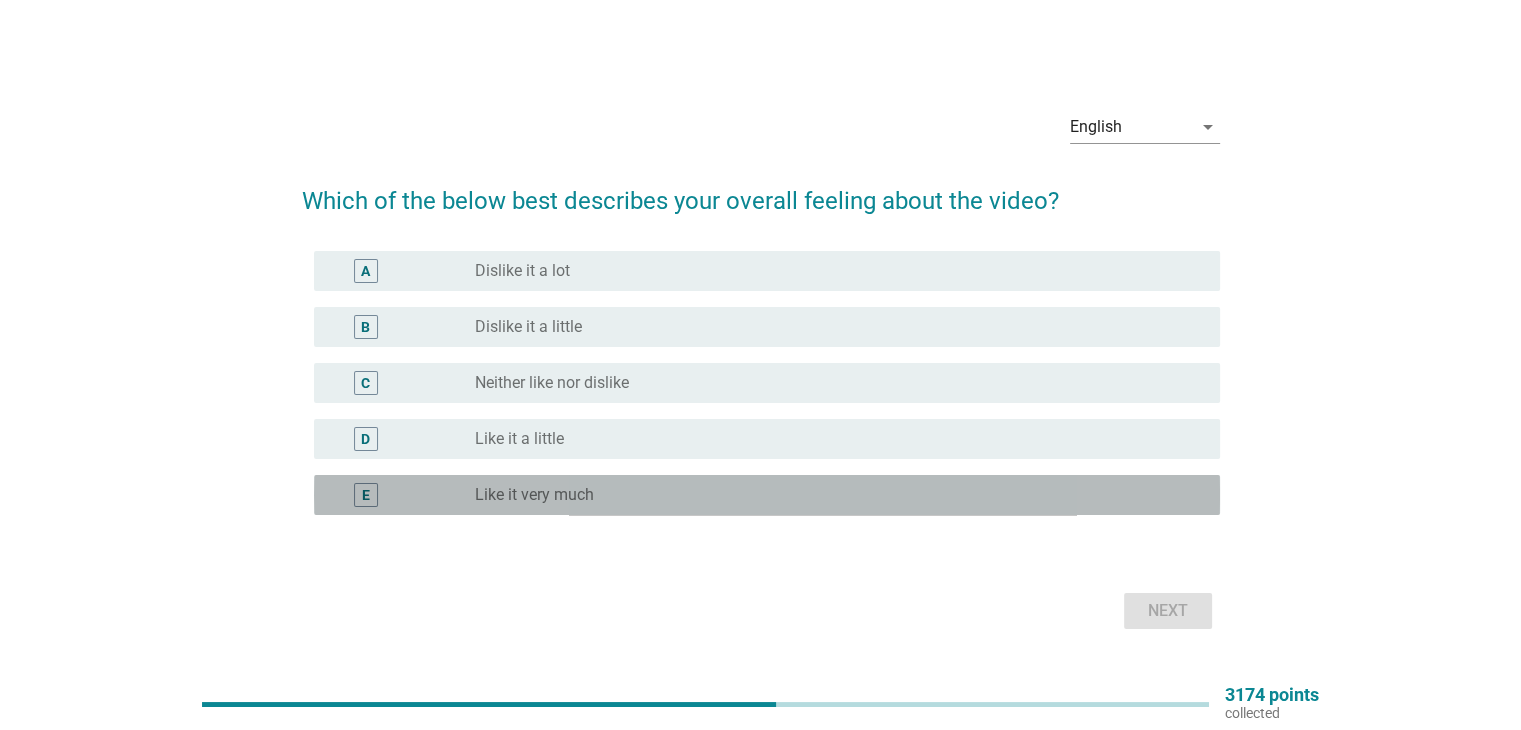 click on "Like it very much" at bounding box center [534, 495] 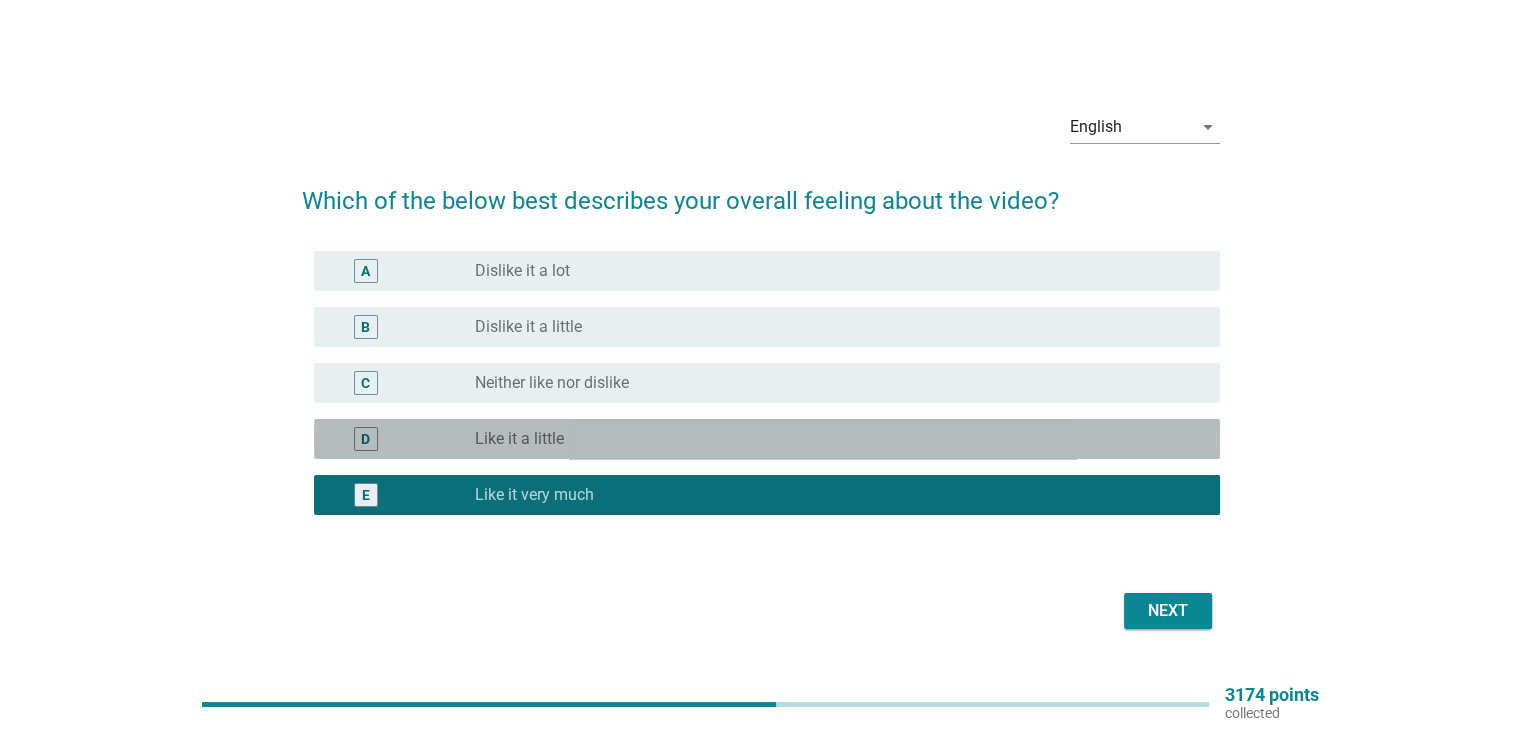 click on "D     radio_button_unchecked Like it a little" at bounding box center [767, 439] 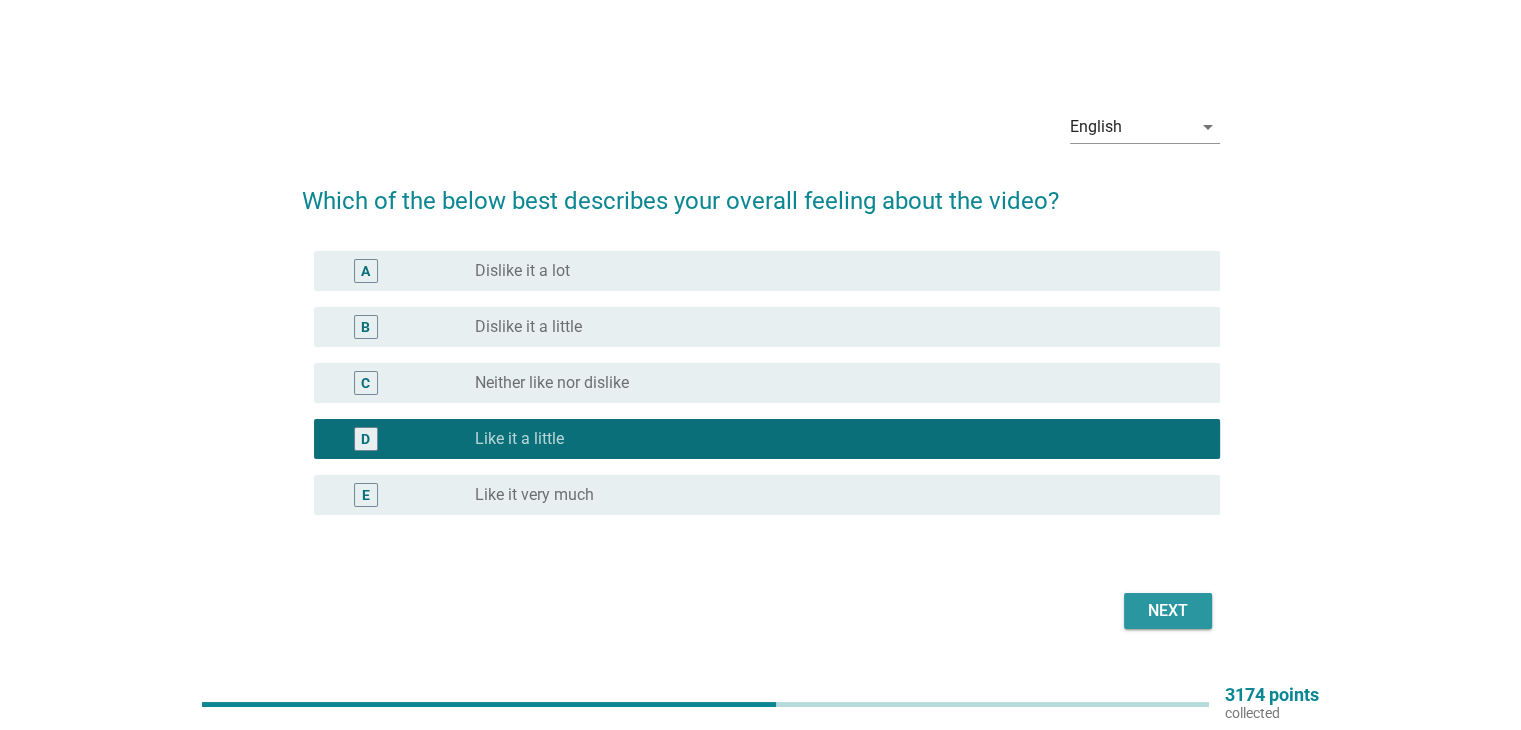 click on "Next" at bounding box center (1168, 611) 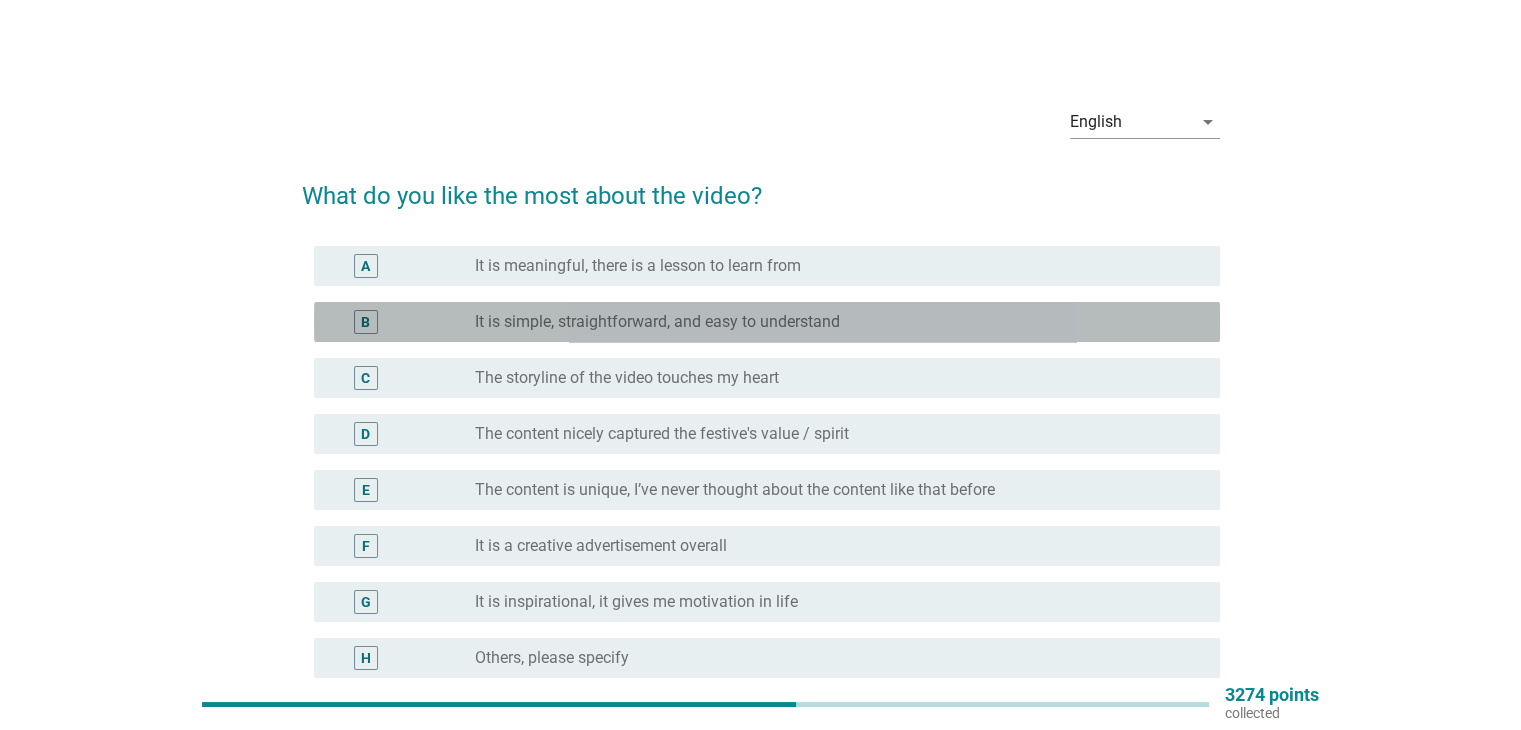 drag, startPoint x: 632, startPoint y: 313, endPoint x: 668, endPoint y: 321, distance: 36.878178 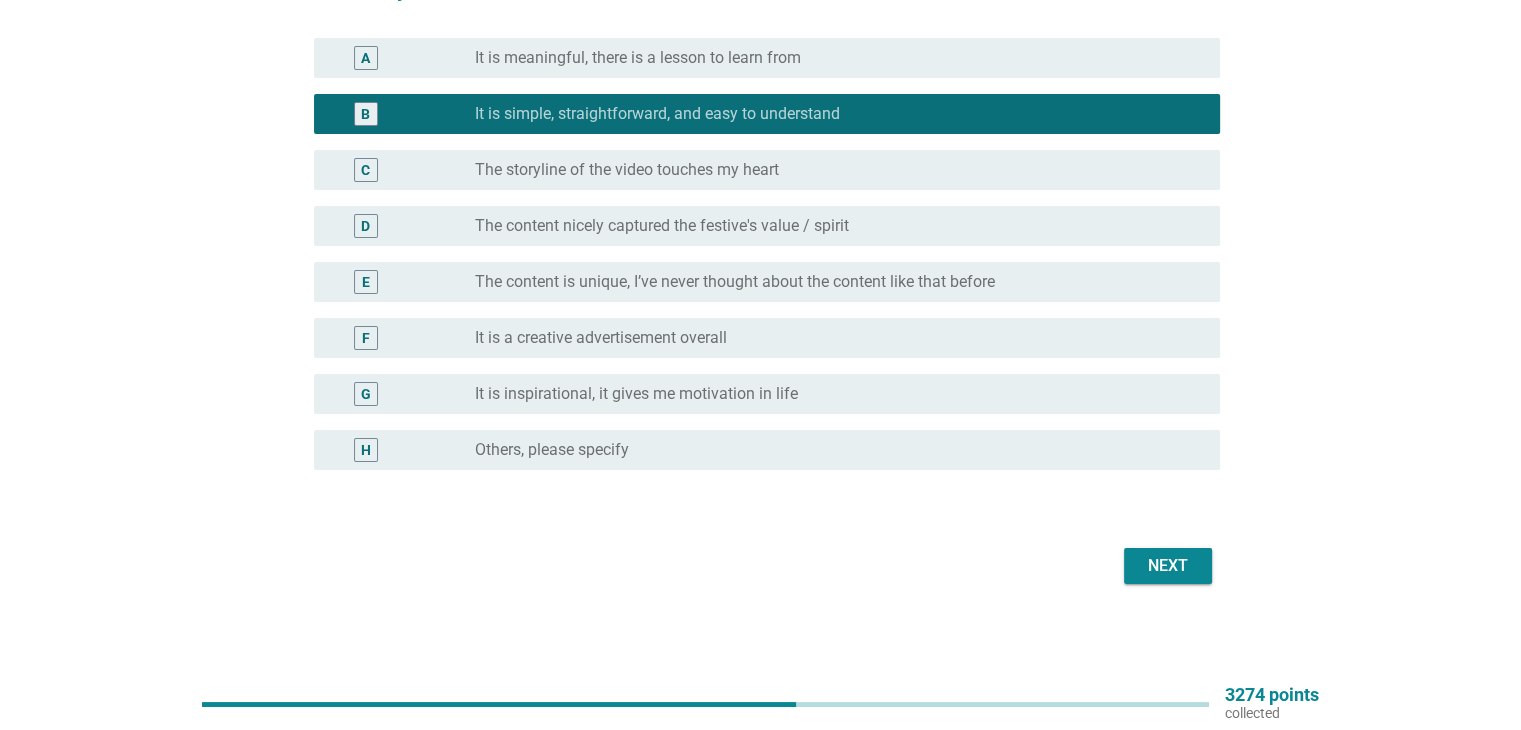 scroll, scrollTop: 210, scrollLeft: 0, axis: vertical 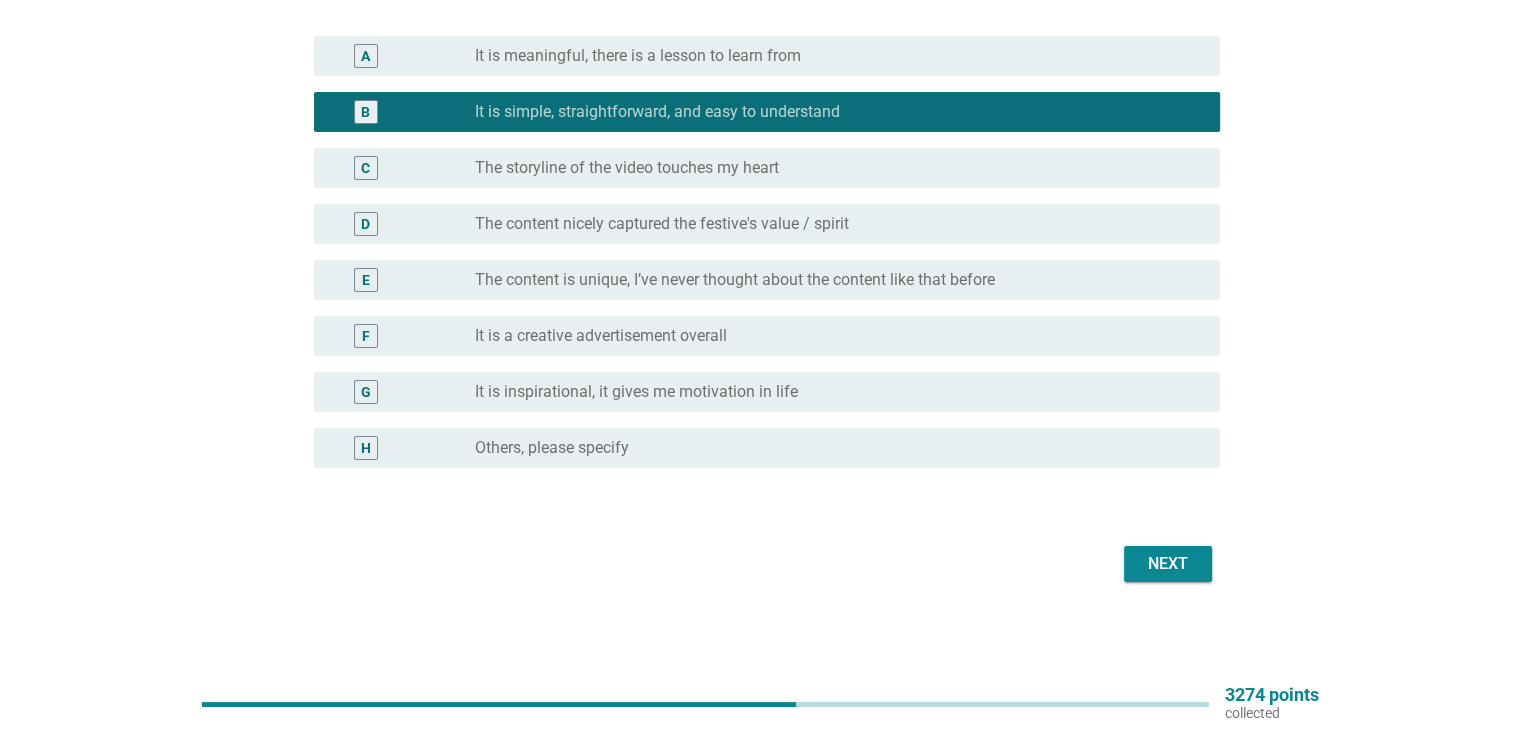 click on "Next" at bounding box center [1168, 564] 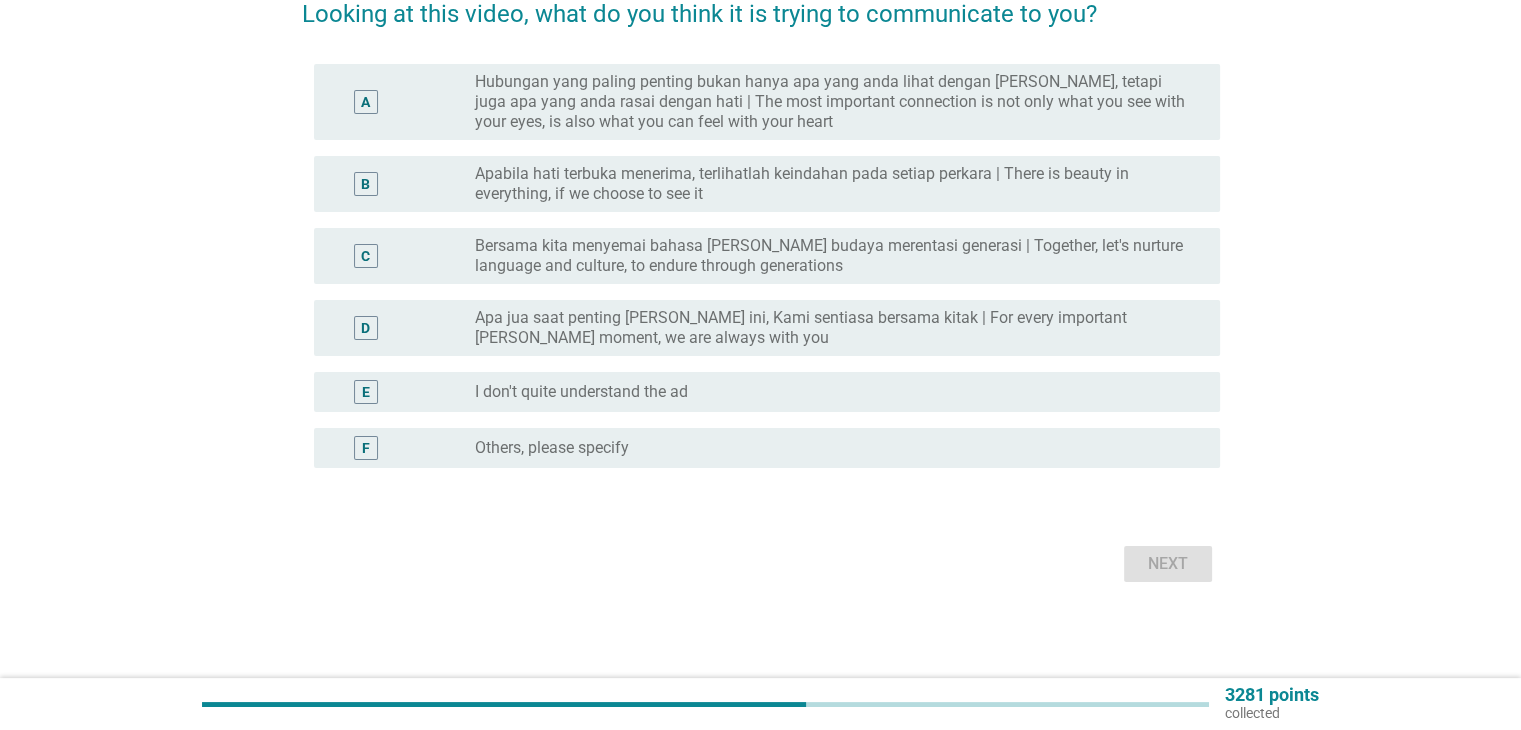 scroll, scrollTop: 0, scrollLeft: 0, axis: both 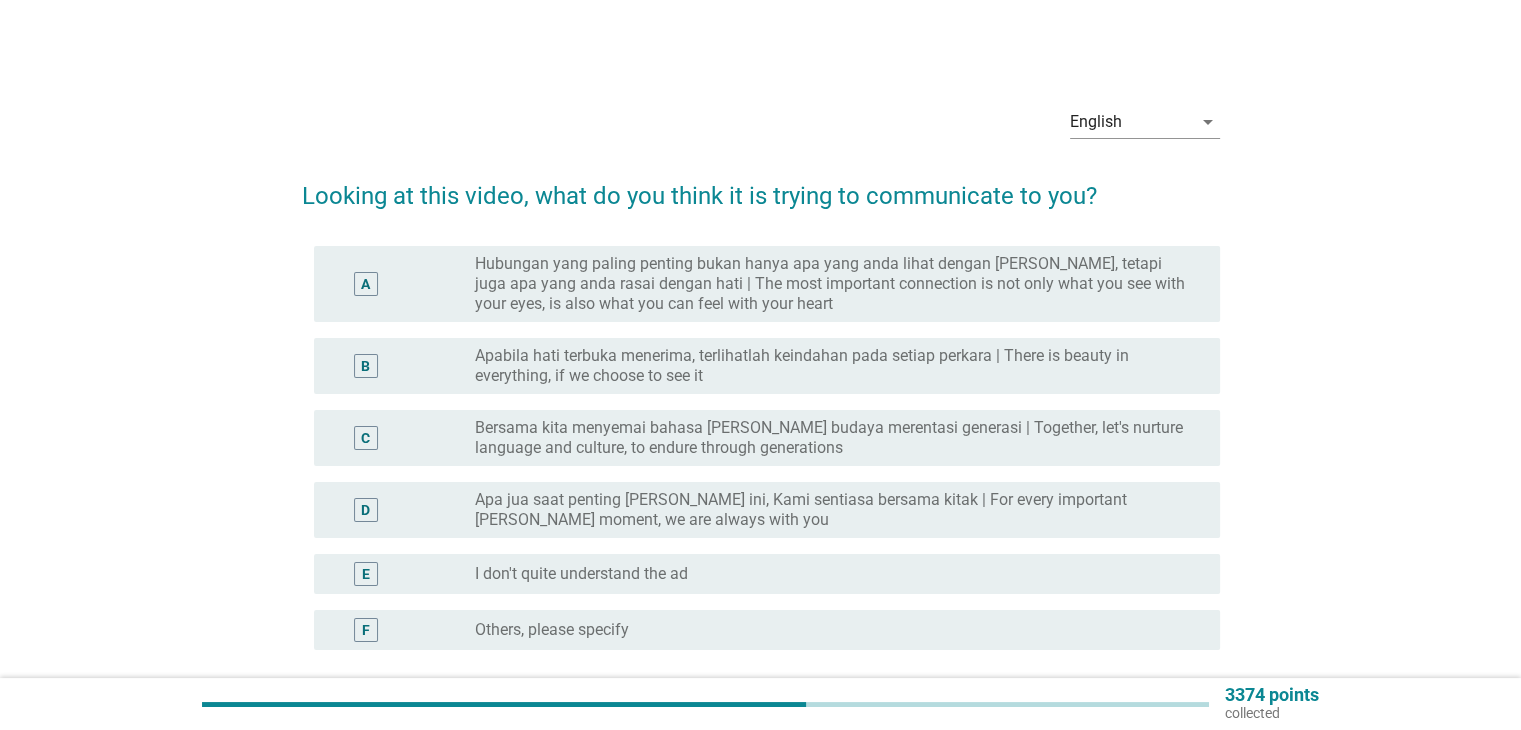 click on "Hubungan yang paling penting bukan hanya apa yang anda lihat dengan [PERSON_NAME], tetapi juga apa yang anda rasai dengan hati | The most important connection is not only what you see with your eyes, is also what you can feel with your heart" at bounding box center [831, 284] 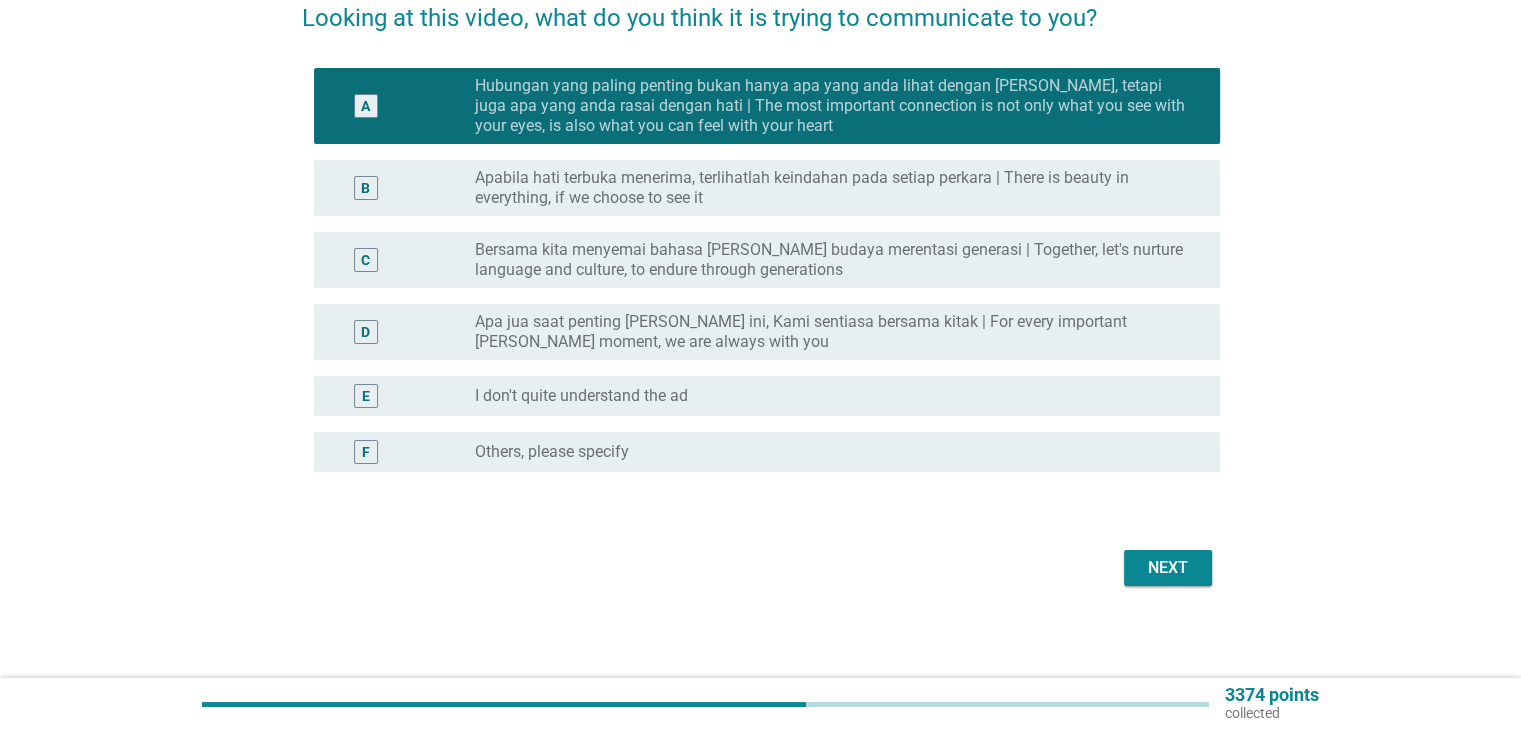 scroll, scrollTop: 182, scrollLeft: 0, axis: vertical 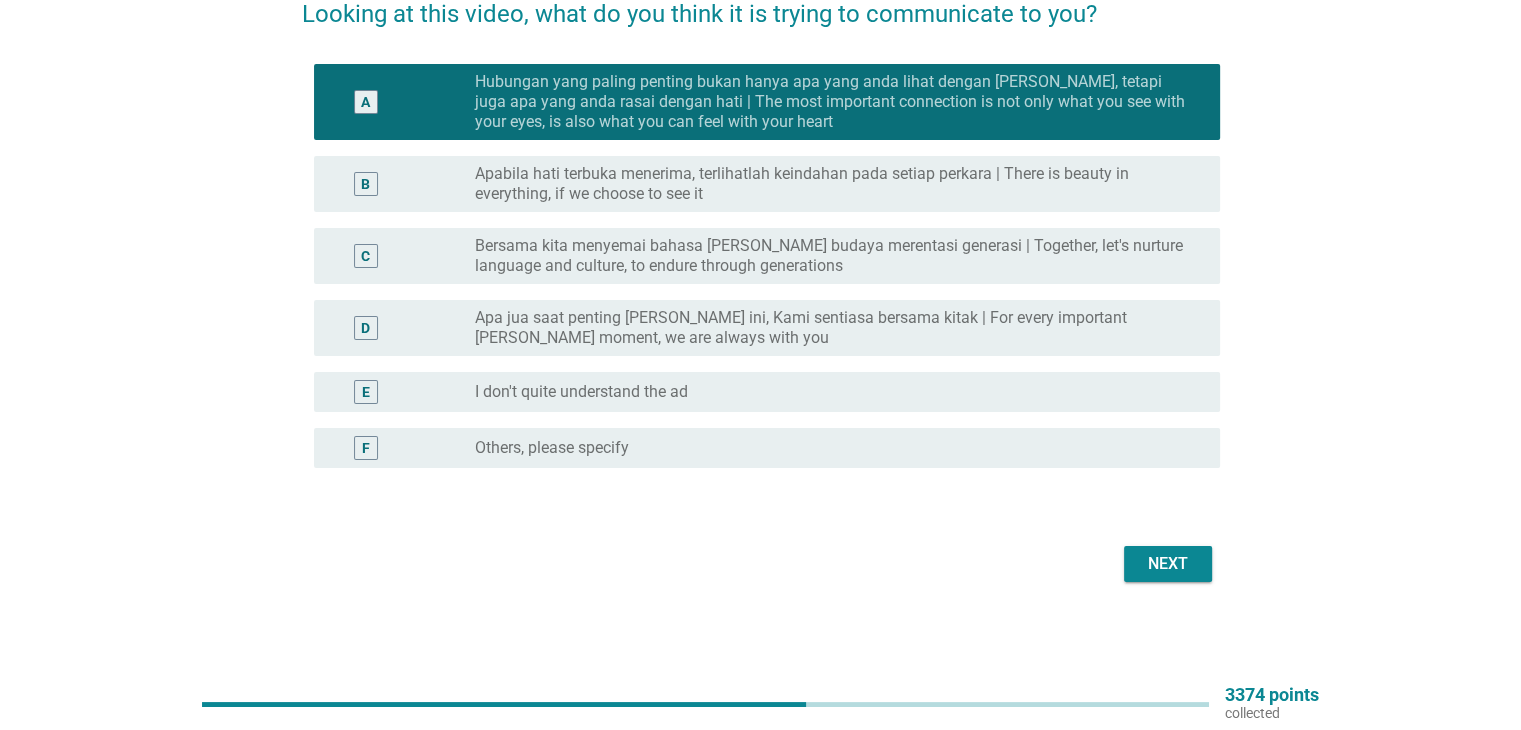 click on "Next" at bounding box center (1168, 564) 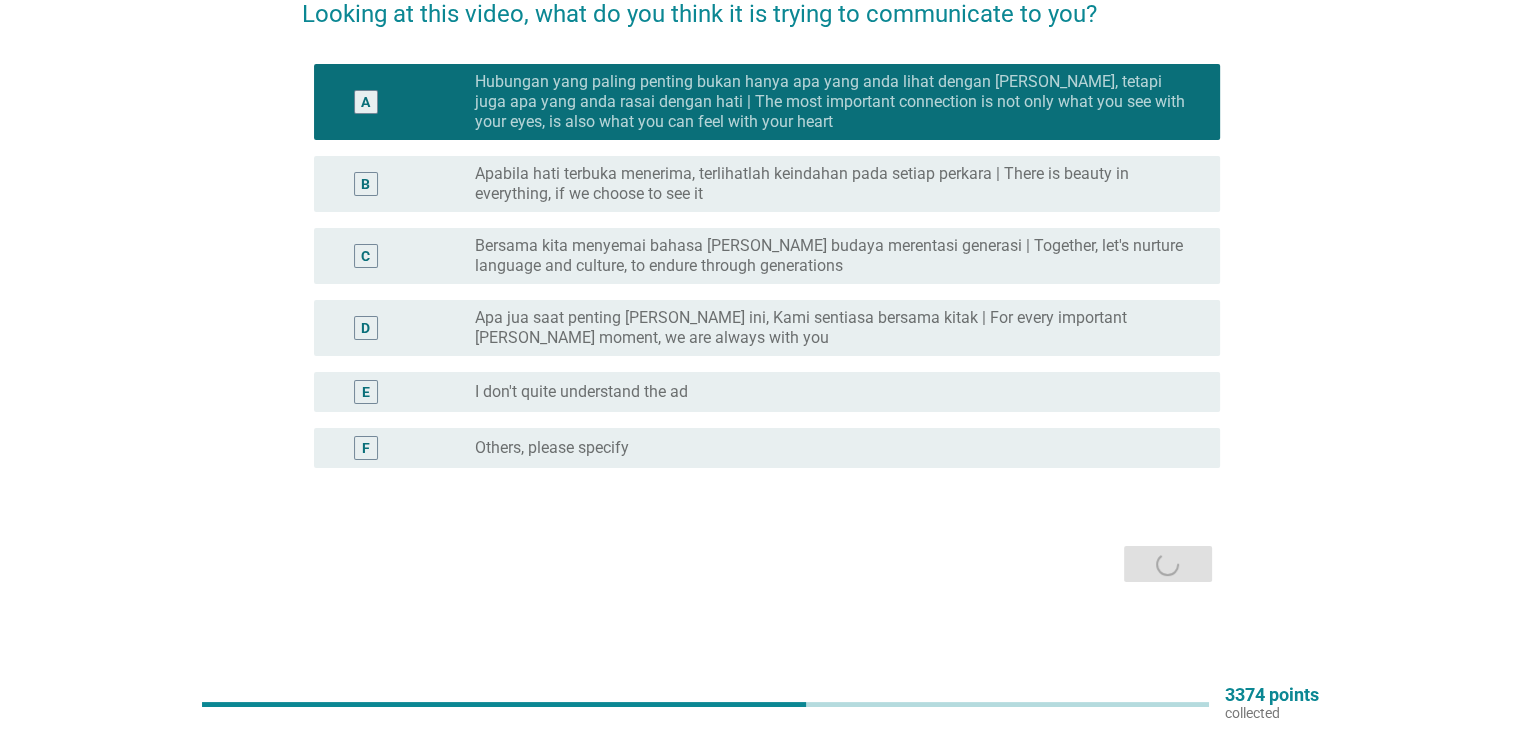 scroll, scrollTop: 0, scrollLeft: 0, axis: both 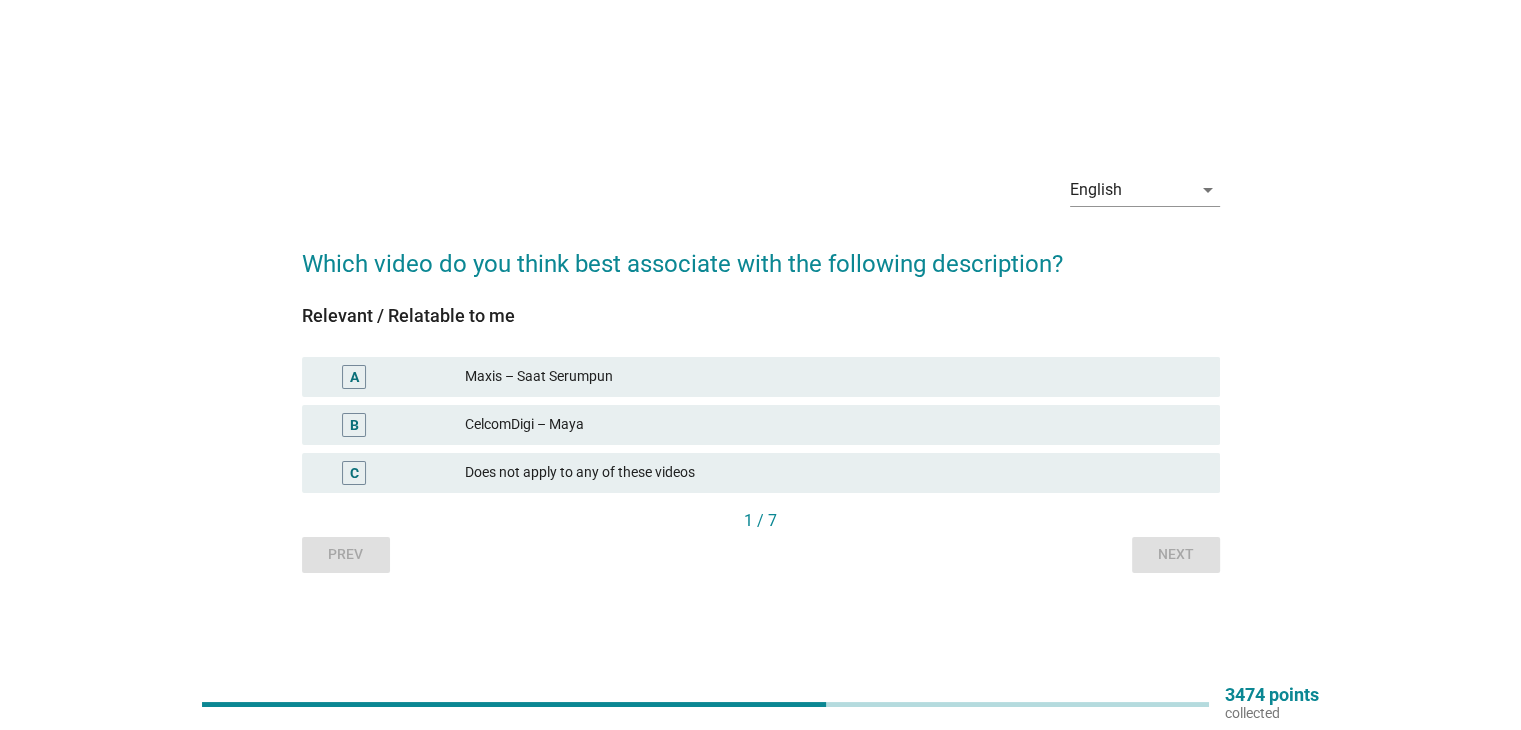 click on "CelcomDigi – Maya" at bounding box center [834, 425] 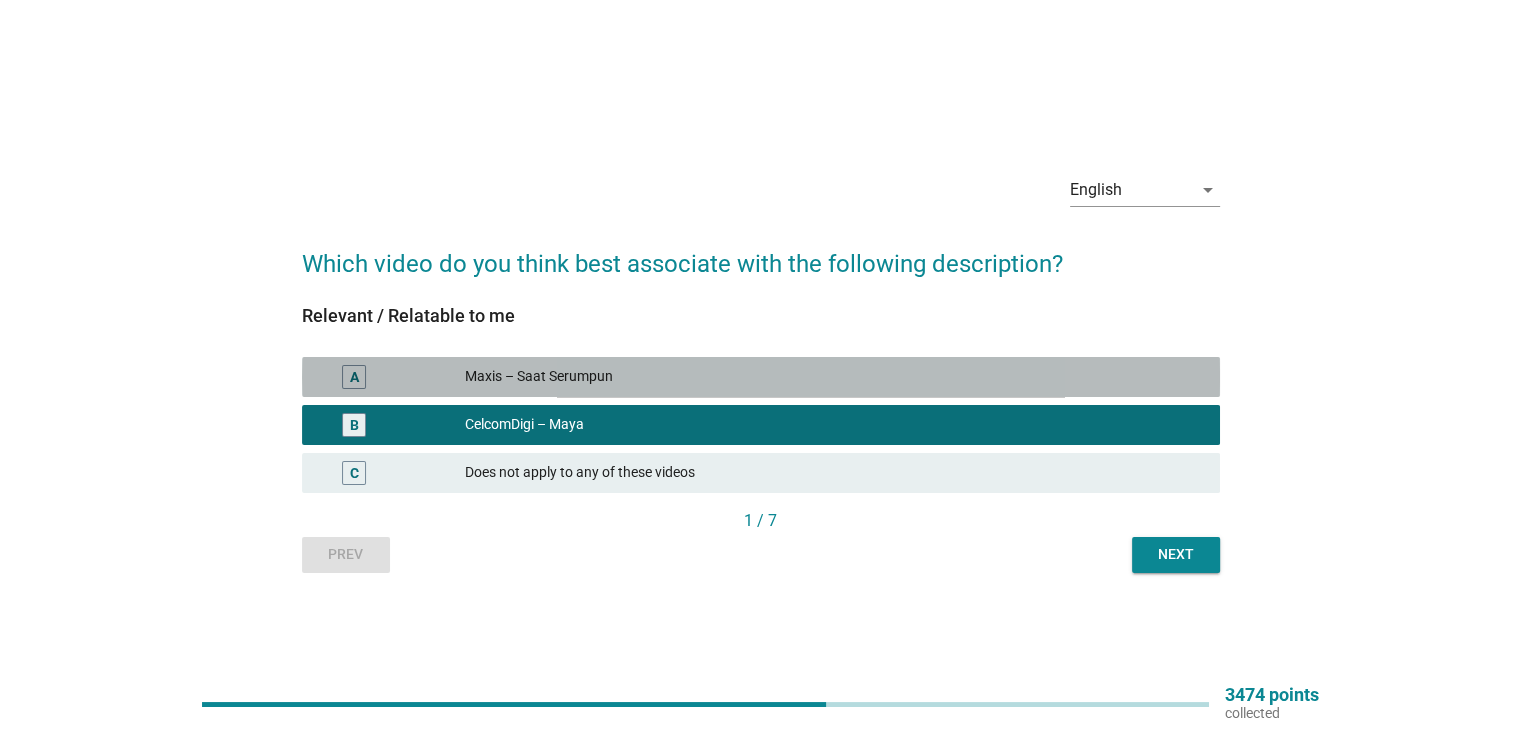 click on "Maxis – Saat Serumpun" at bounding box center [834, 377] 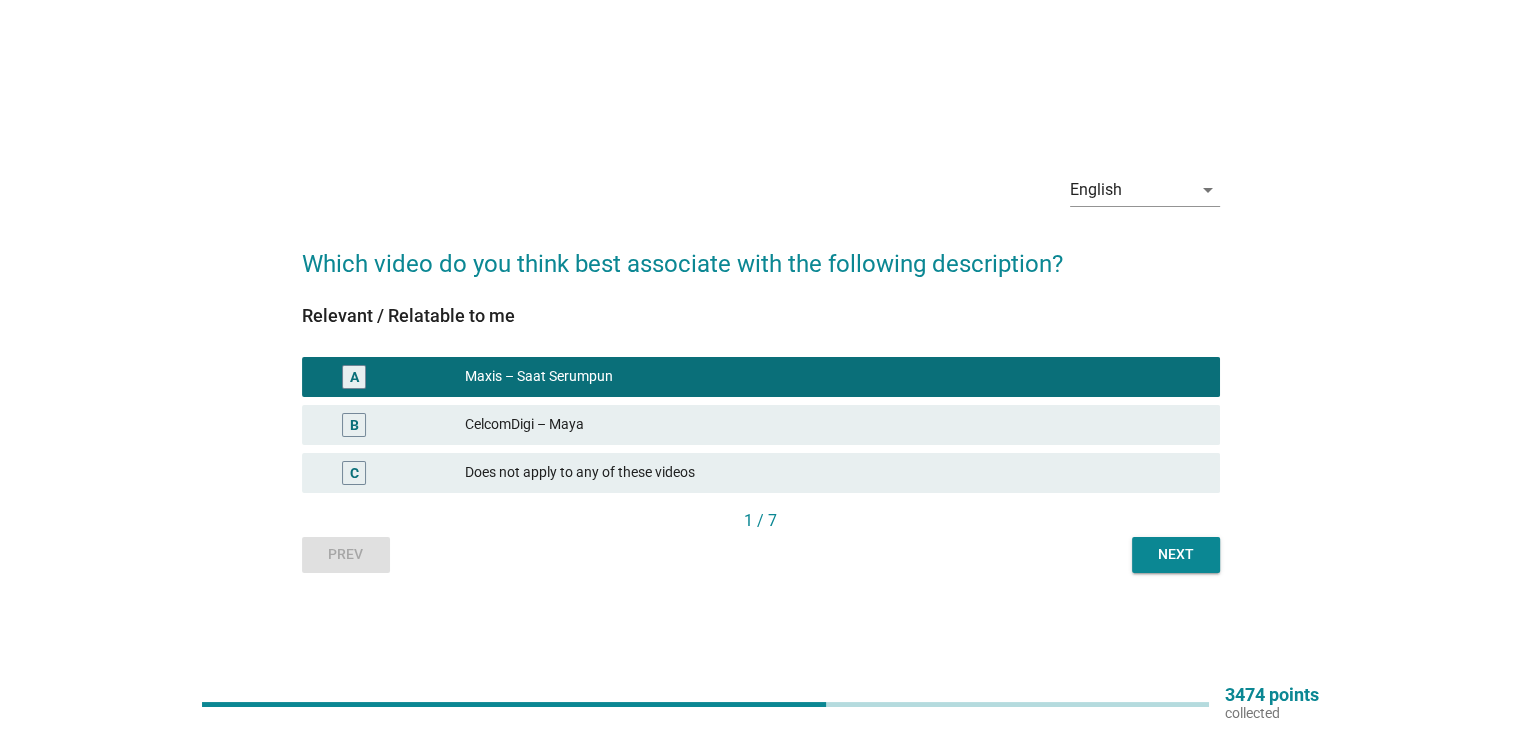 click on "CelcomDigi – Maya" at bounding box center [834, 425] 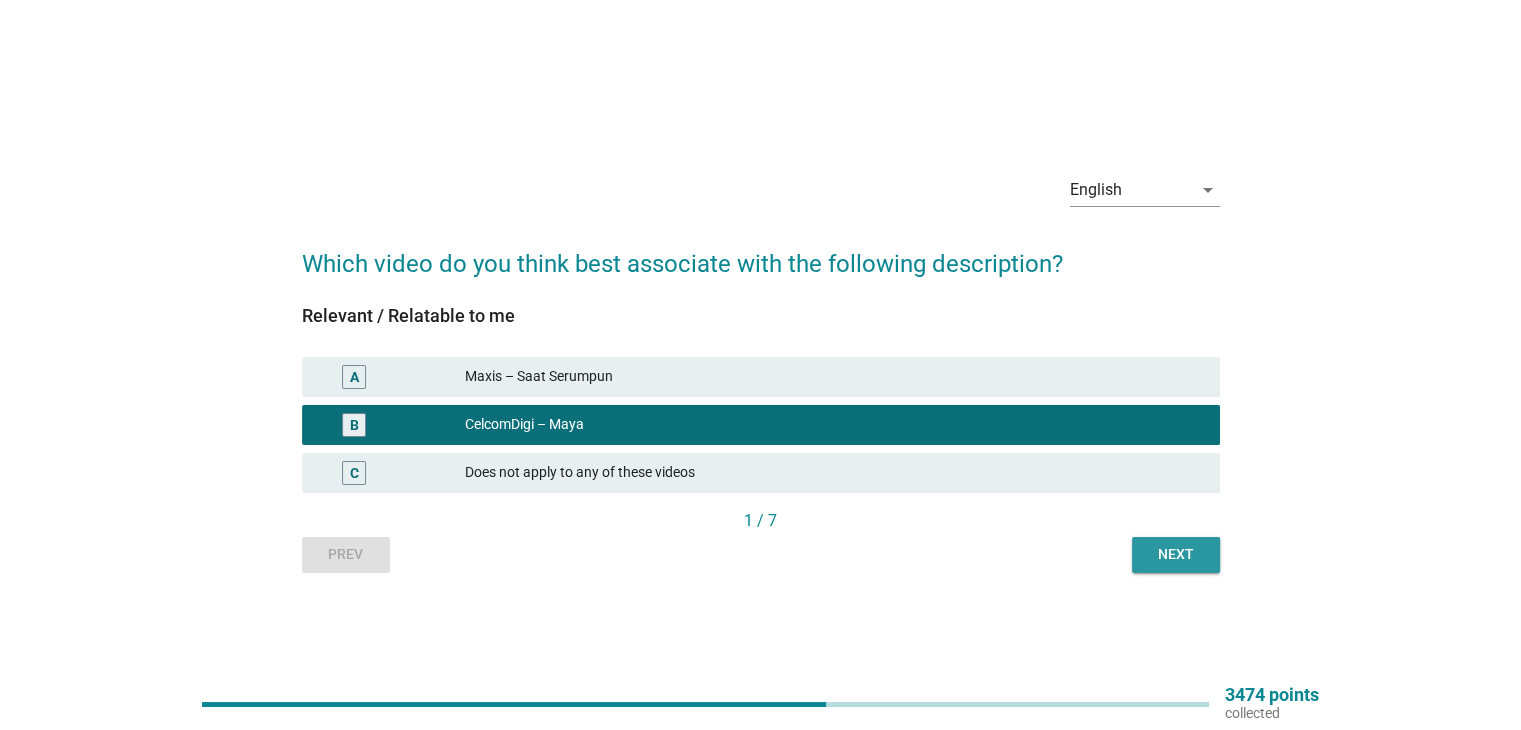 click on "Next" at bounding box center (1176, 554) 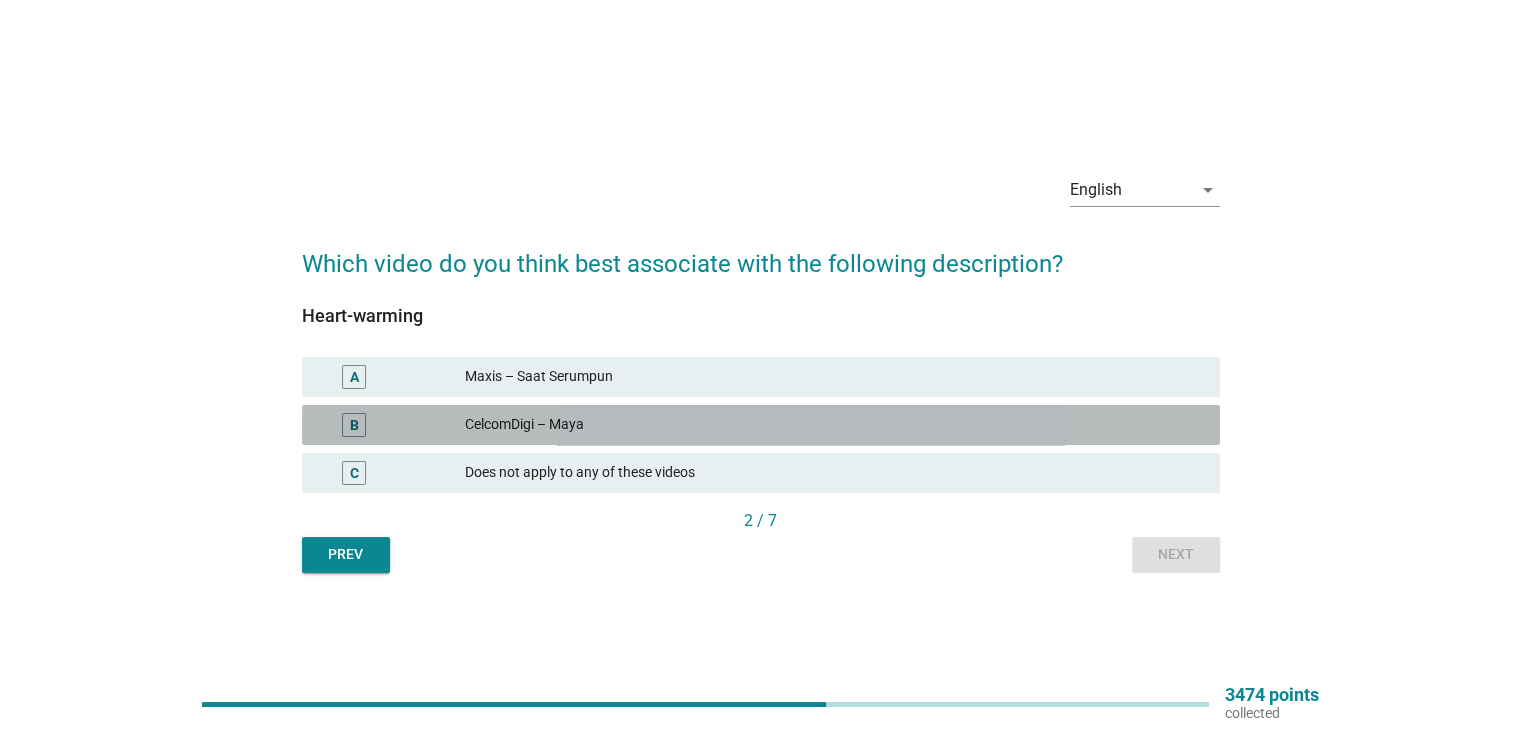 click on "CelcomDigi – Maya" at bounding box center (834, 425) 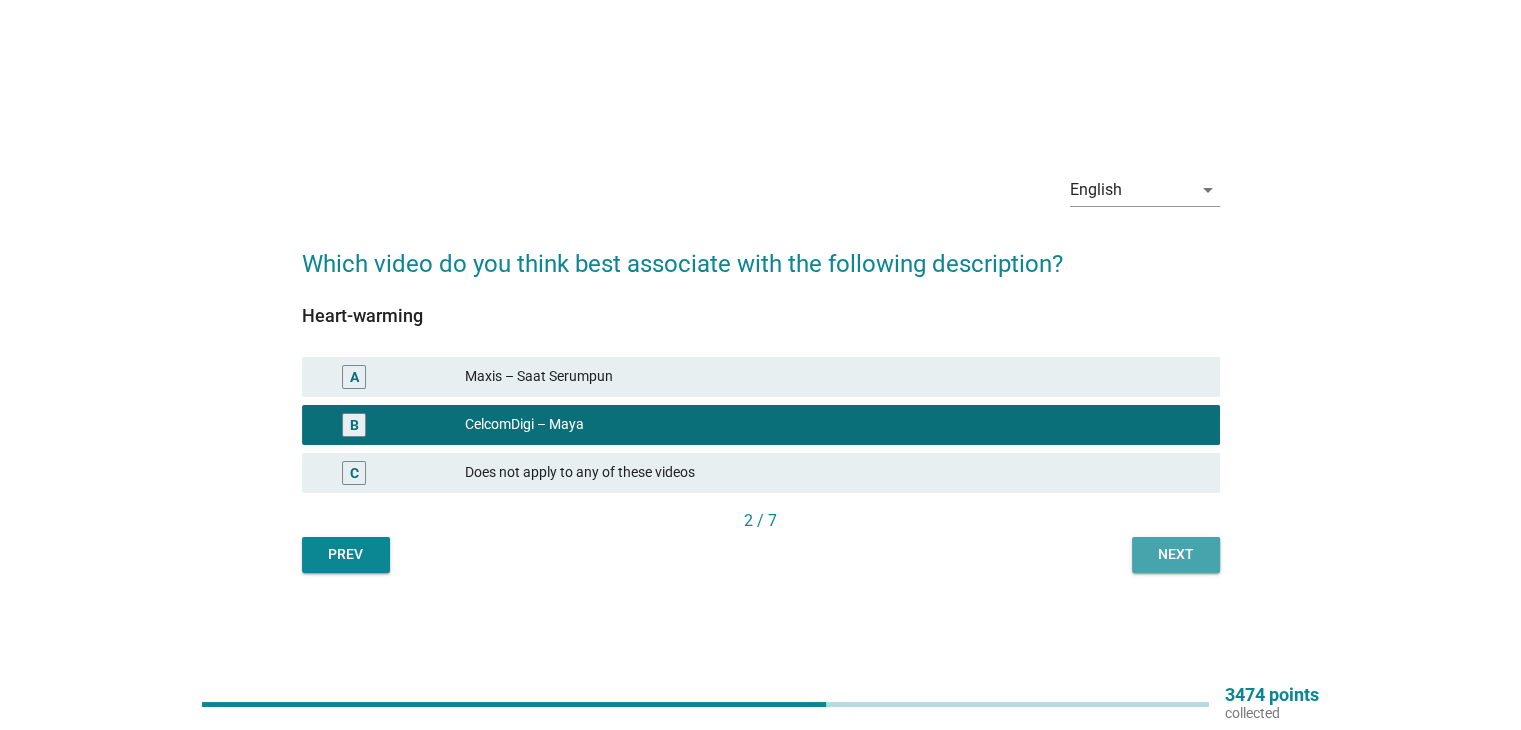 click on "Next" at bounding box center [1176, 554] 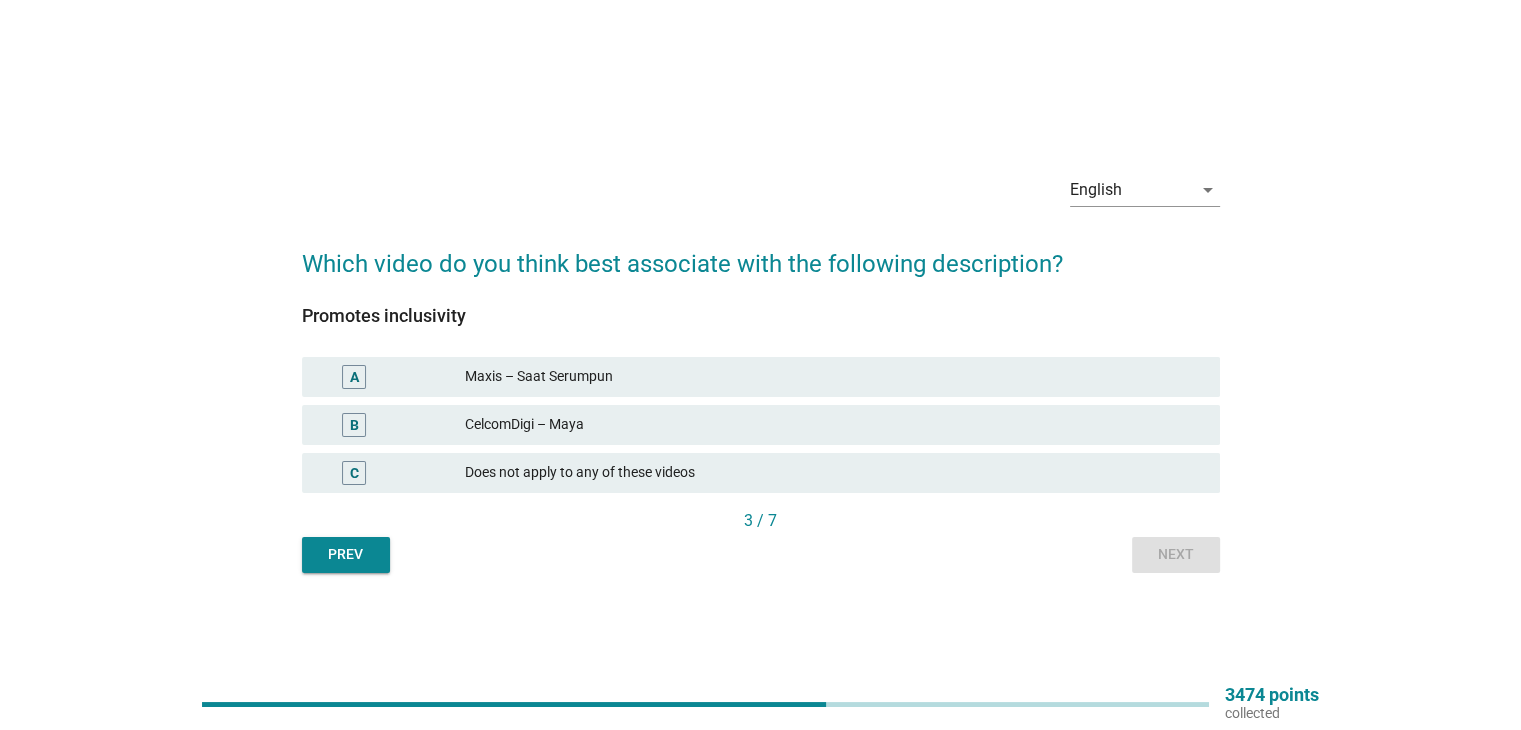 click on "Maxis – Saat Serumpun" at bounding box center [834, 377] 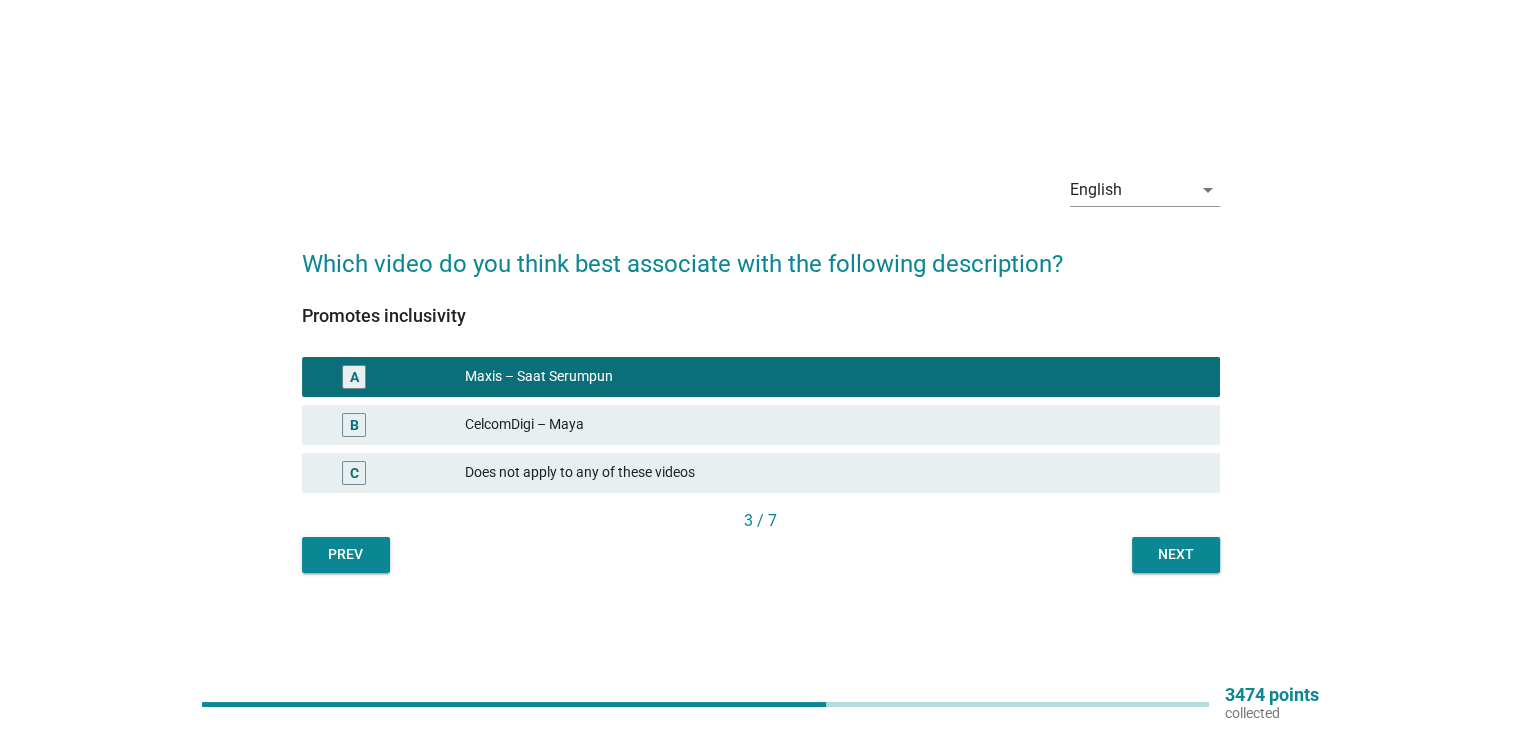 click on "CelcomDigi – Maya" at bounding box center [834, 425] 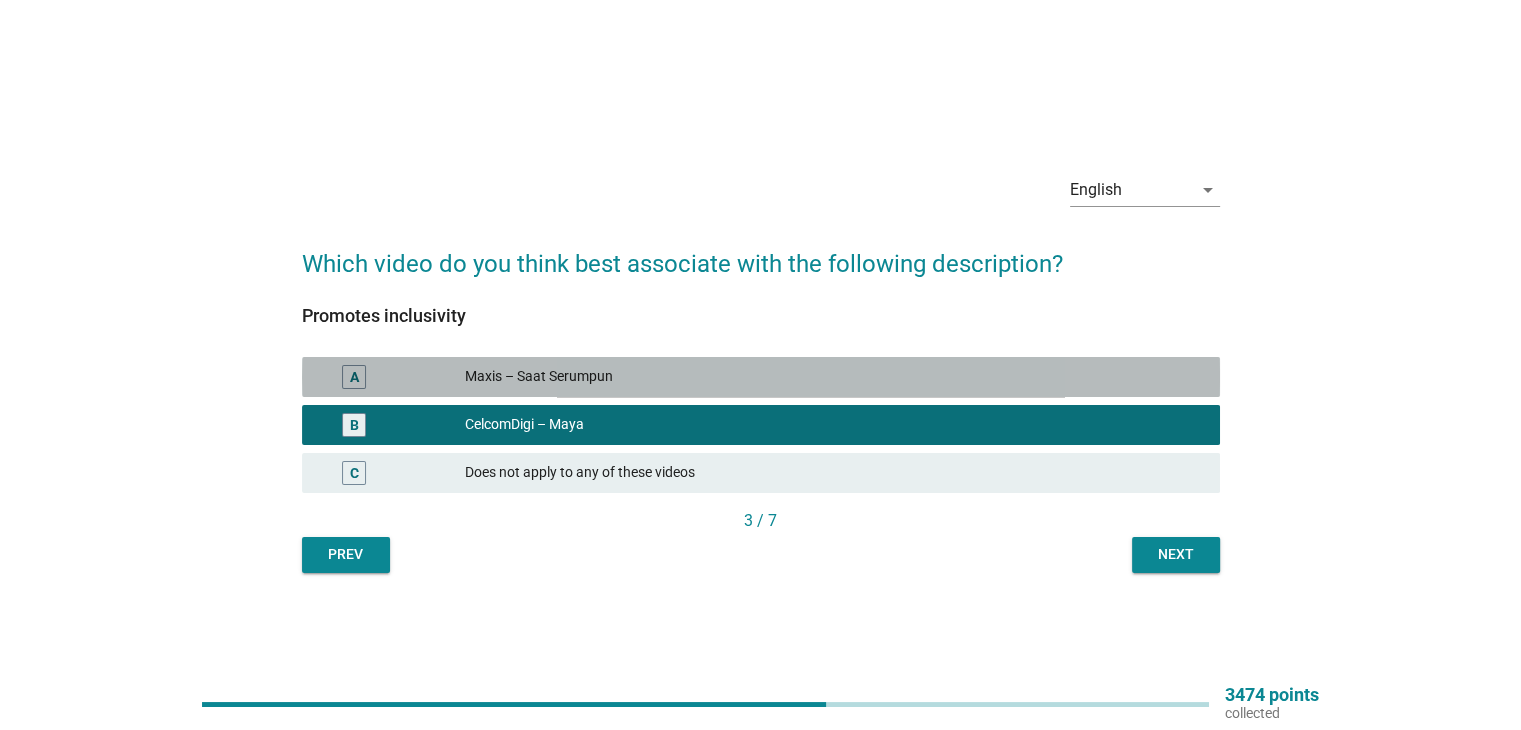 click on "Maxis – Saat Serumpun" at bounding box center (834, 377) 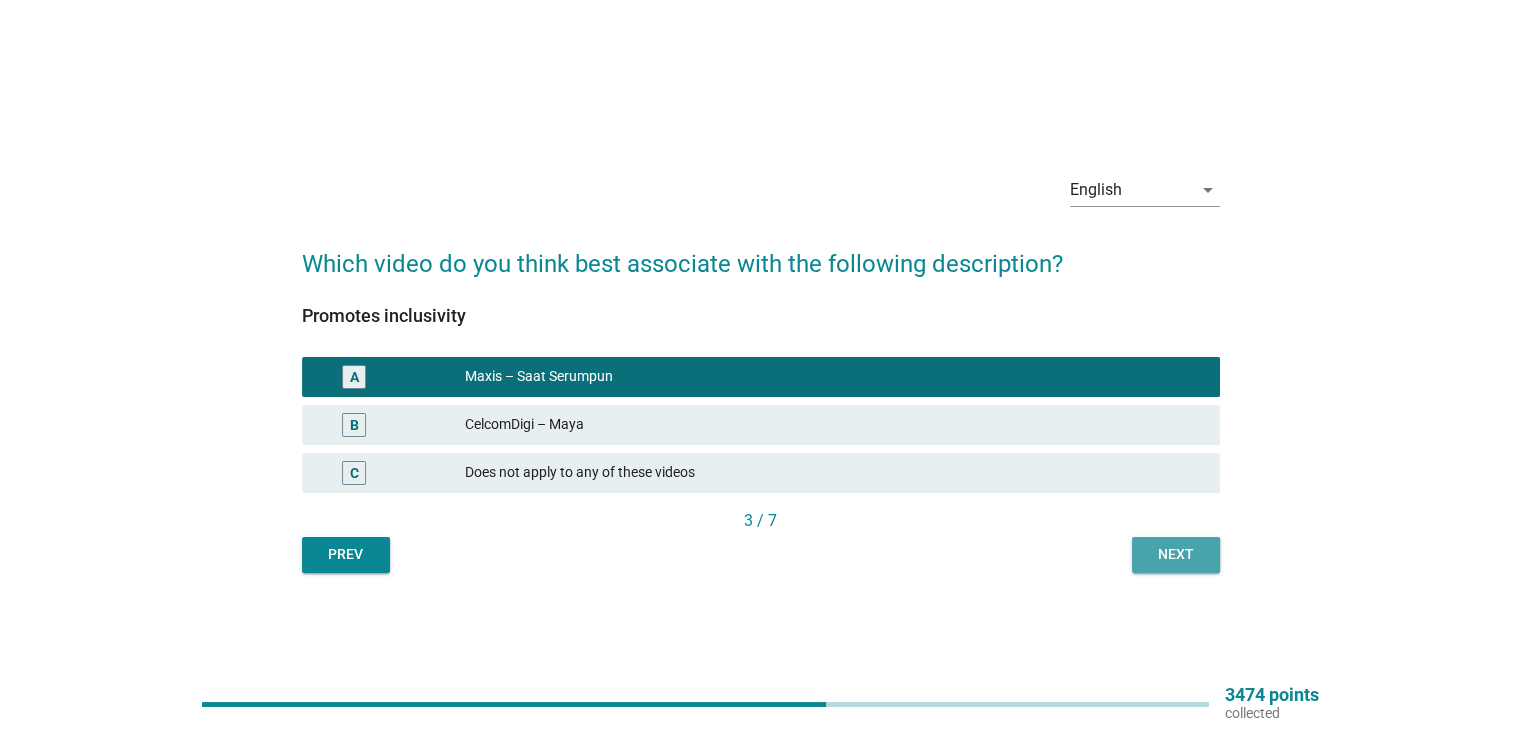 click on "Next" at bounding box center [1176, 555] 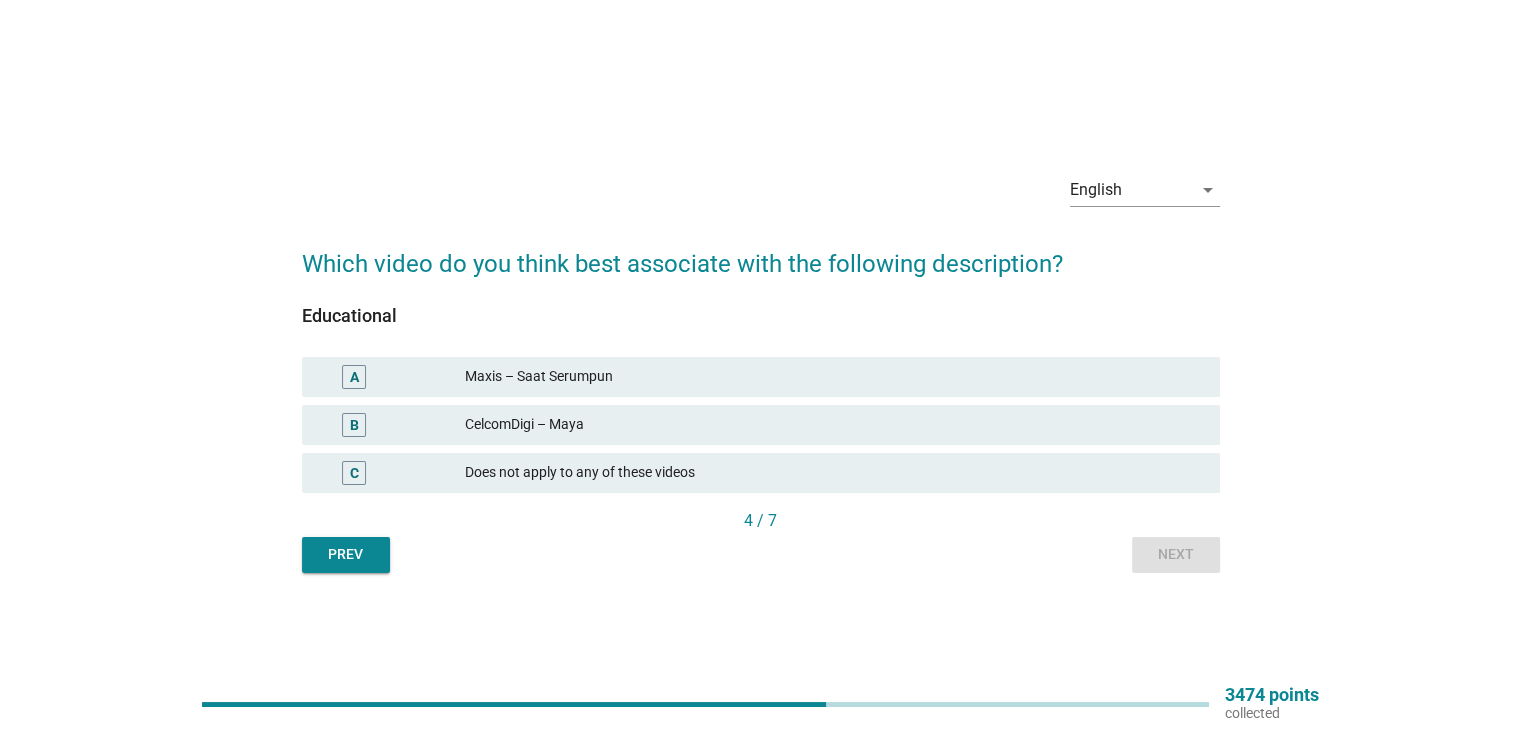 click on "CelcomDigi – Maya" at bounding box center [834, 425] 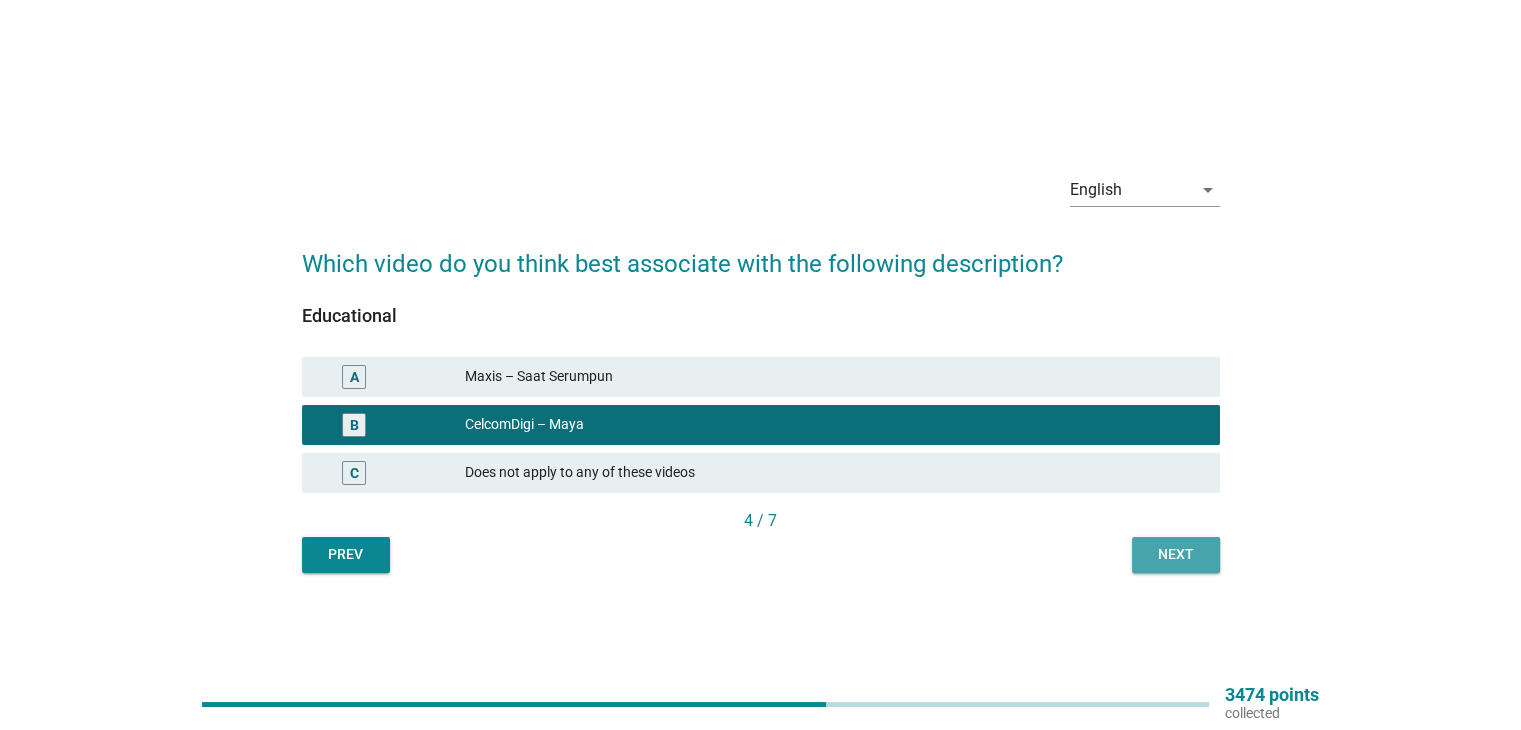 click on "Next" at bounding box center (1176, 555) 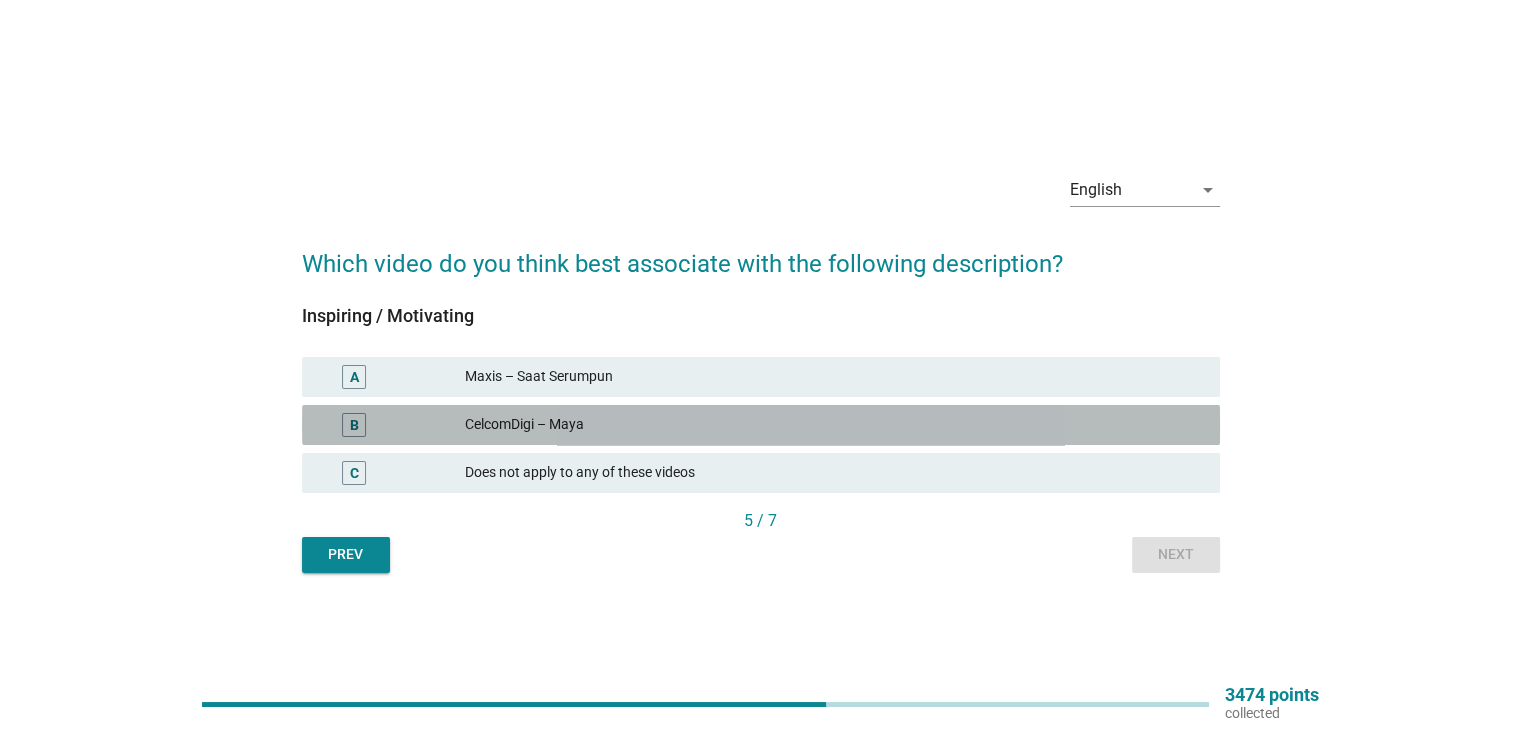 click on "CelcomDigi – Maya" at bounding box center (834, 425) 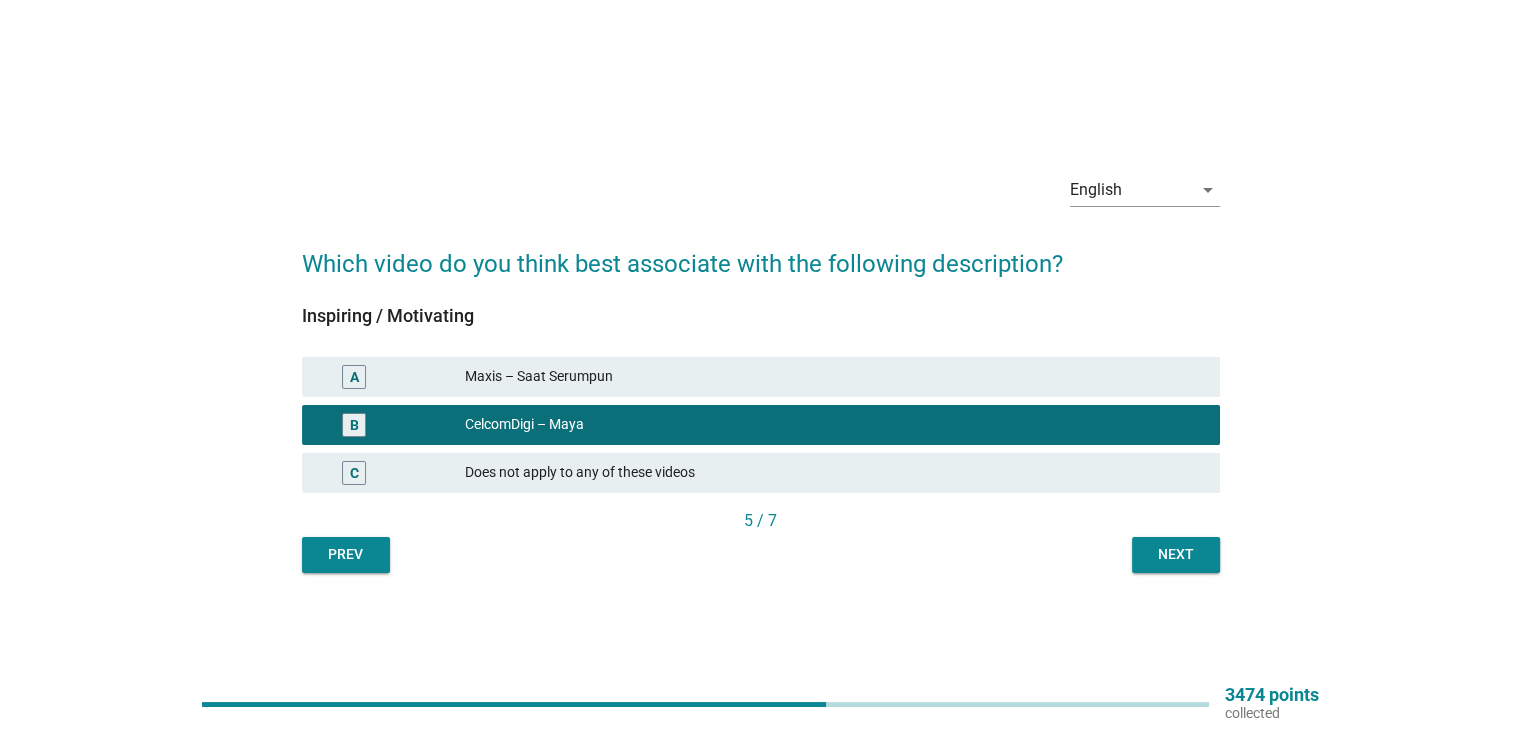 click on "Next" at bounding box center (1176, 554) 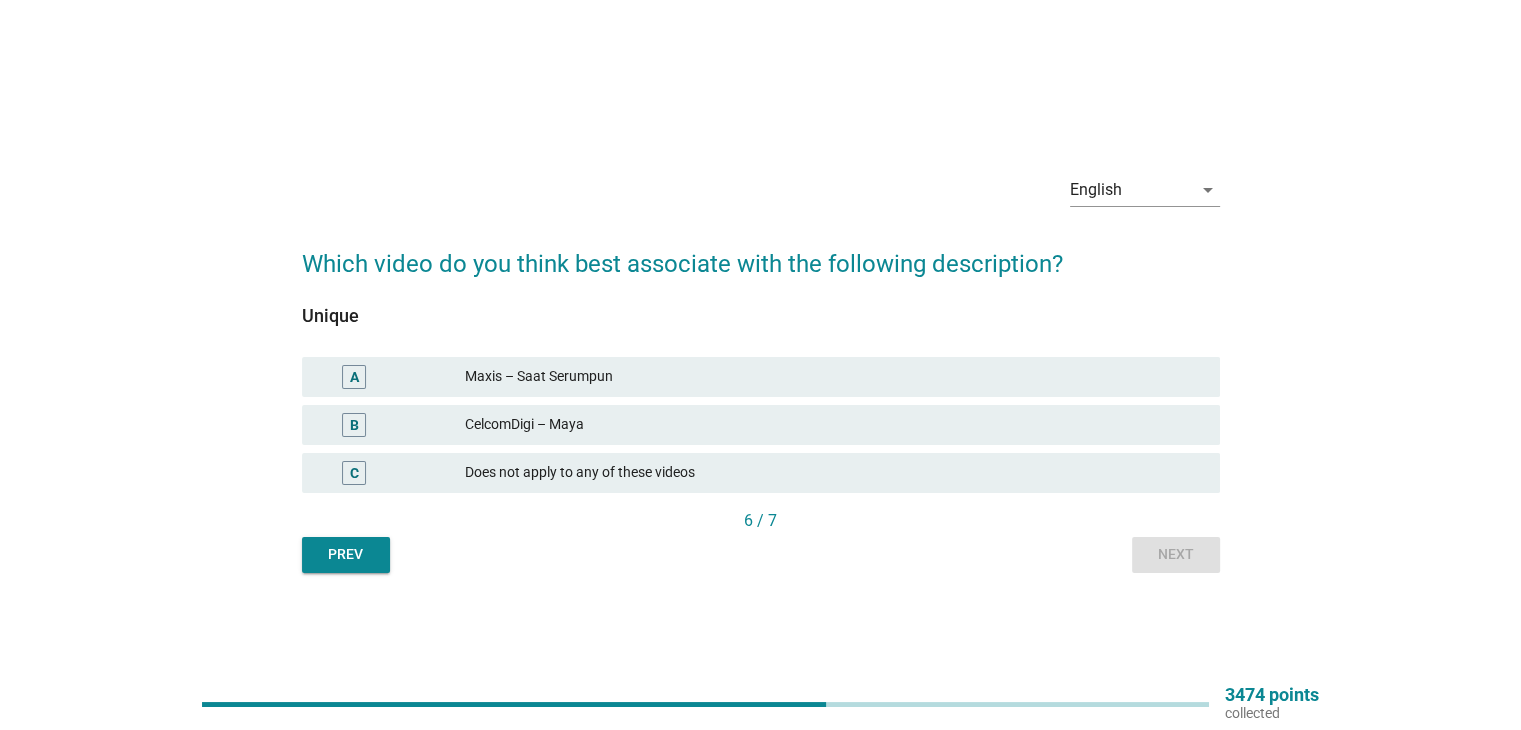 click on "CelcomDigi – Maya" at bounding box center (834, 425) 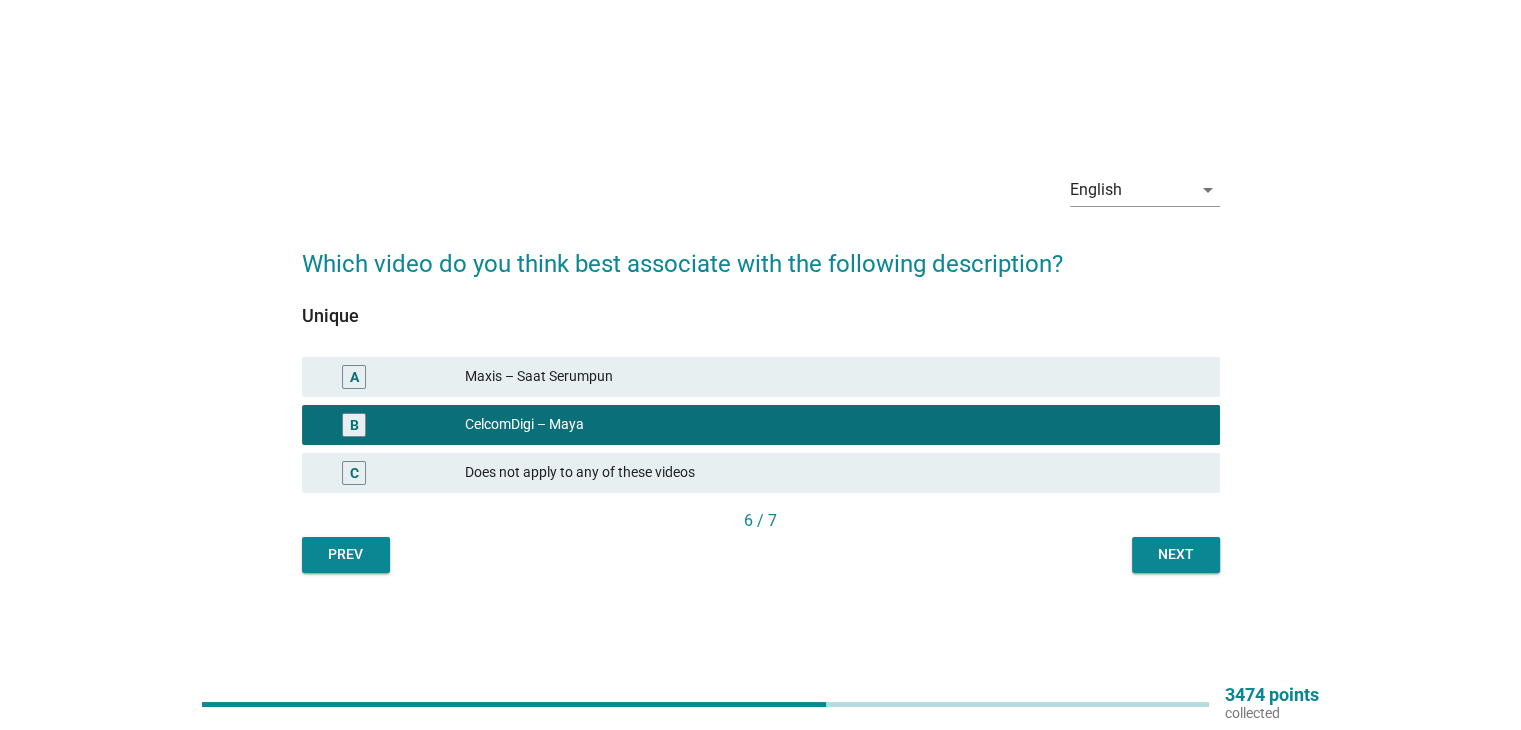 click on "Next" at bounding box center [1176, 554] 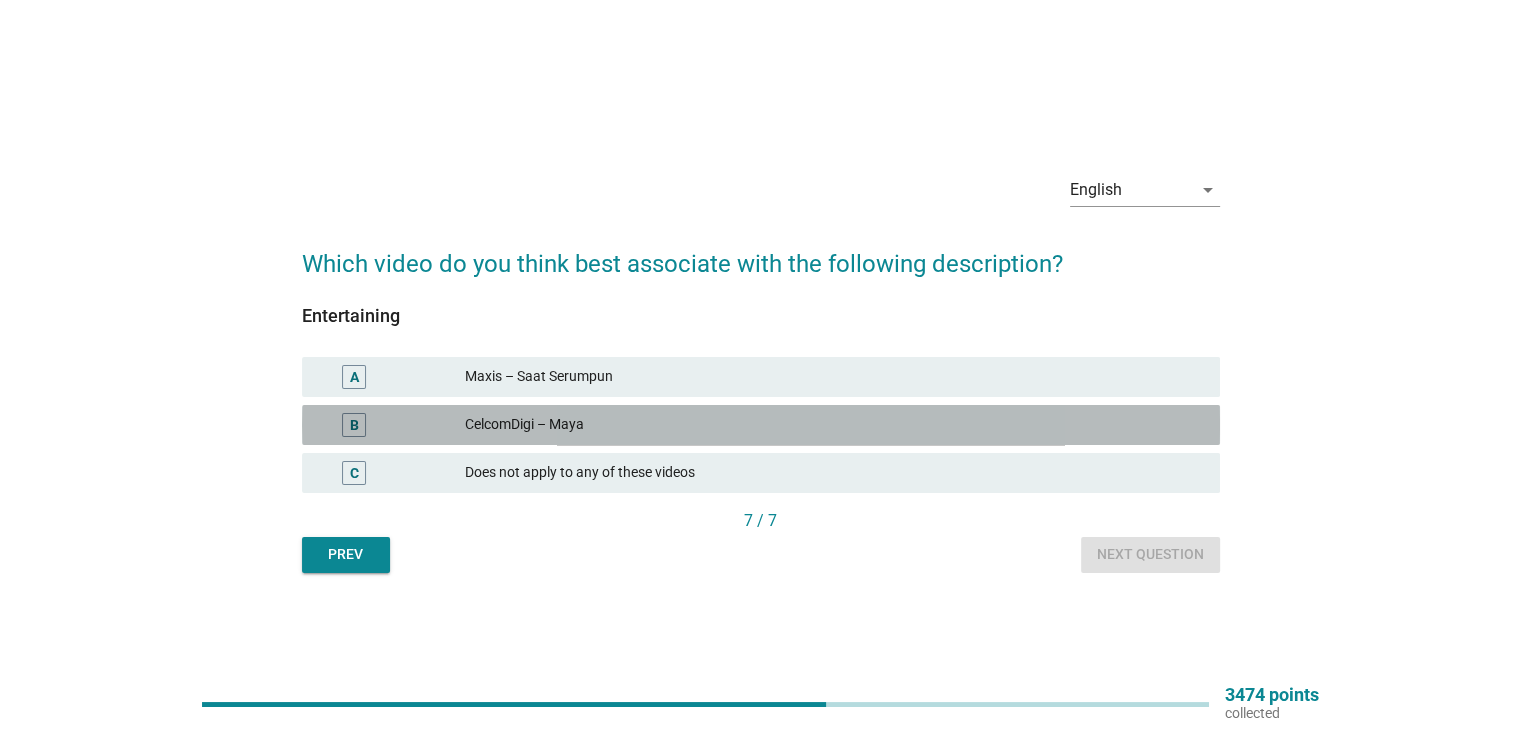 click on "CelcomDigi – Maya" at bounding box center [834, 425] 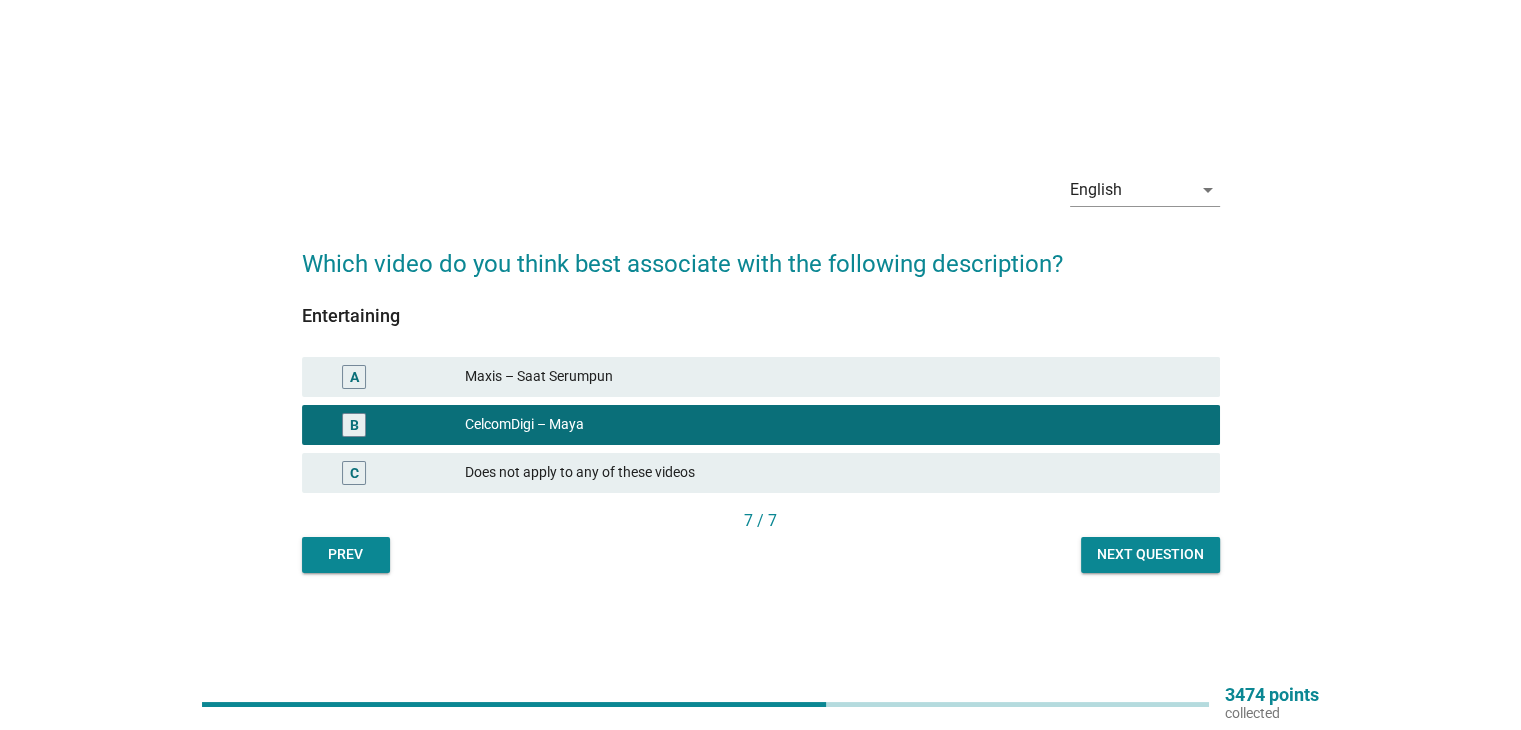 click on "Next question" at bounding box center (1150, 554) 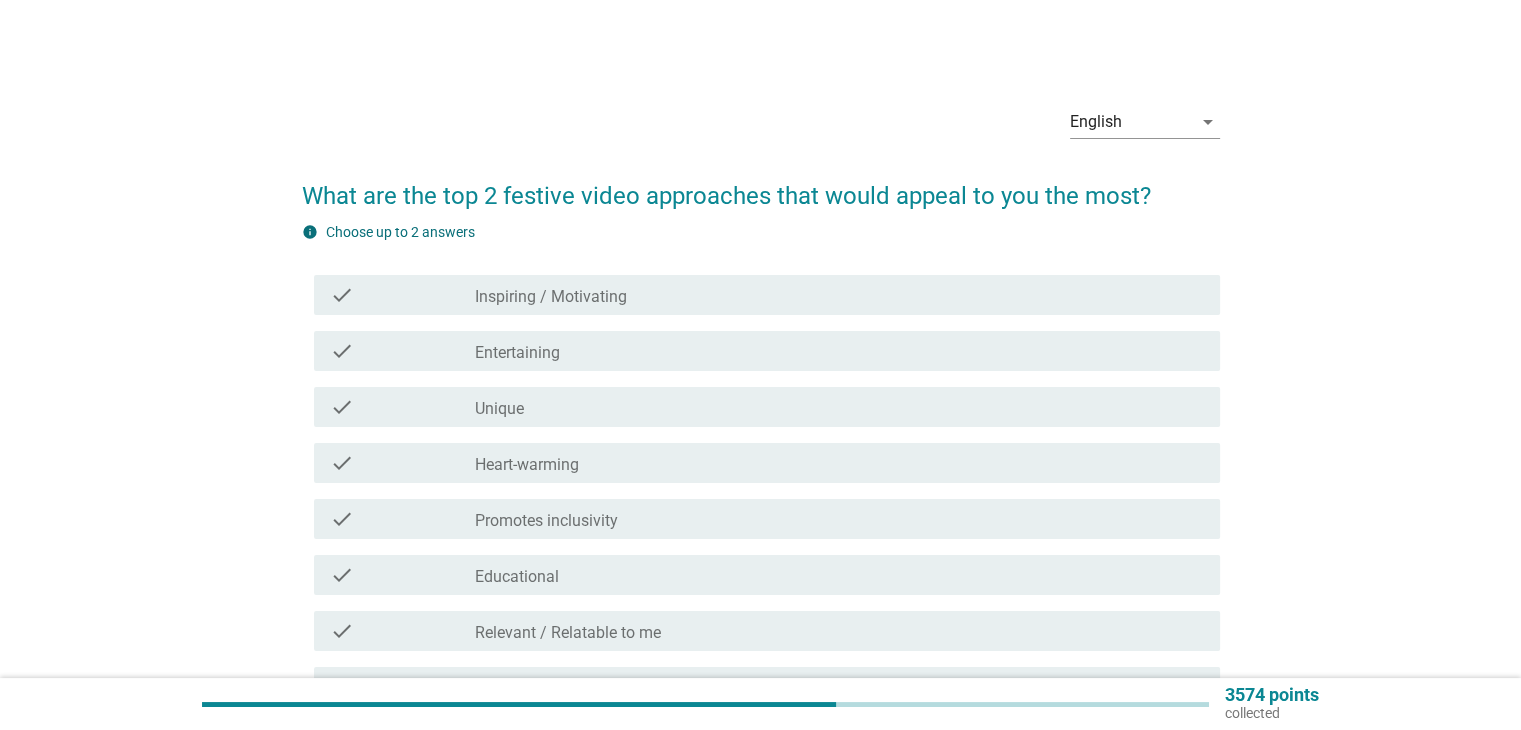click on "Inspiring / Motivating" at bounding box center [551, 297] 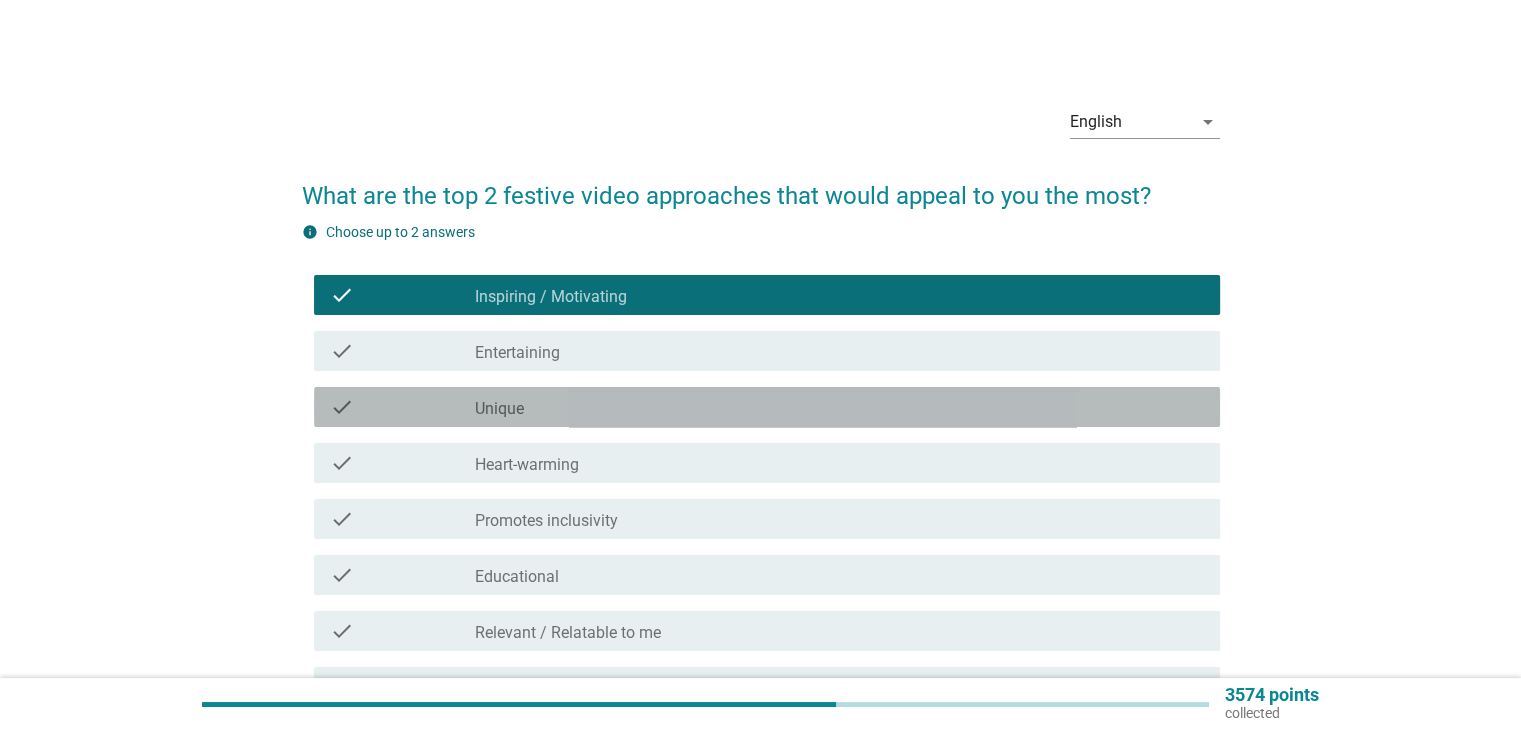 click on "Unique" at bounding box center [499, 409] 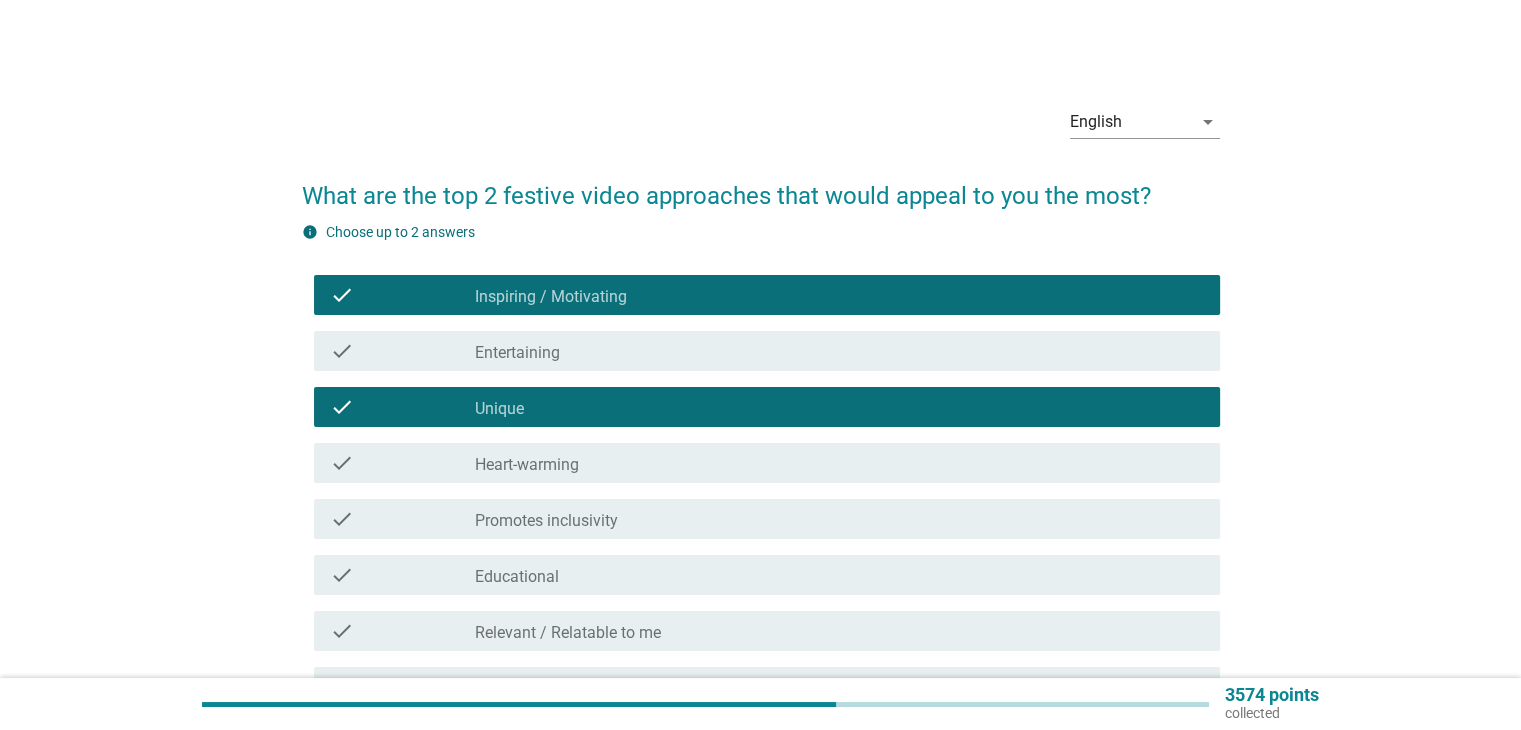 click on "Heart-warming" at bounding box center (527, 465) 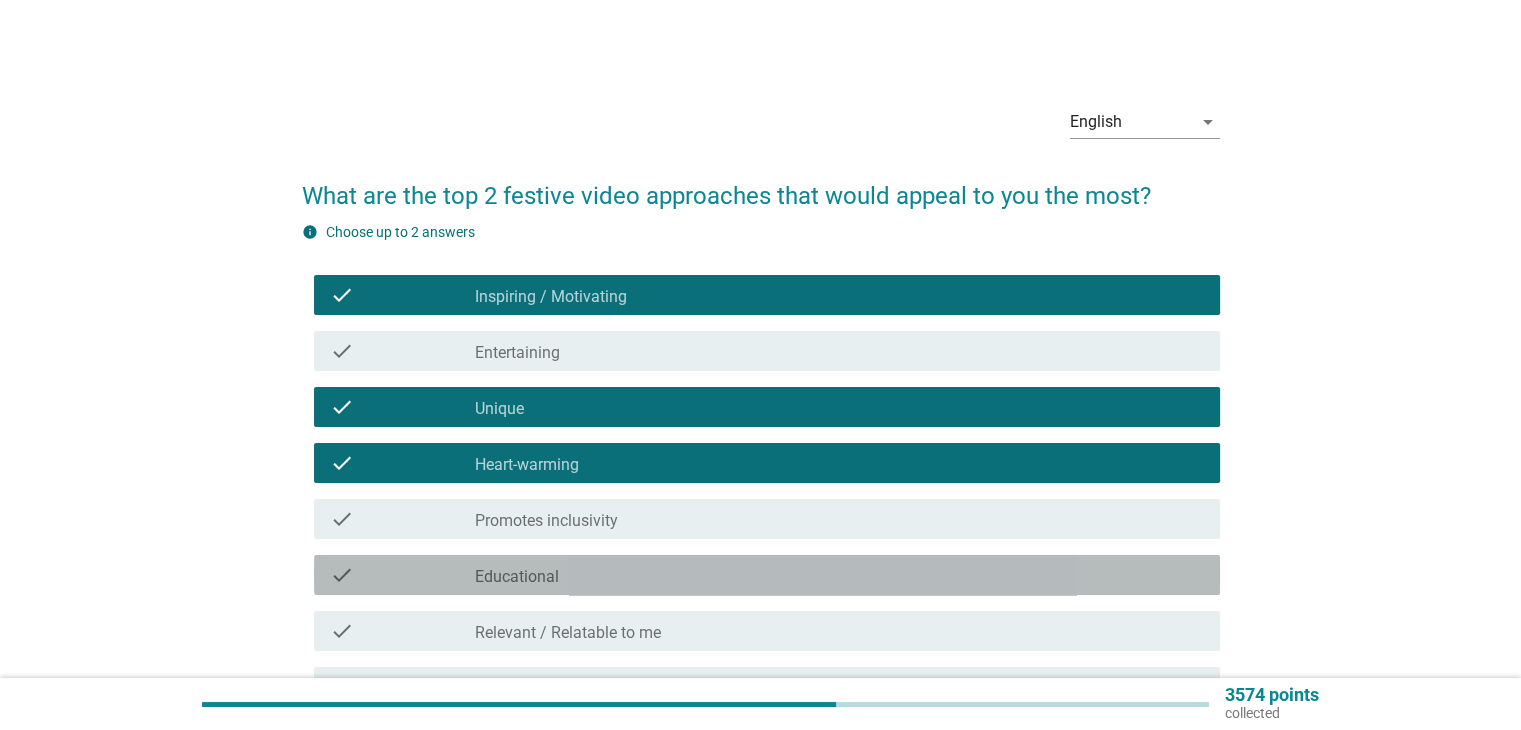 click on "Educational" at bounding box center (517, 577) 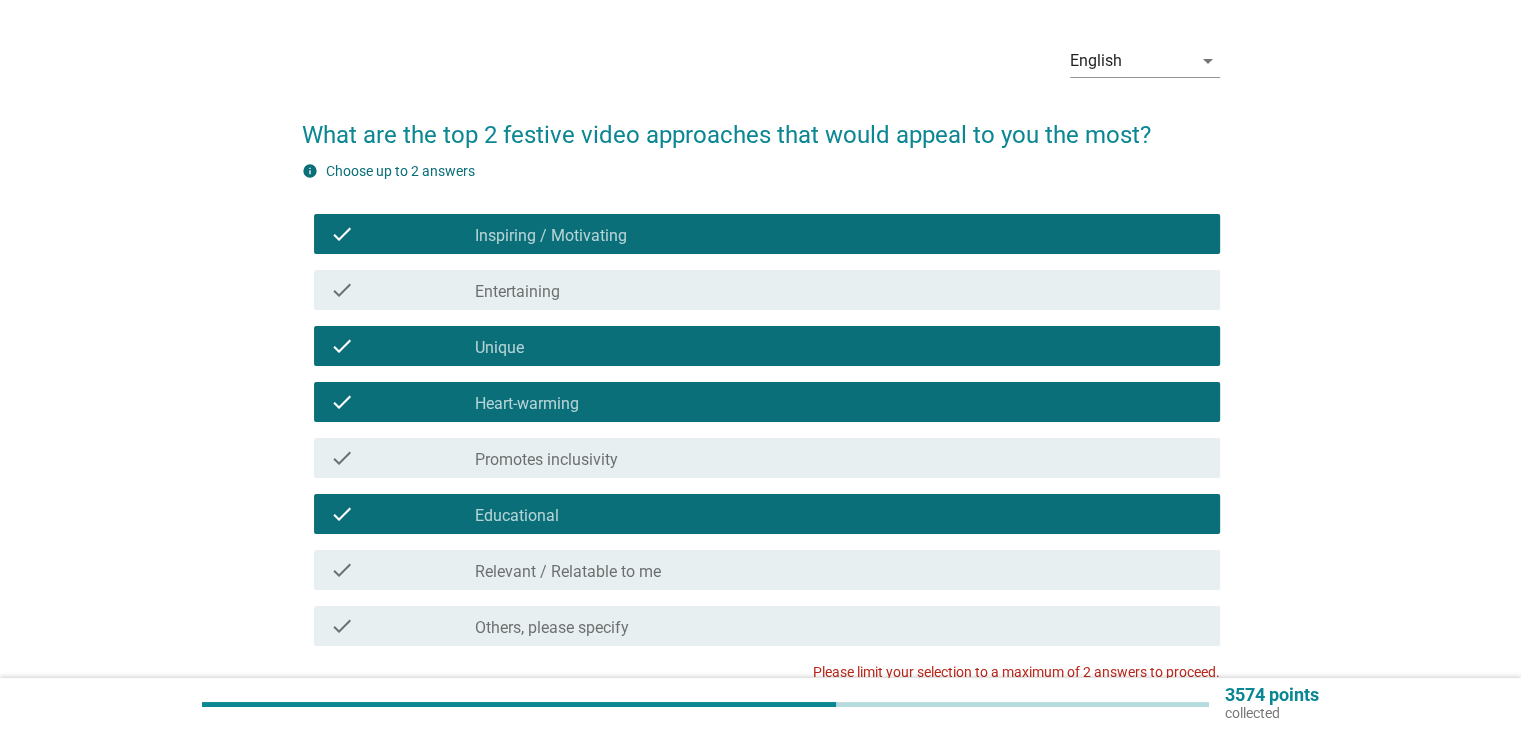 scroll, scrollTop: 244, scrollLeft: 0, axis: vertical 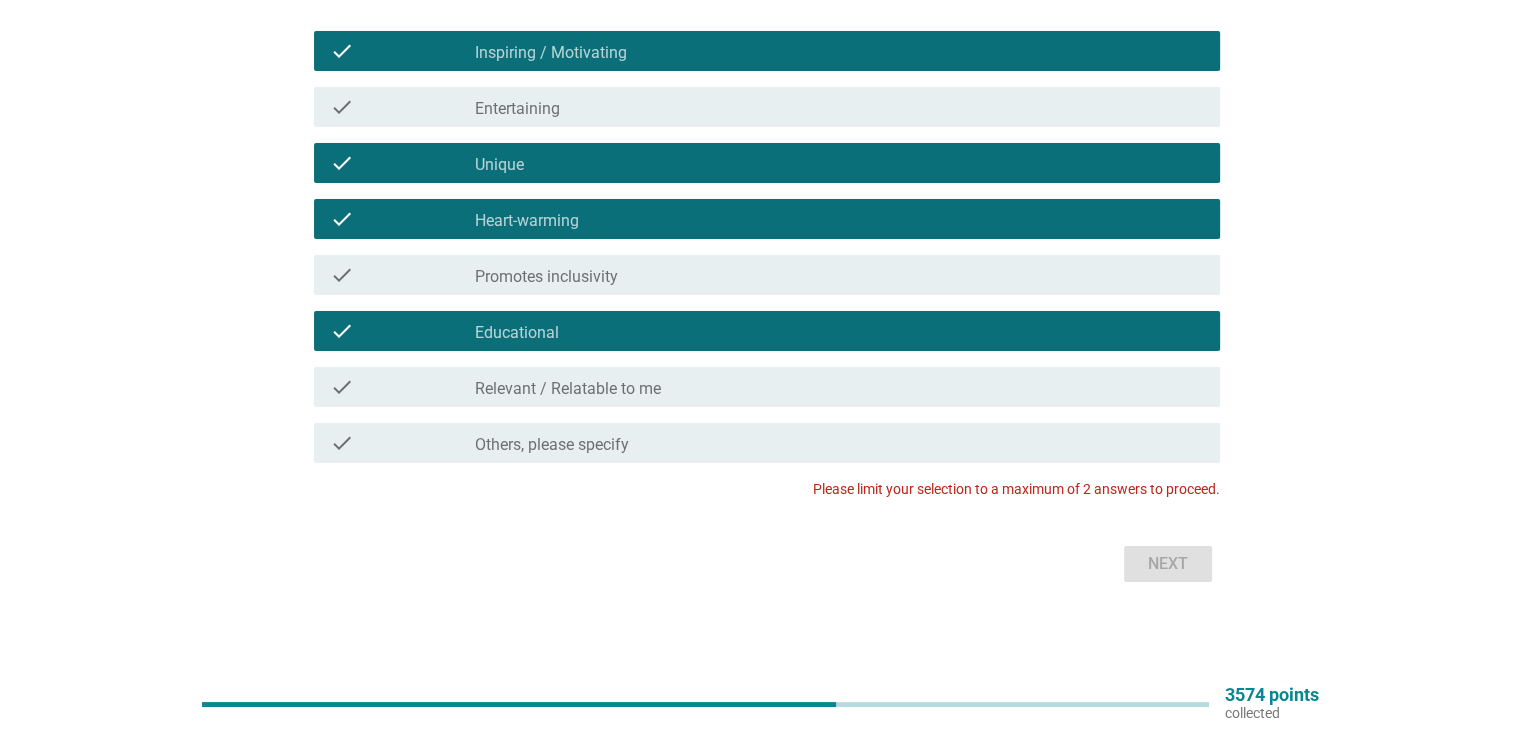 click on "Relevant / Relatable to me" at bounding box center (568, 389) 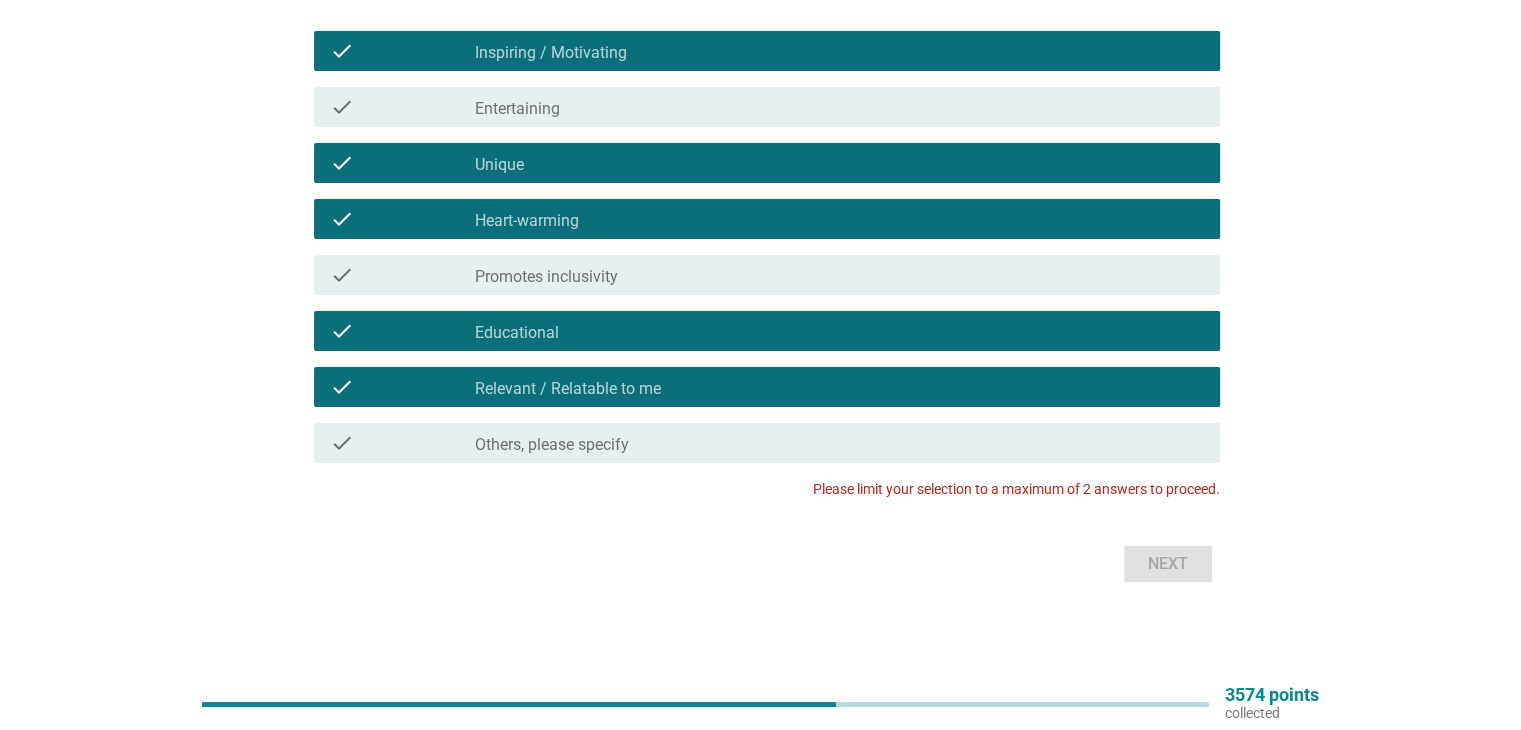 click on "check_box Relevant / Relatable to me" at bounding box center [839, 387] 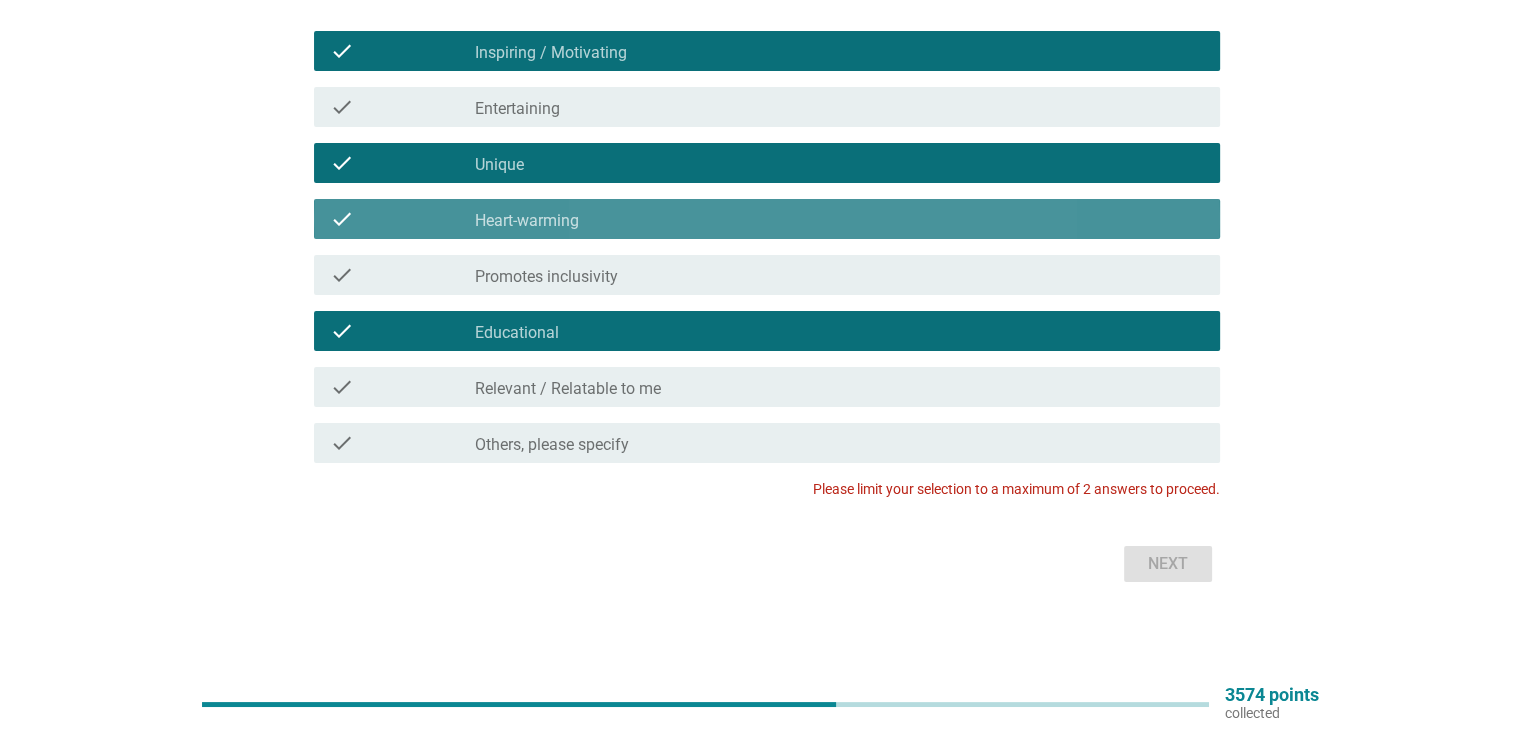 click on "check_box Heart-warming" at bounding box center (839, 219) 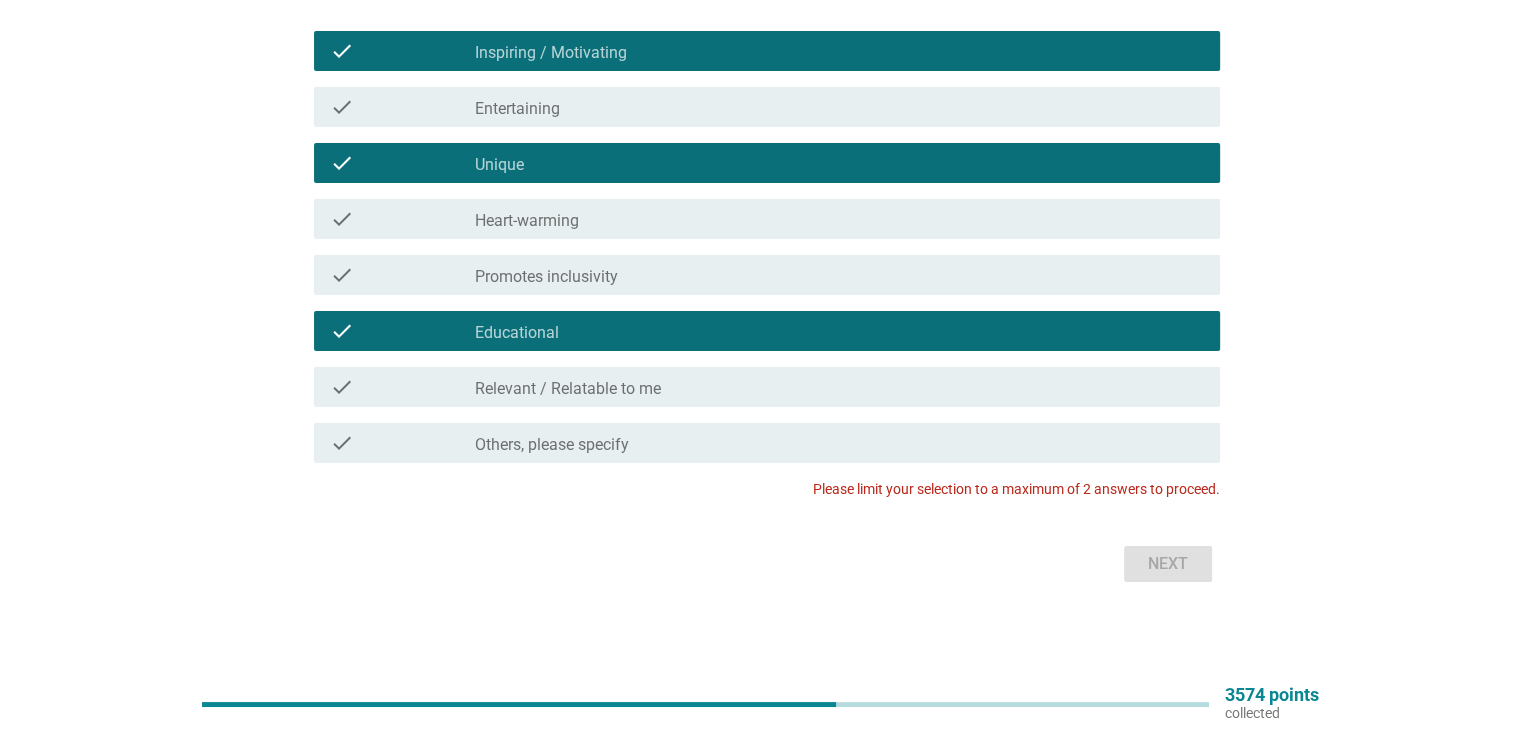 click on "check_box Unique" at bounding box center [839, 163] 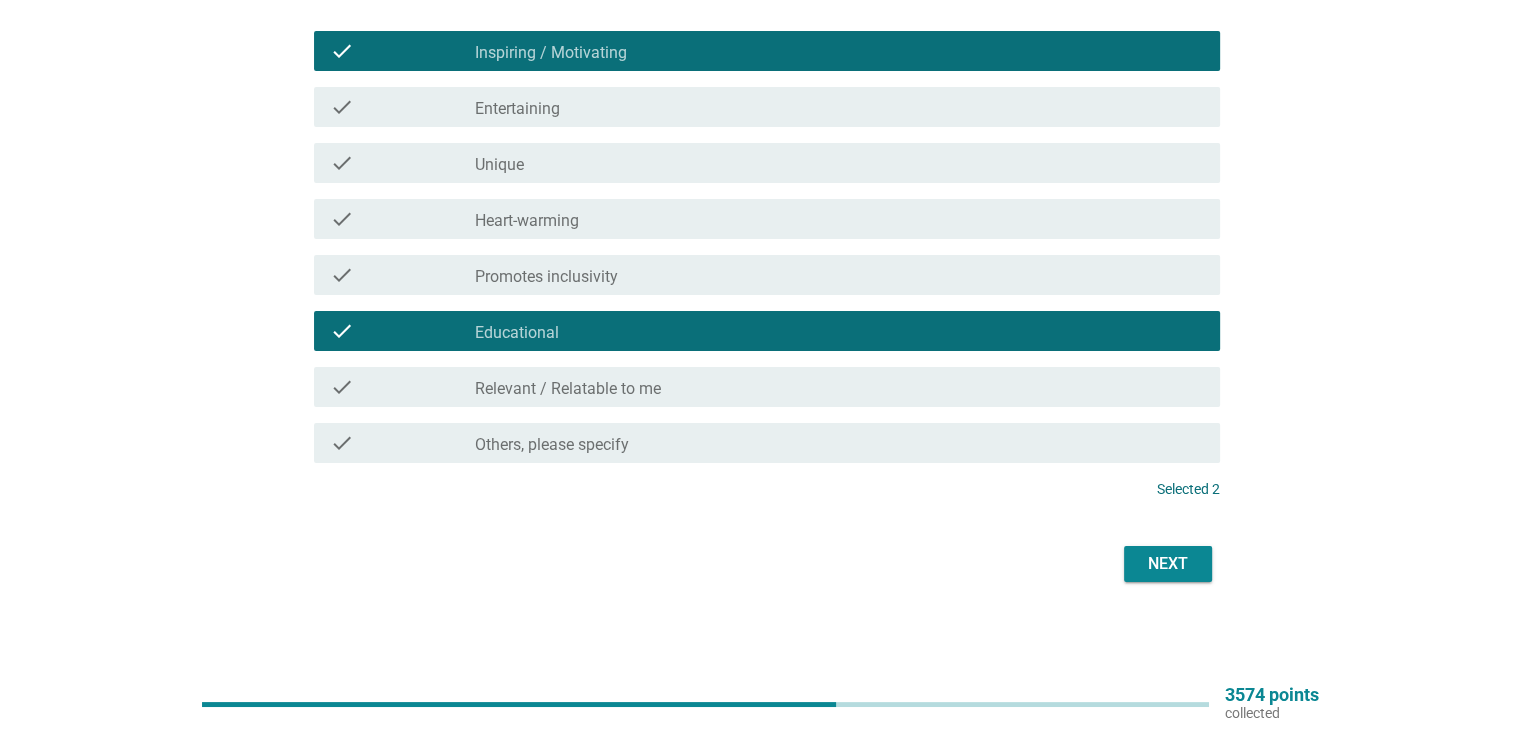 click on "Next" at bounding box center (1168, 564) 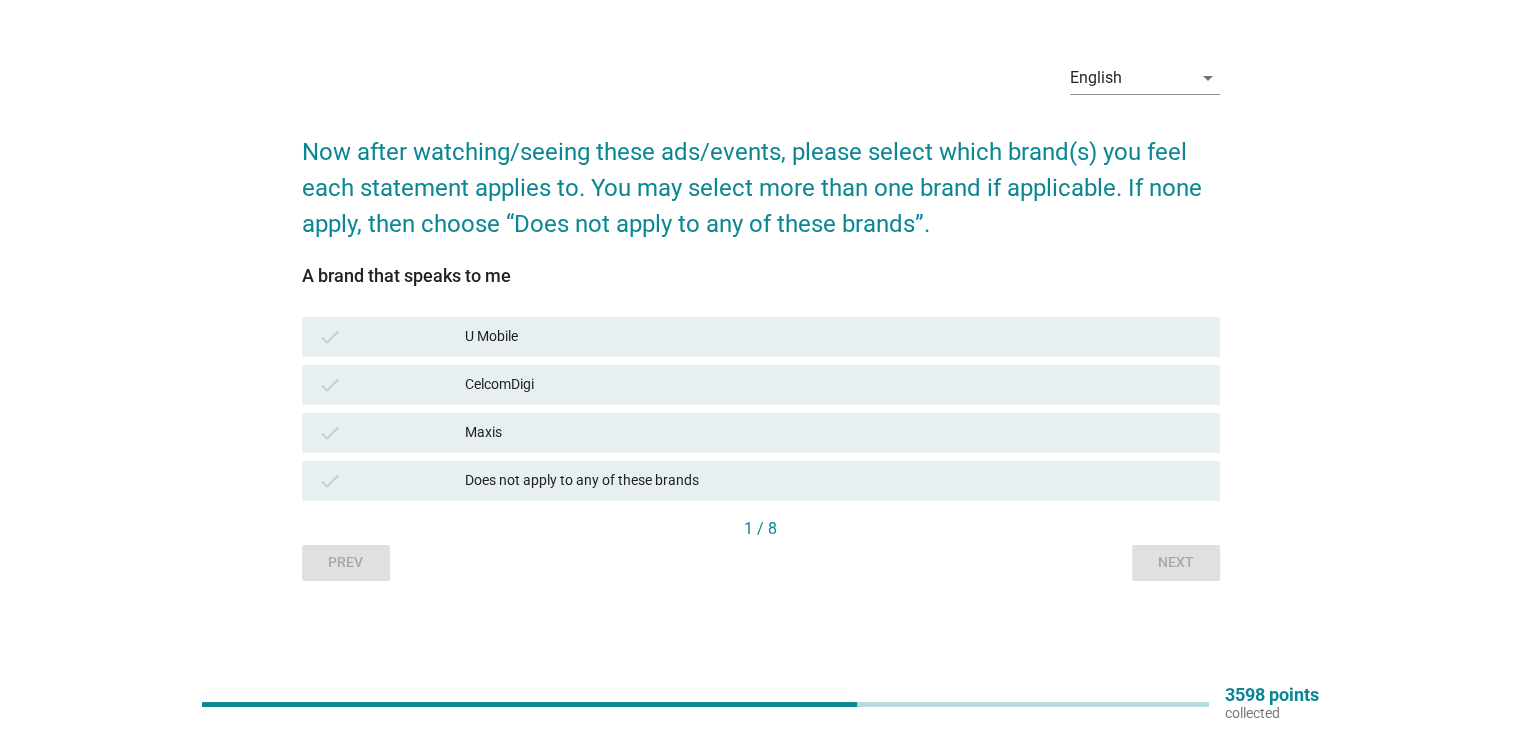 scroll, scrollTop: 0, scrollLeft: 0, axis: both 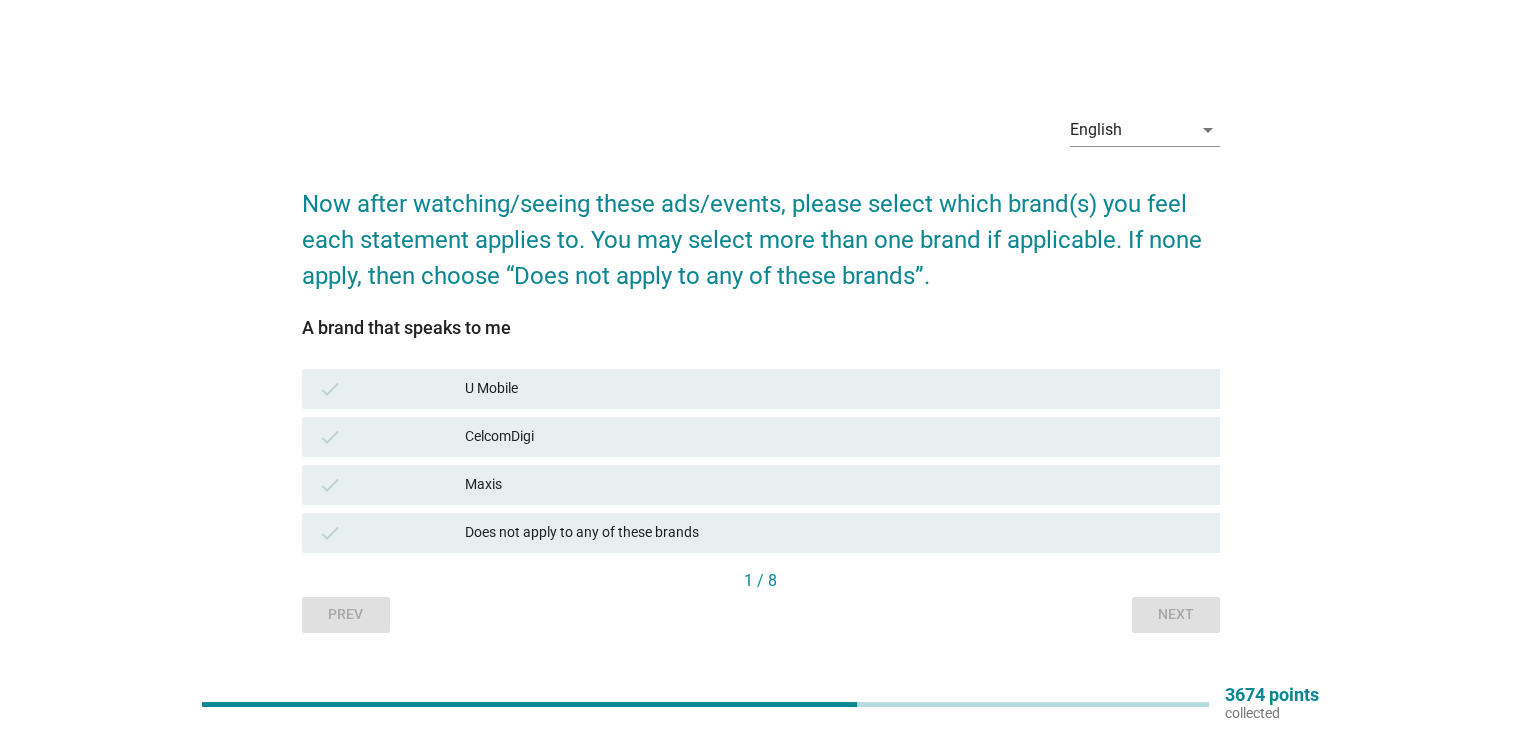 click on "CelcomDigi" at bounding box center (834, 437) 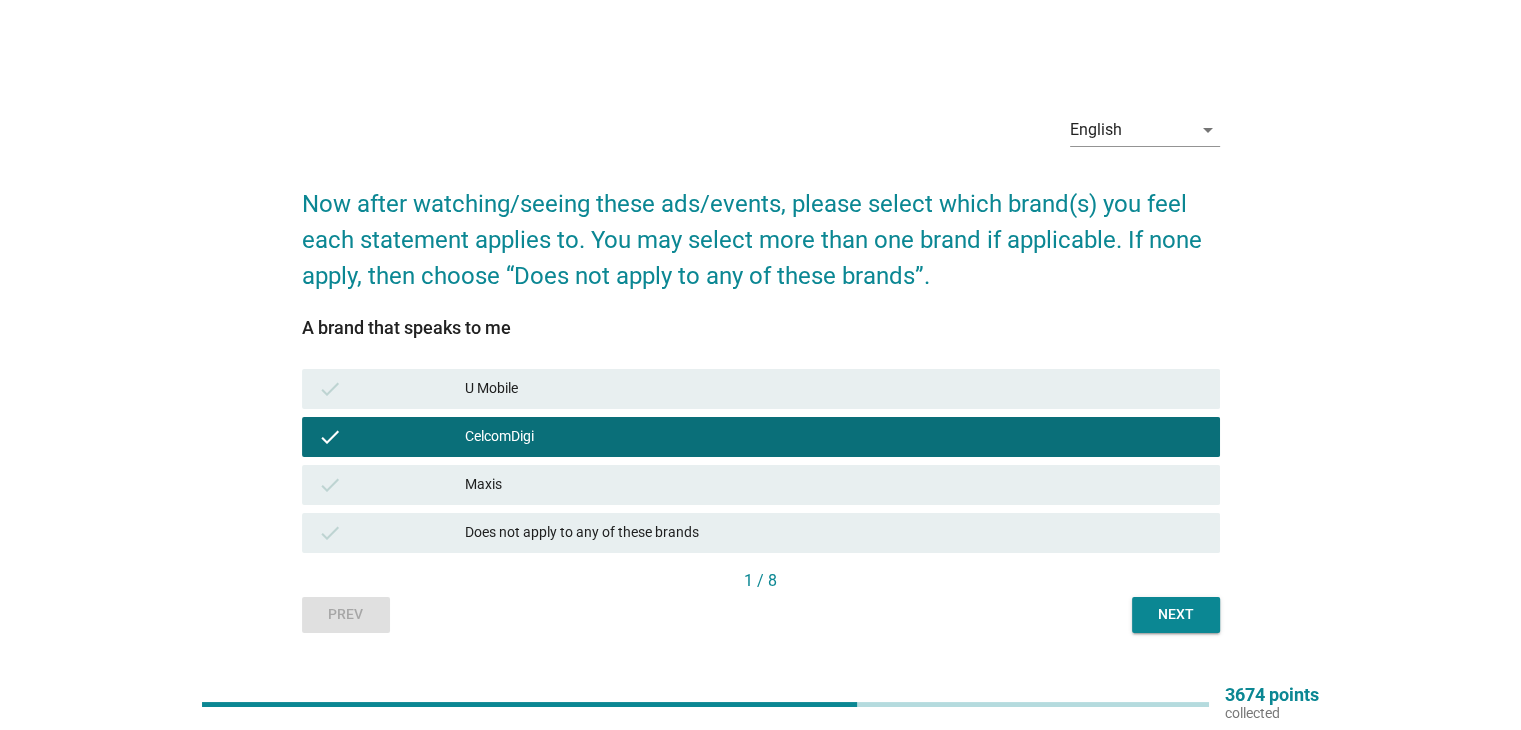 click on "Next" at bounding box center (1176, 614) 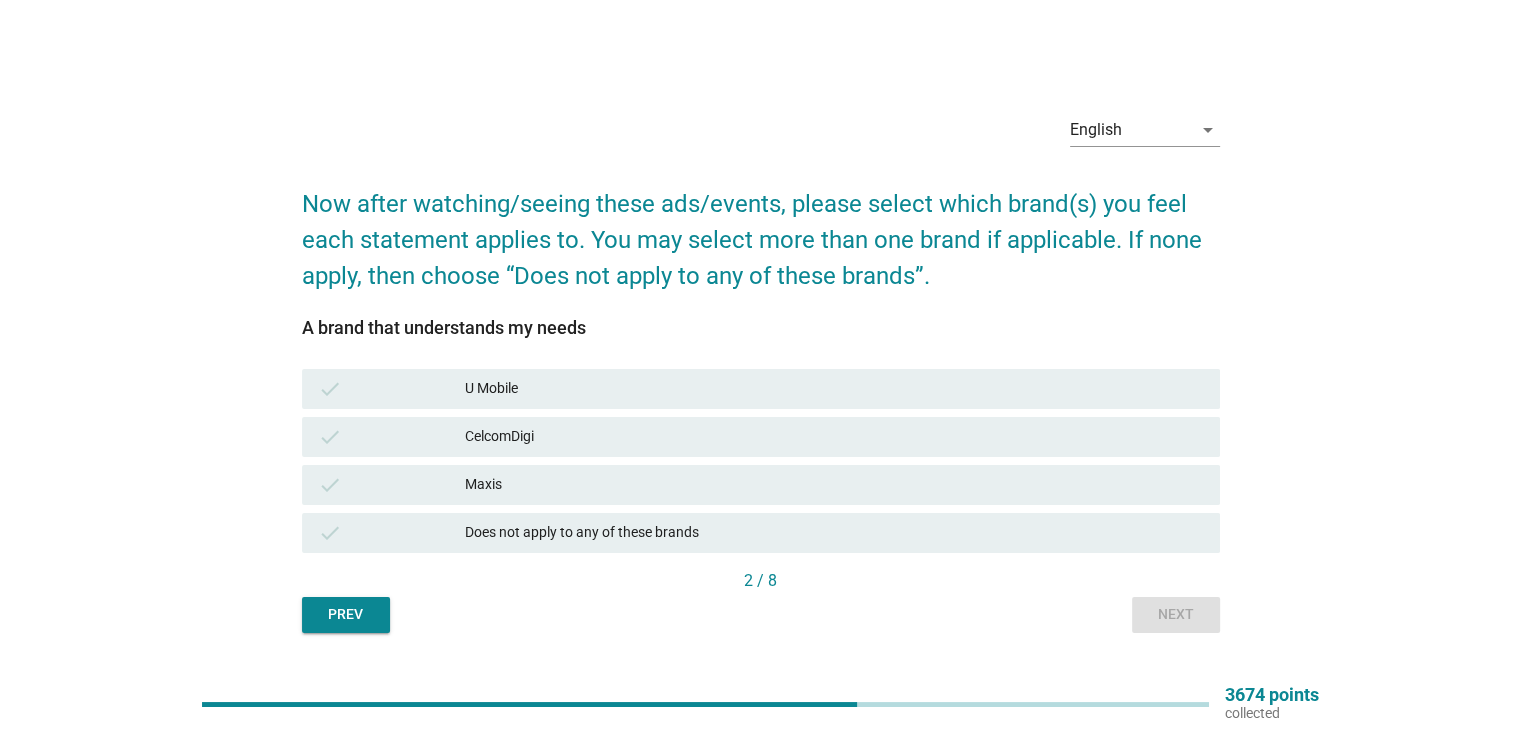 click on "CelcomDigi" at bounding box center [834, 437] 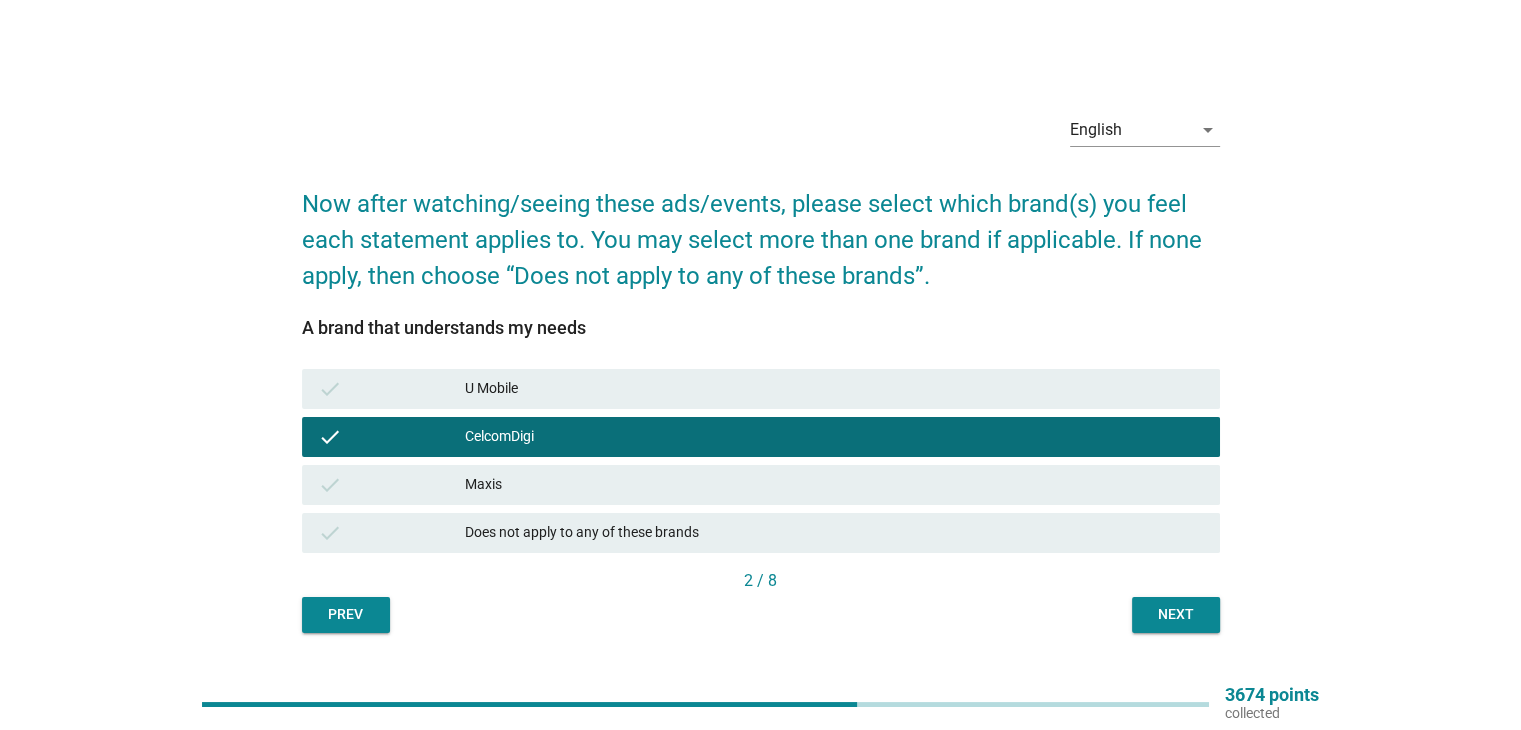 click on "Next" at bounding box center [1176, 615] 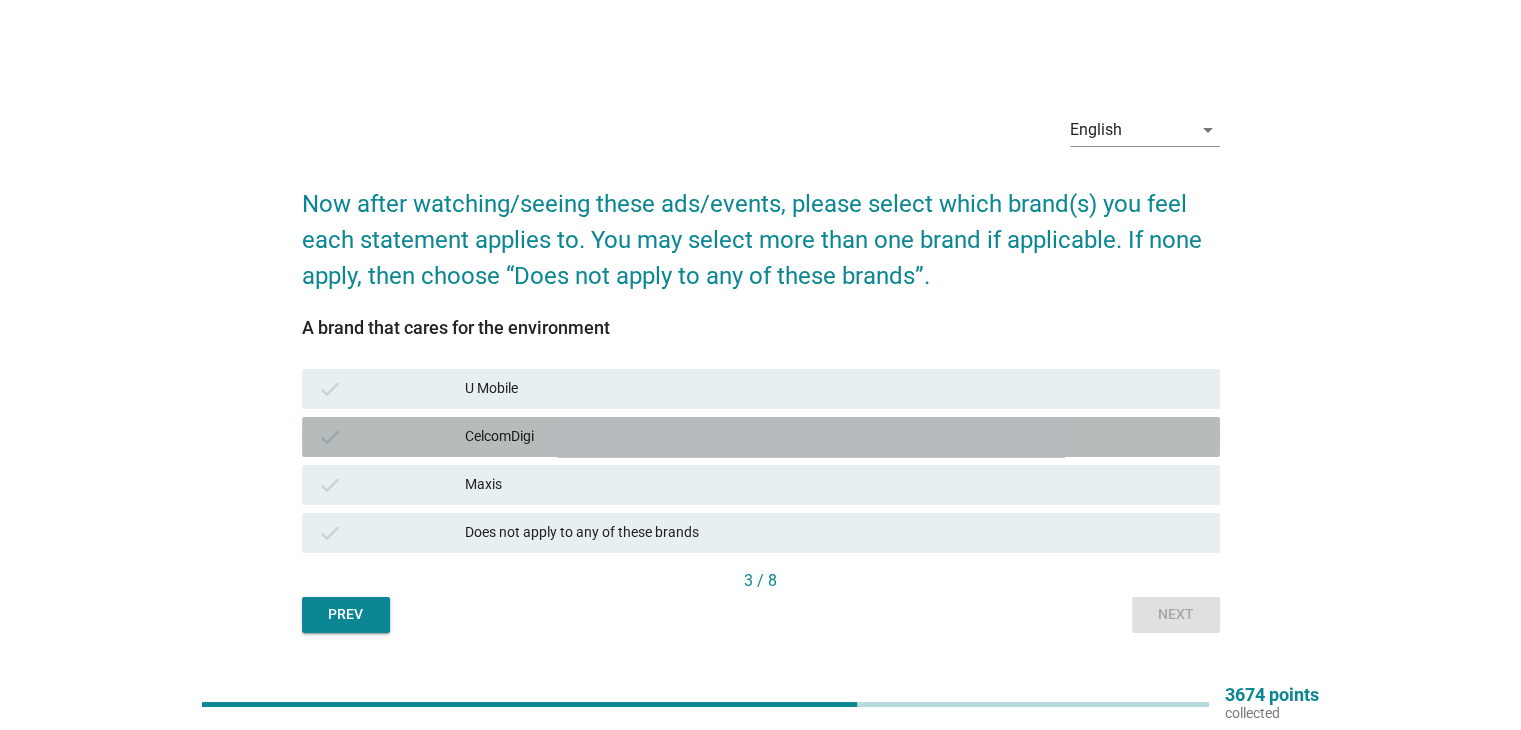 click on "CelcomDigi" at bounding box center (834, 437) 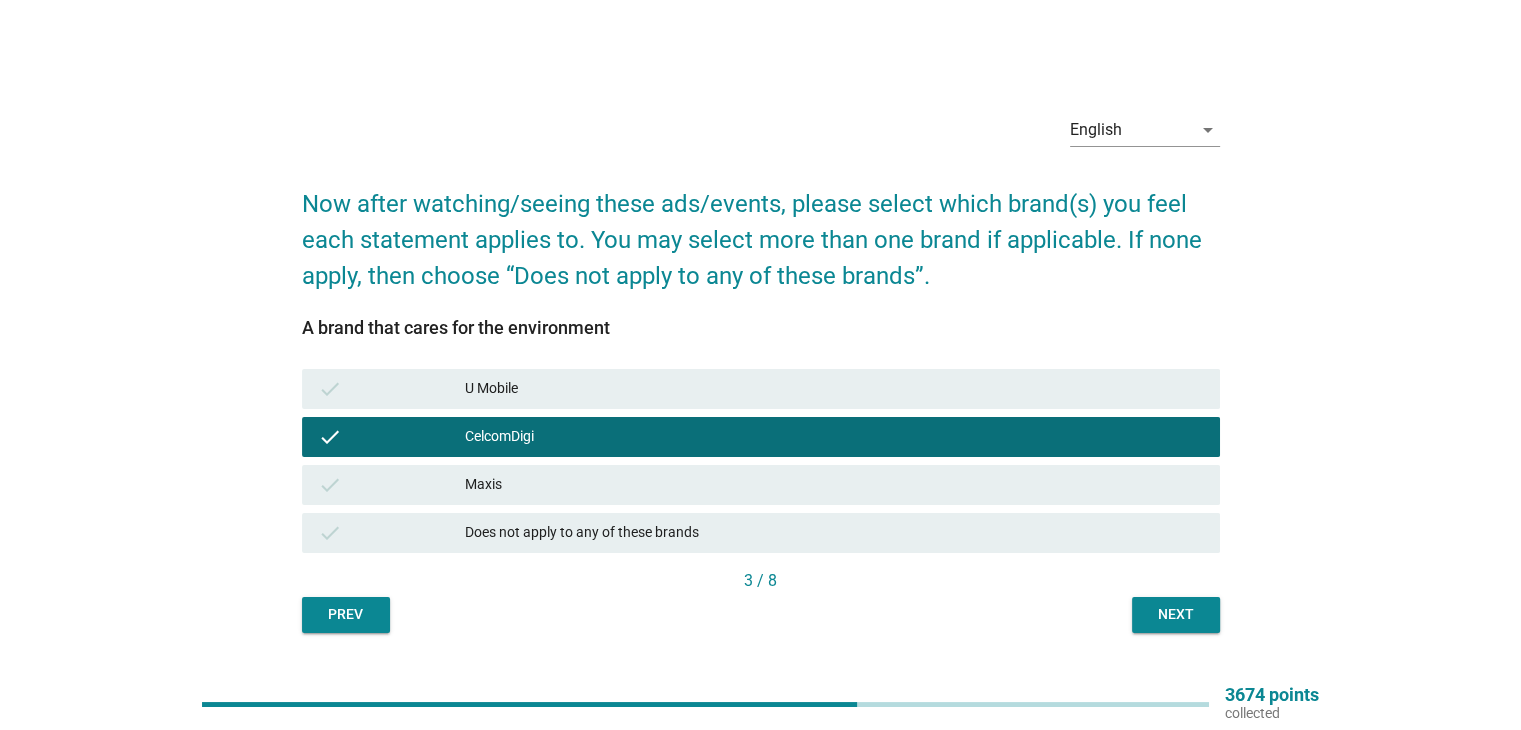click on "Next" at bounding box center (1176, 614) 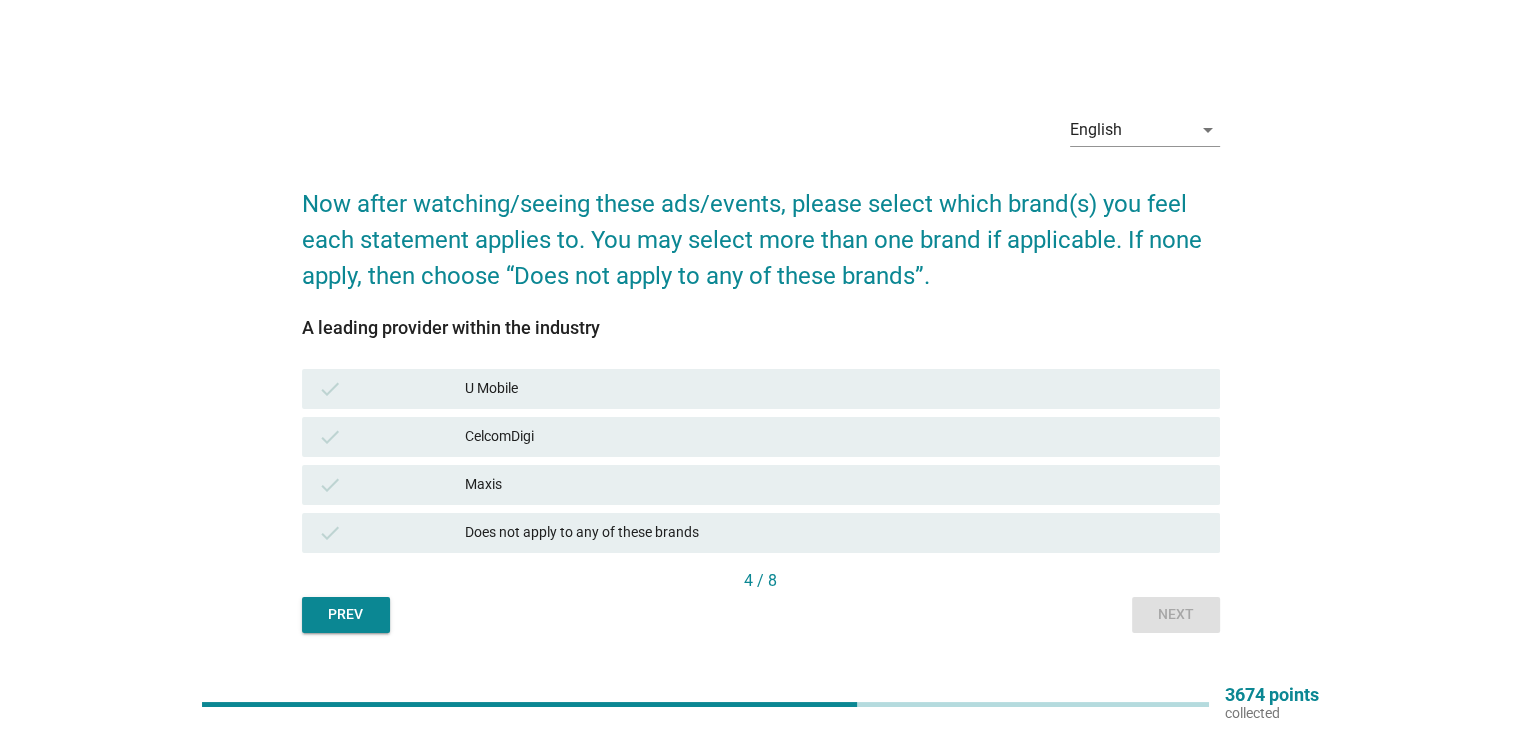 click on "check   U Mobile" at bounding box center (761, 389) 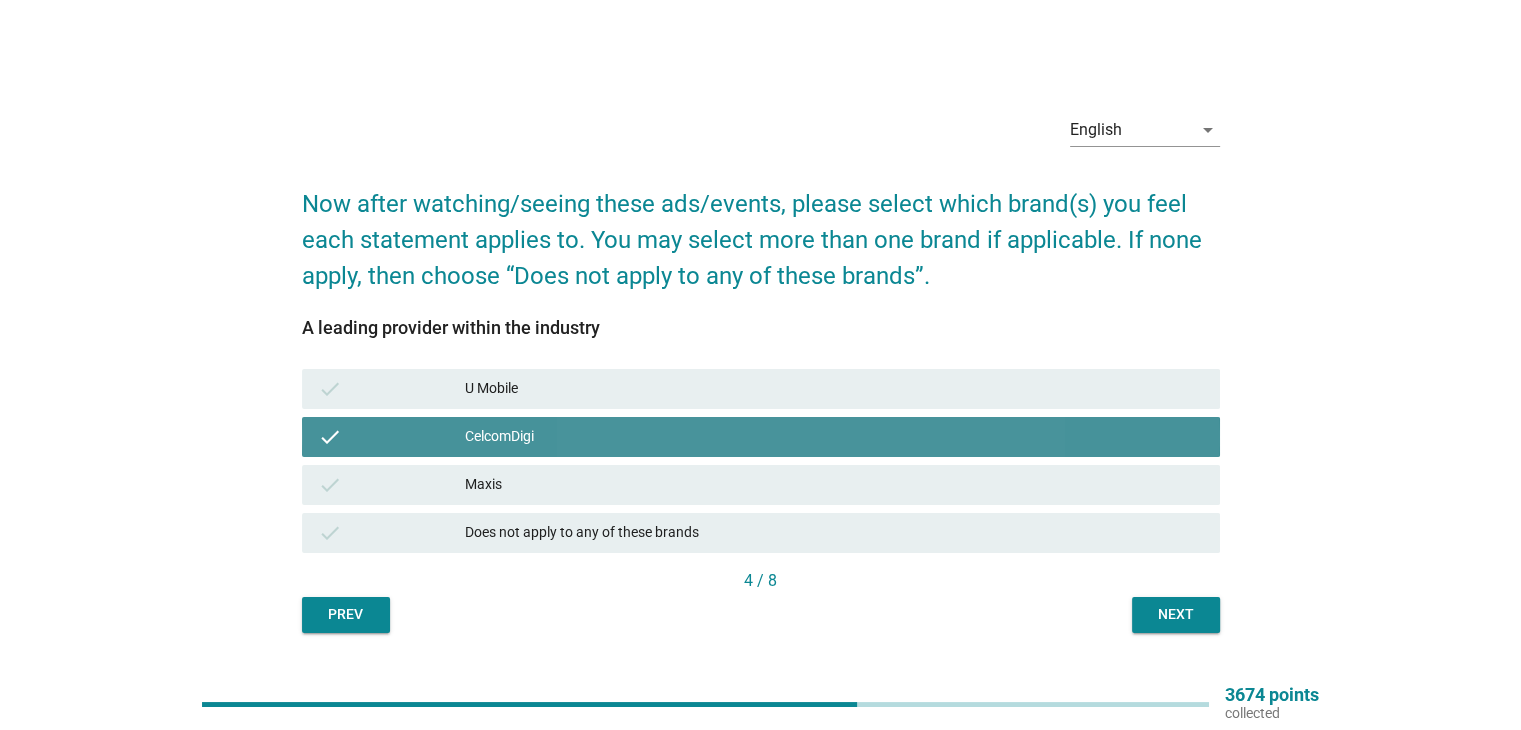 click on "U Mobile" at bounding box center [834, 389] 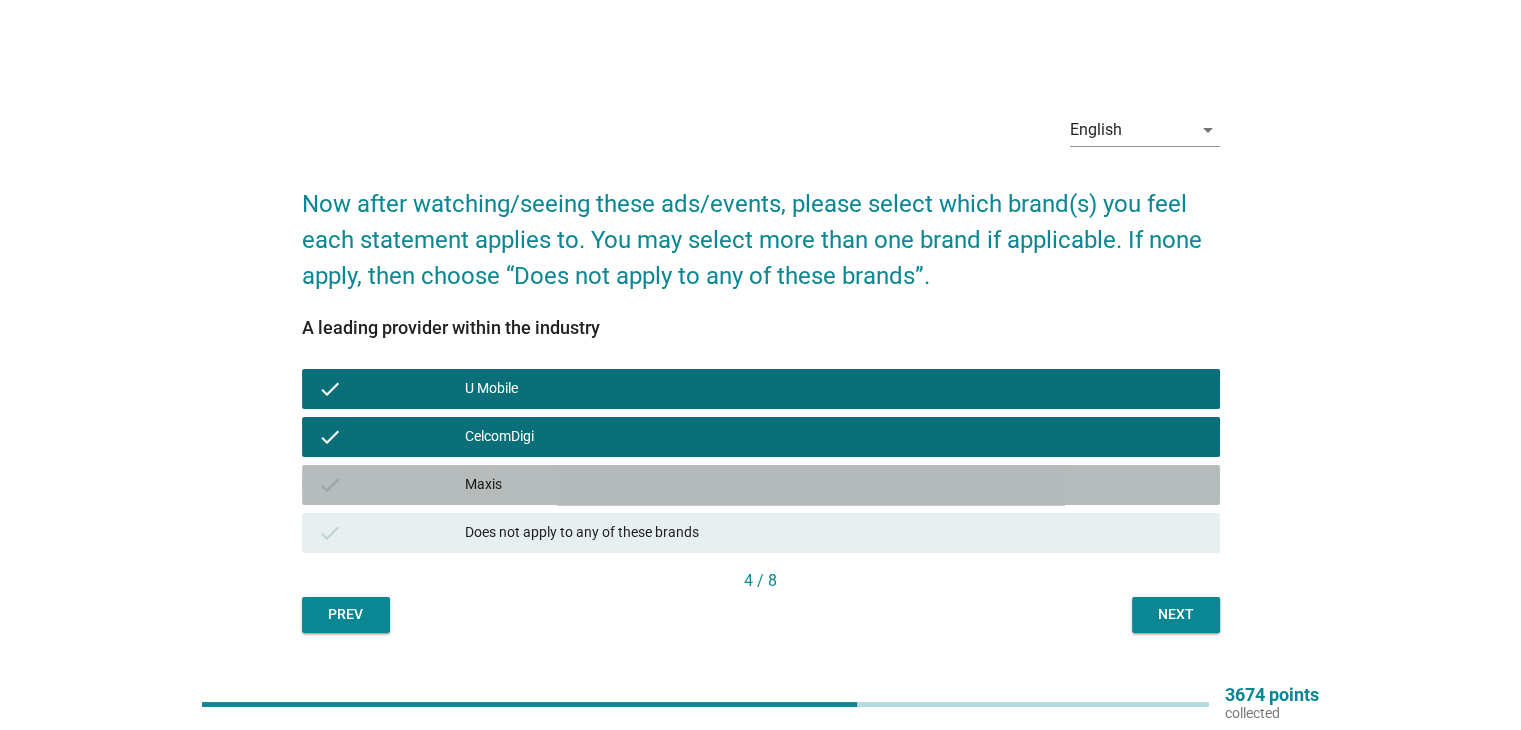 click on "Maxis" at bounding box center (834, 485) 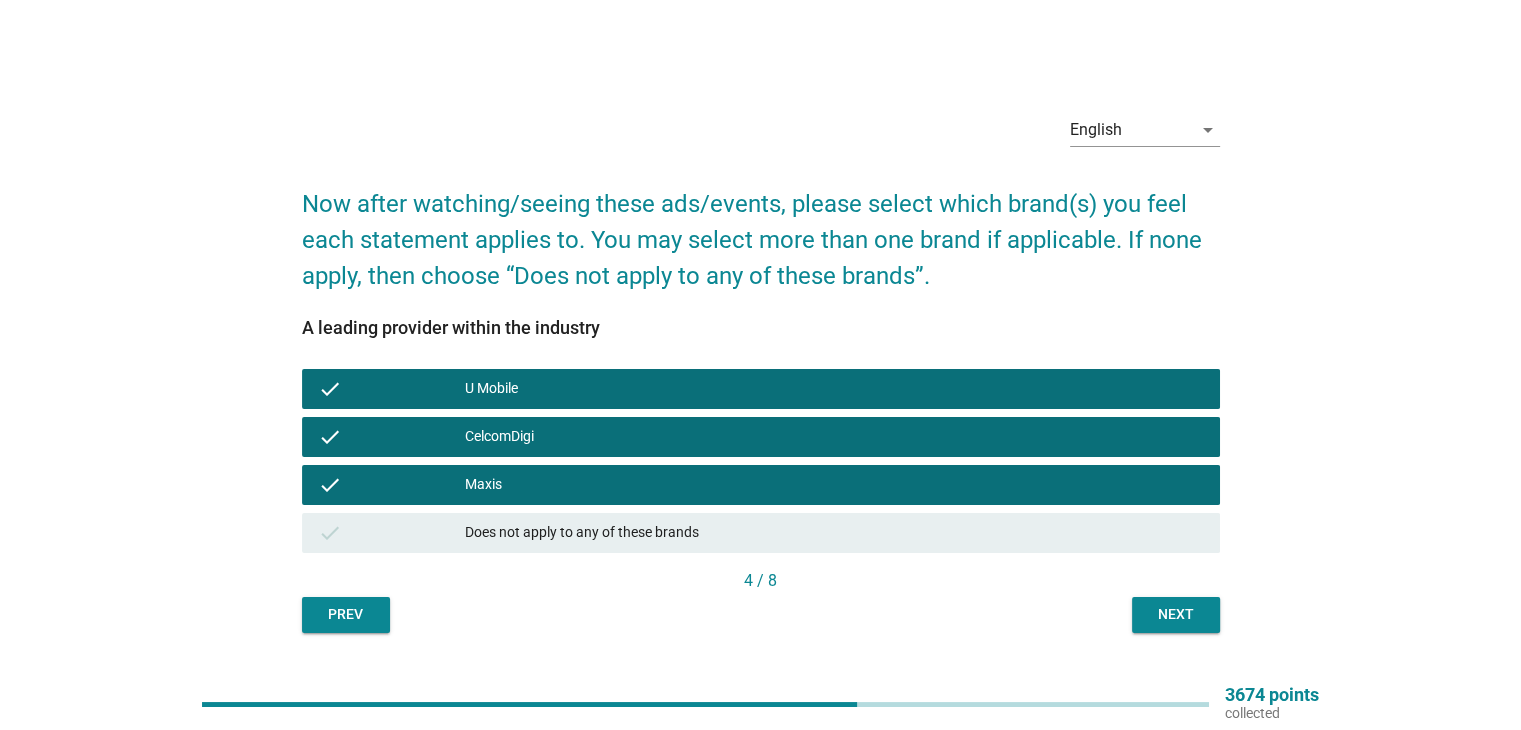 click on "Next" at bounding box center (1176, 614) 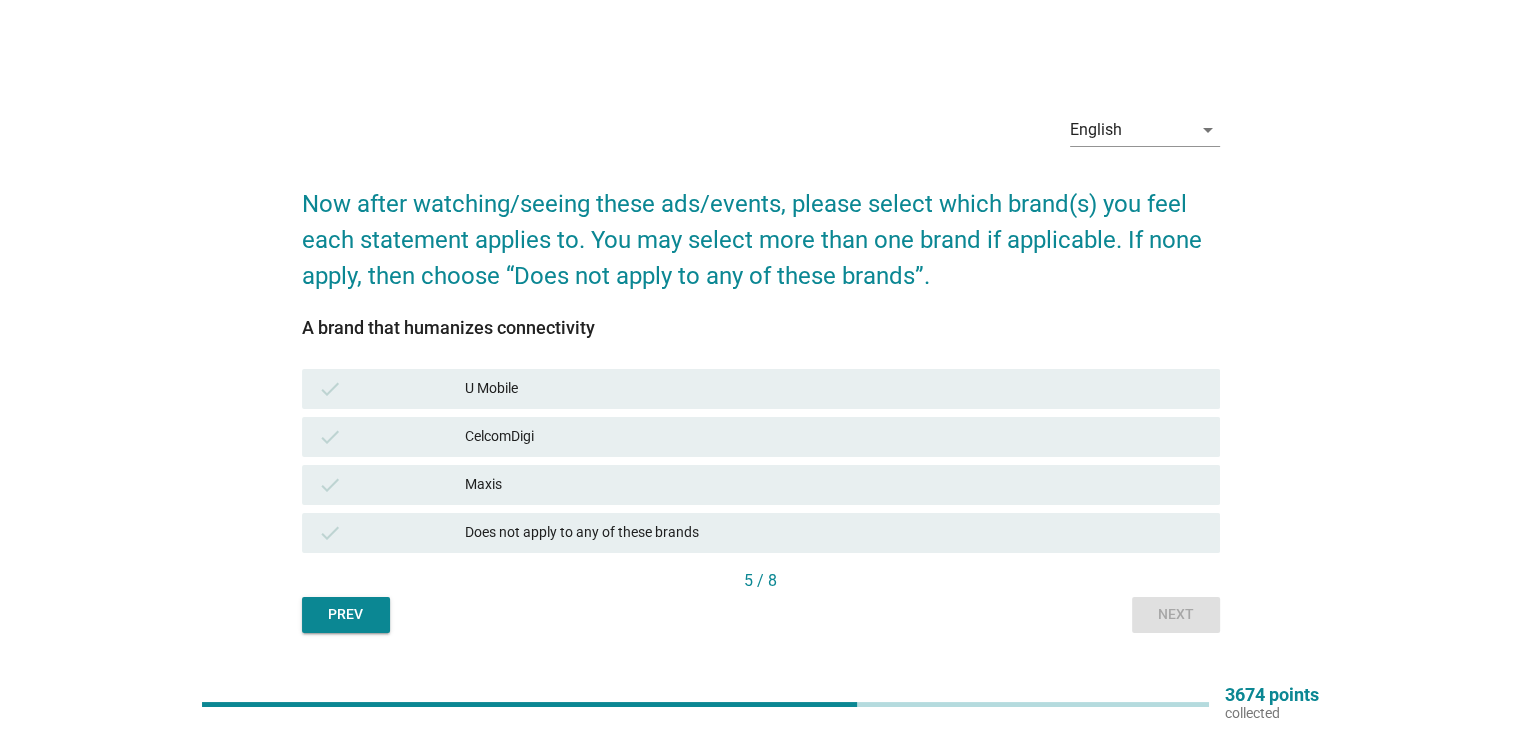 click on "CelcomDigi" at bounding box center [834, 437] 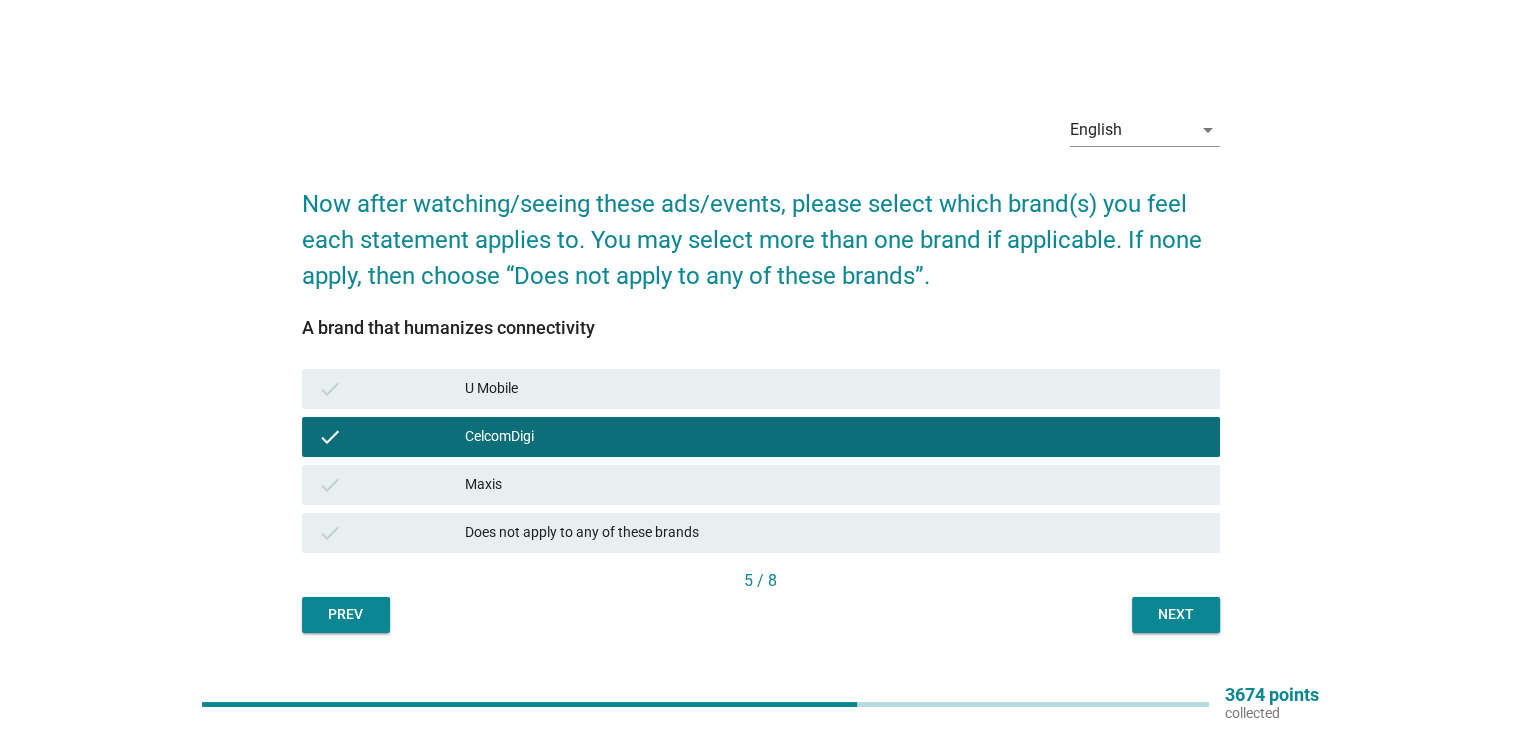 click on "Next" at bounding box center (1176, 614) 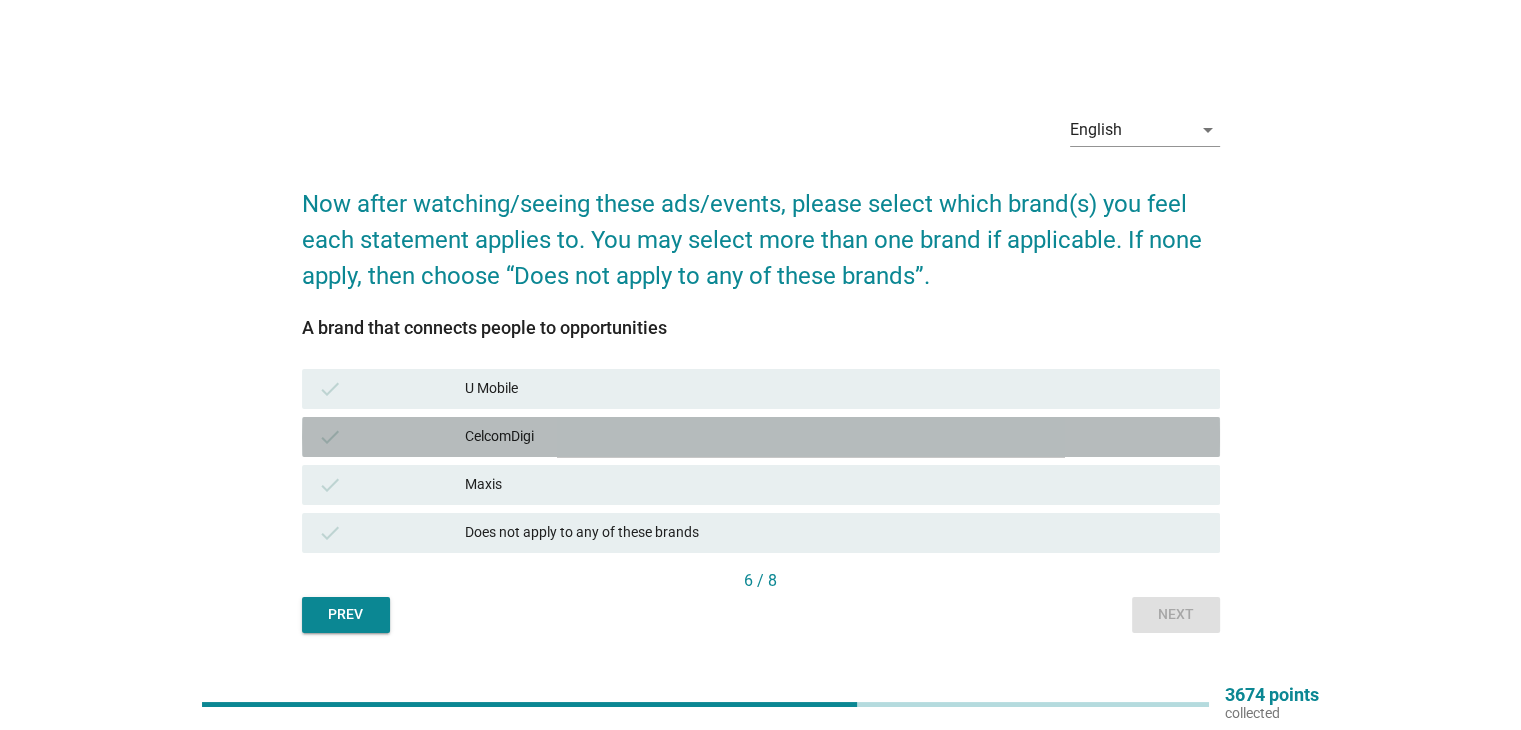 drag, startPoint x: 732, startPoint y: 428, endPoint x: 808, endPoint y: 463, distance: 83.67198 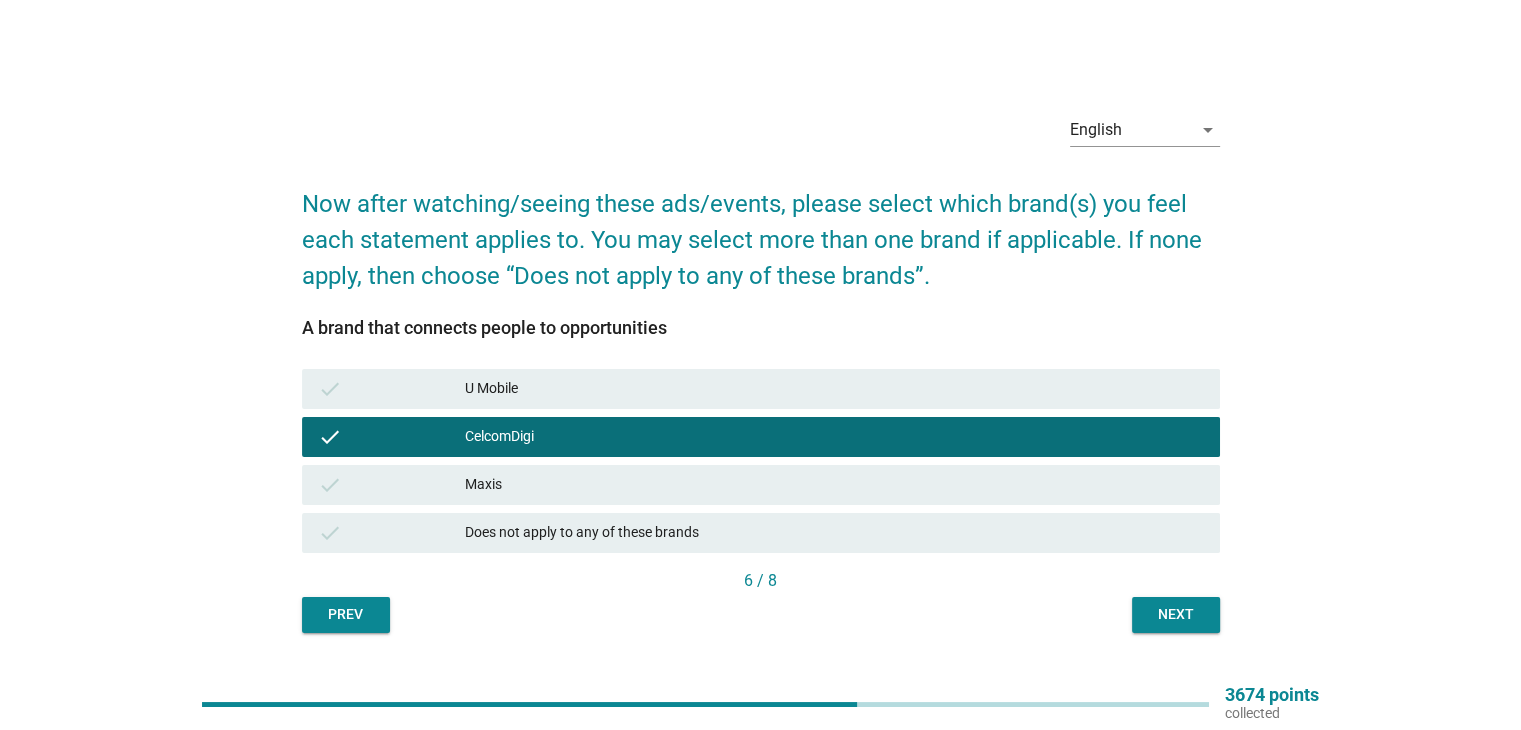 click on "Next" at bounding box center [1176, 614] 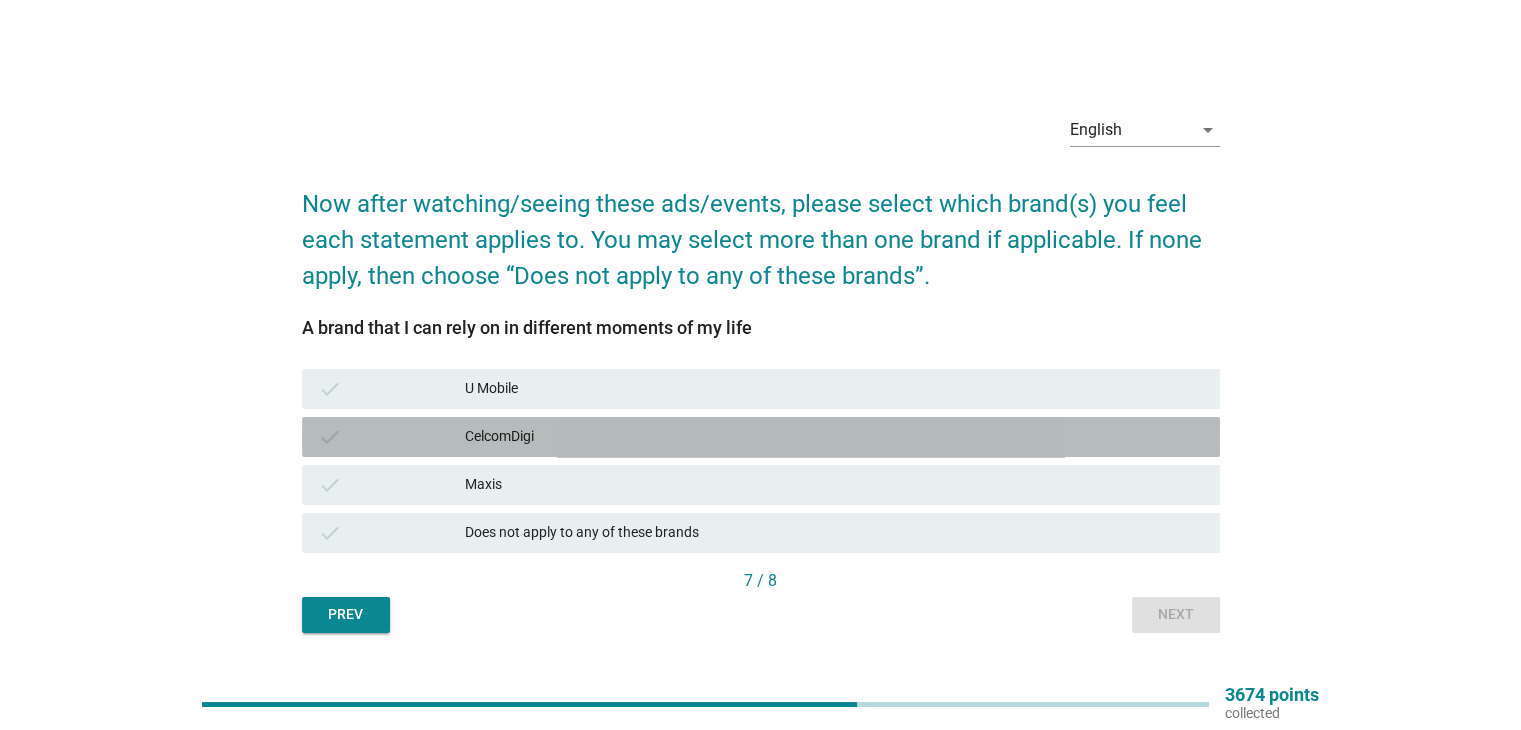 click on "CelcomDigi" at bounding box center [834, 437] 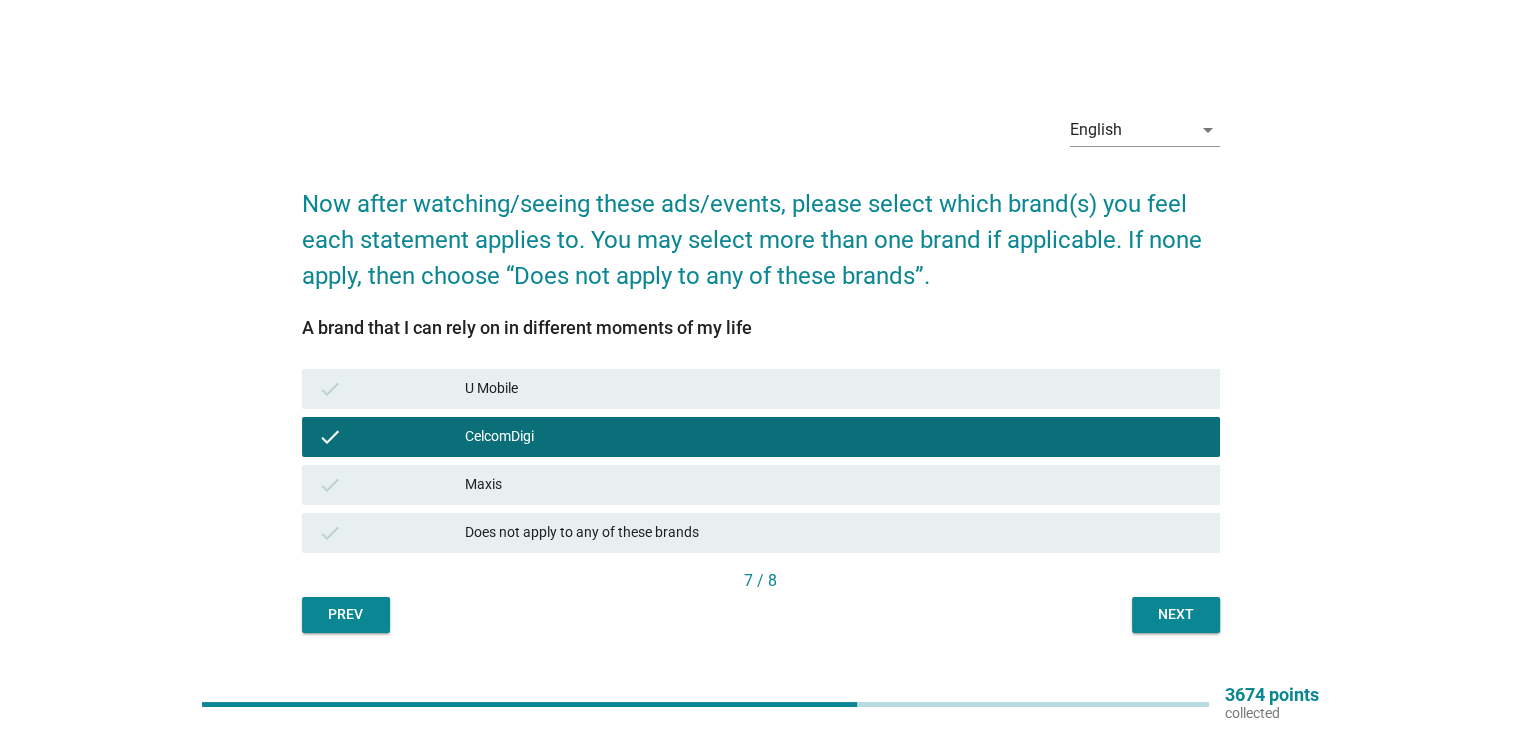 click on "Next" at bounding box center (1176, 614) 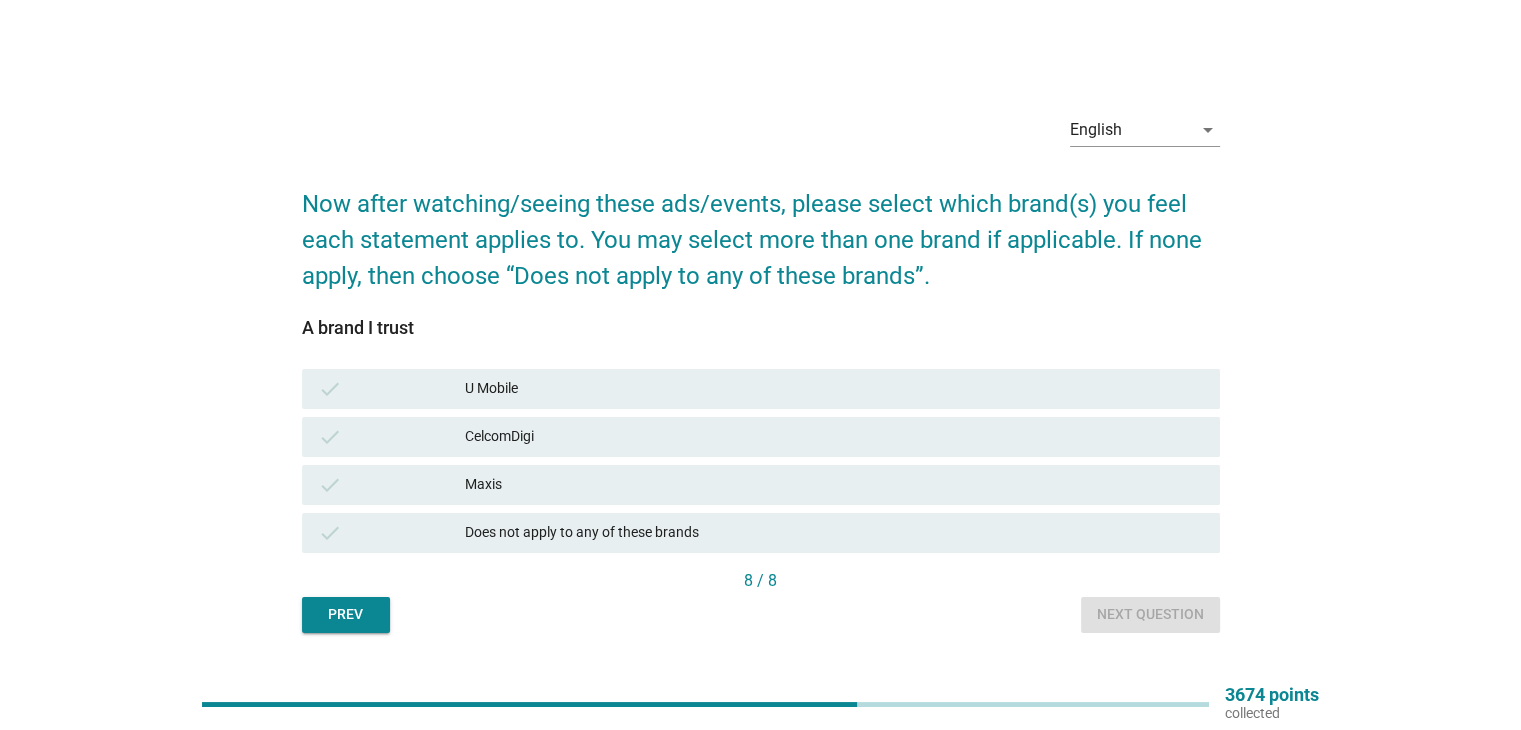 drag, startPoint x: 613, startPoint y: 429, endPoint x: 654, endPoint y: 458, distance: 50.219517 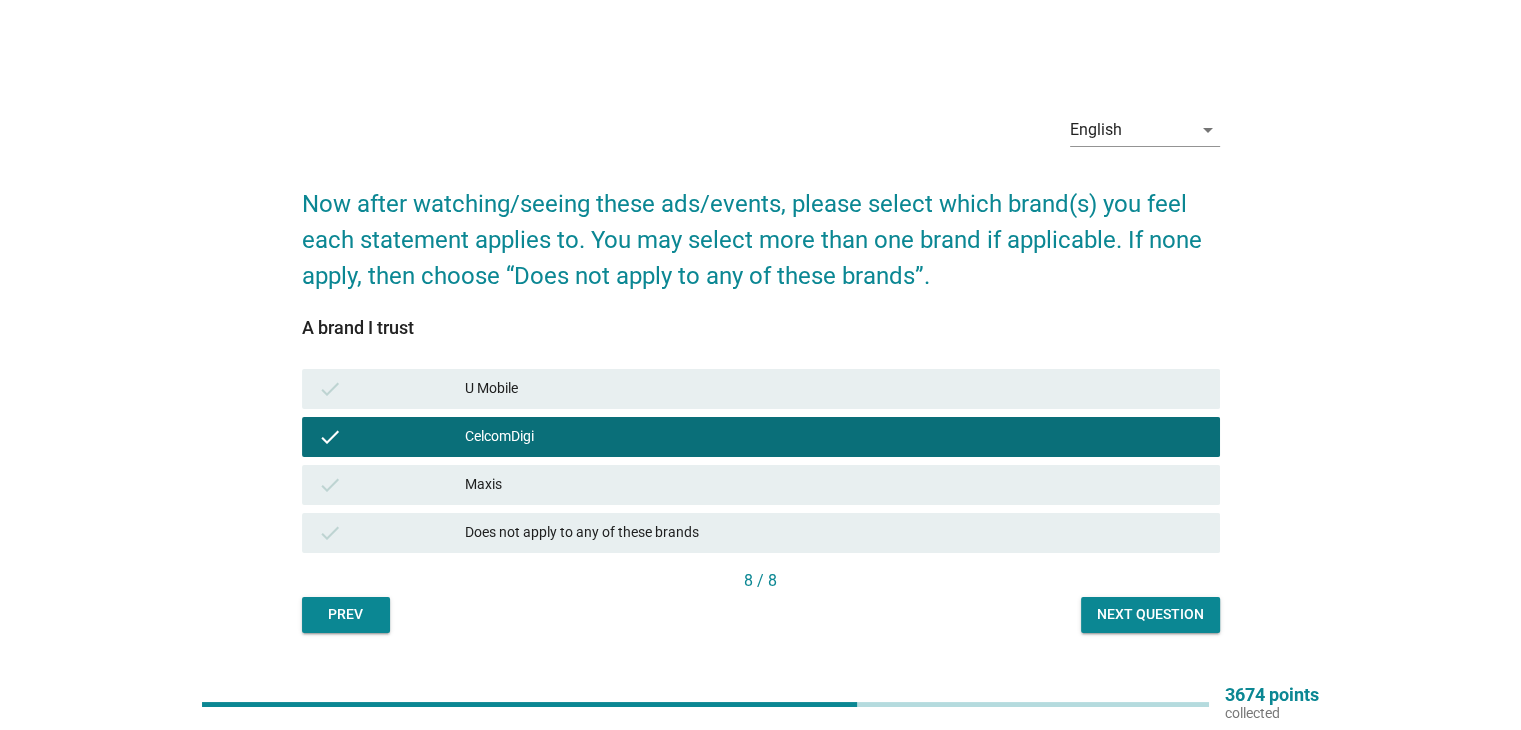 click on "Next question" at bounding box center [1150, 614] 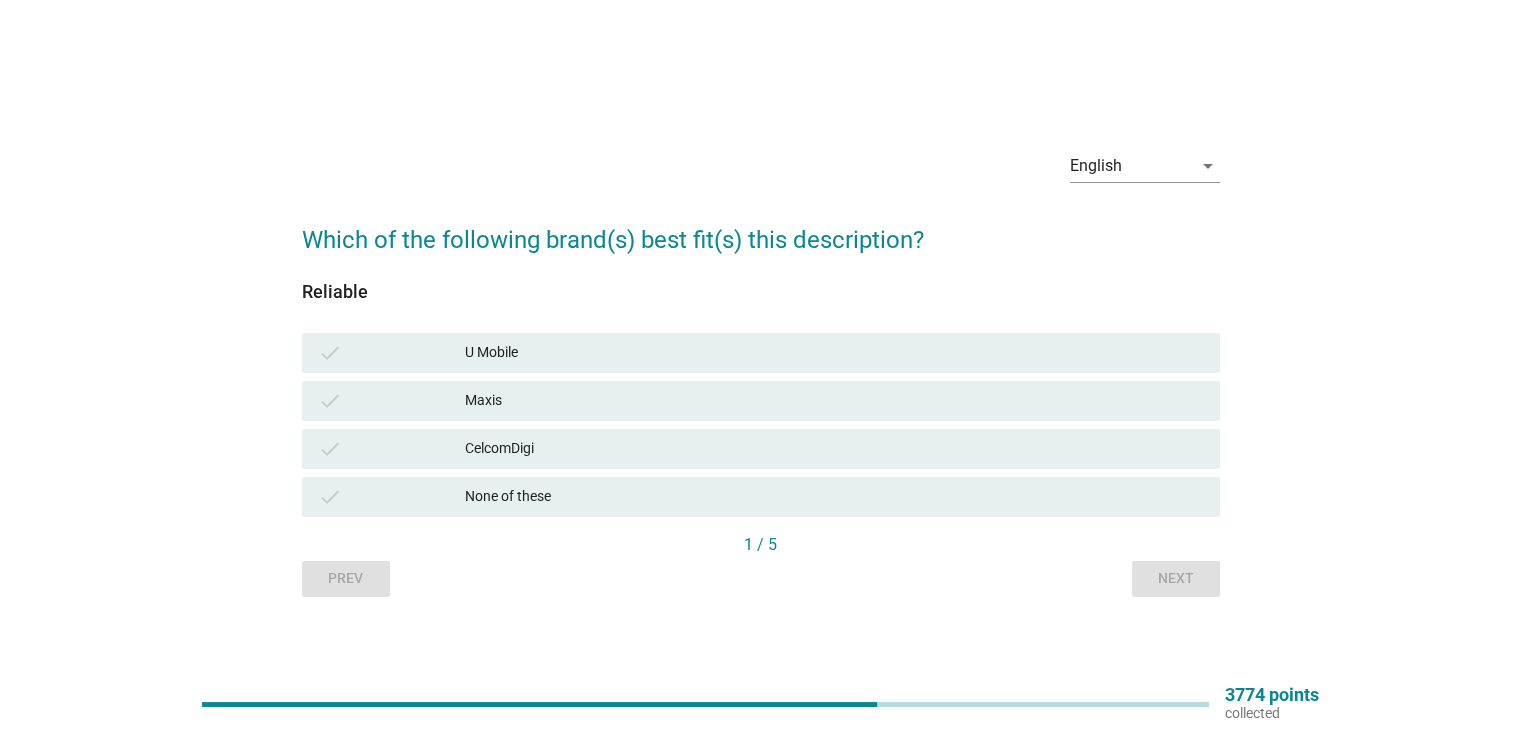 click on "CelcomDigi" at bounding box center [834, 449] 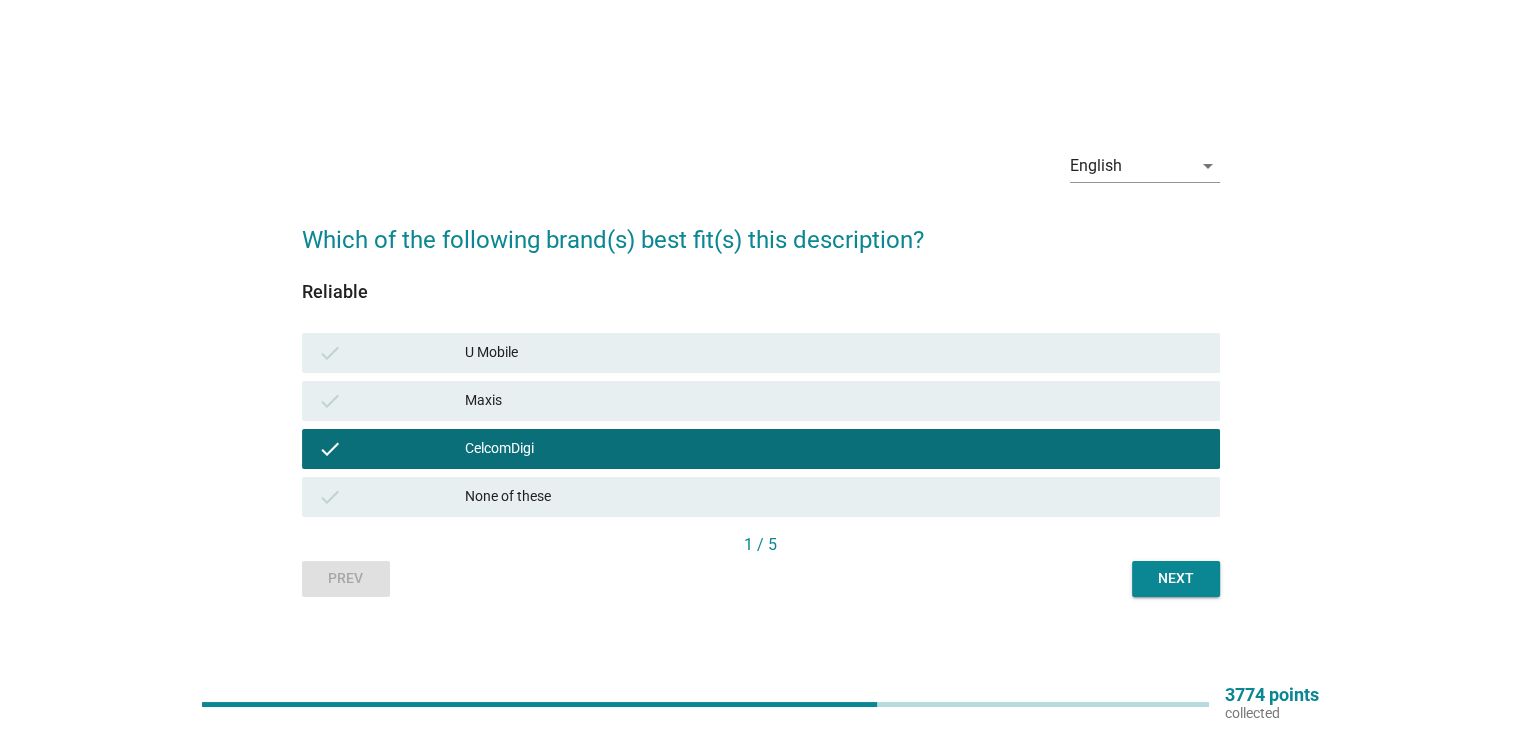 click on "Prev   Next" at bounding box center [761, 579] 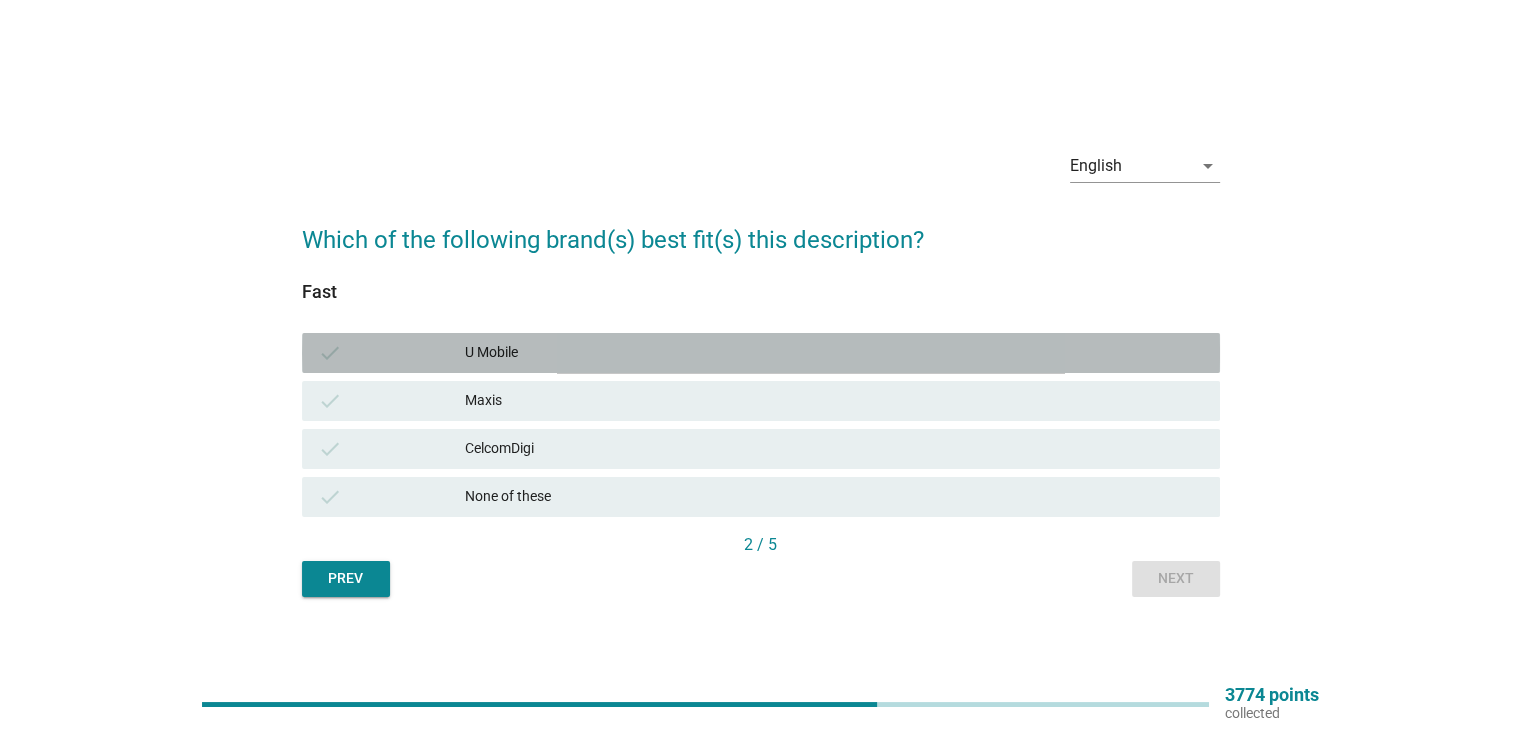 click on "U Mobile" at bounding box center (834, 353) 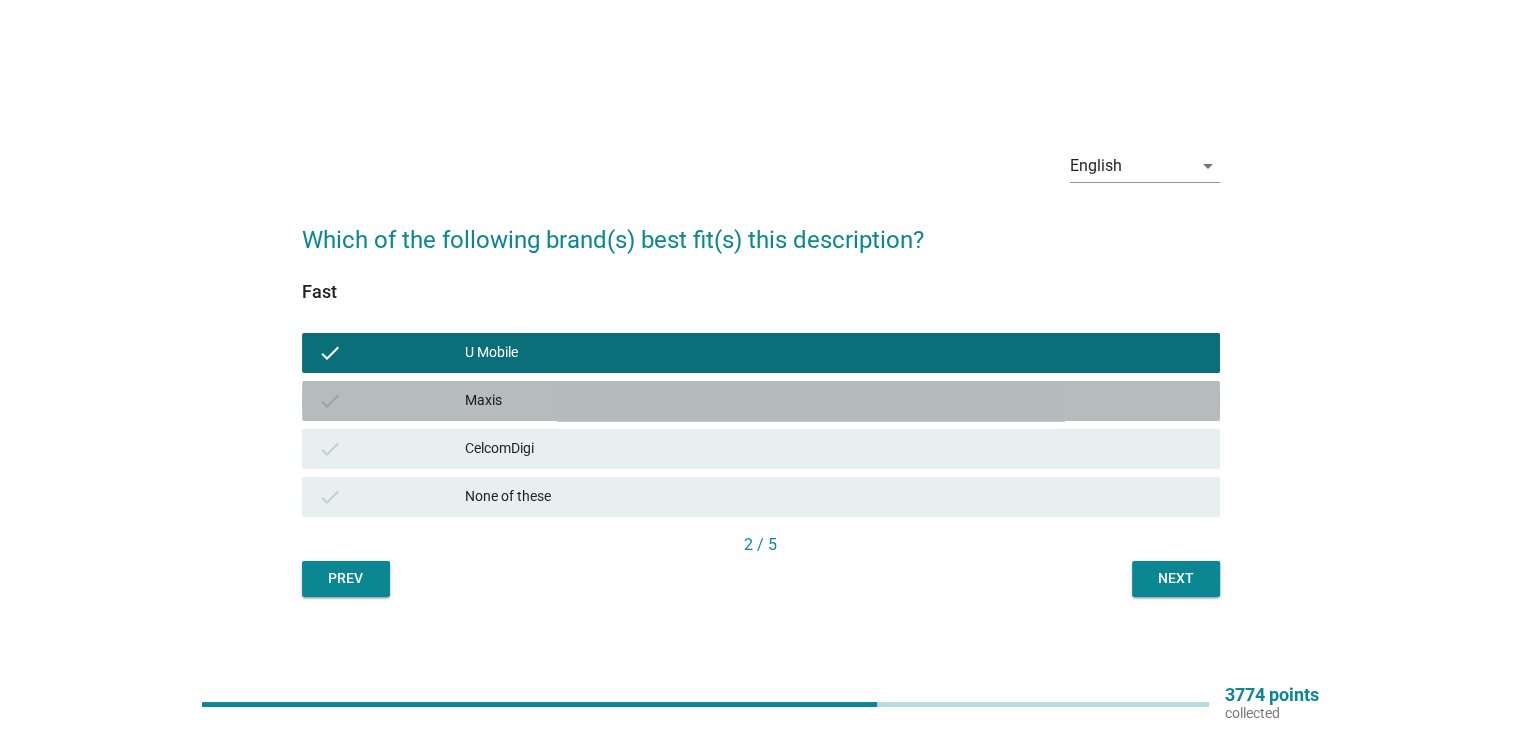 drag, startPoint x: 576, startPoint y: 382, endPoint x: 580, endPoint y: 399, distance: 17.464249 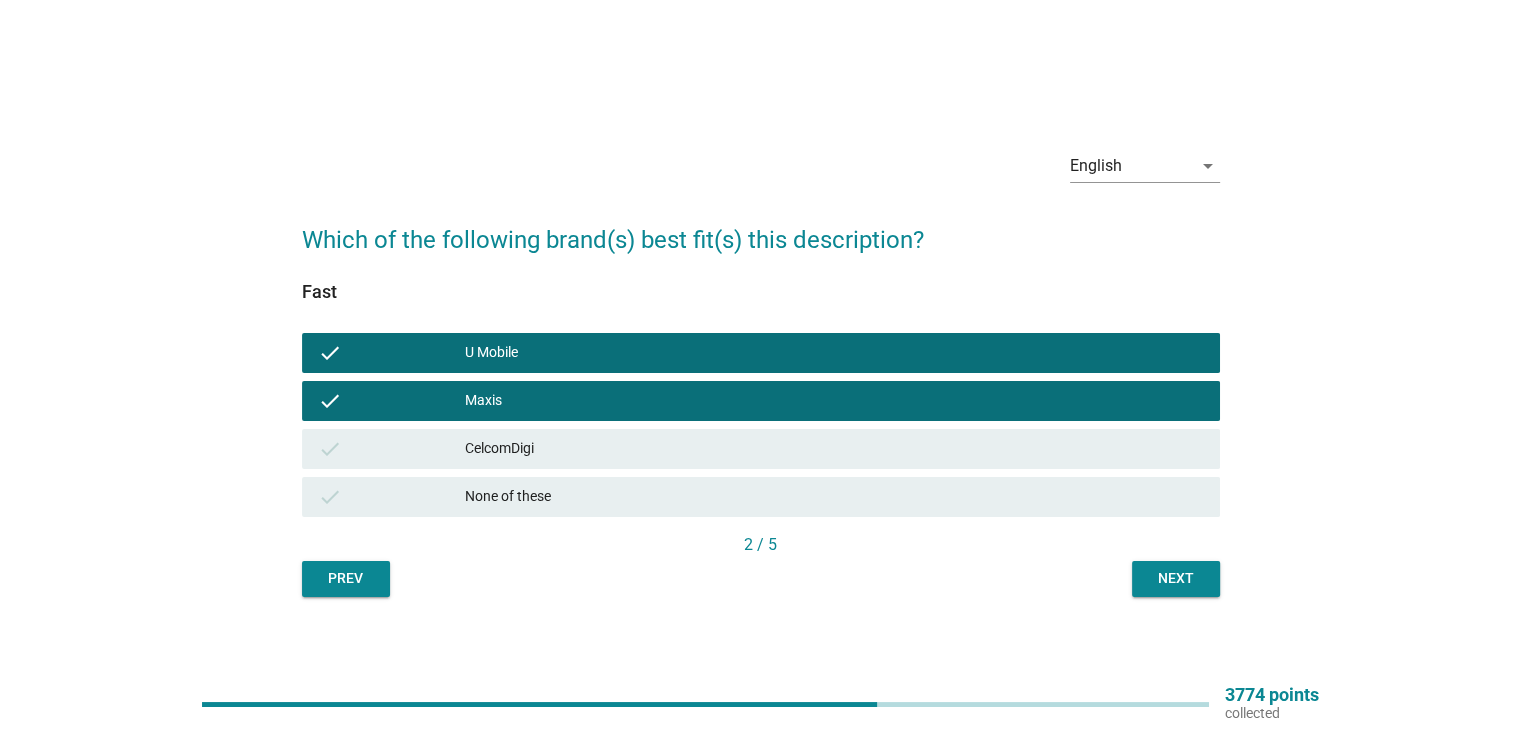 click on "check   U Mobile check   Maxis check   CelcomDigi check   None of these" at bounding box center (761, 425) 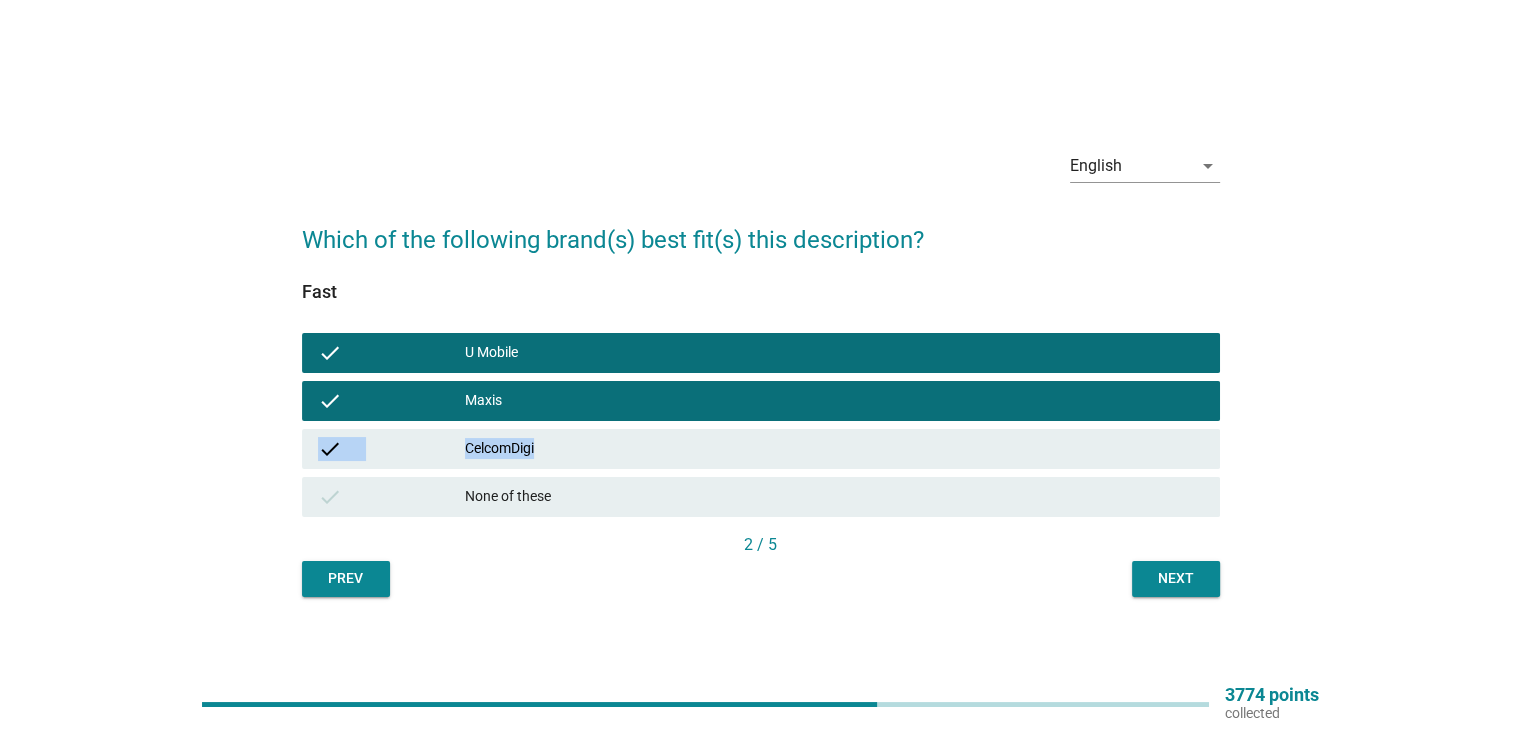 click on "CelcomDigi" at bounding box center [834, 449] 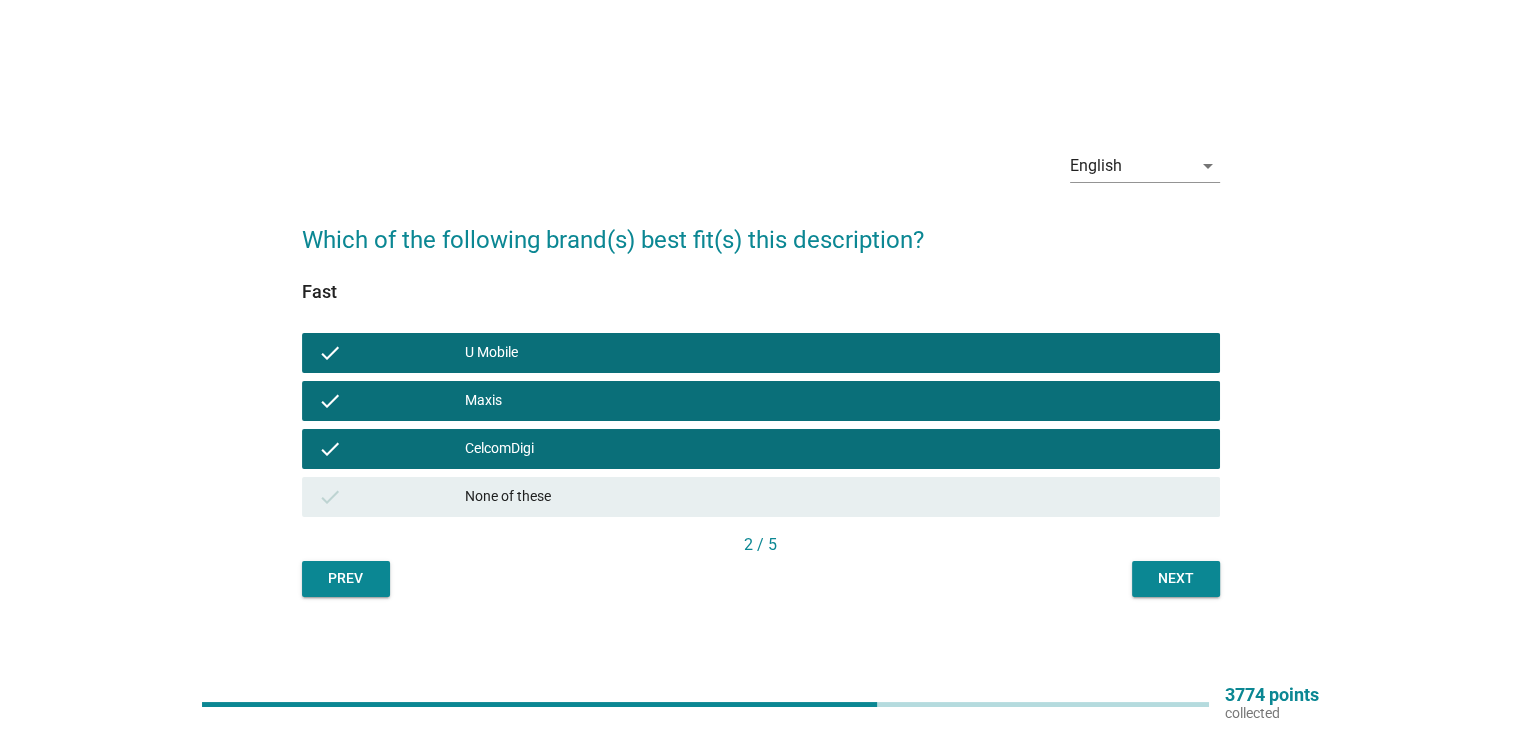 click on "Next" at bounding box center (1176, 578) 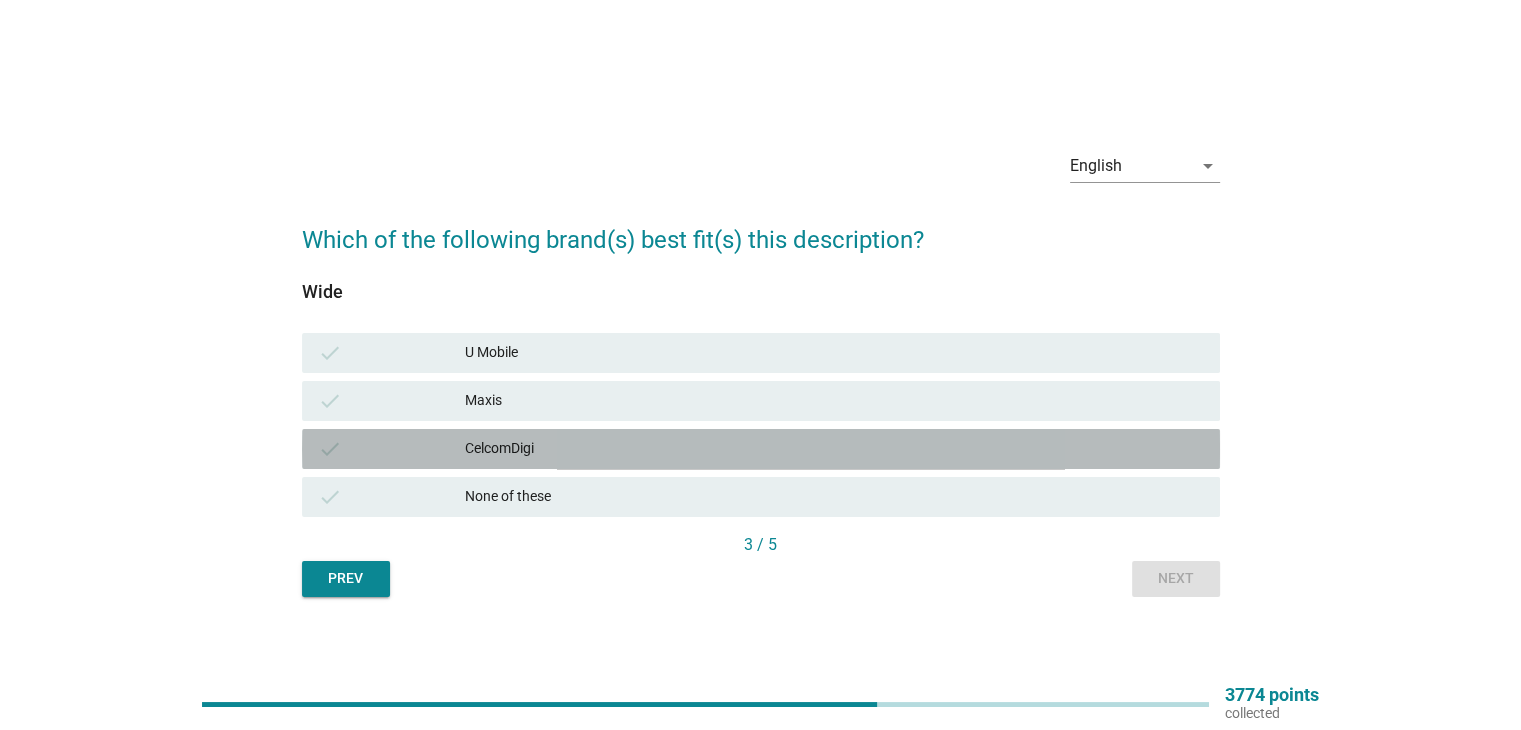 click on "CelcomDigi" at bounding box center (834, 449) 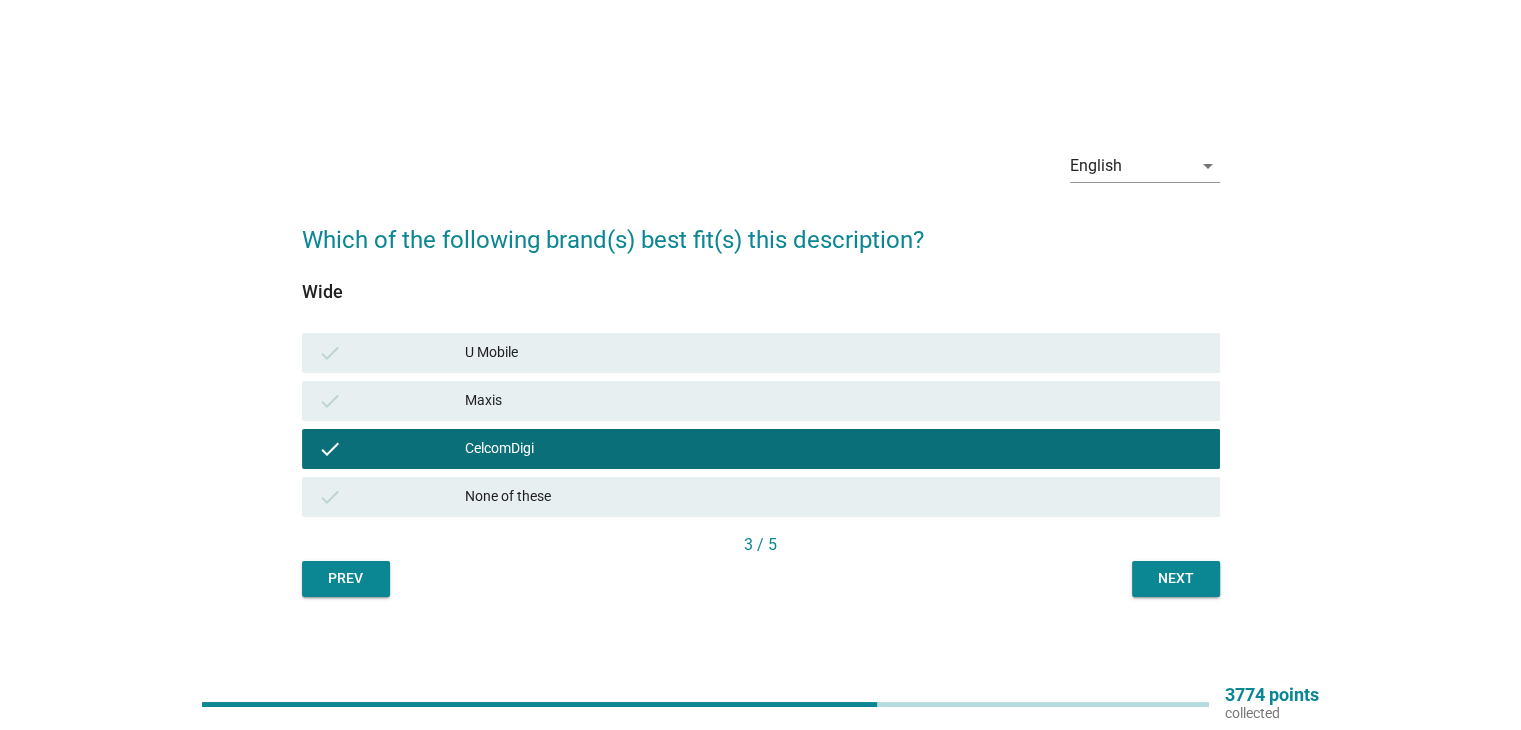 click on "Next" at bounding box center (1176, 578) 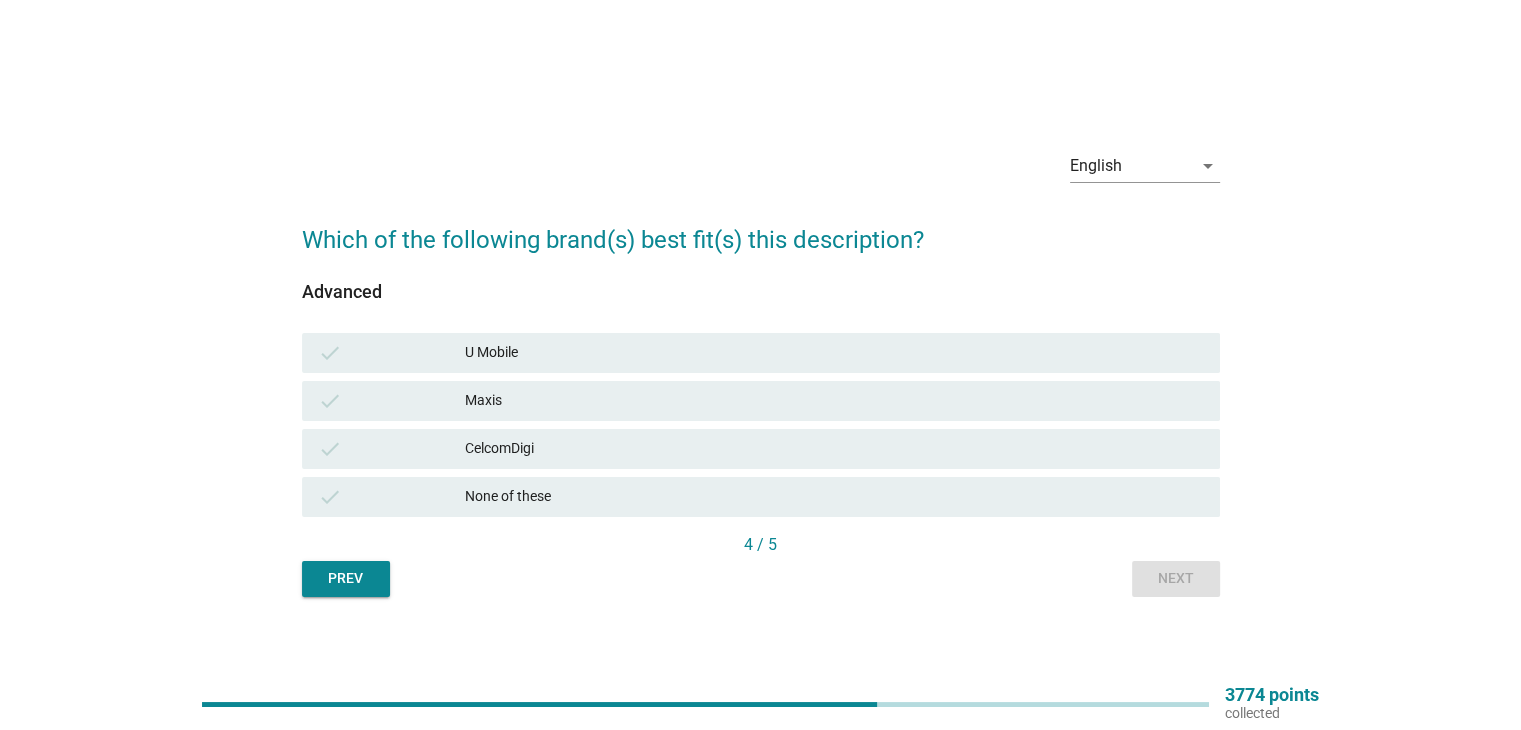 click on "check   CelcomDigi" at bounding box center [761, 449] 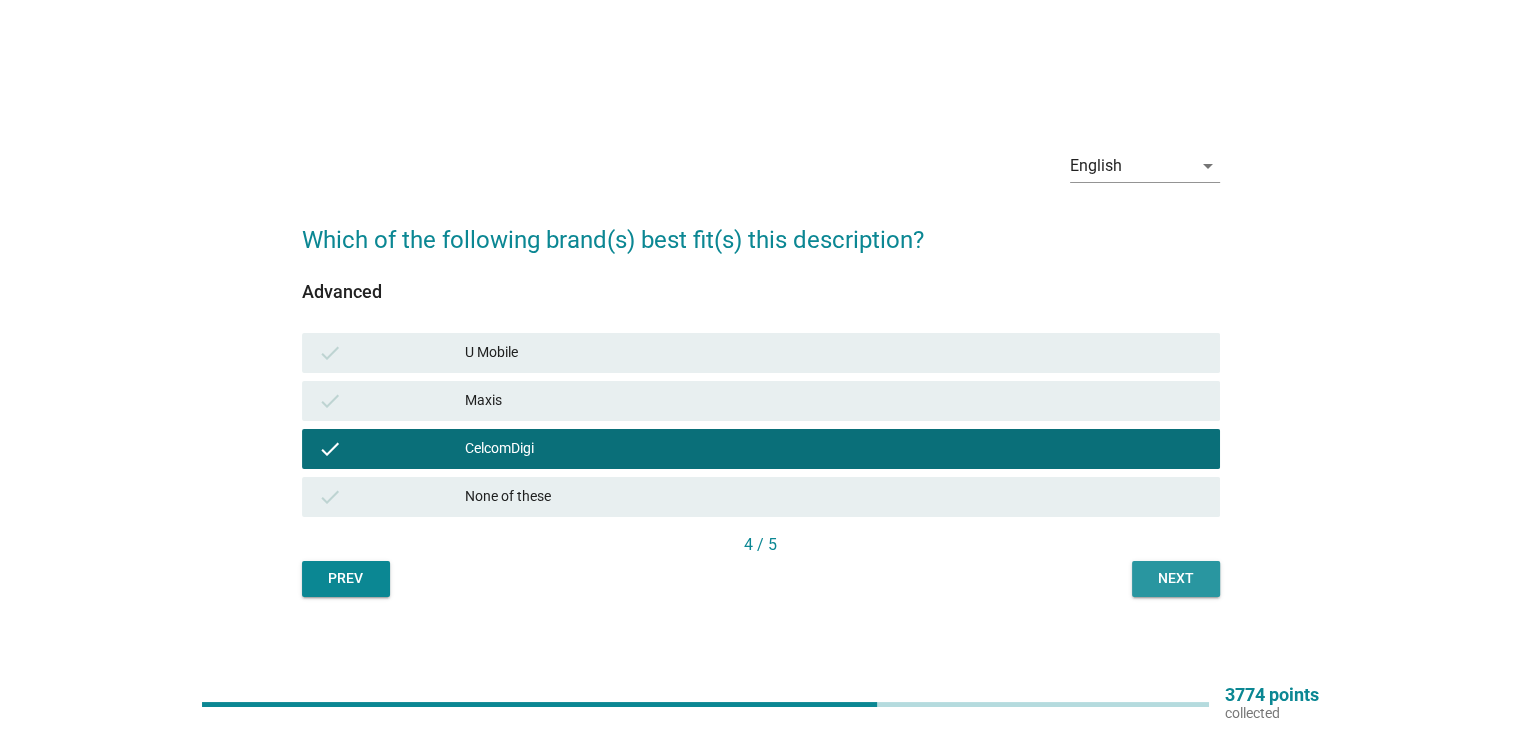 click on "Next" at bounding box center [1176, 578] 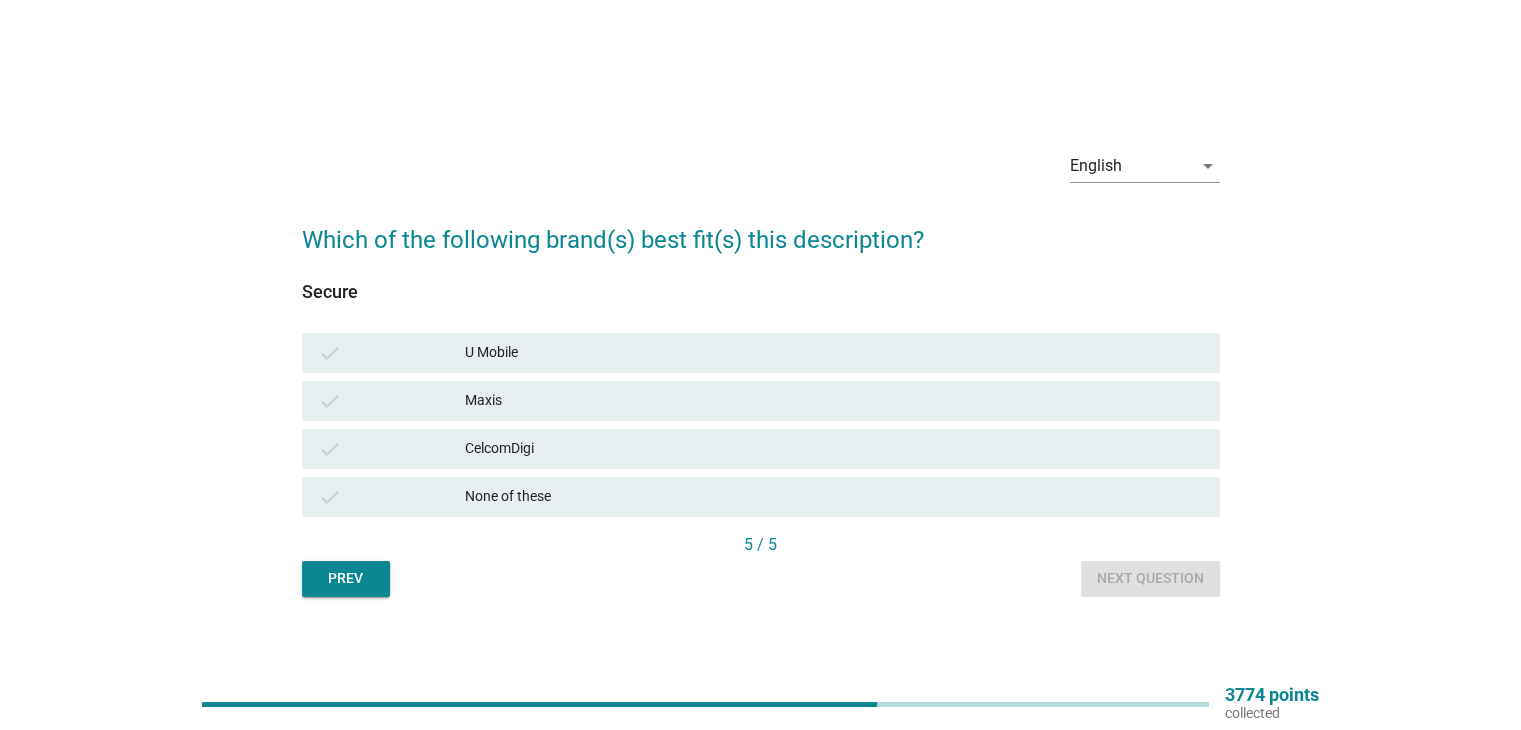 click on "CelcomDigi" at bounding box center [834, 449] 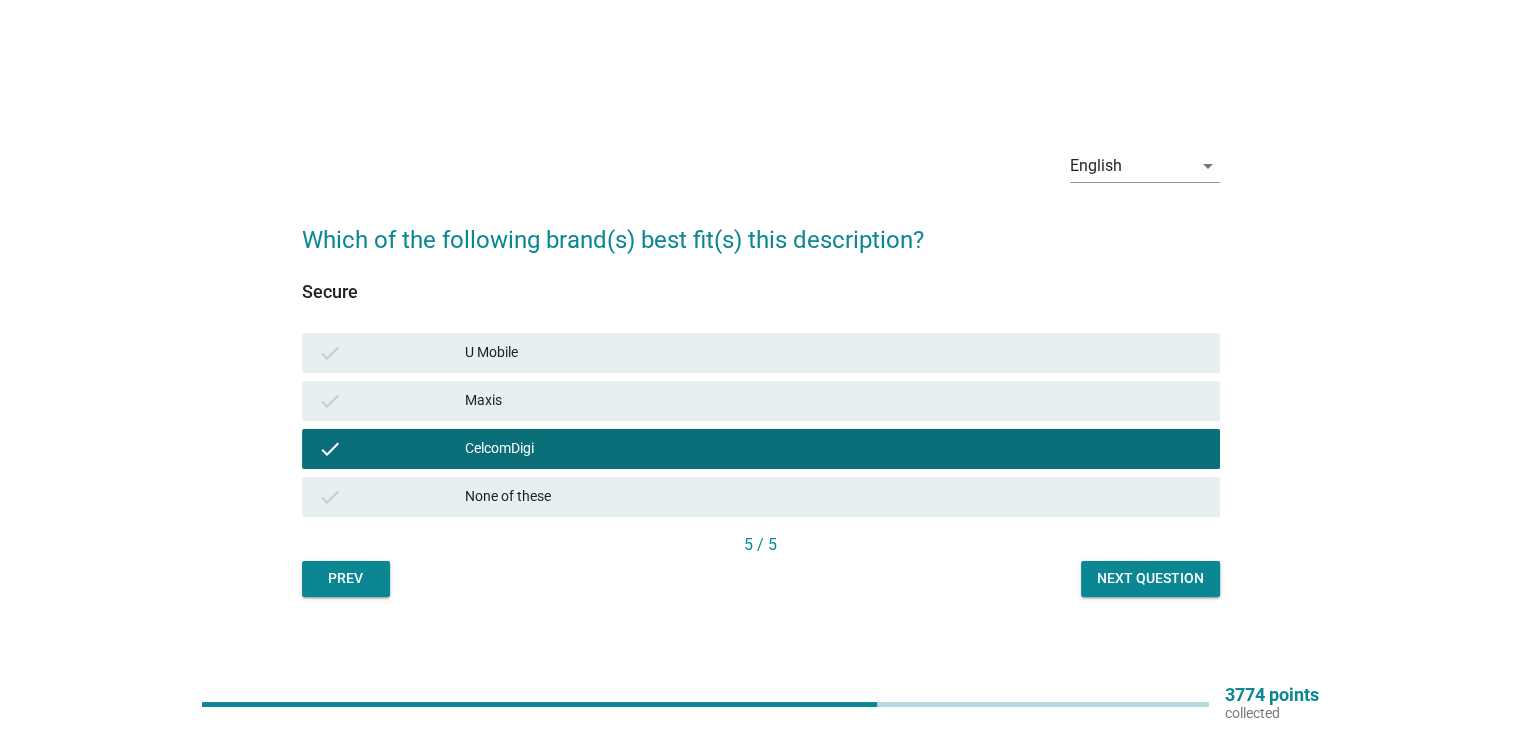 click on "Next question" at bounding box center (1150, 578) 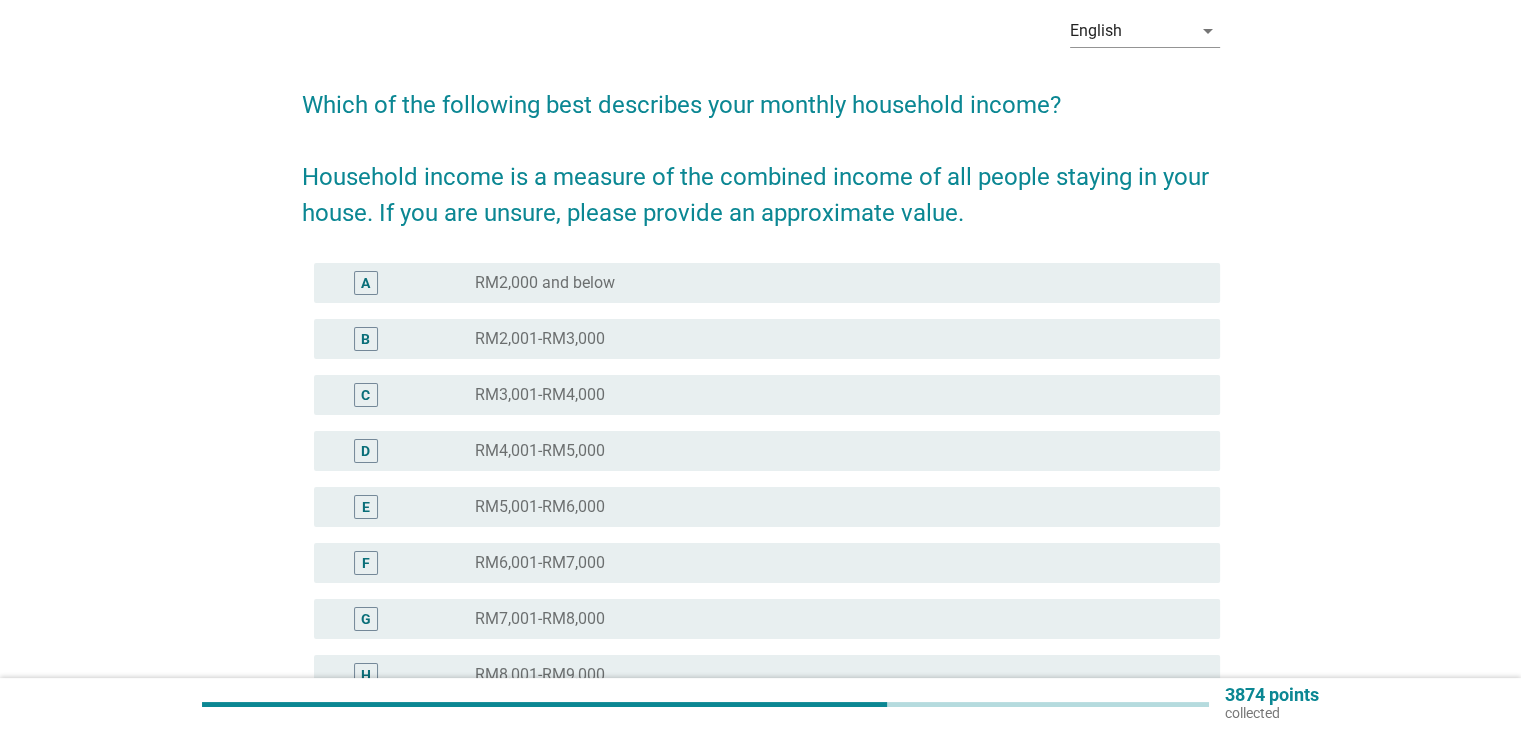 scroll, scrollTop: 200, scrollLeft: 0, axis: vertical 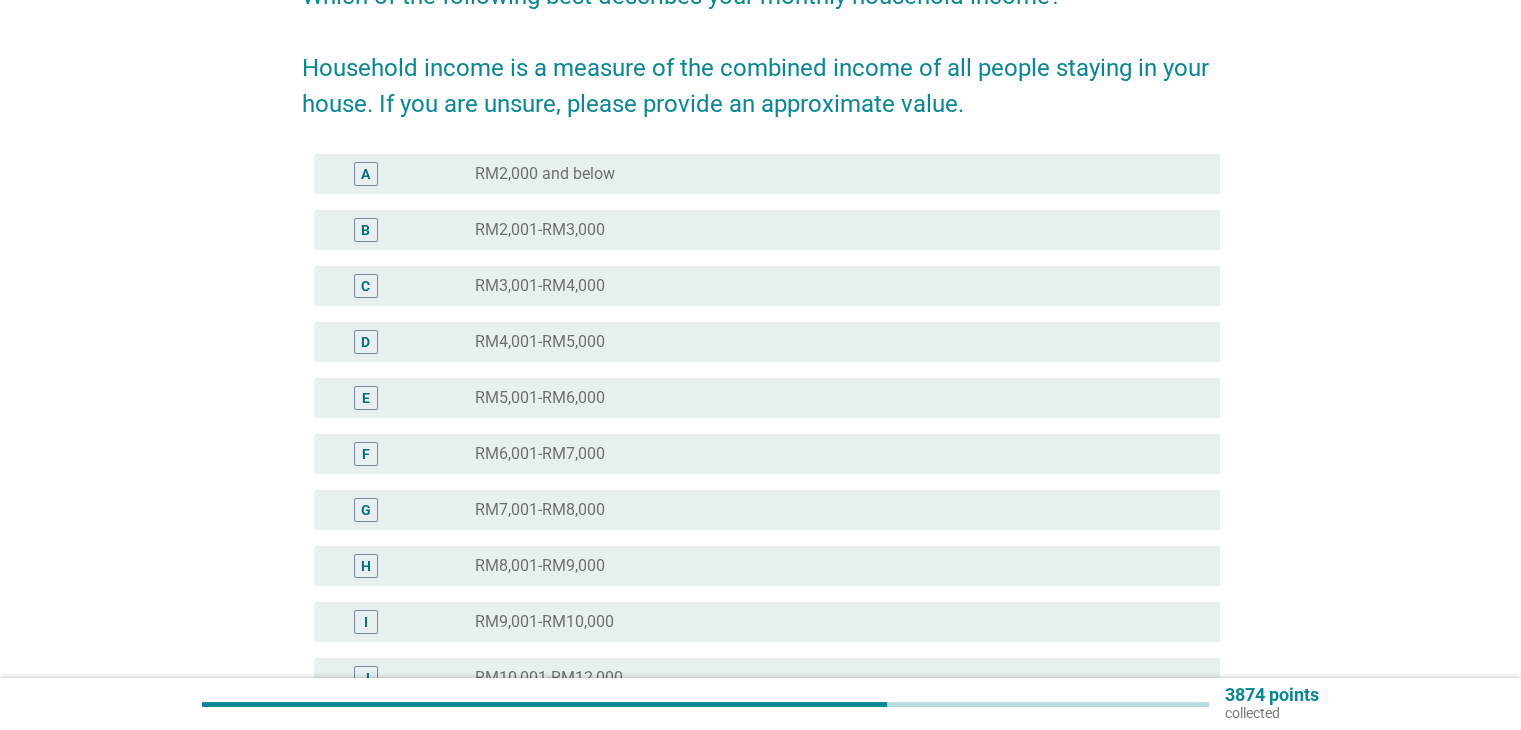 click on "RM7,001-RM8,000" at bounding box center (540, 510) 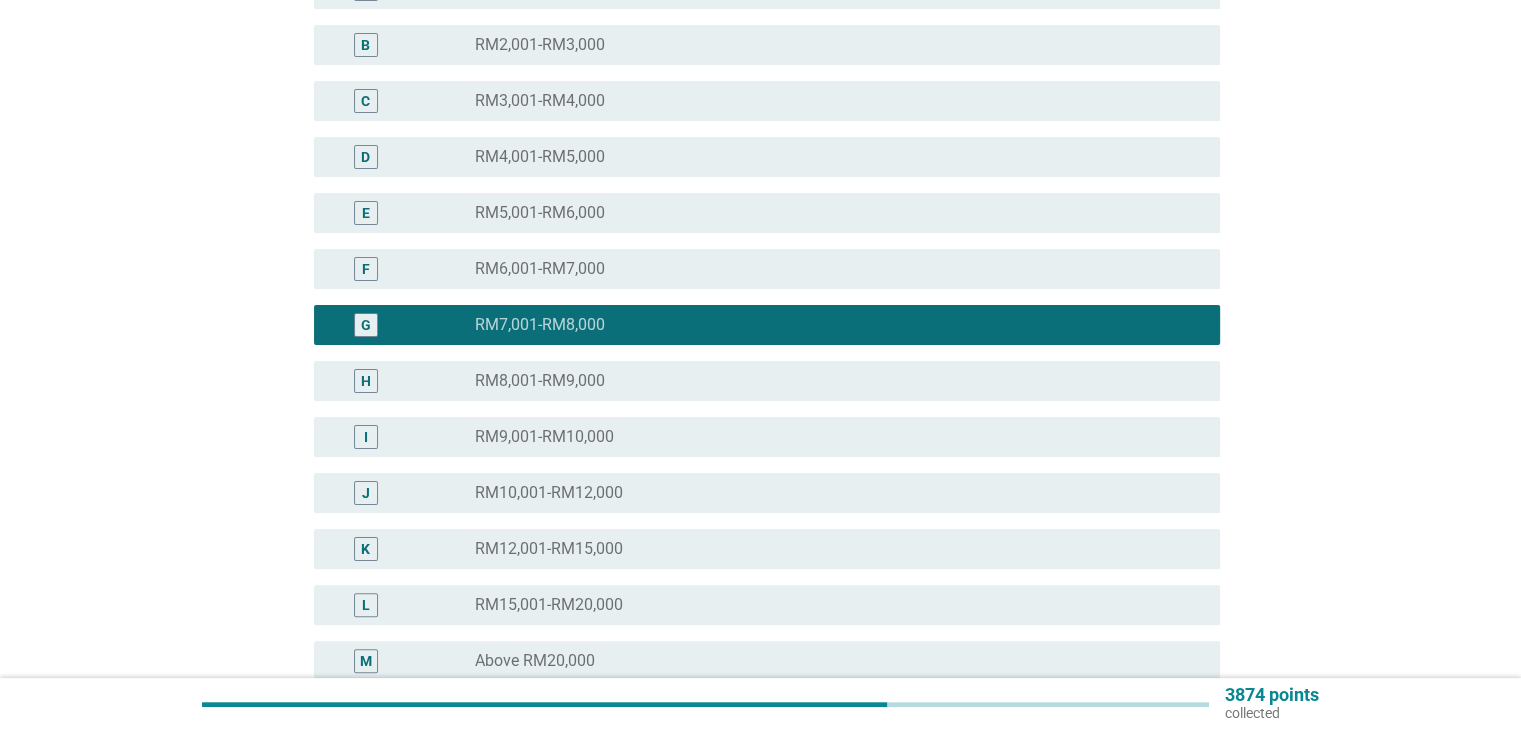 scroll, scrollTop: 500, scrollLeft: 0, axis: vertical 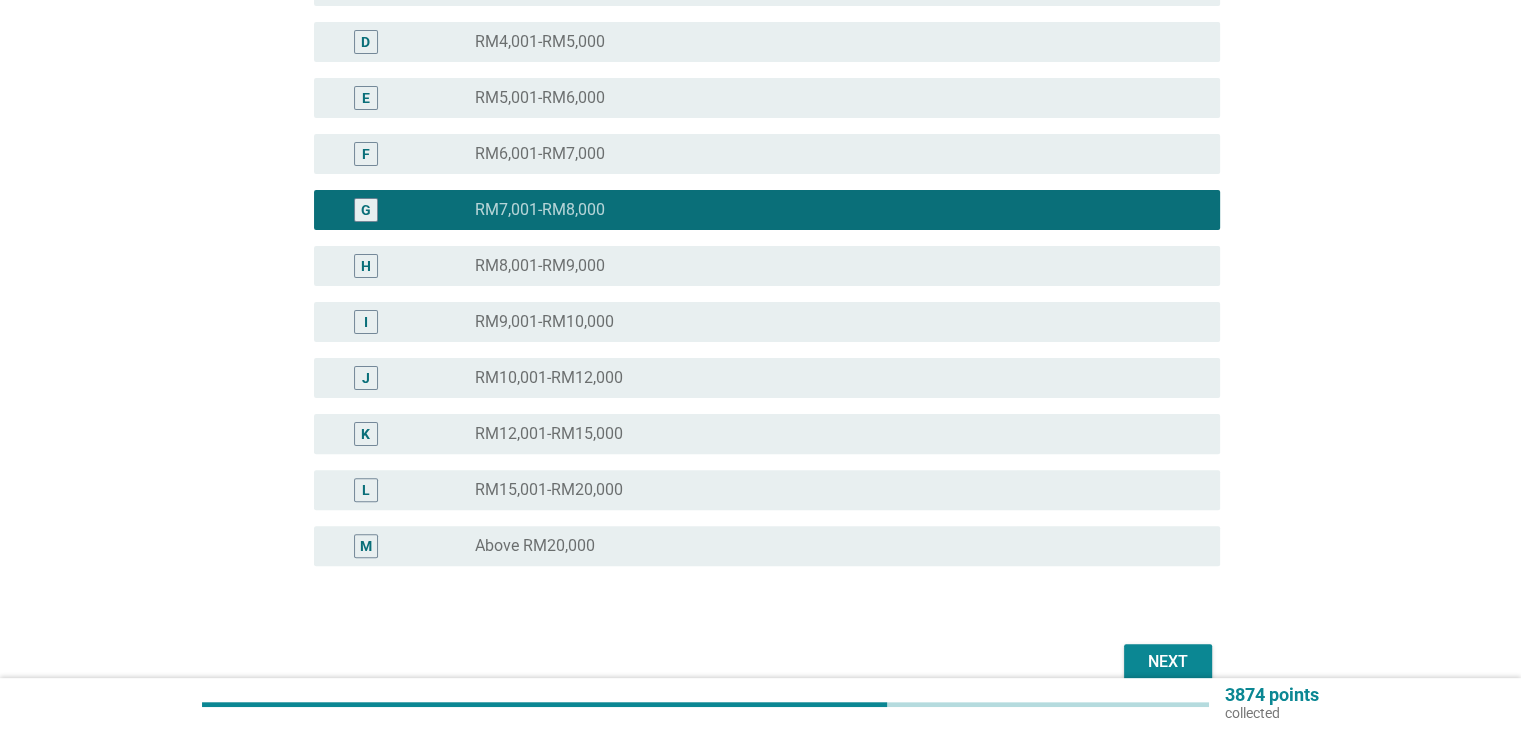 click on "Next" at bounding box center (1168, 662) 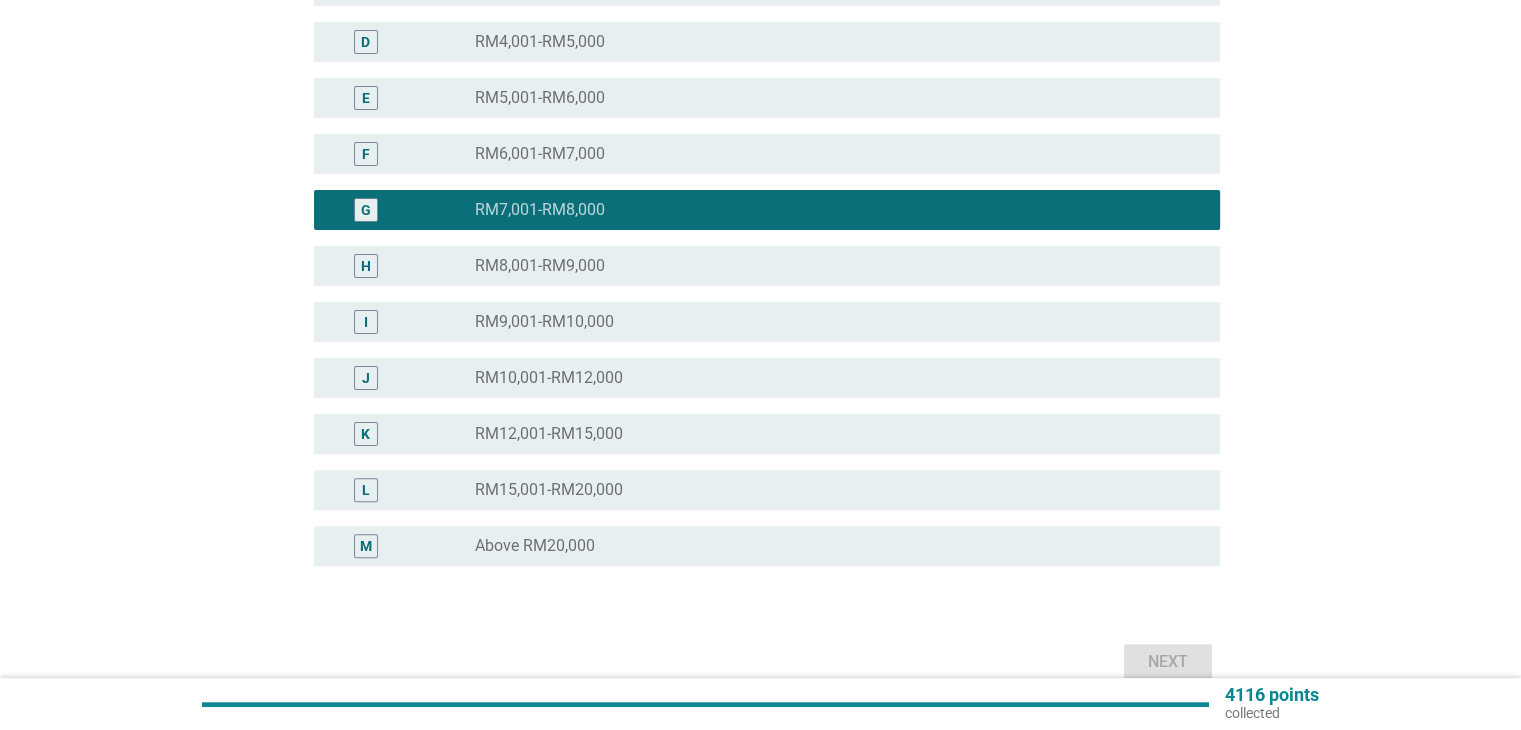 scroll, scrollTop: 0, scrollLeft: 0, axis: both 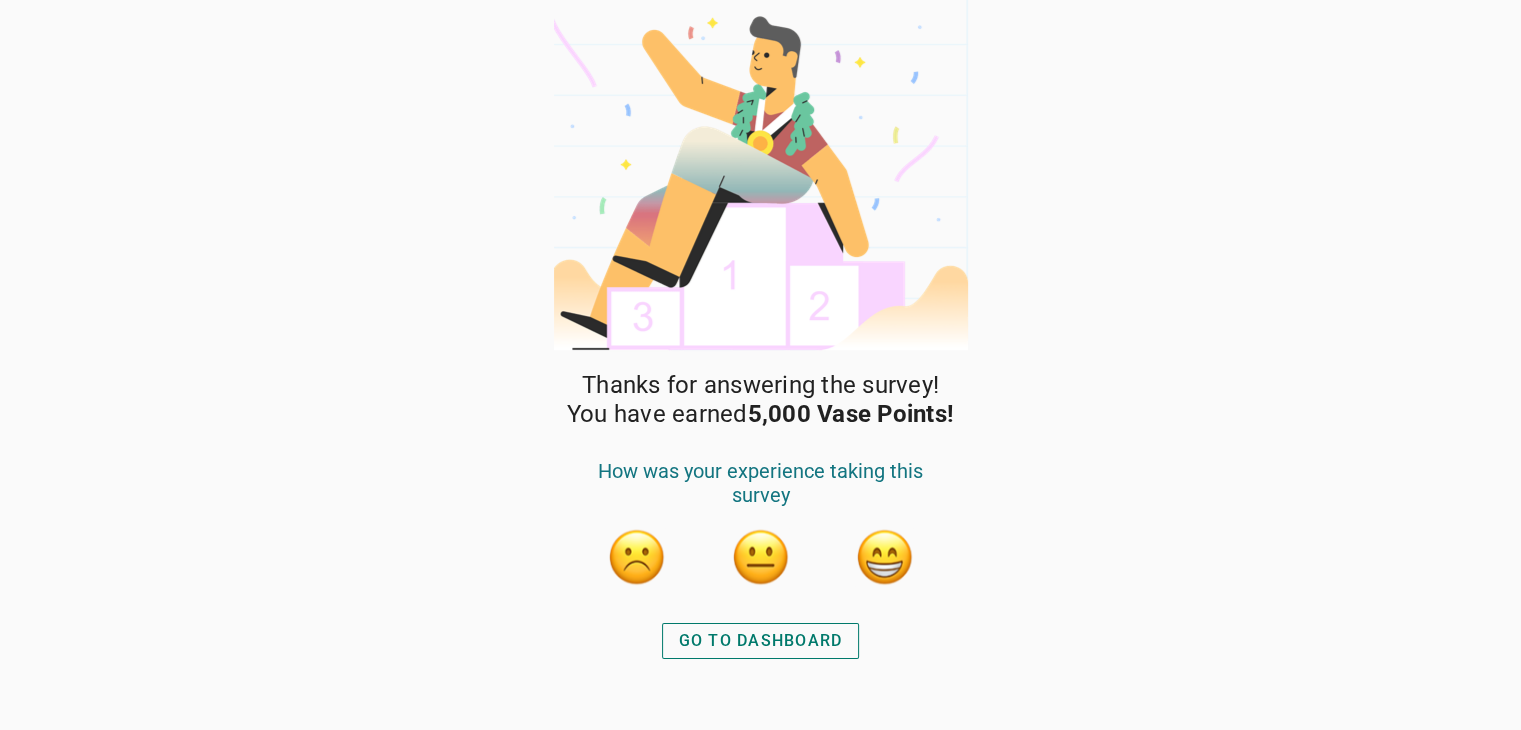 click on "GO TO DASHBOARD" at bounding box center [761, 641] 